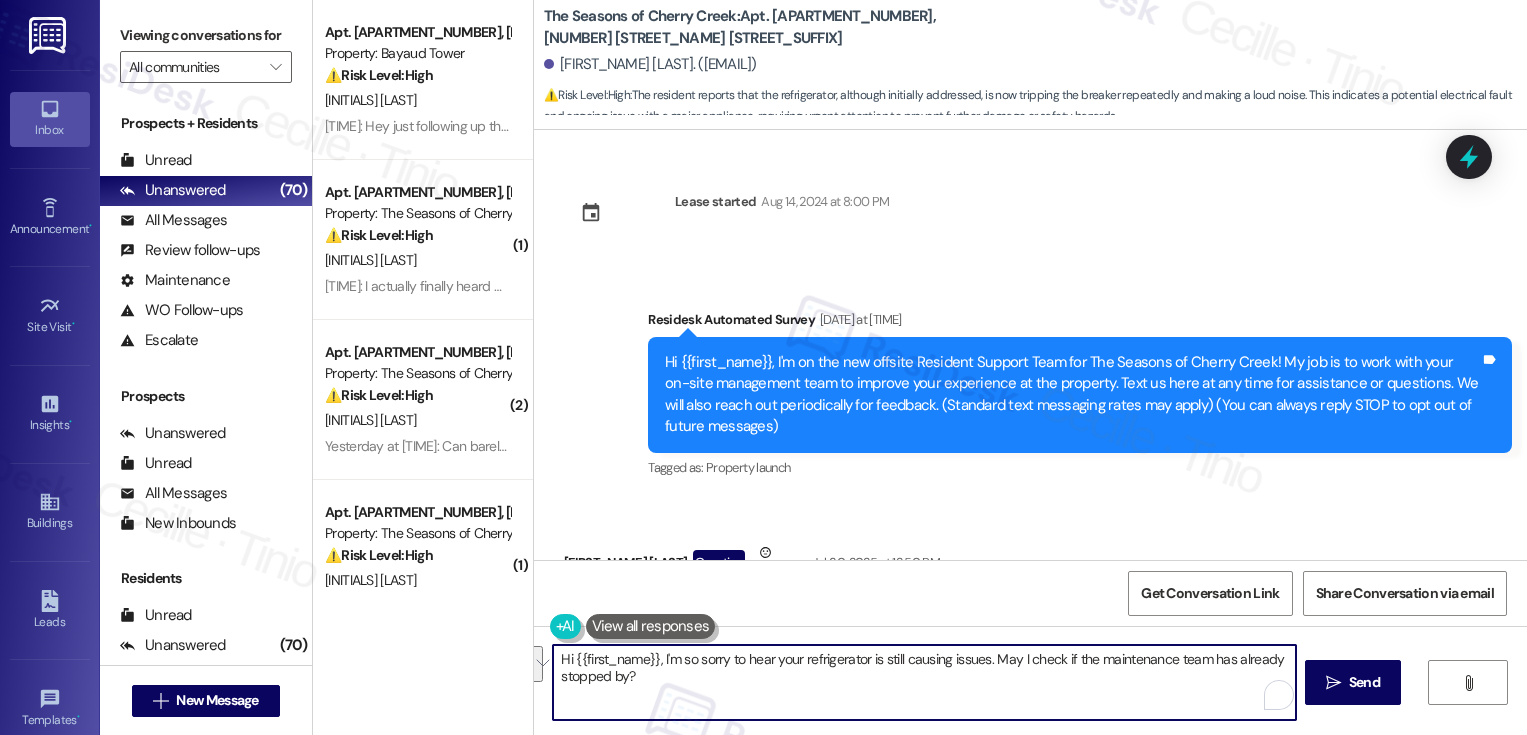 scroll, scrollTop: 0, scrollLeft: 0, axis: both 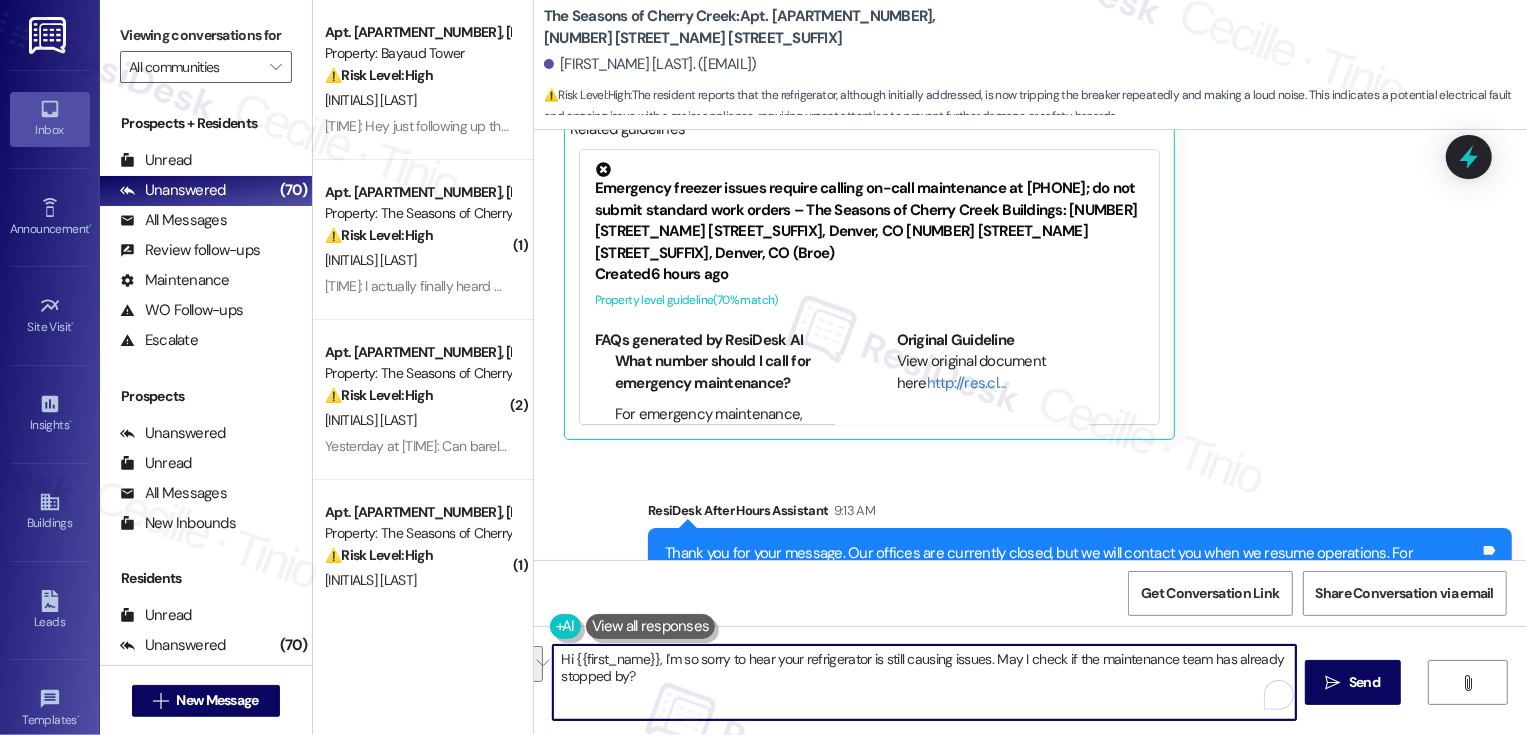 paste on "’m so sorry to hear your refrigerator is still giving you trouble. Has the maintenance team already had a chance to stop by and take a look" 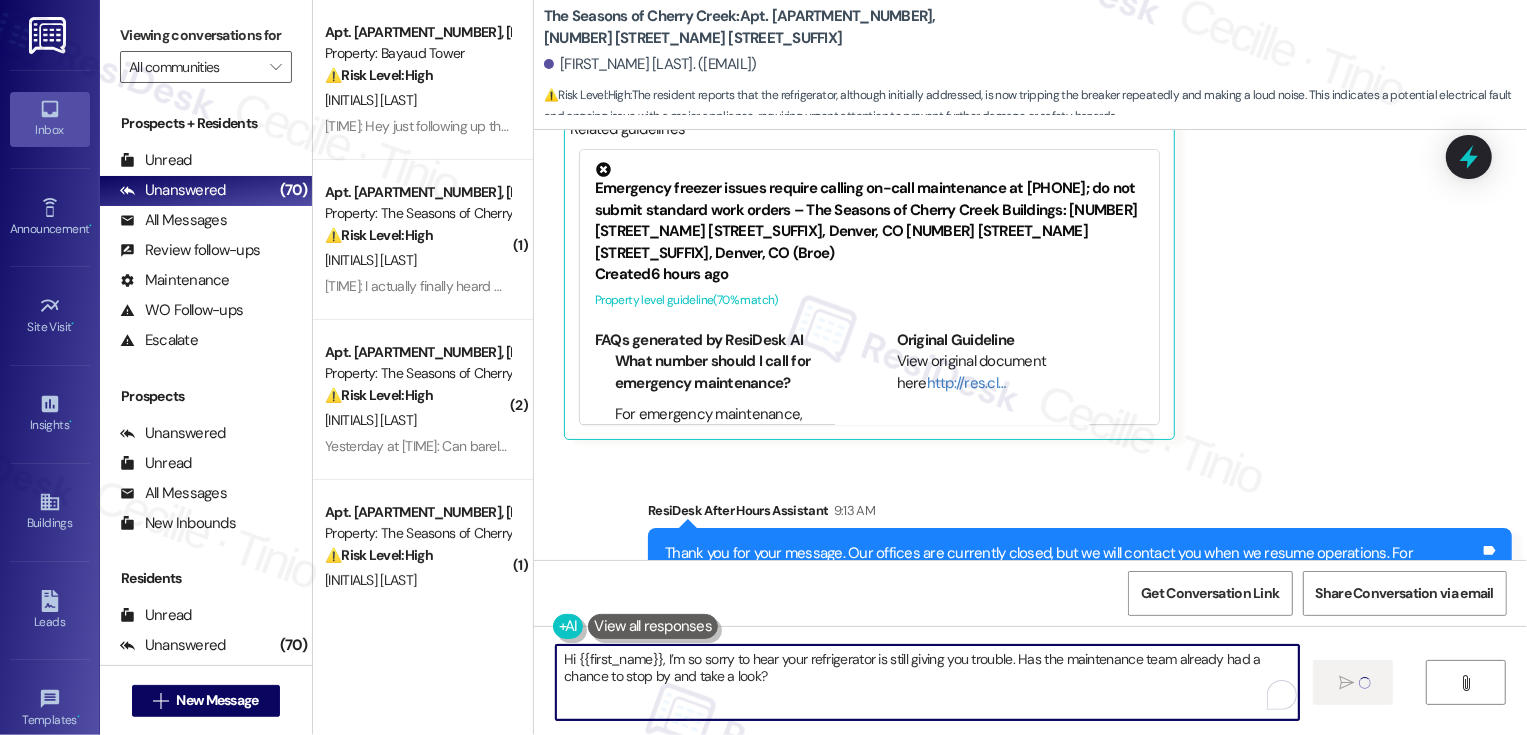 type on "Hi {{first_name}}, I’m so sorry to hear your refrigerator is still giving you trouble. Has the maintenance team already had a chance to stop by and take a look?" 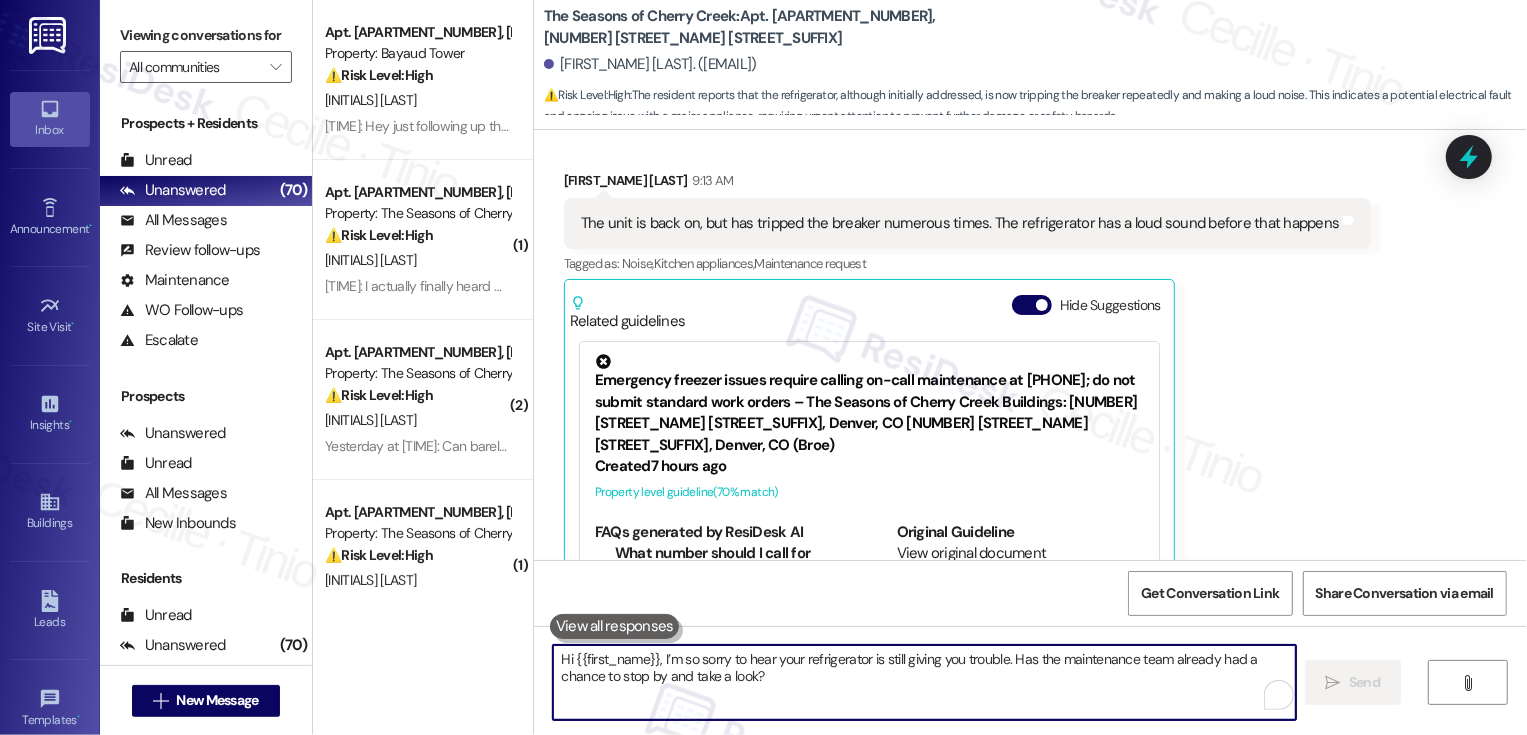 scroll, scrollTop: 3685, scrollLeft: 0, axis: vertical 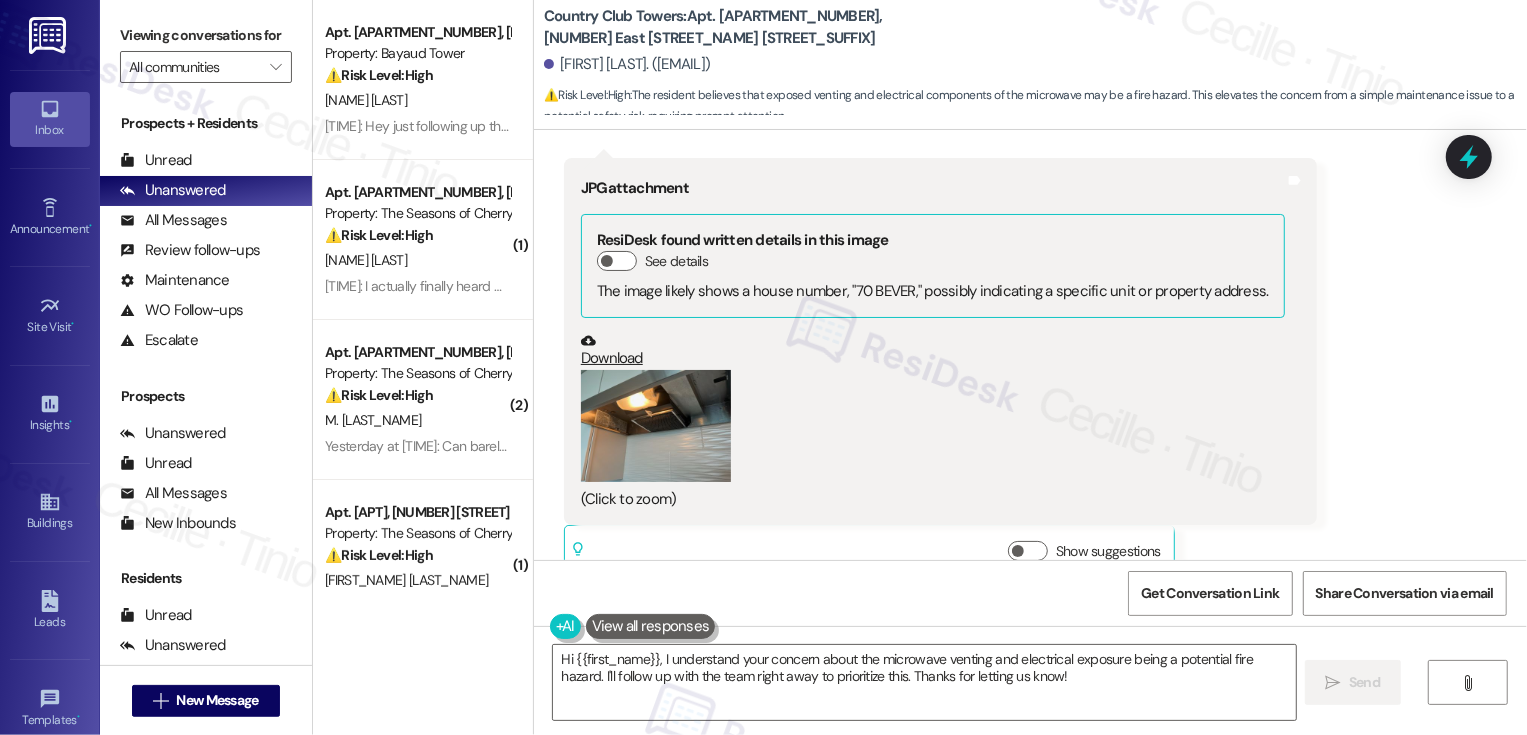 click at bounding box center (656, 426) 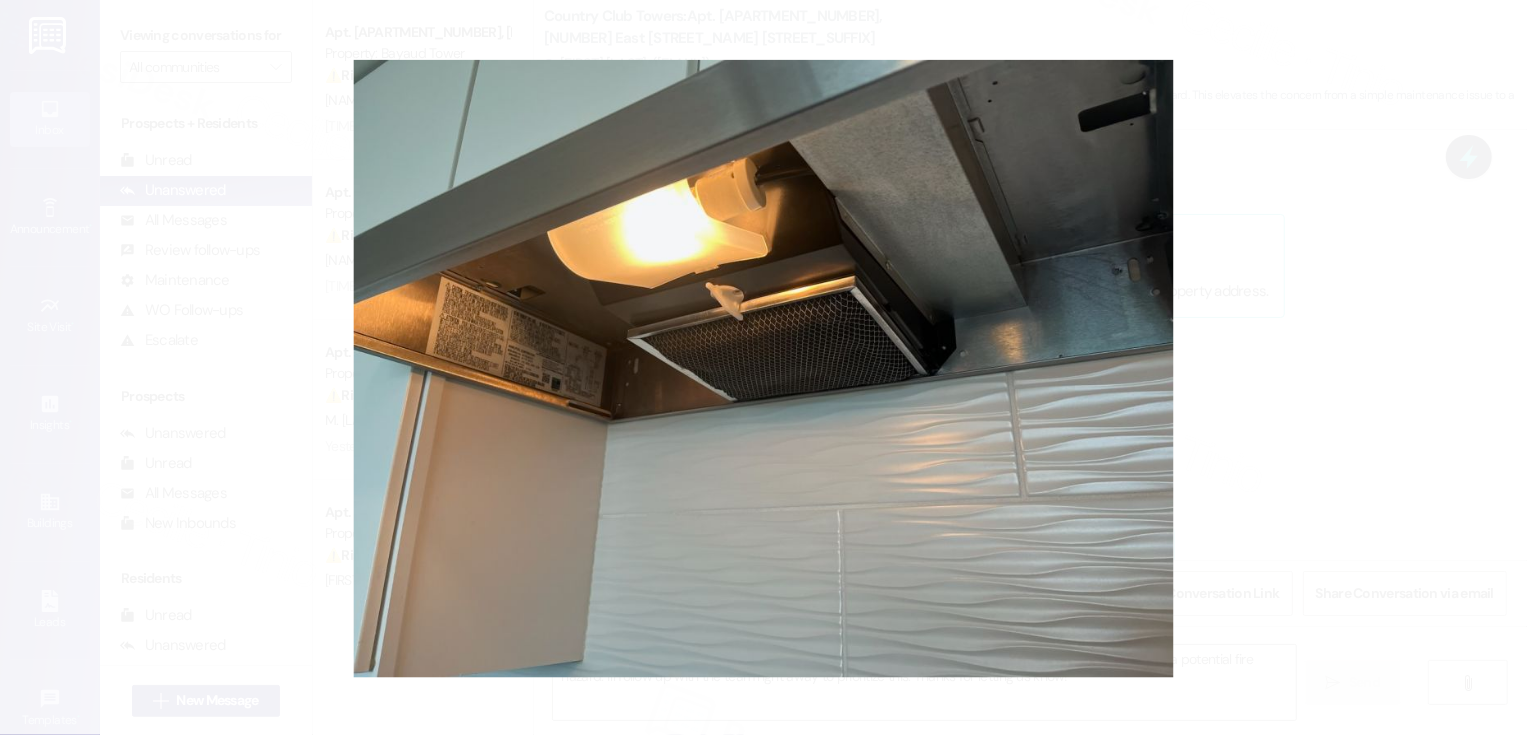 click at bounding box center (763, 367) 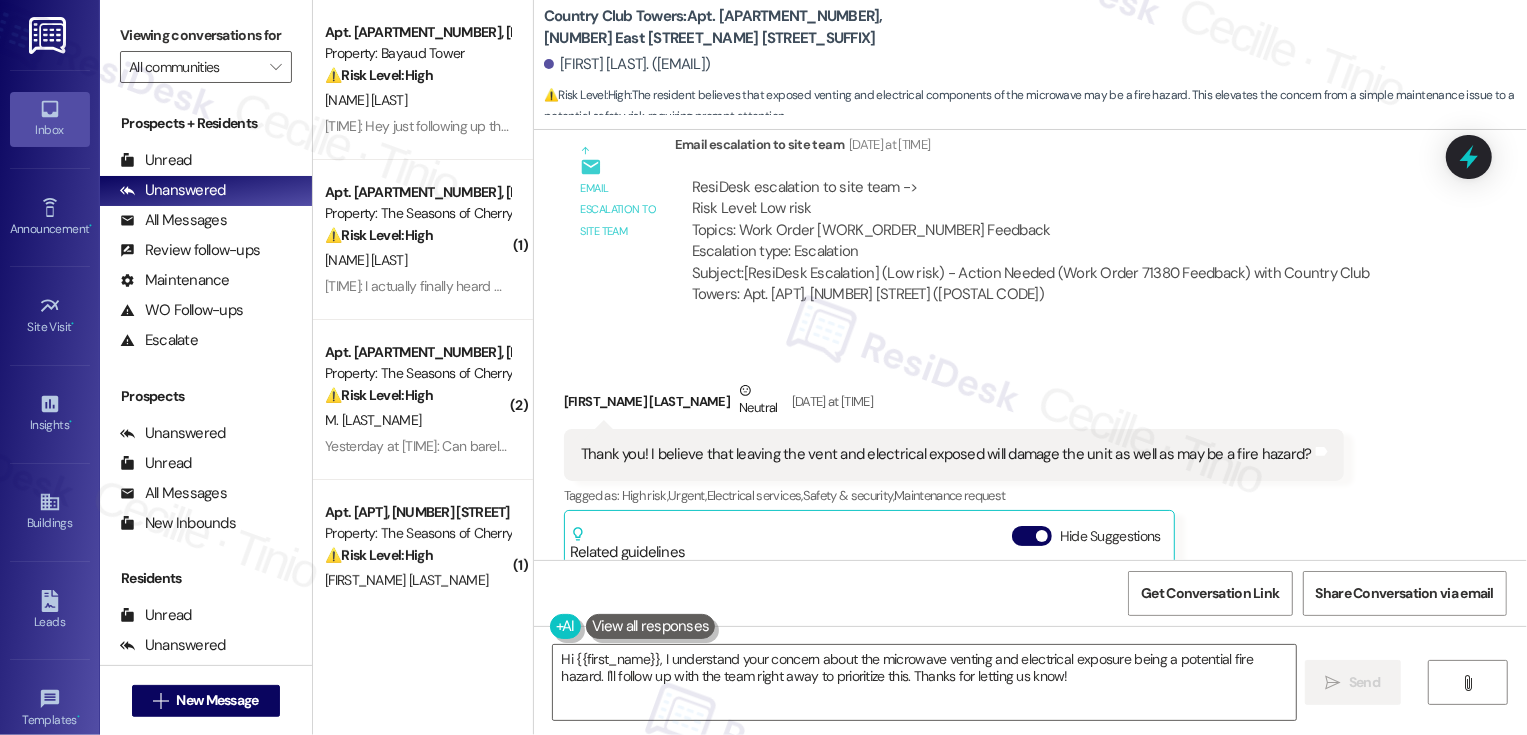scroll, scrollTop: 1128, scrollLeft: 0, axis: vertical 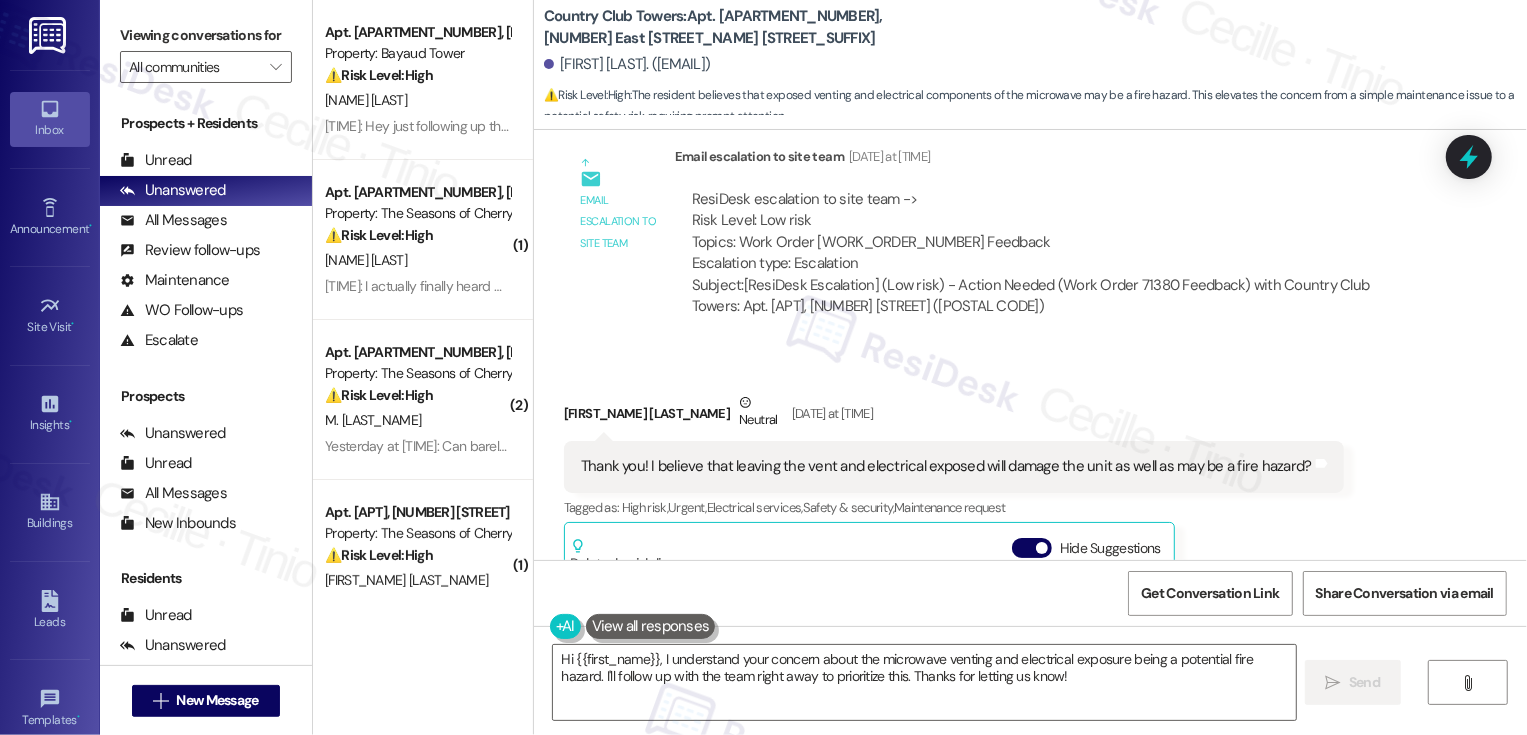 click on "Stephanie Sweeten   Neutral Jul 29, 2025 at 2:50 PM" at bounding box center (954, 416) 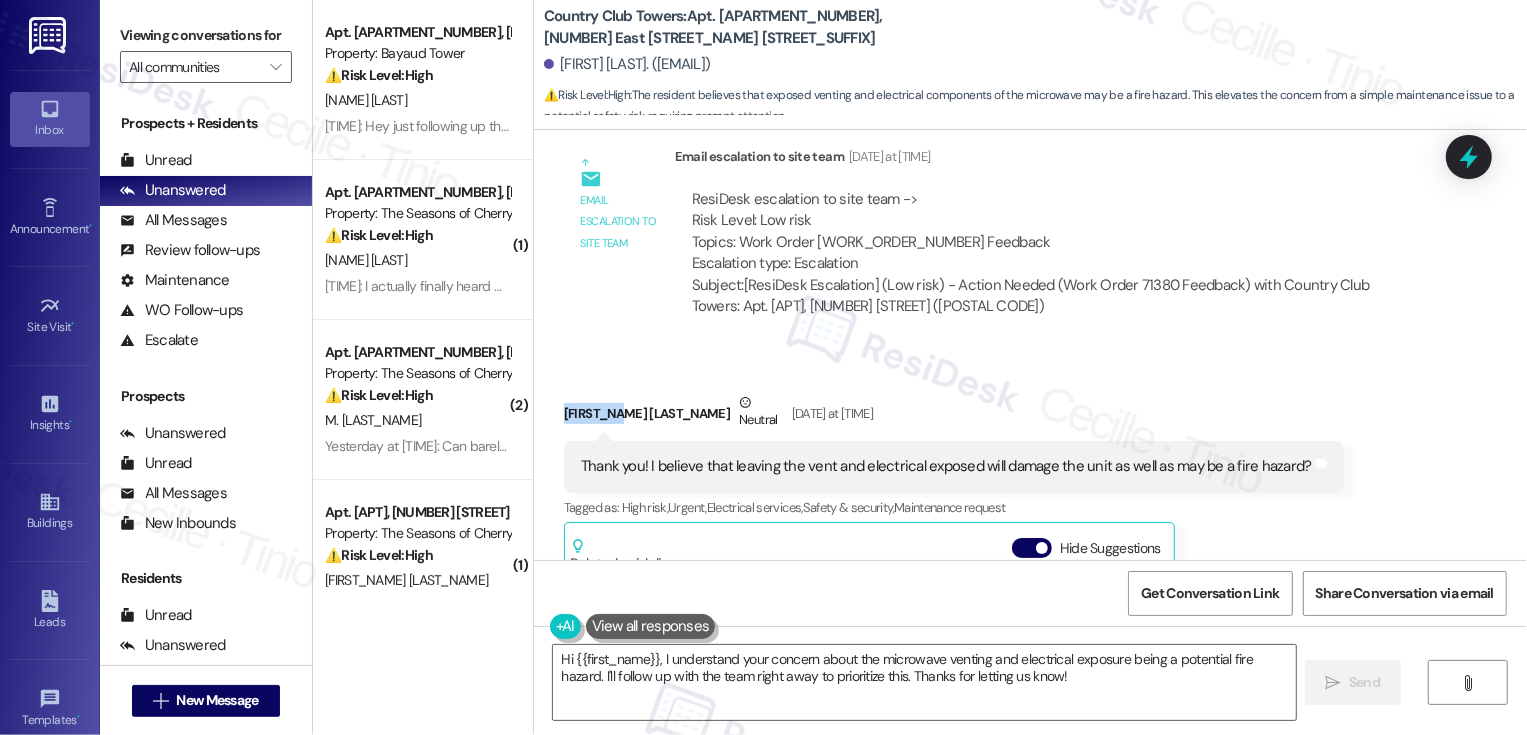 copy on "Stephanie" 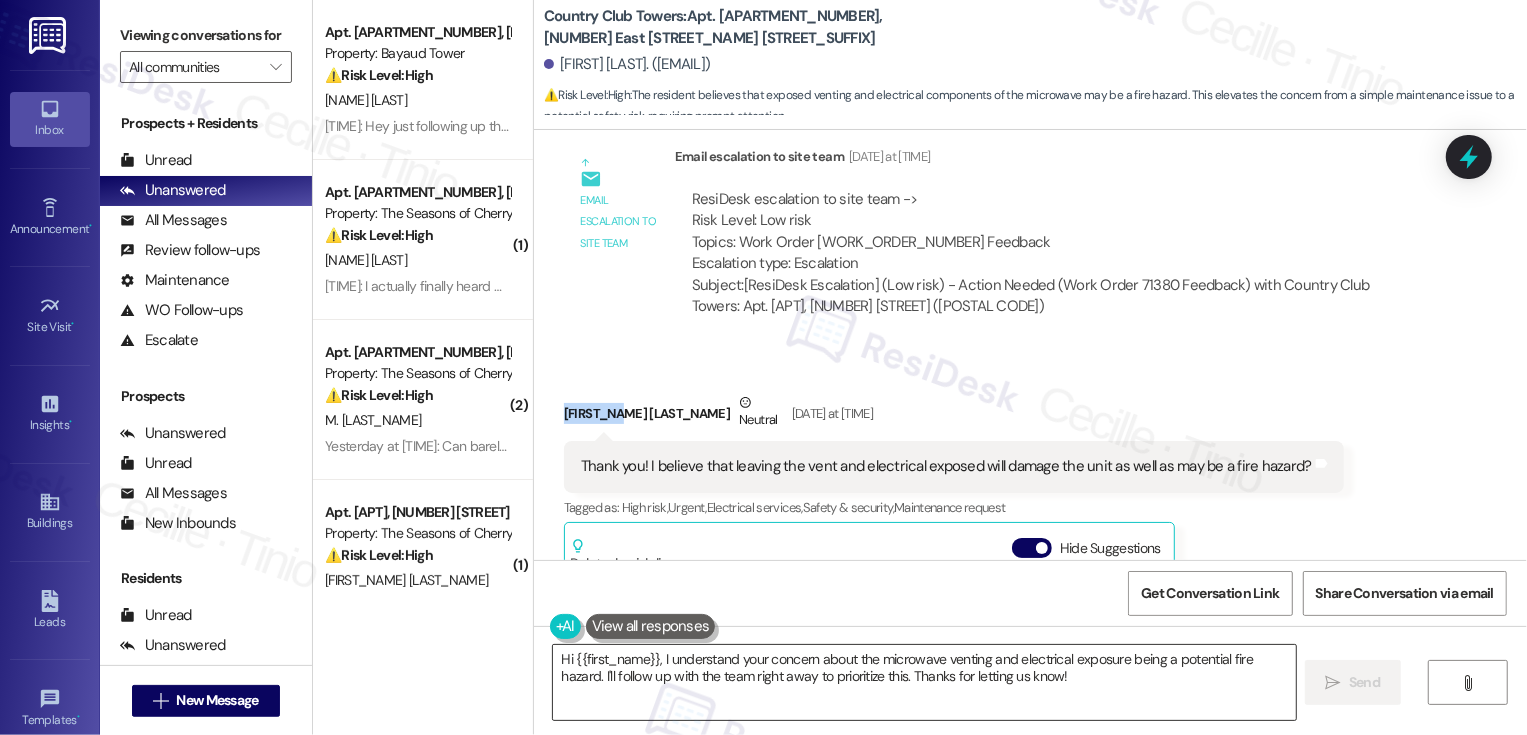 click on "Hi {{first_name}}, I understand your concern about the microwave venting and electrical exposure being a potential fire hazard. I'll follow up with the team right away to prioritize this. Thanks for letting us know!" at bounding box center (924, 682) 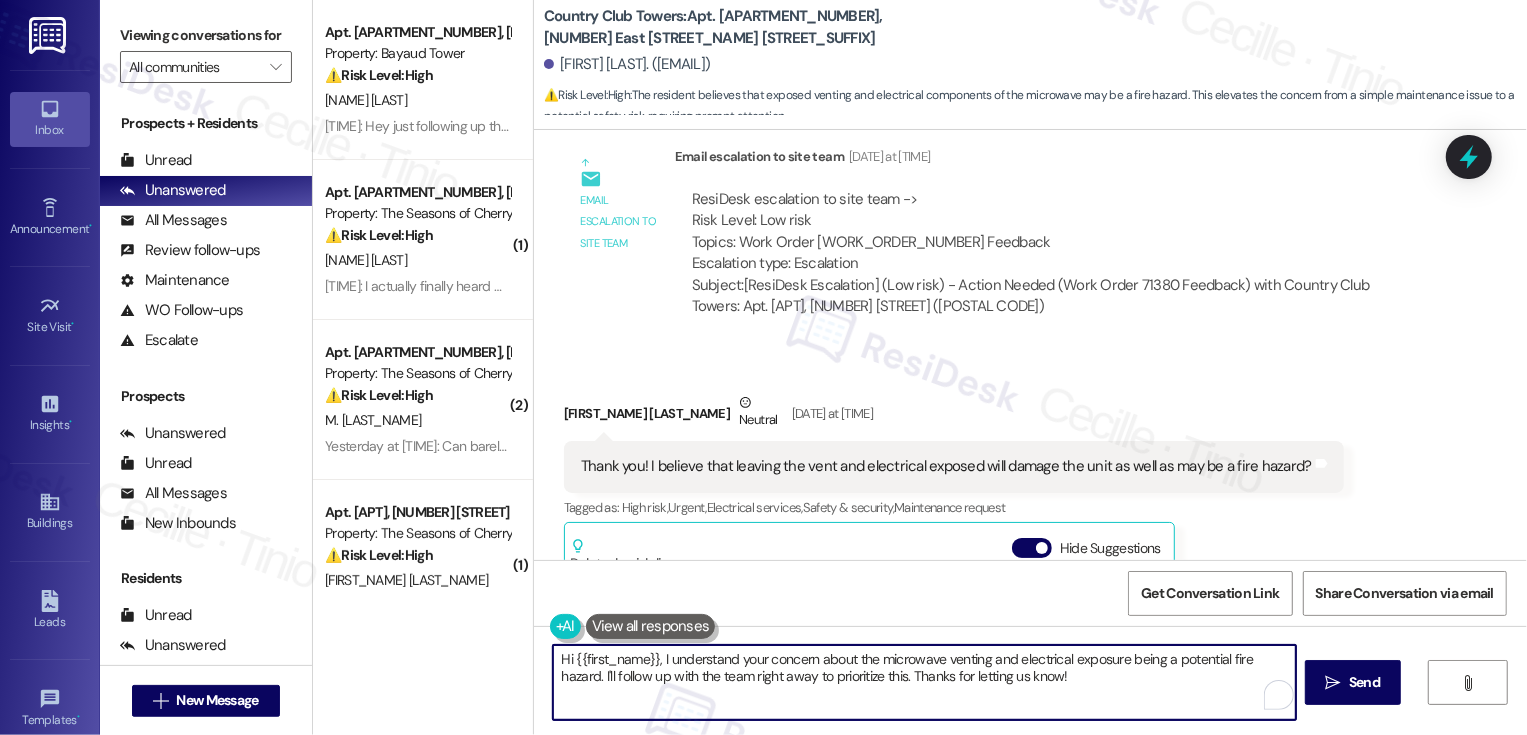 drag, startPoint x: 664, startPoint y: 663, endPoint x: 1041, endPoint y: 684, distance: 377.58444 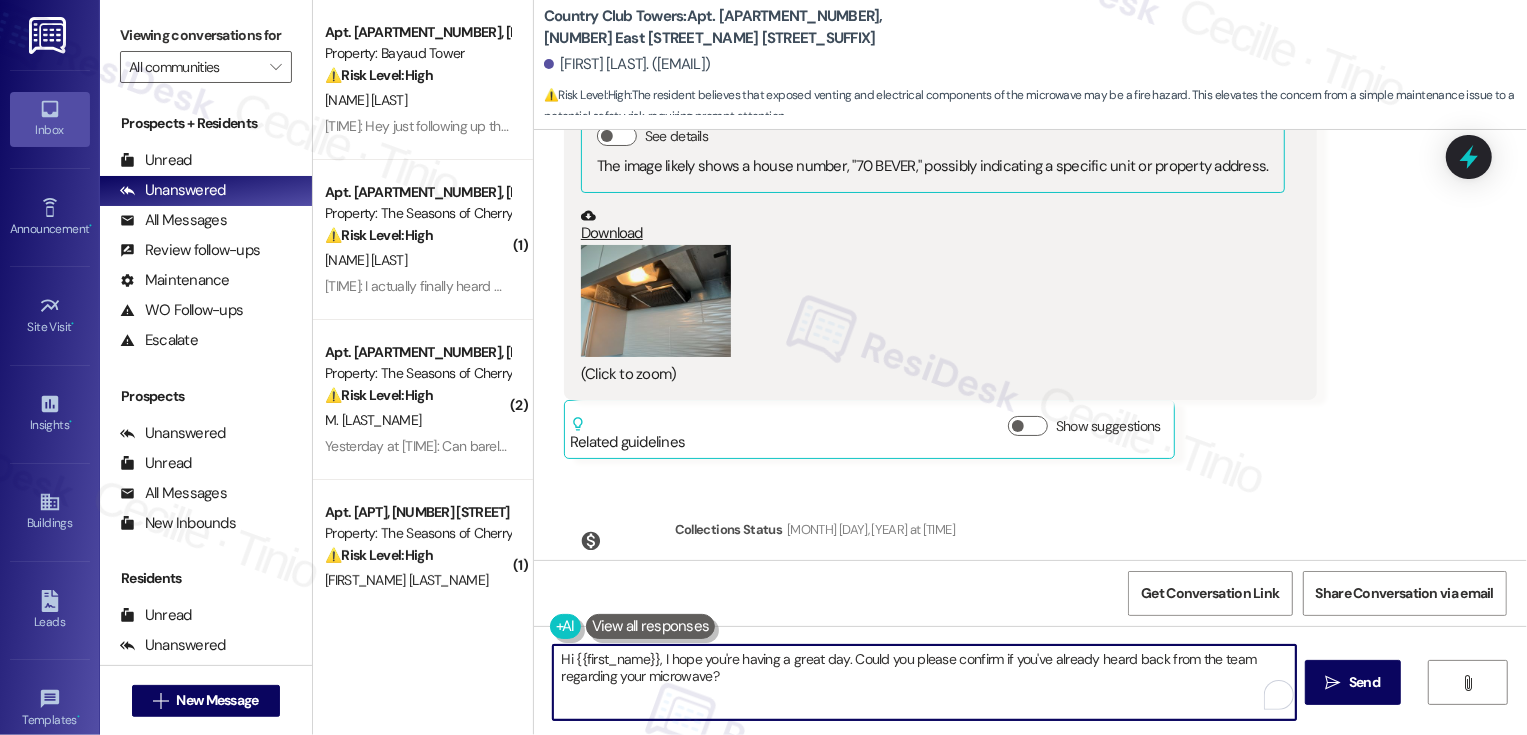 scroll, scrollTop: 2106, scrollLeft: 0, axis: vertical 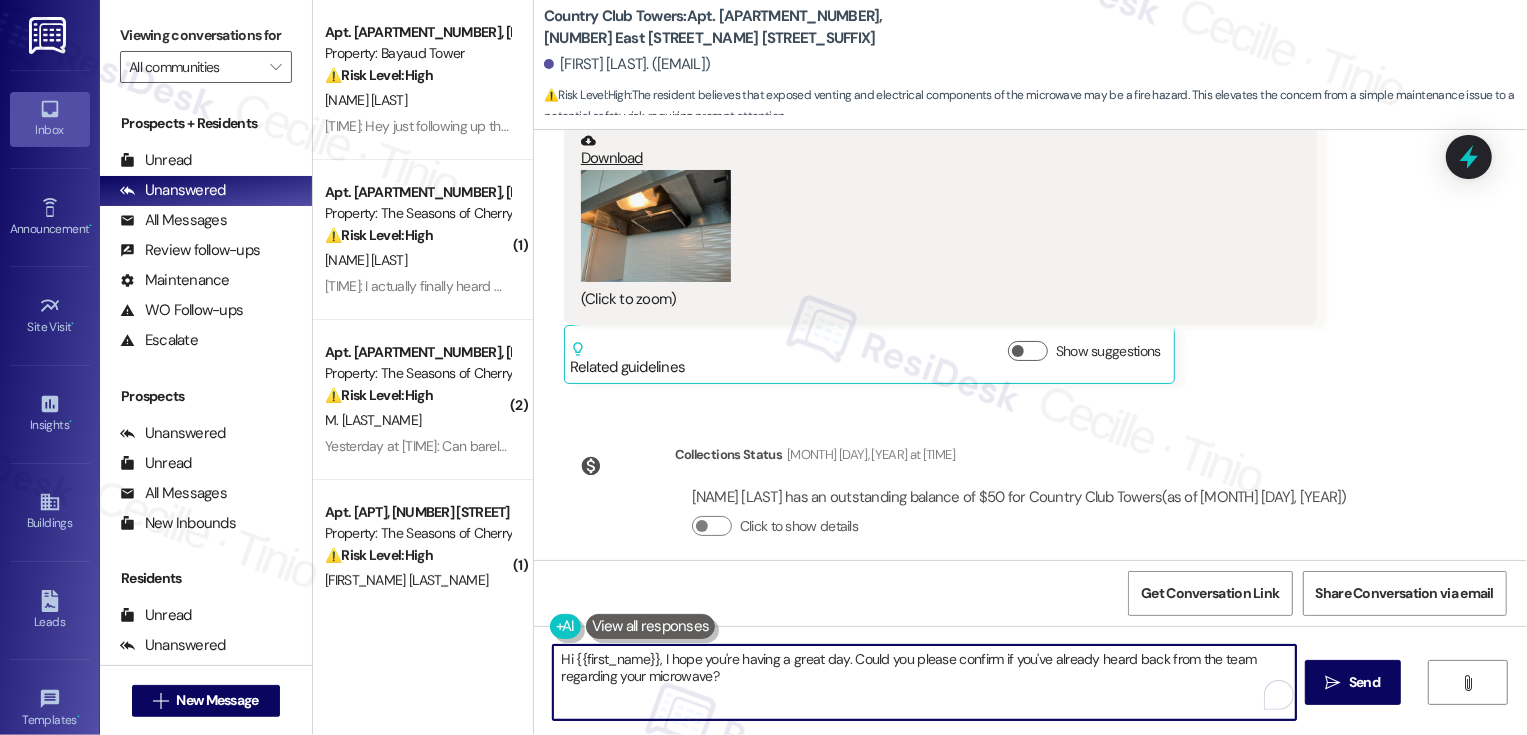 type on "Hi {{first_name}}, I hope you're having a great day. Could you please confirm if you've already heard back from the team regarding your microwave?" 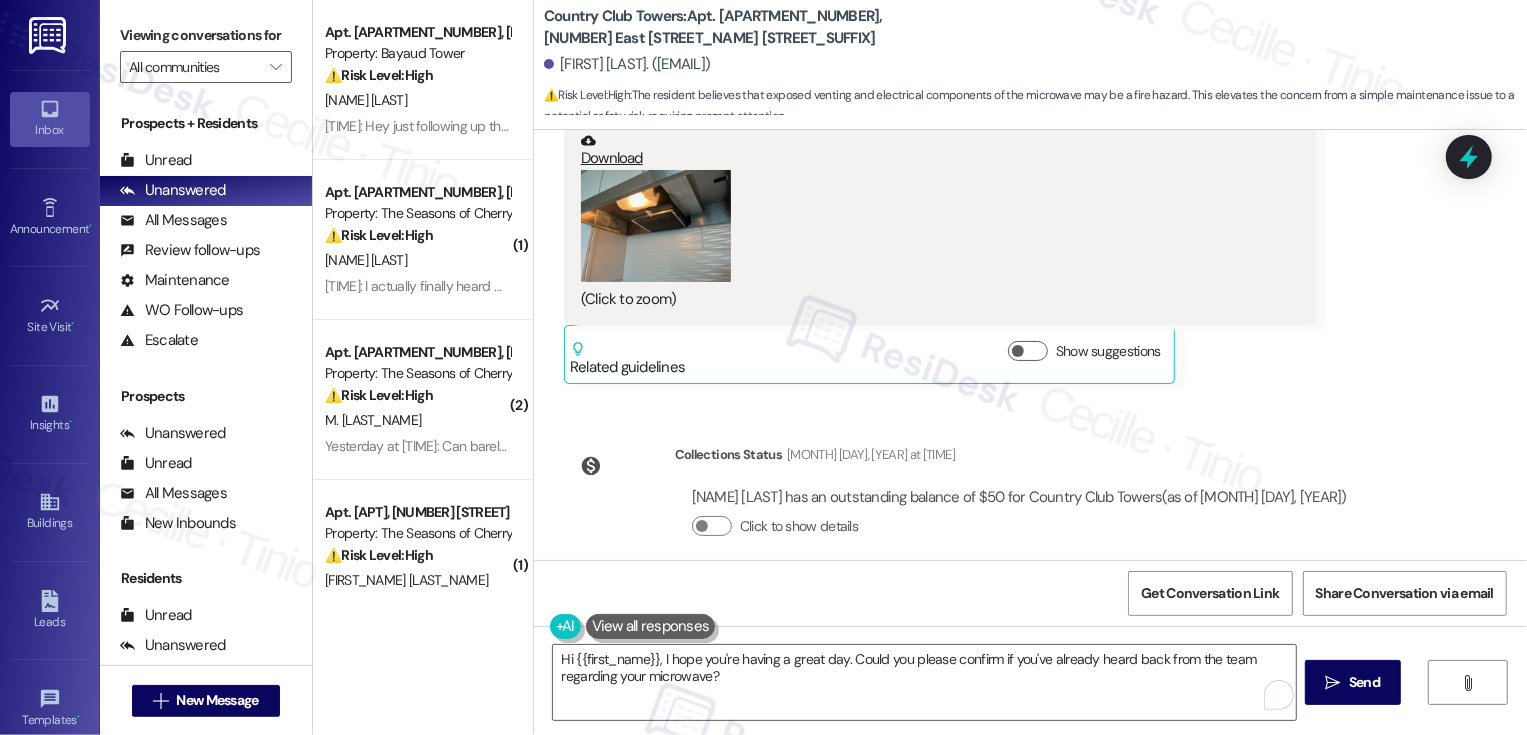 click at bounding box center (656, 226) 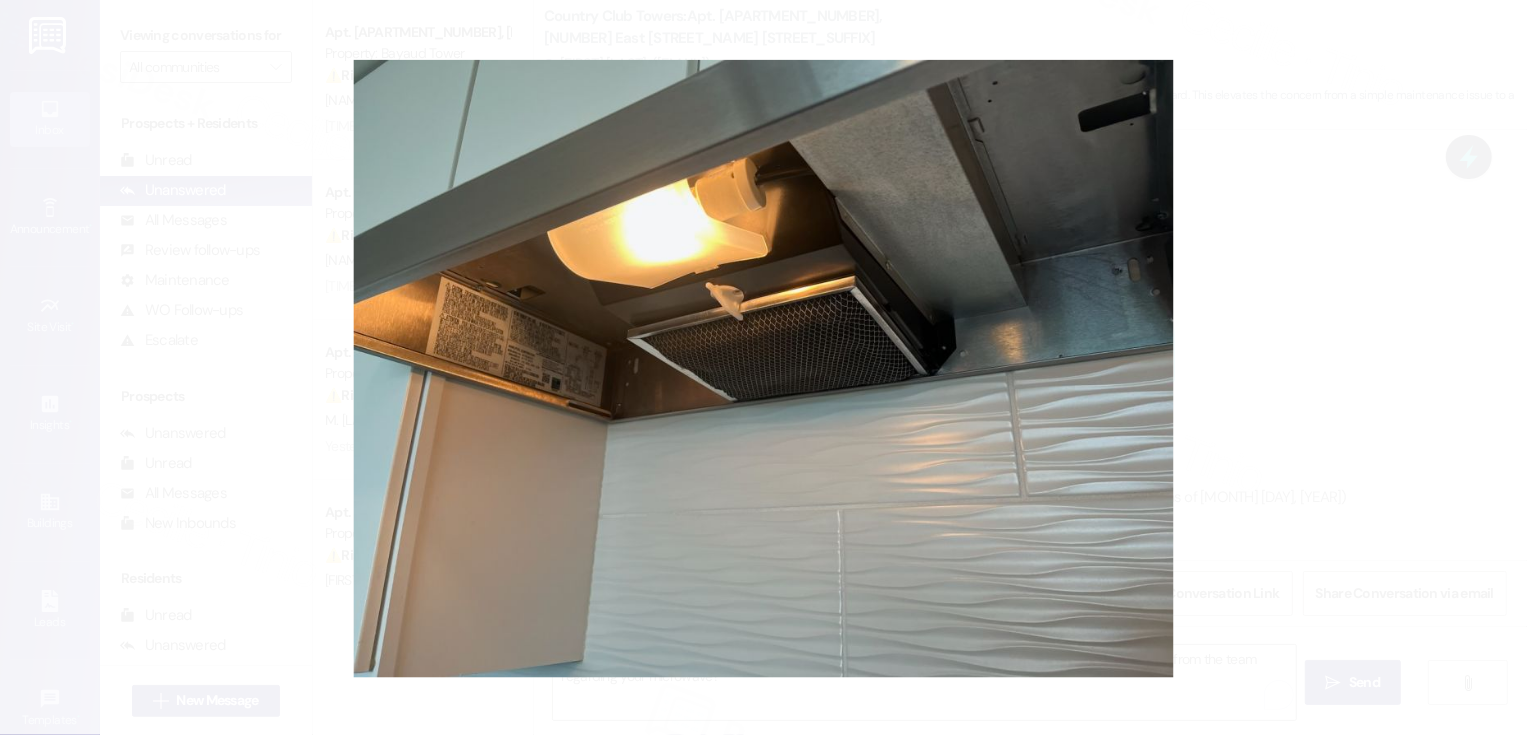 click at bounding box center (763, 367) 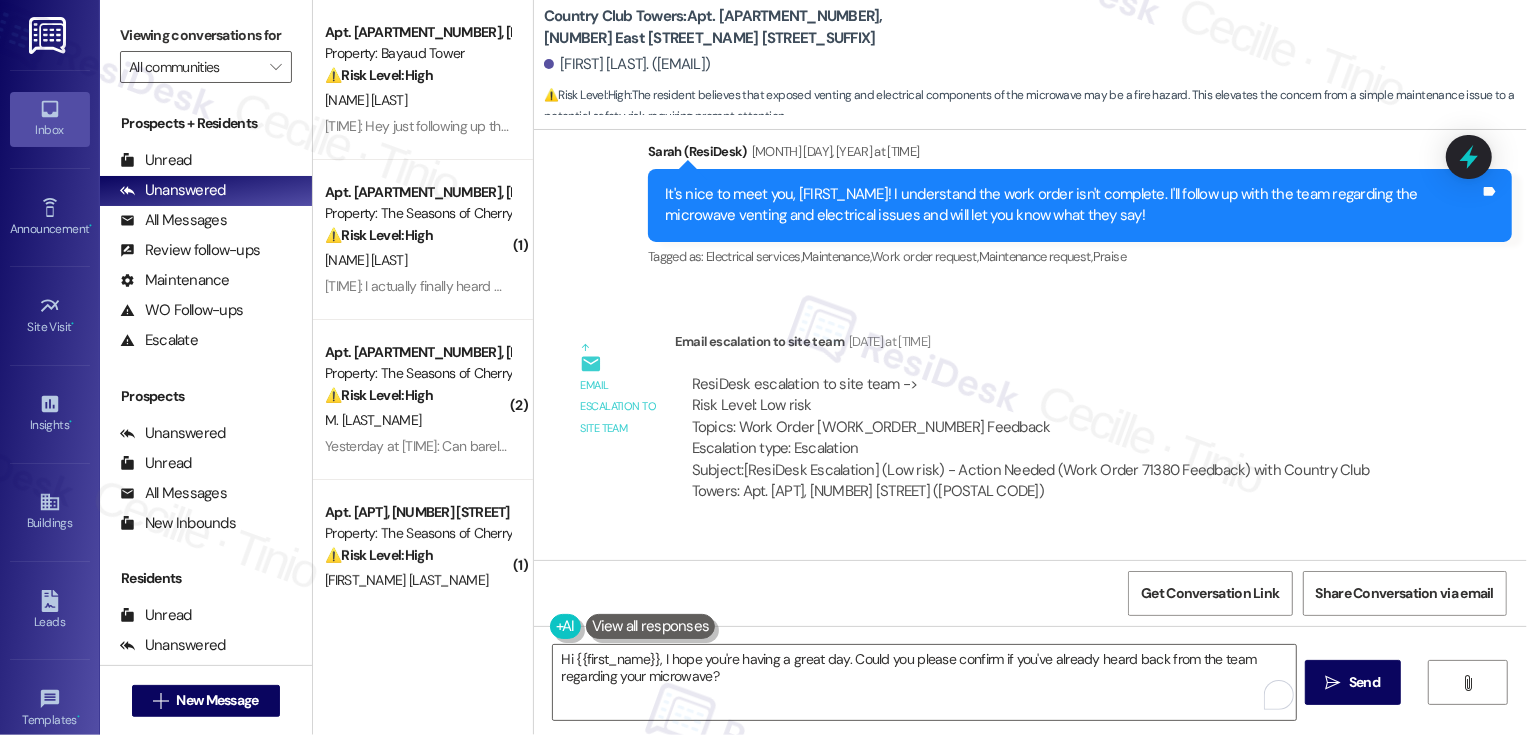 scroll, scrollTop: 904, scrollLeft: 0, axis: vertical 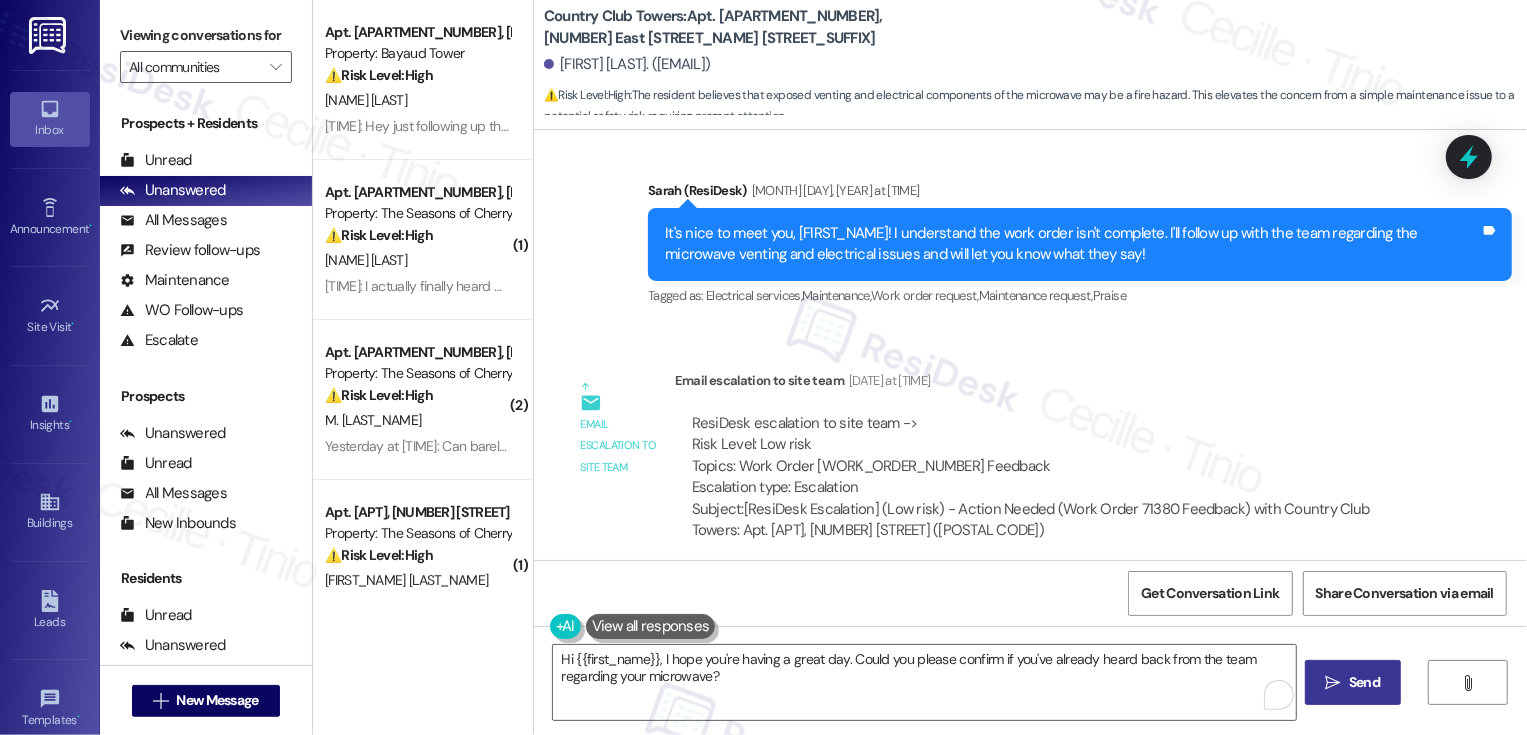 click on "Send" at bounding box center (1364, 682) 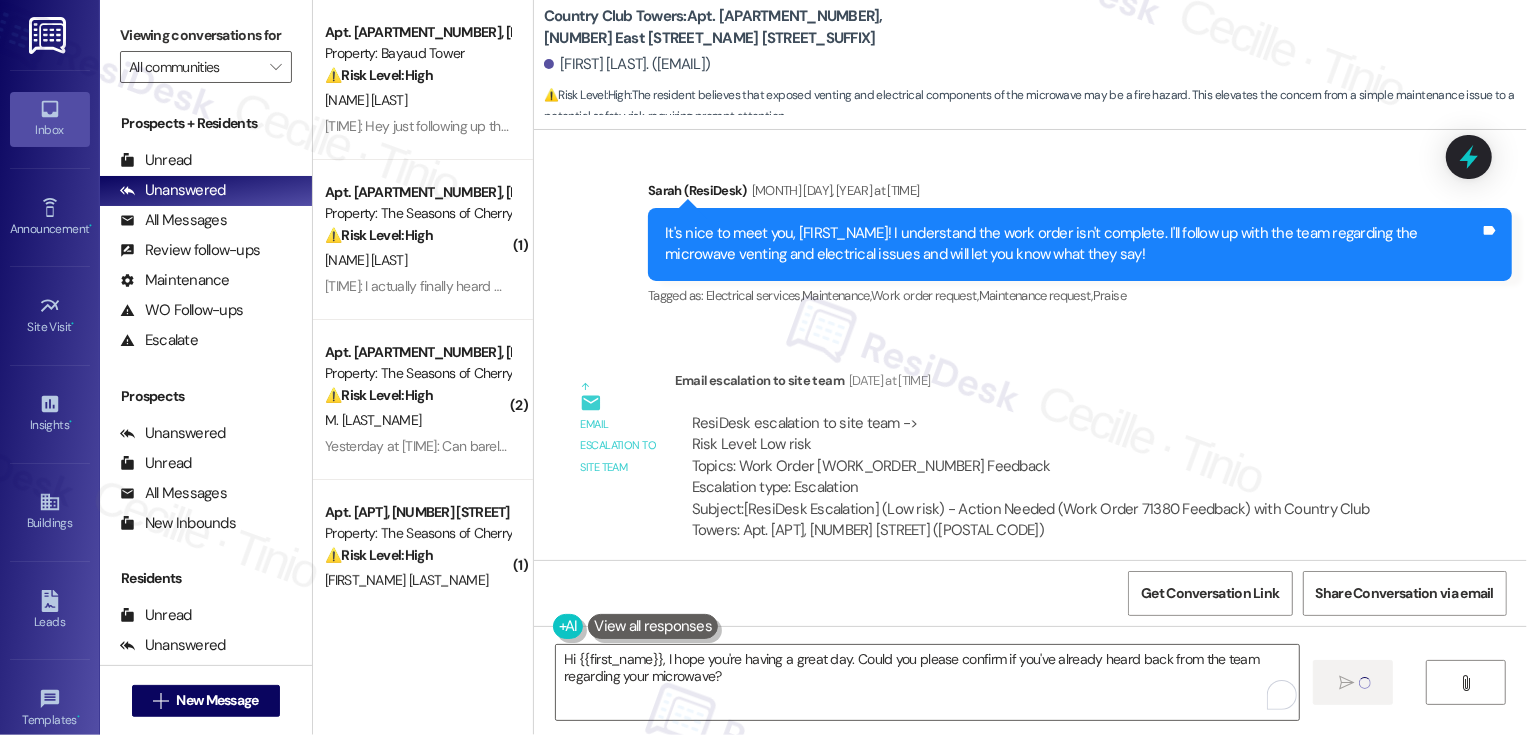 type 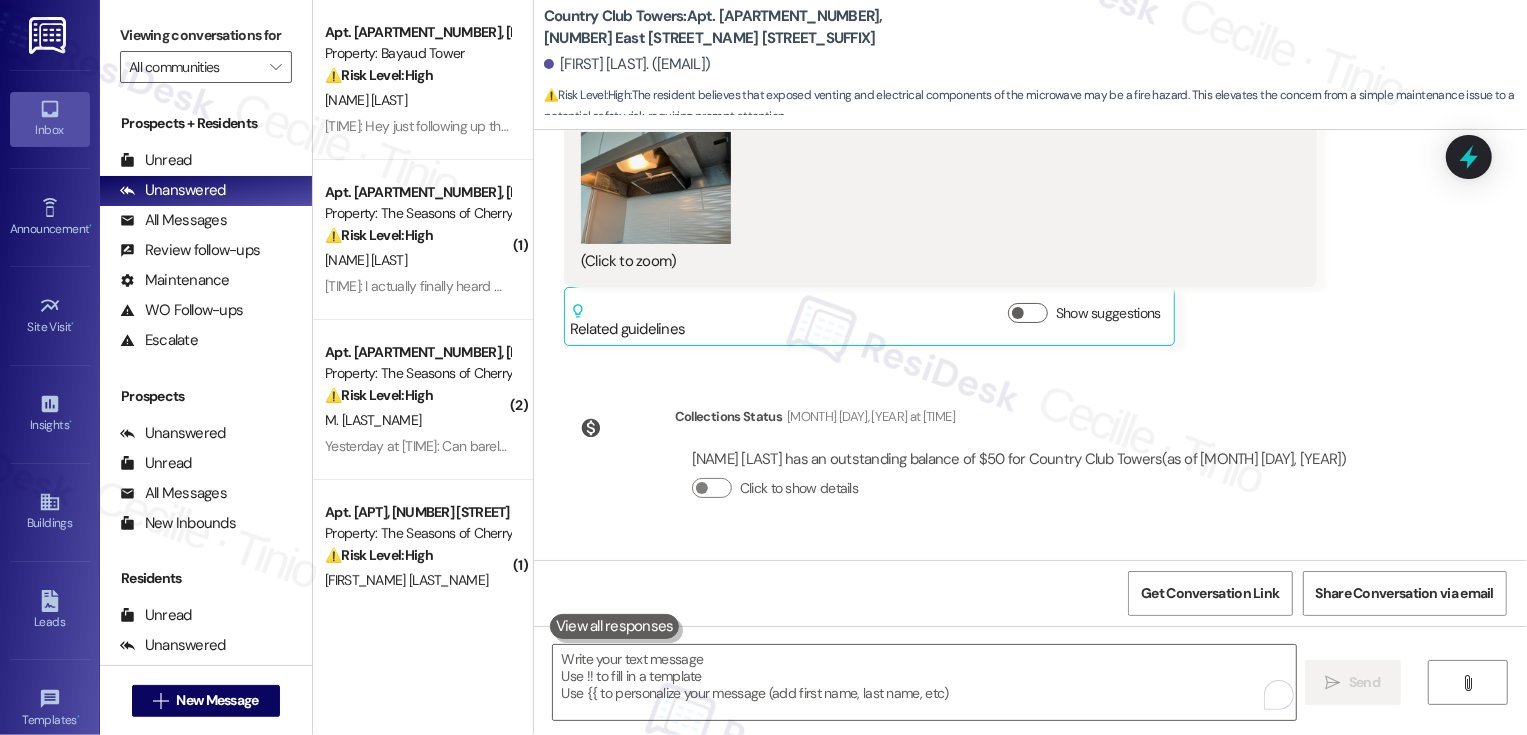 scroll, scrollTop: 2267, scrollLeft: 0, axis: vertical 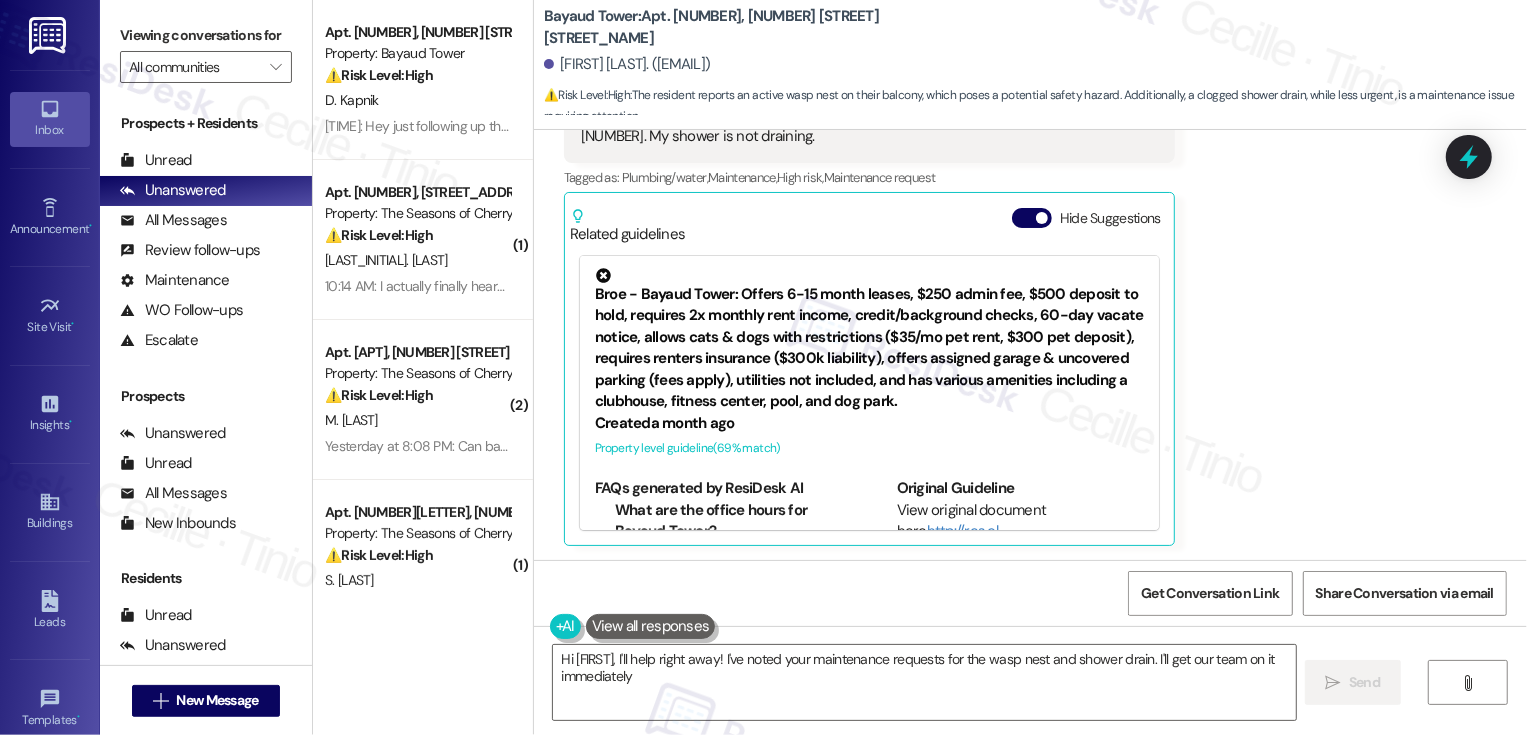 type on "Hi {{first_name}}, I'll help right away! I've noted your maintenance requests for the wasp nest and shower drain. I'll get our team on it immediately." 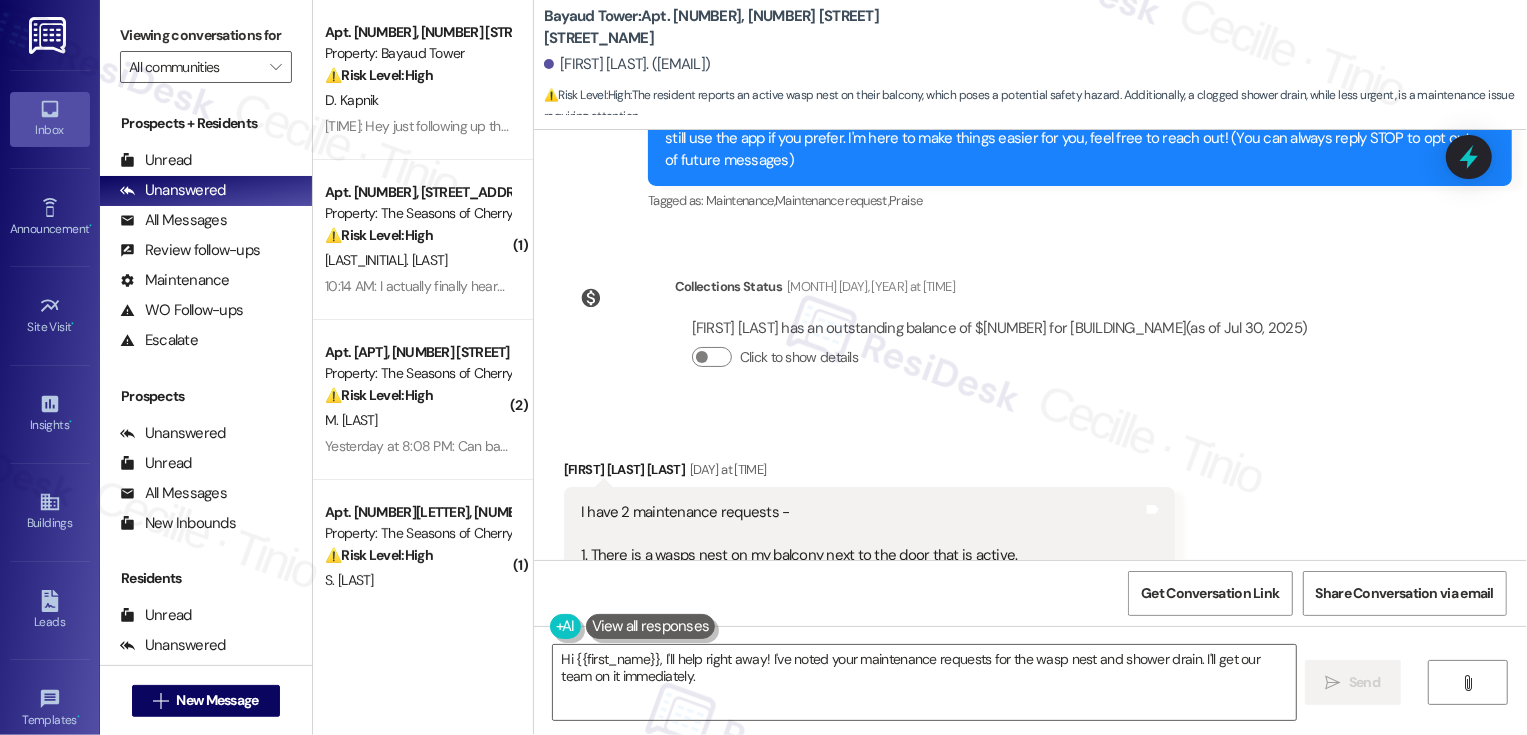 scroll, scrollTop: 244, scrollLeft: 0, axis: vertical 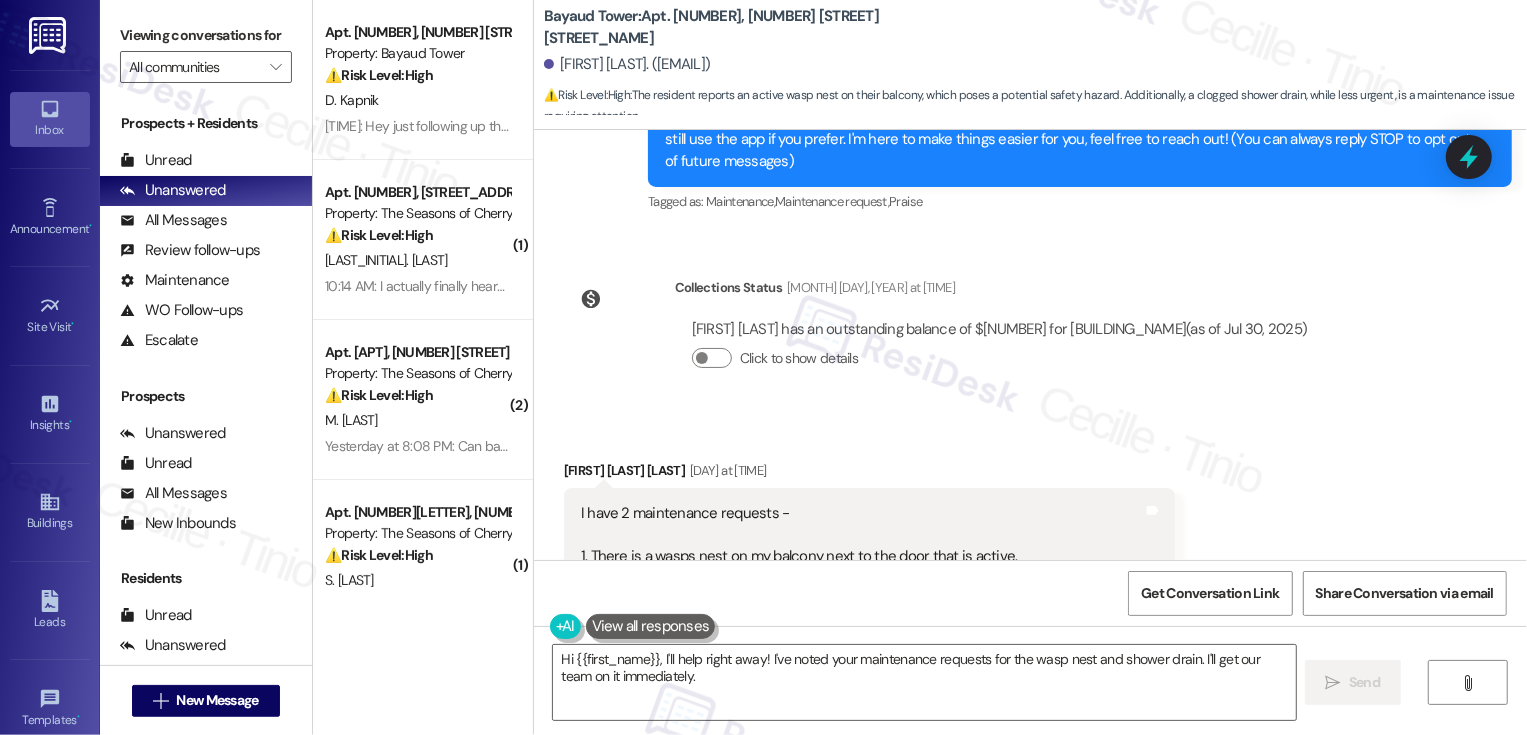 click on "Bayaud Tower:  Apt. 606, 1001 E. Bayaud Ave" at bounding box center (744, 27) 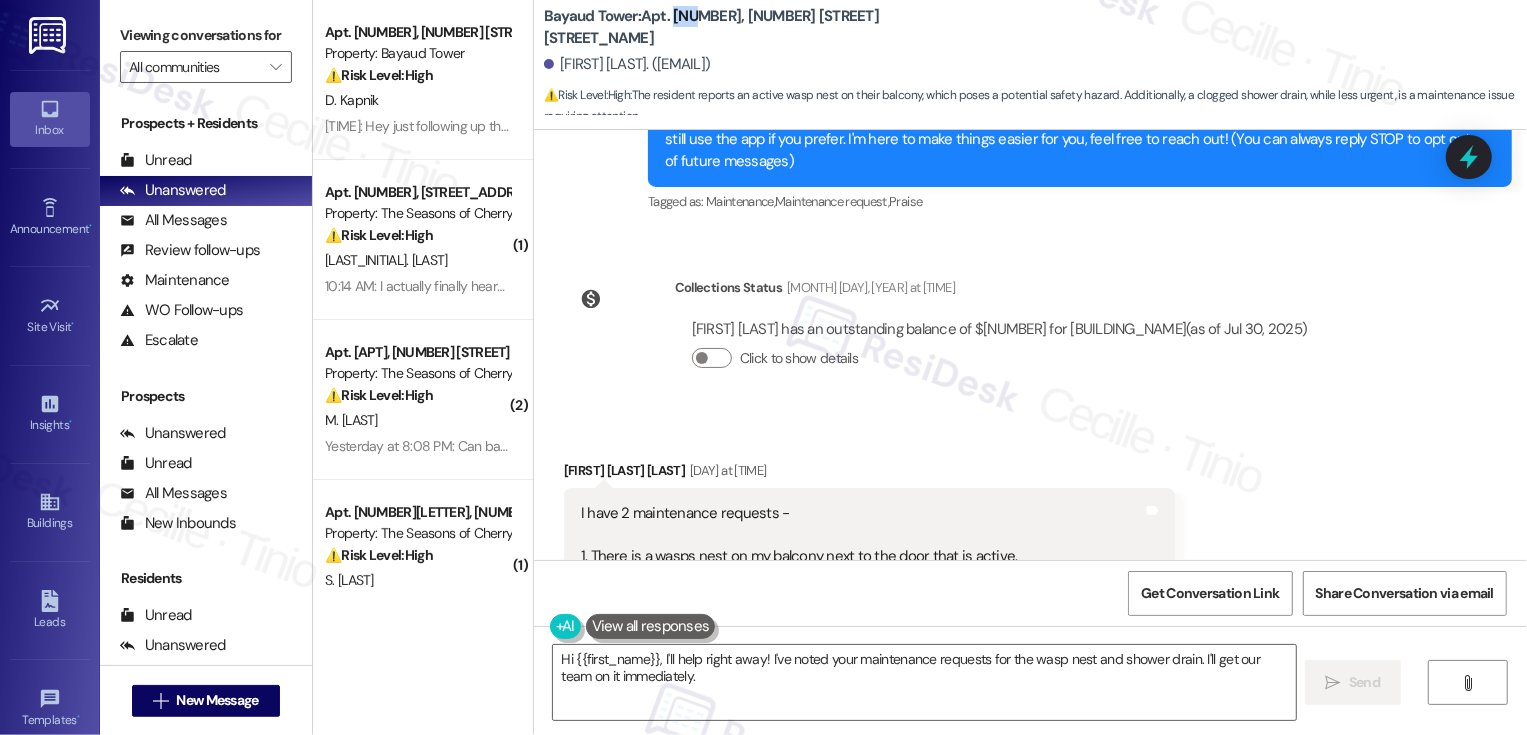 copy on "606" 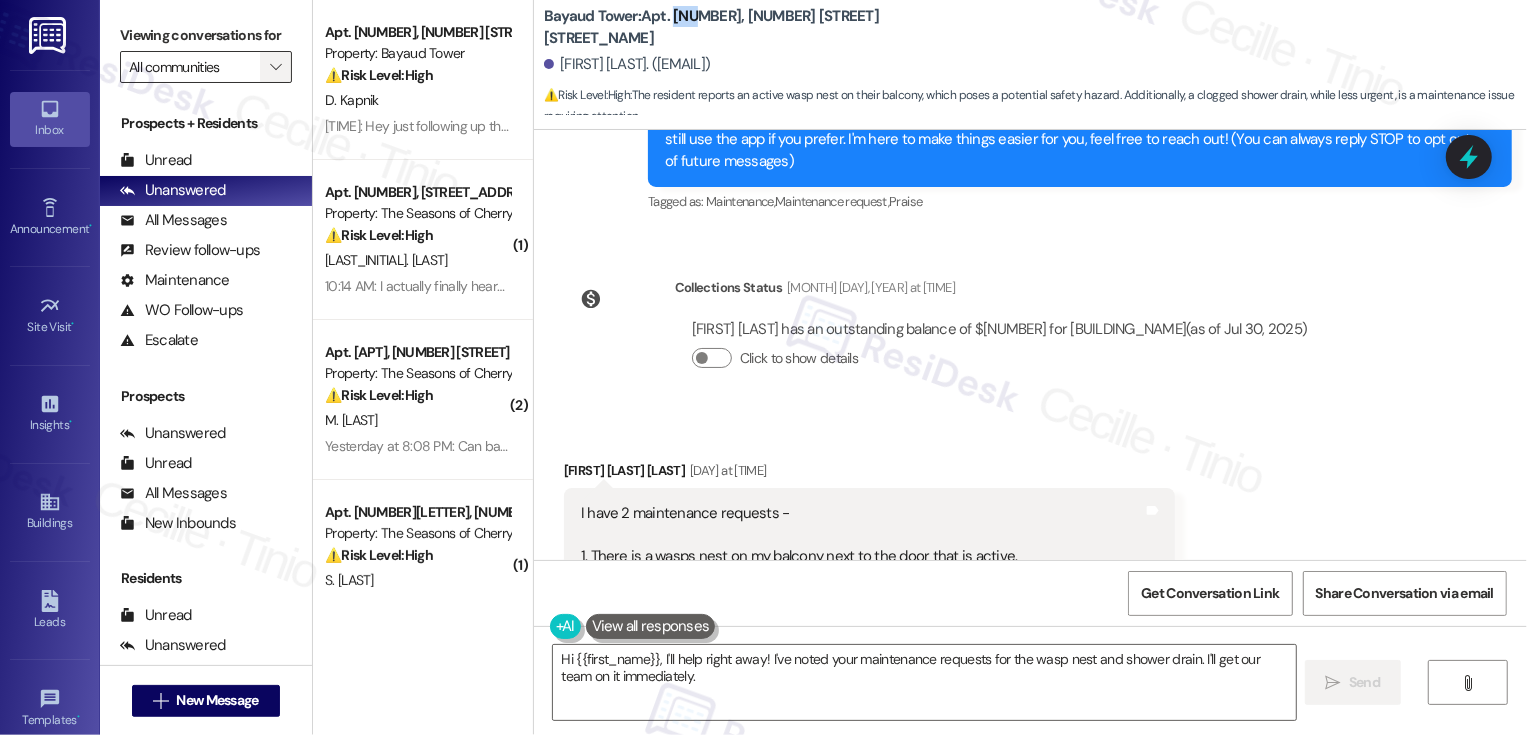 click on "" at bounding box center (275, 67) 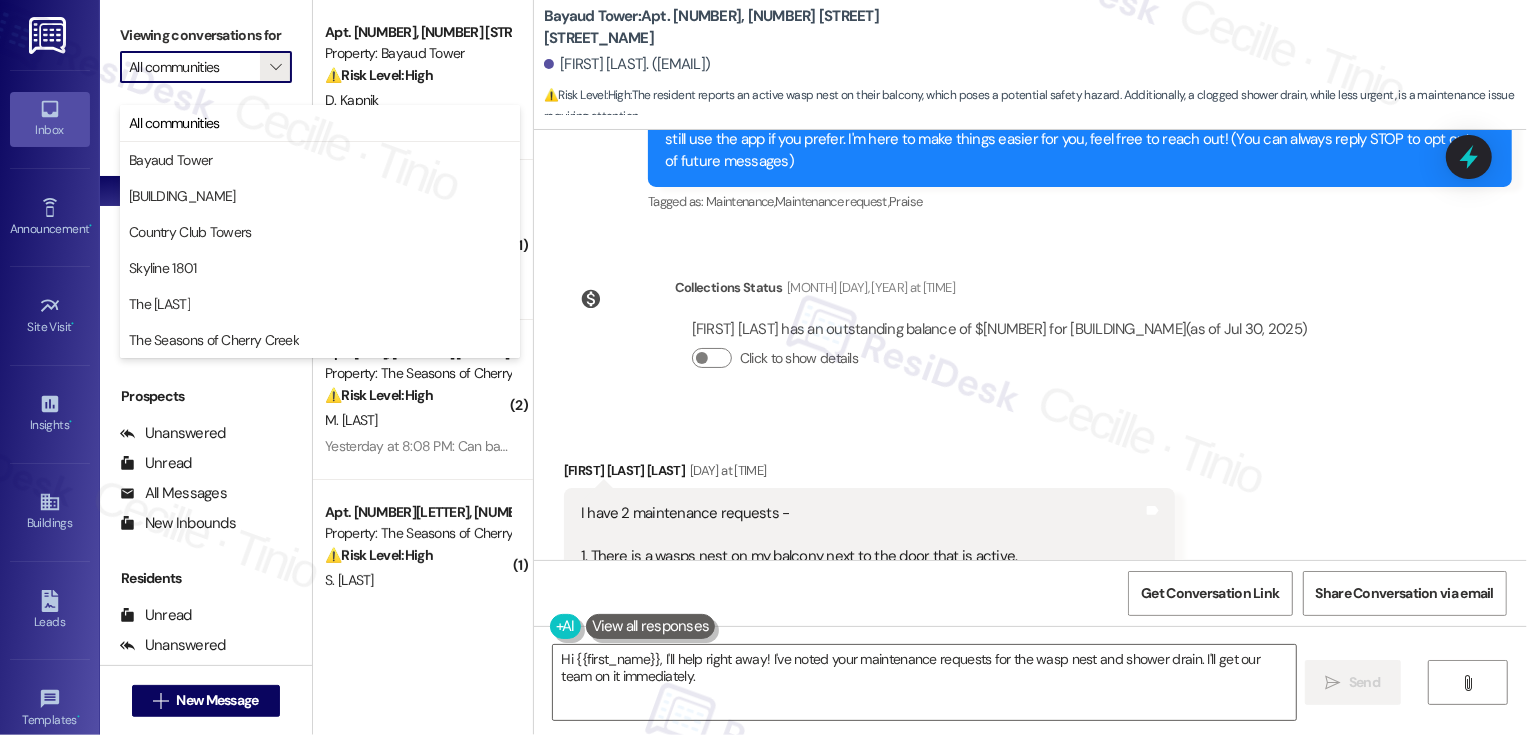 click on "Bayaud Tower:  Apt. 606, 1001 E. Bayaud Ave" at bounding box center (744, 27) 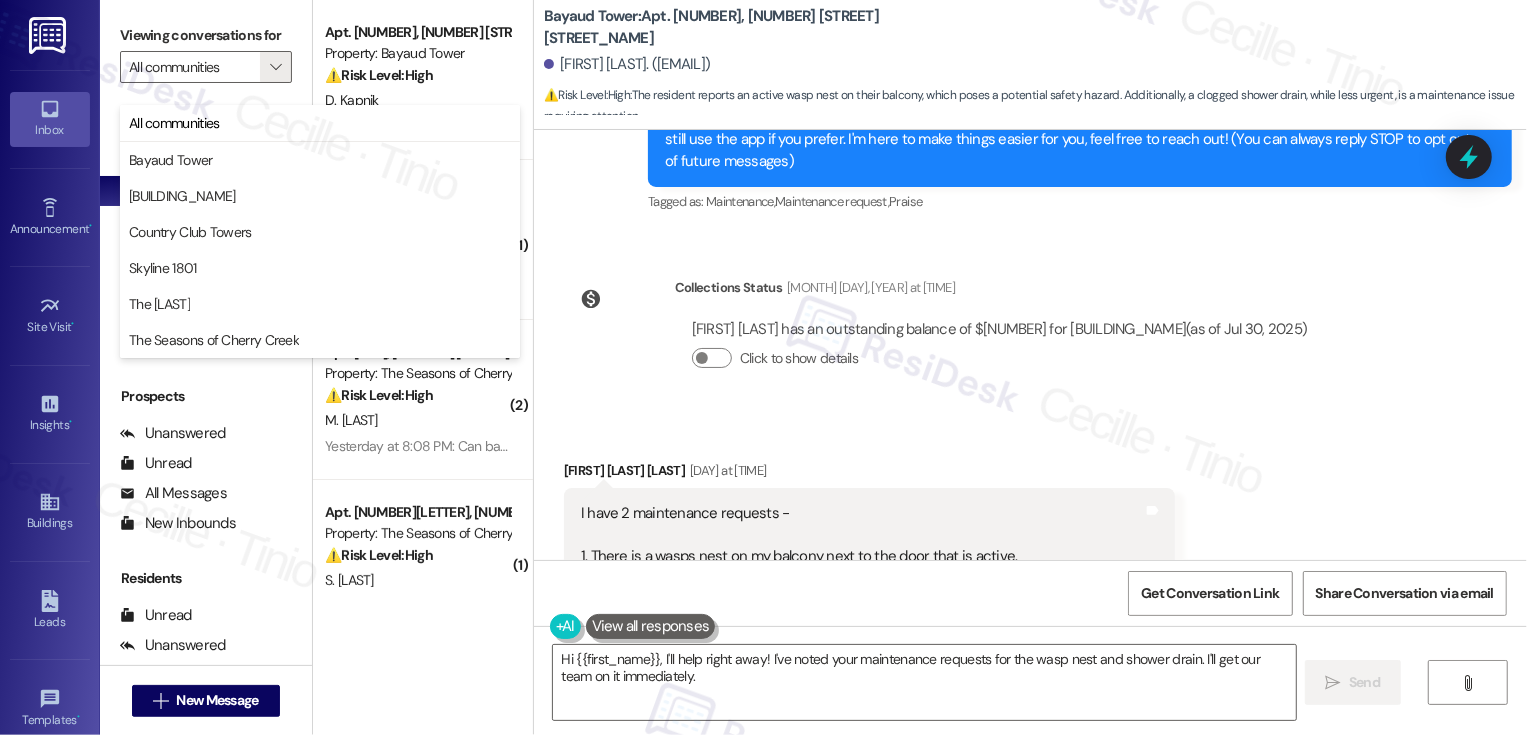 click on "Bayaud Tower:  Apt. 606, 1001 E. Bayaud Ave" at bounding box center [744, 27] 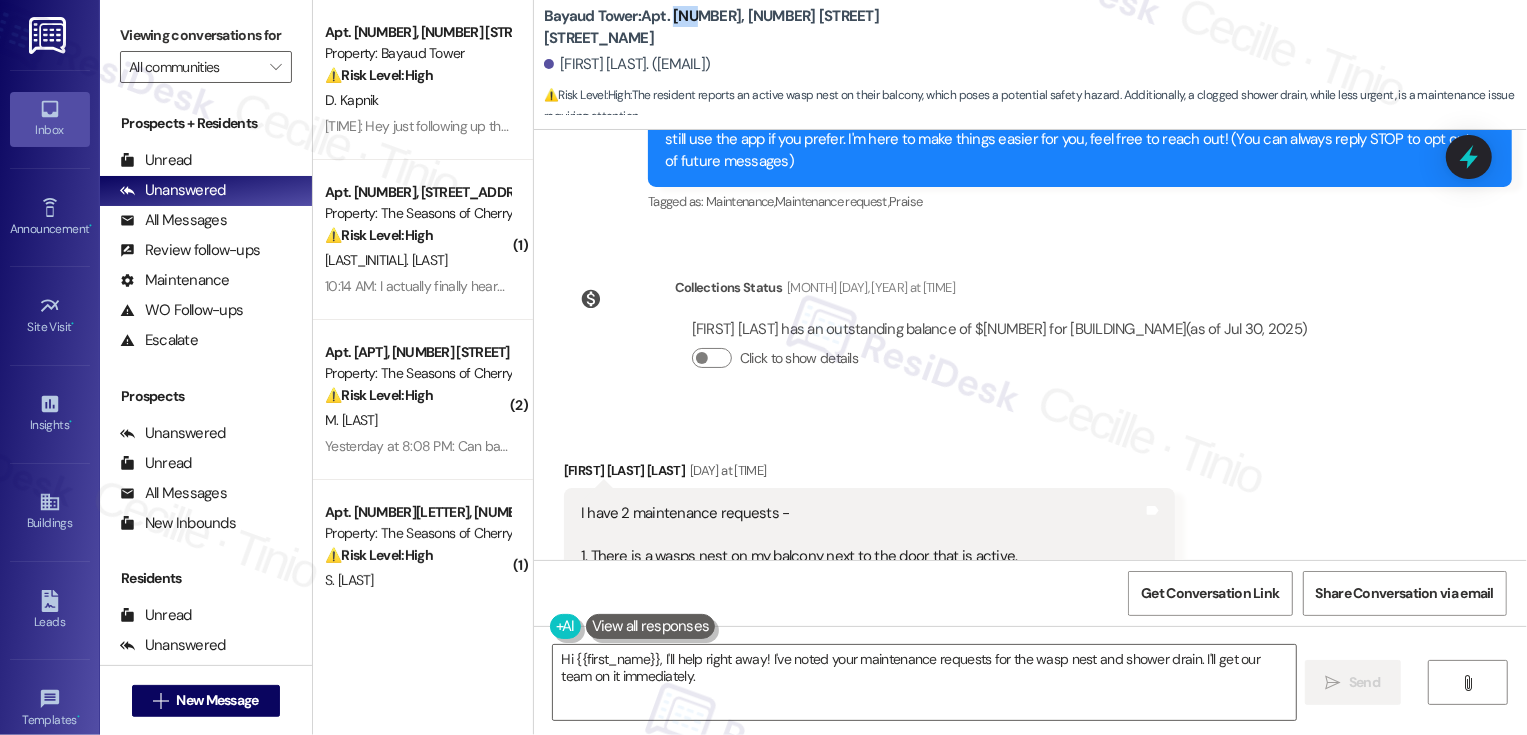 copy on "606" 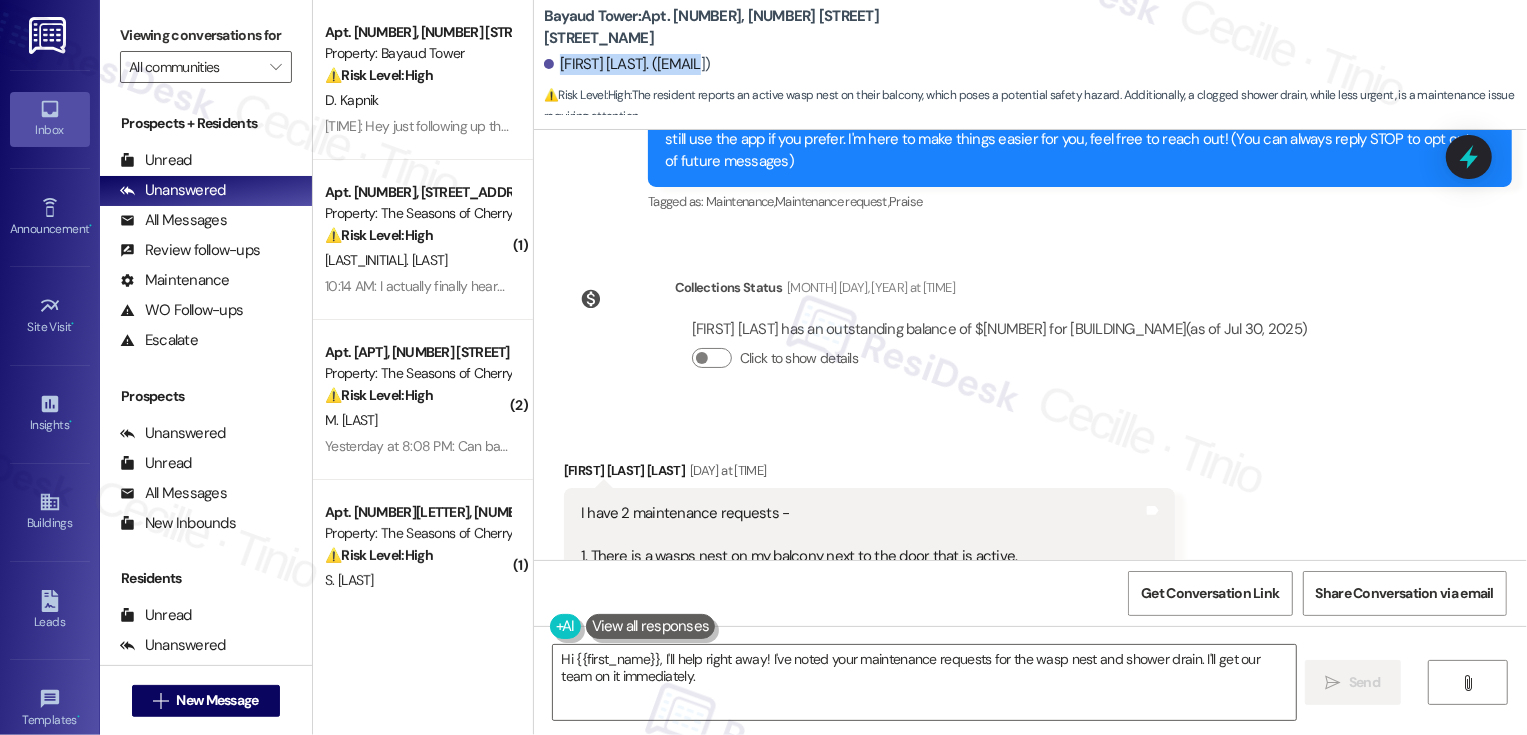 drag, startPoint x: 547, startPoint y: 63, endPoint x: 701, endPoint y: 60, distance: 154.02922 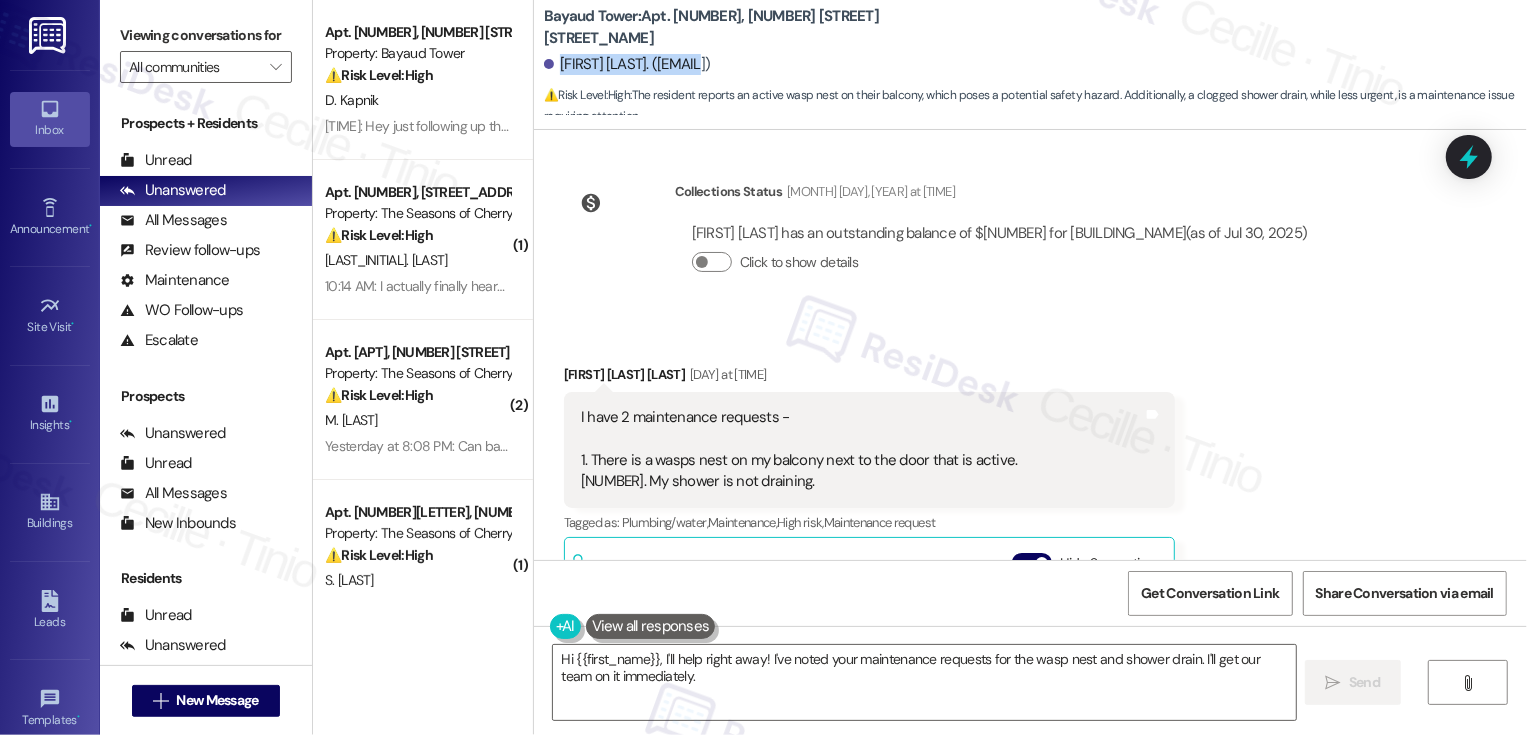 scroll, scrollTop: 382, scrollLeft: 0, axis: vertical 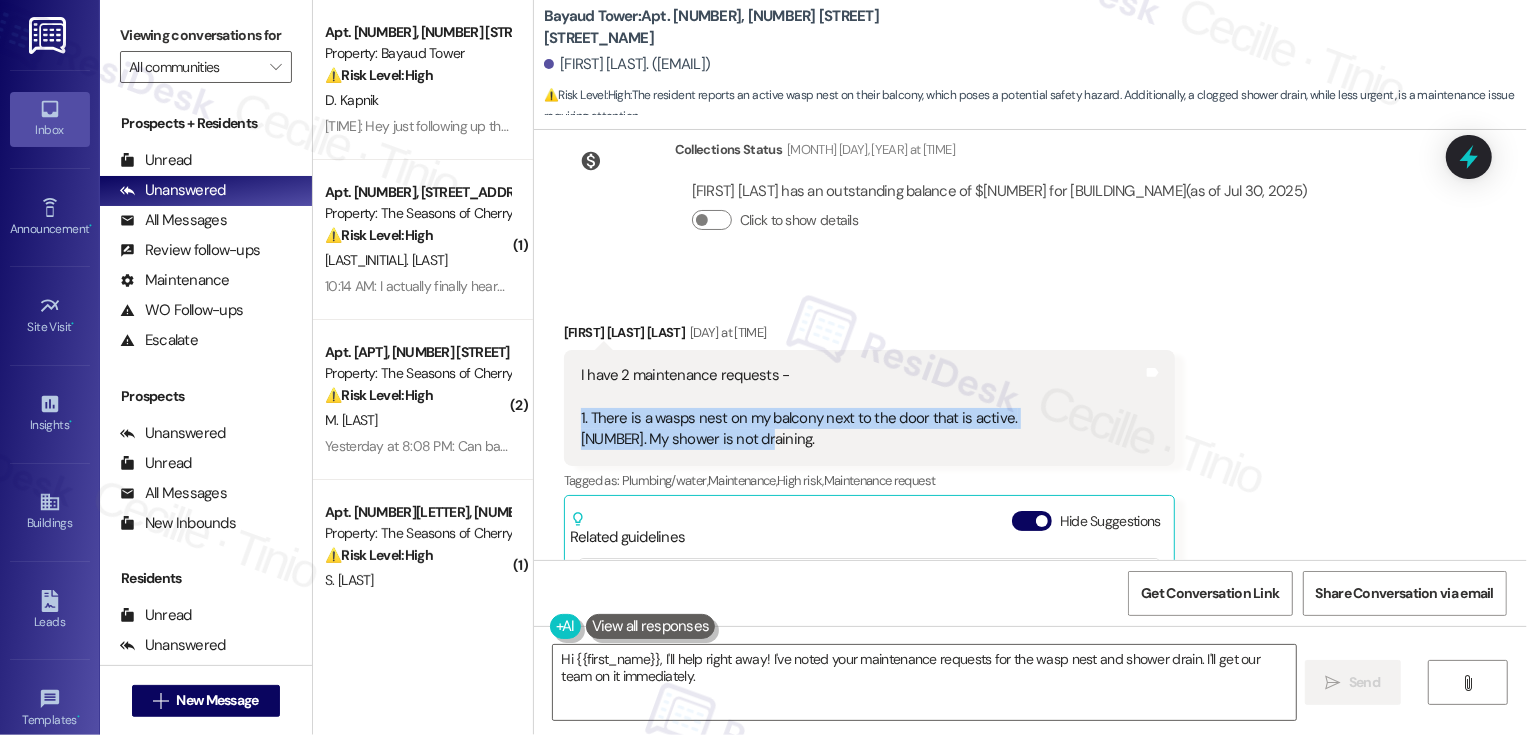 drag, startPoint x: 567, startPoint y: 412, endPoint x: 755, endPoint y: 446, distance: 191.04973 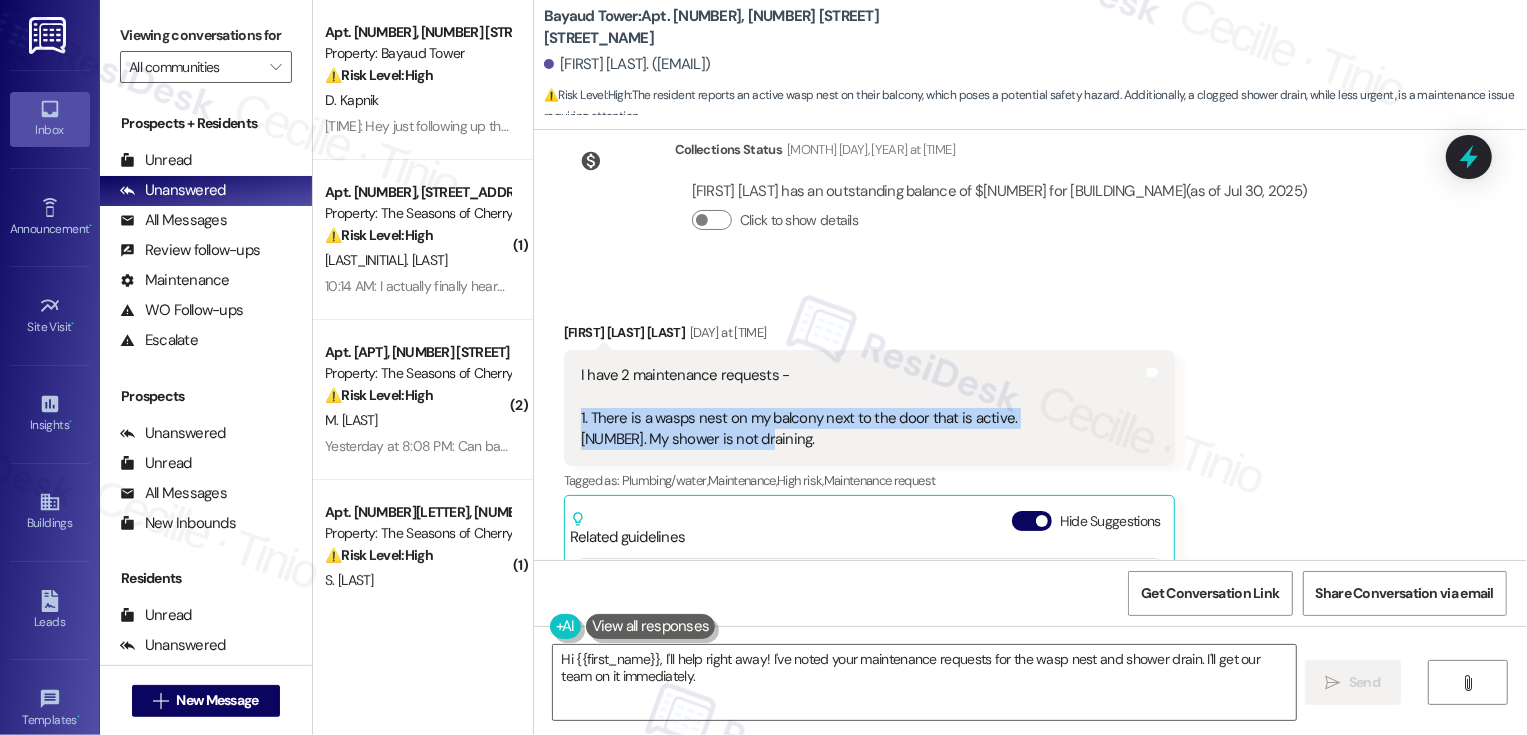 click on "Collections Status Jul 30, 2025 at 10:17 AM Sydney Macintyre Powell has an outstanding balance of $96.82 for Bayaud Tower  (as of Jul 30, 2025) Click to show details" at bounding box center (944, 201) 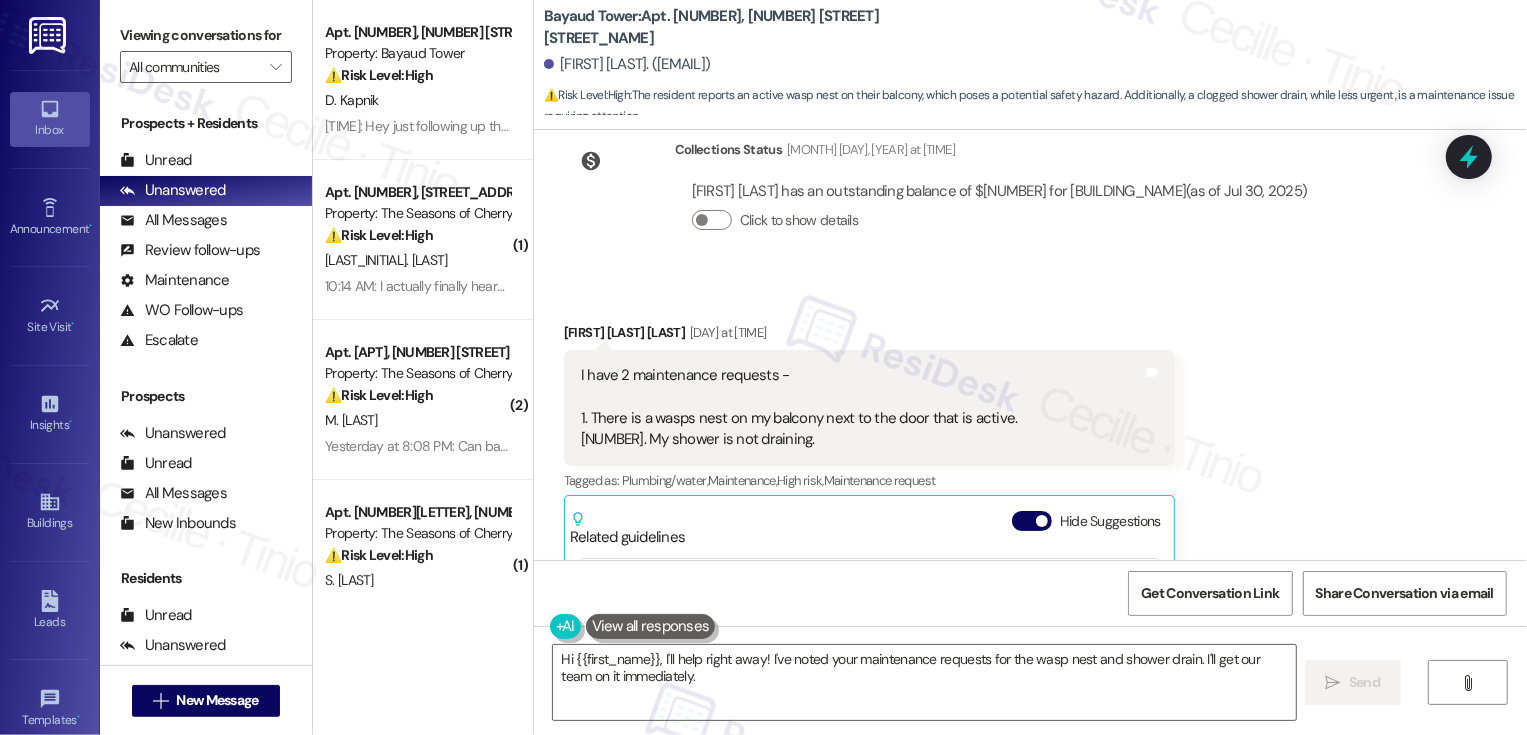 scroll, scrollTop: 520, scrollLeft: 0, axis: vertical 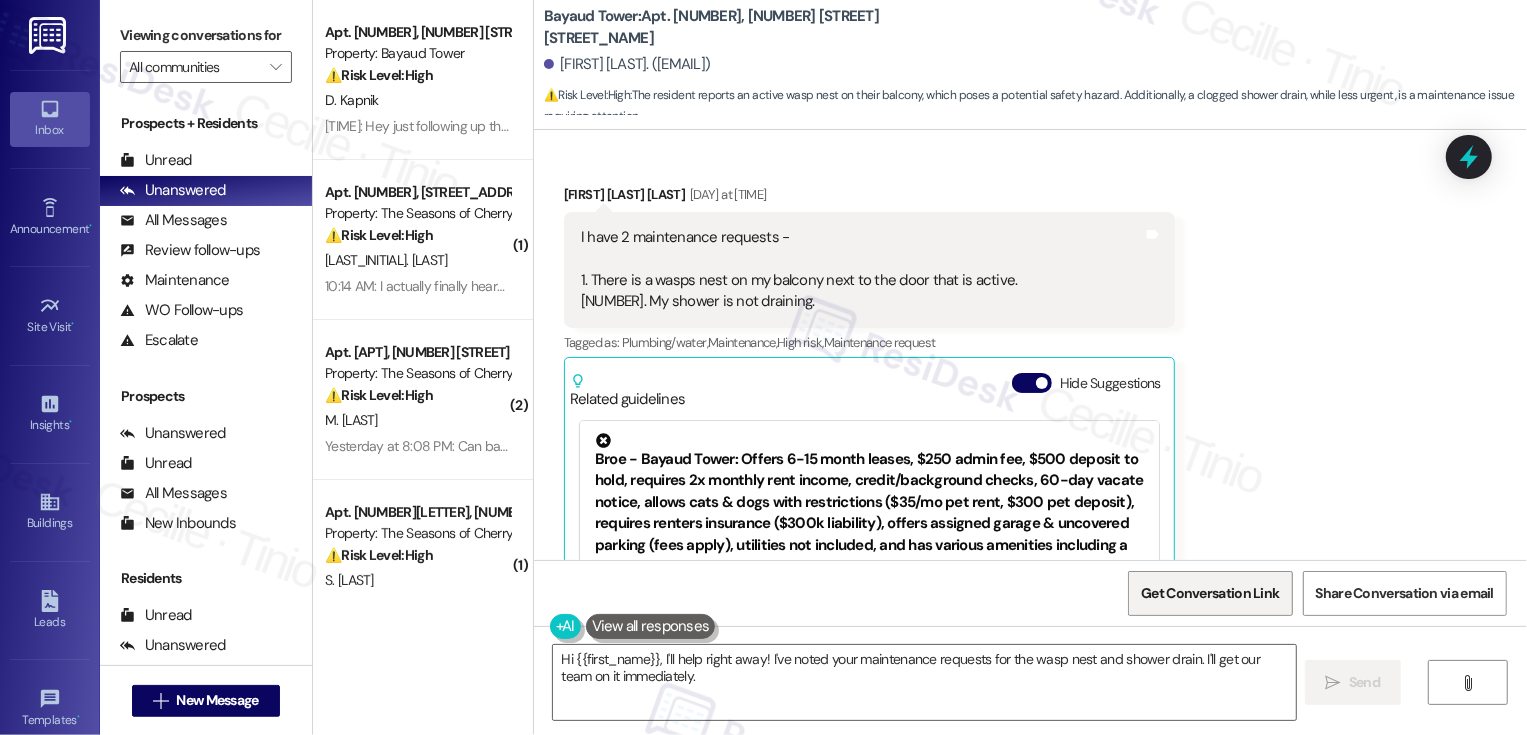 click on "Get Conversation Link" at bounding box center [1210, 593] 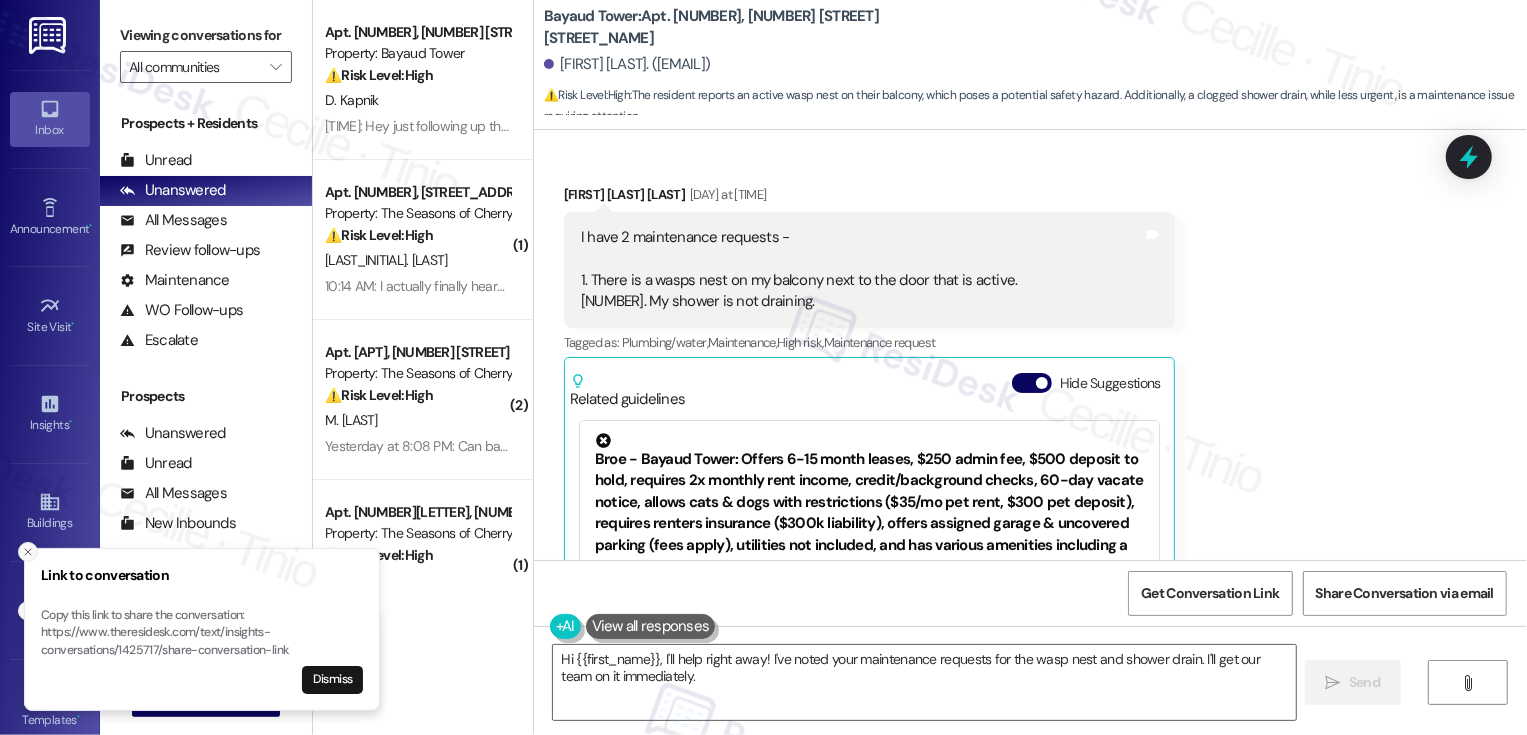 click 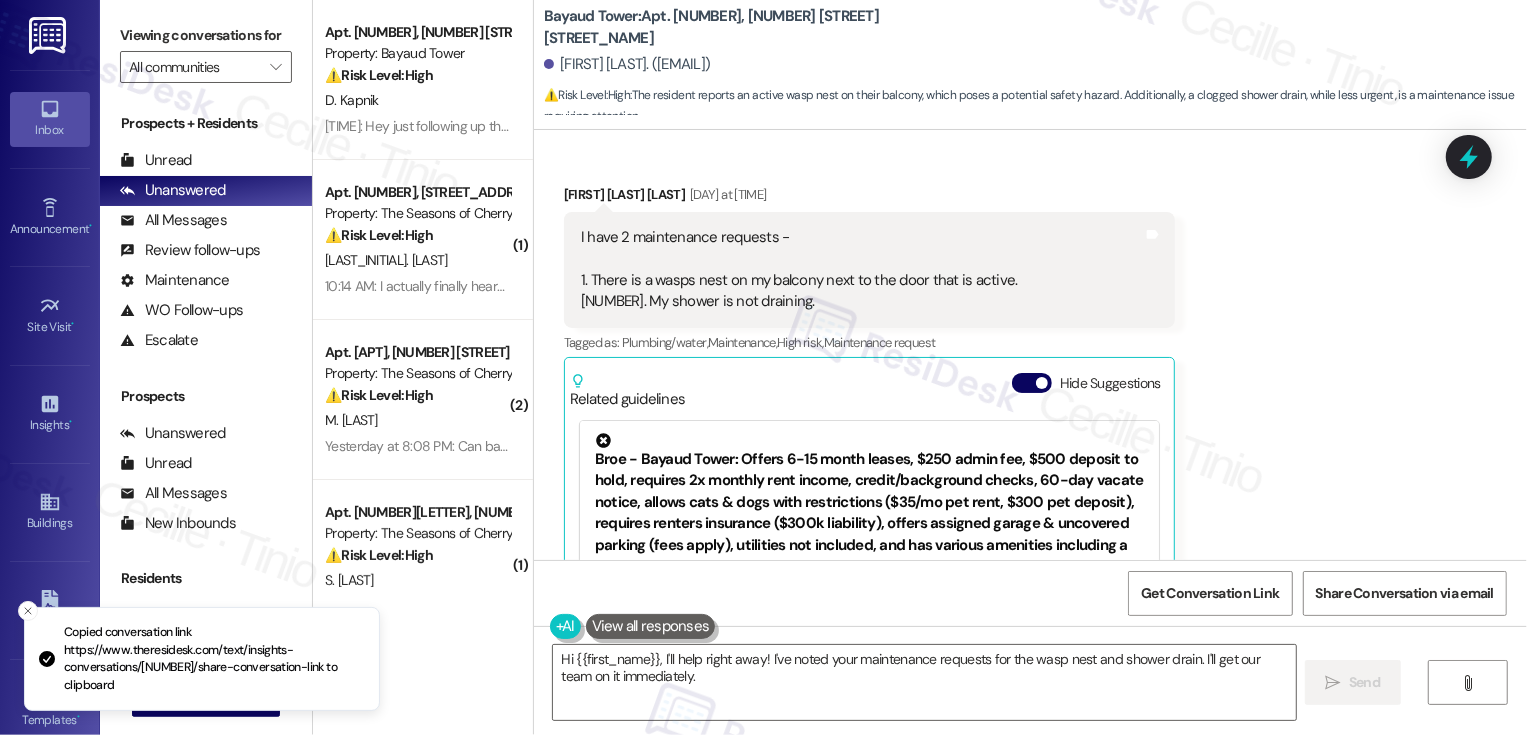 click on "Received via SMS Sydney Macintyre Powell Yesterday at 4:04 PM I have 2 maintenance requests -
1. There is a wasps nest on my balcony next to the door that is active.
2. My shower is not draining. Tags and notes Tagged as:   Plumbing/water ,  Click to highlight conversations about Plumbing/water Maintenance ,  Click to highlight conversations about Maintenance High risk ,  Click to highlight conversations about High risk Maintenance request Click to highlight conversations about Maintenance request  Related guidelines Hide Suggestions Broe - Bayaud Tower:  Offers 6-15 month leases, $250 admin fee, $500 deposit to hold, requires 2x monthly rent income, credit/background checks, 60-day vacate notice, allows cats & dogs with restrictions ($35/mo pet rent, $300 pet deposit), requires renters insurance ($300k liability), offers assigned garage & uncovered parking (fees apply), utilities not included, and has various amenities including a clubhouse, fitness center, pool, and dog park.
Created  a month ago  (" at bounding box center (1030, 432) 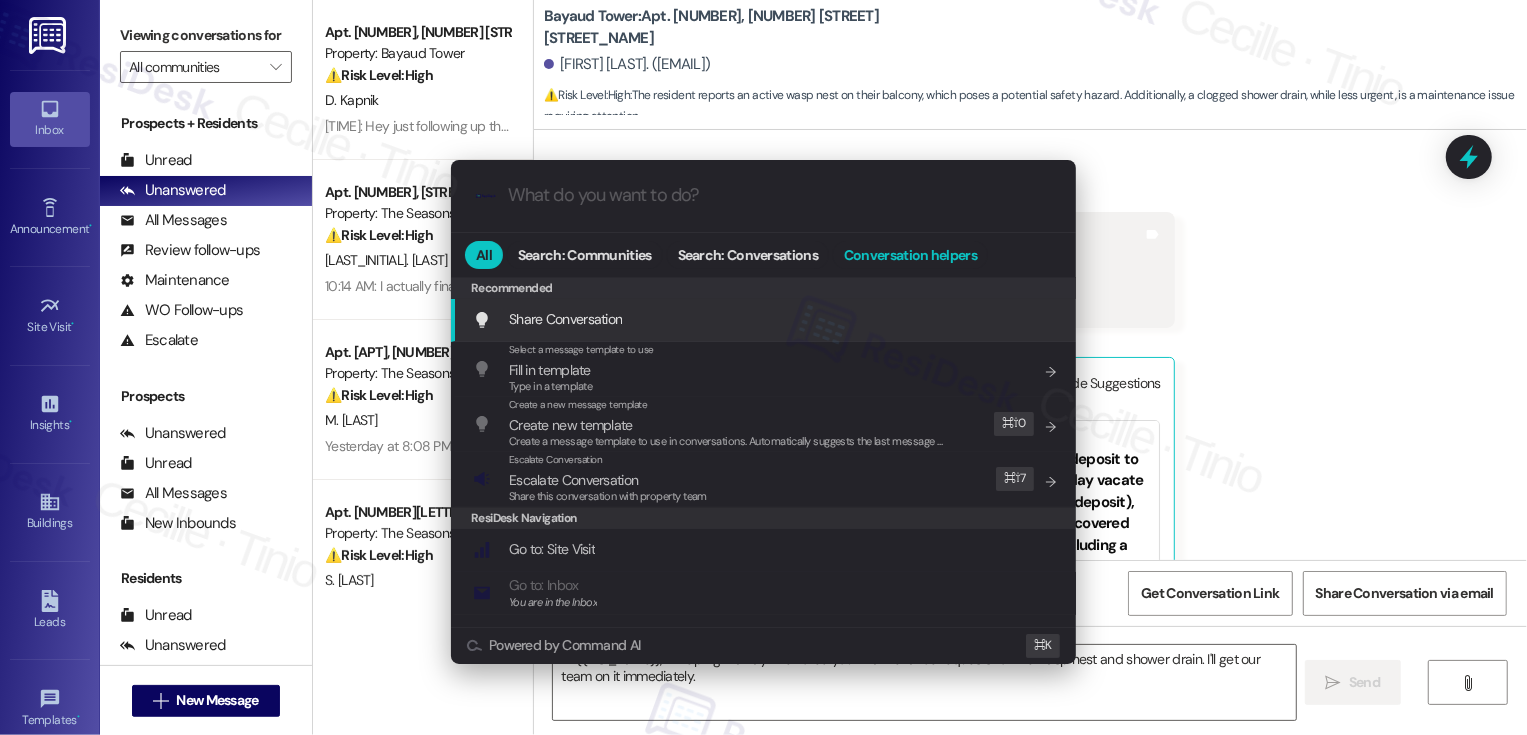 click on "Conversation helpers" at bounding box center (910, 255) 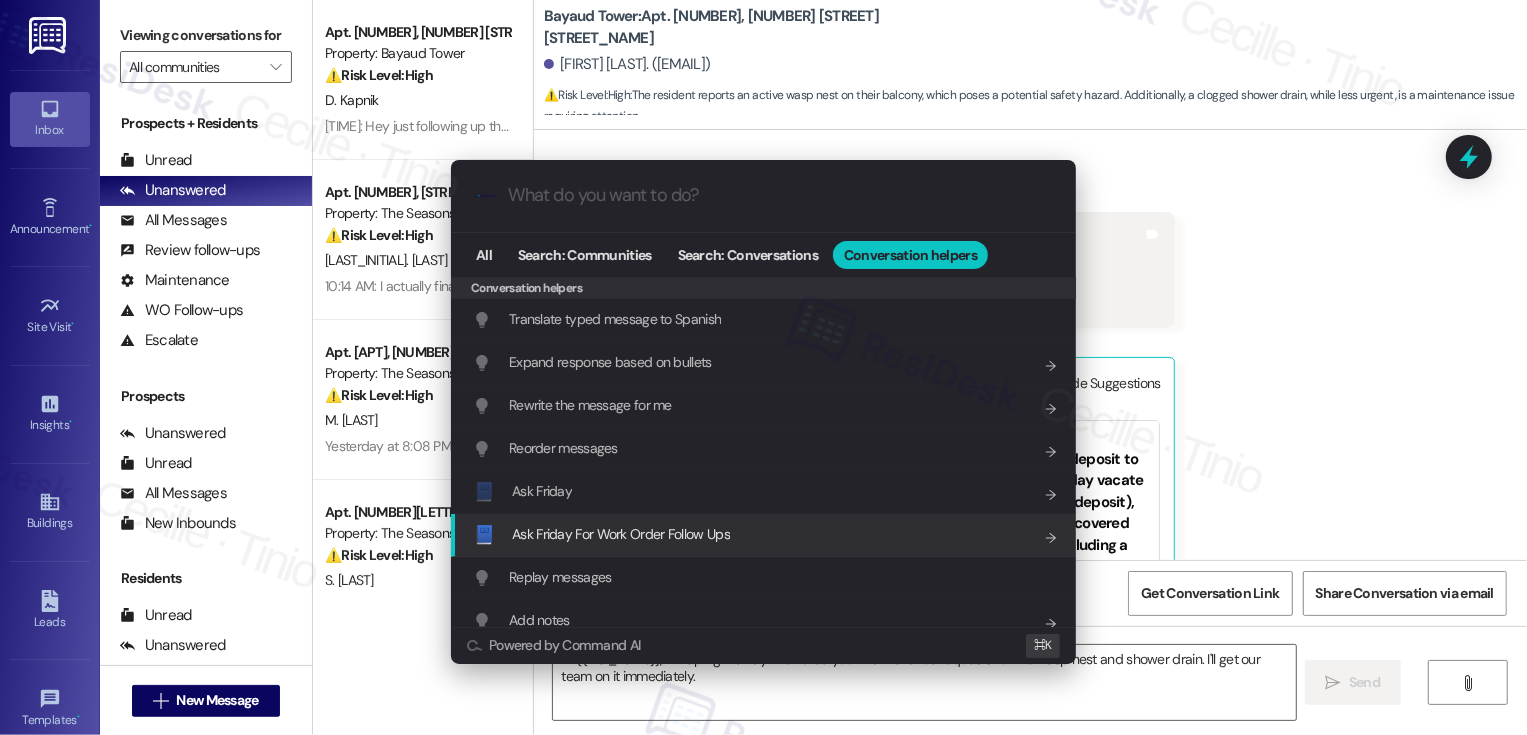 click on "Ask Friday For Work Order Follow Ups" at bounding box center [621, 534] 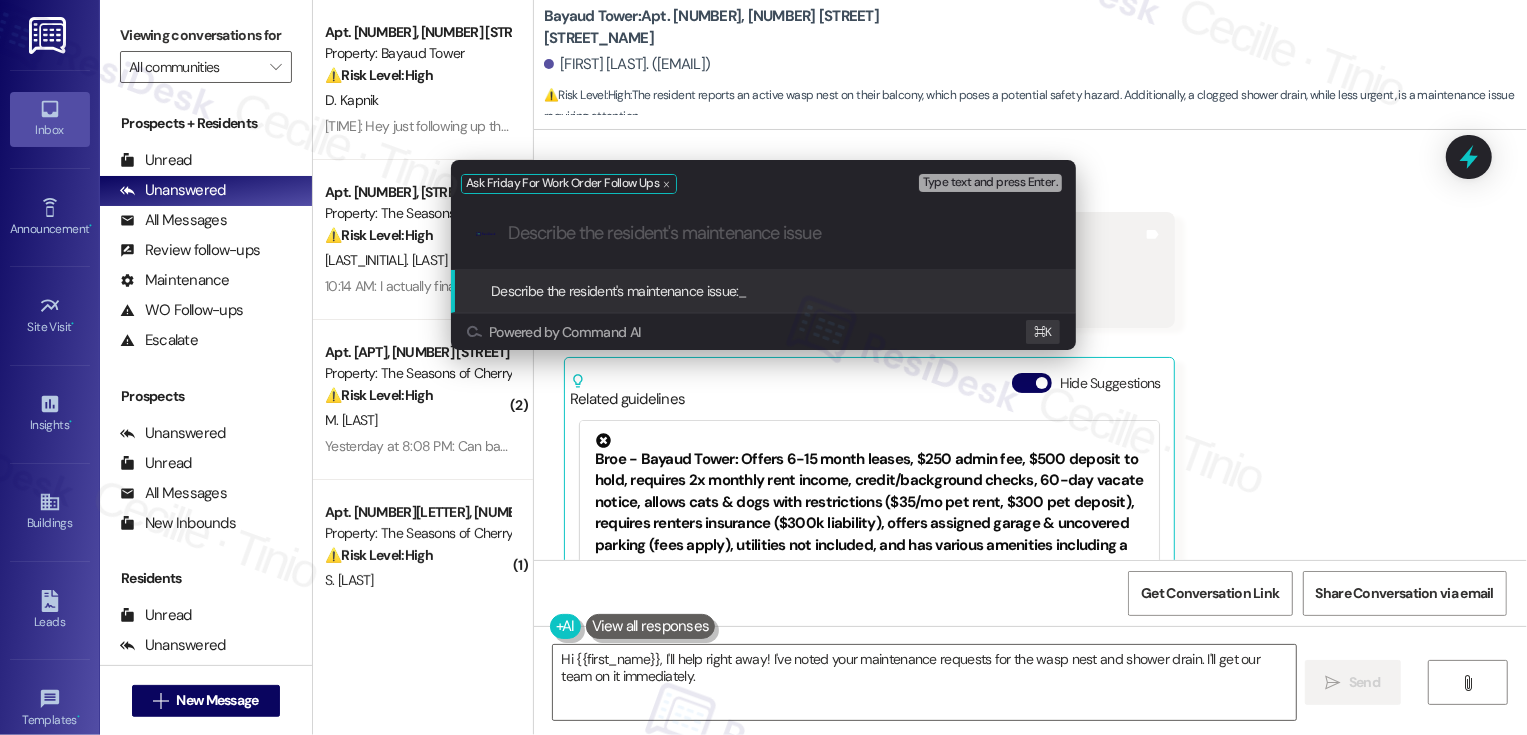 paste on ""1. There is a wasps nest on my balcony next to the door that is active. 2. My shower is not draining."" 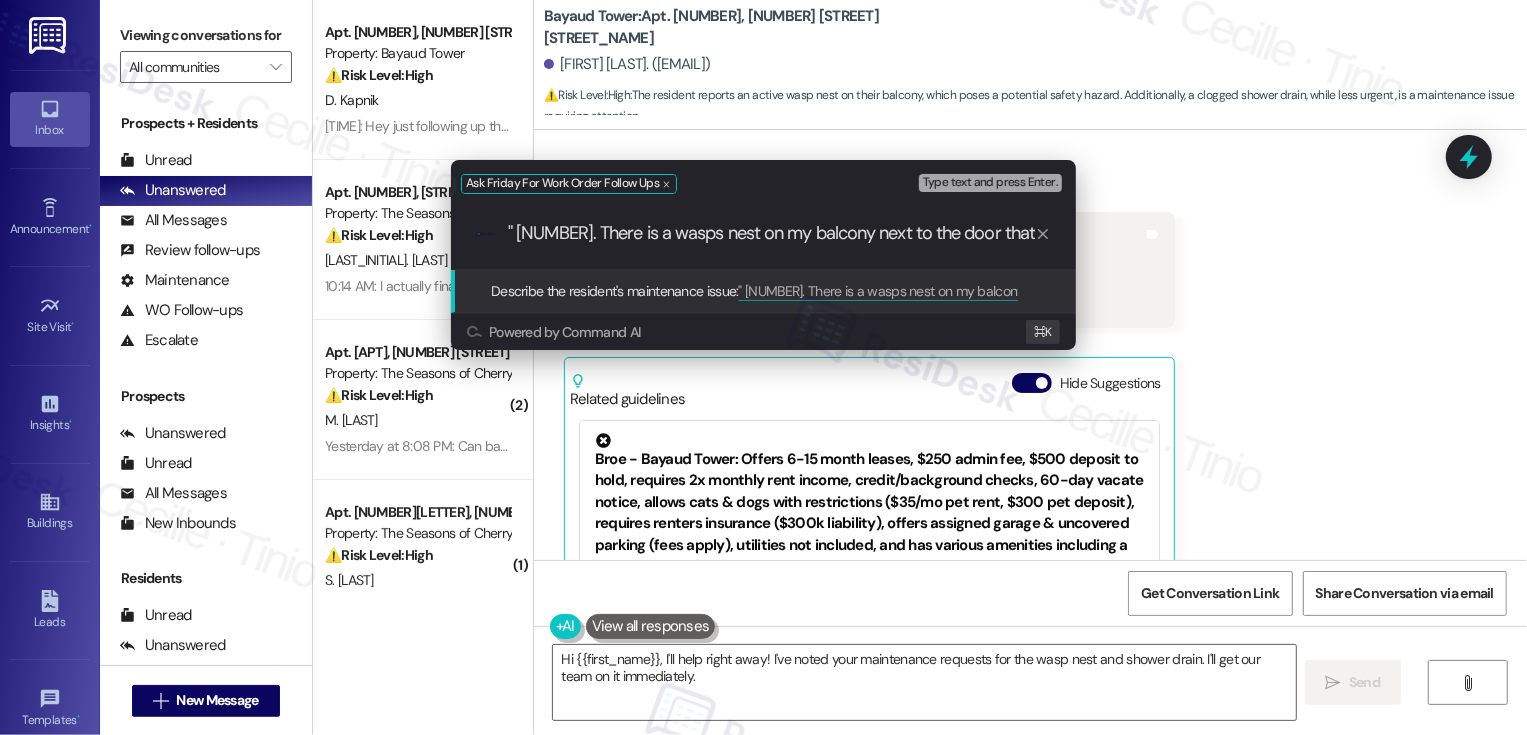 scroll, scrollTop: 0, scrollLeft: 213, axis: horizontal 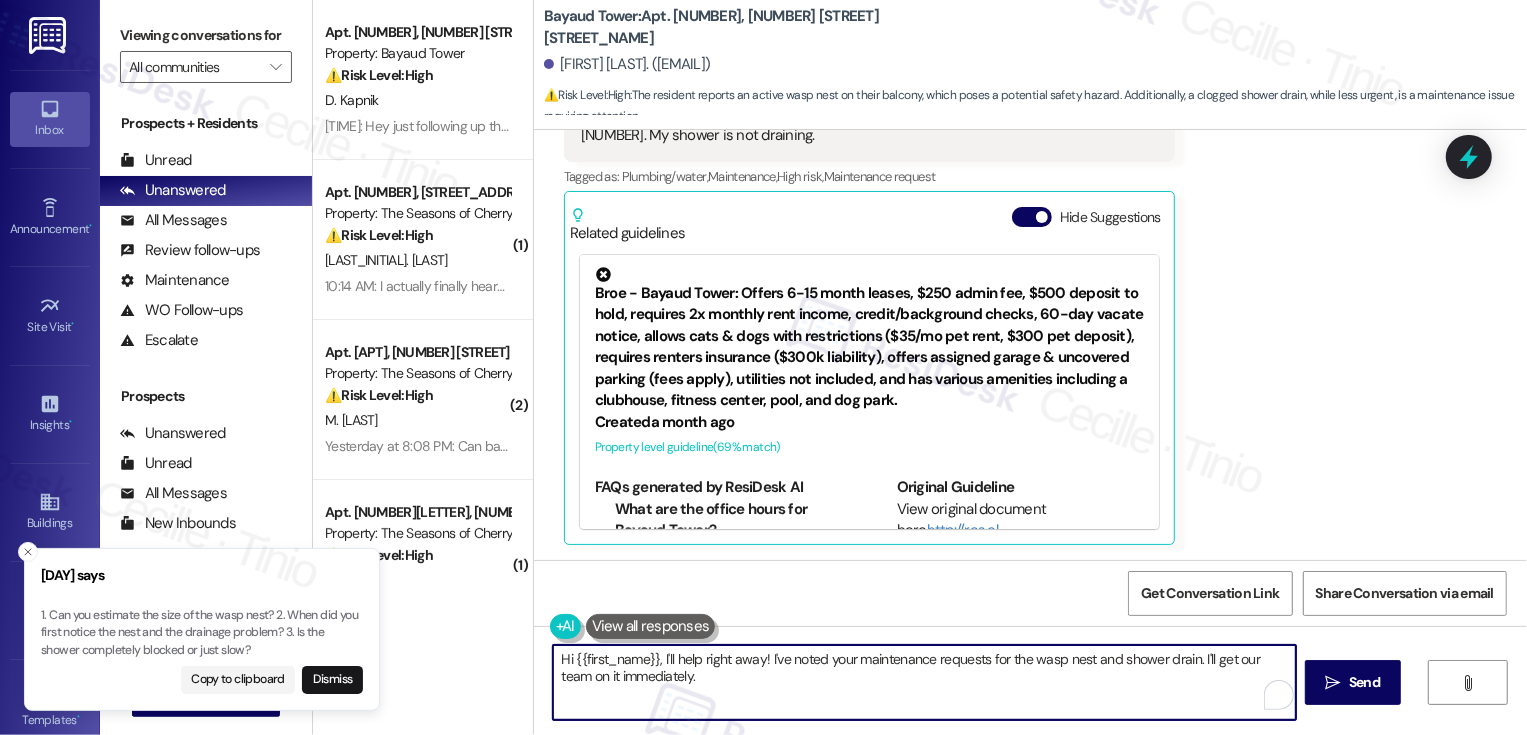drag, startPoint x: 653, startPoint y: 659, endPoint x: 751, endPoint y: 660, distance: 98.005104 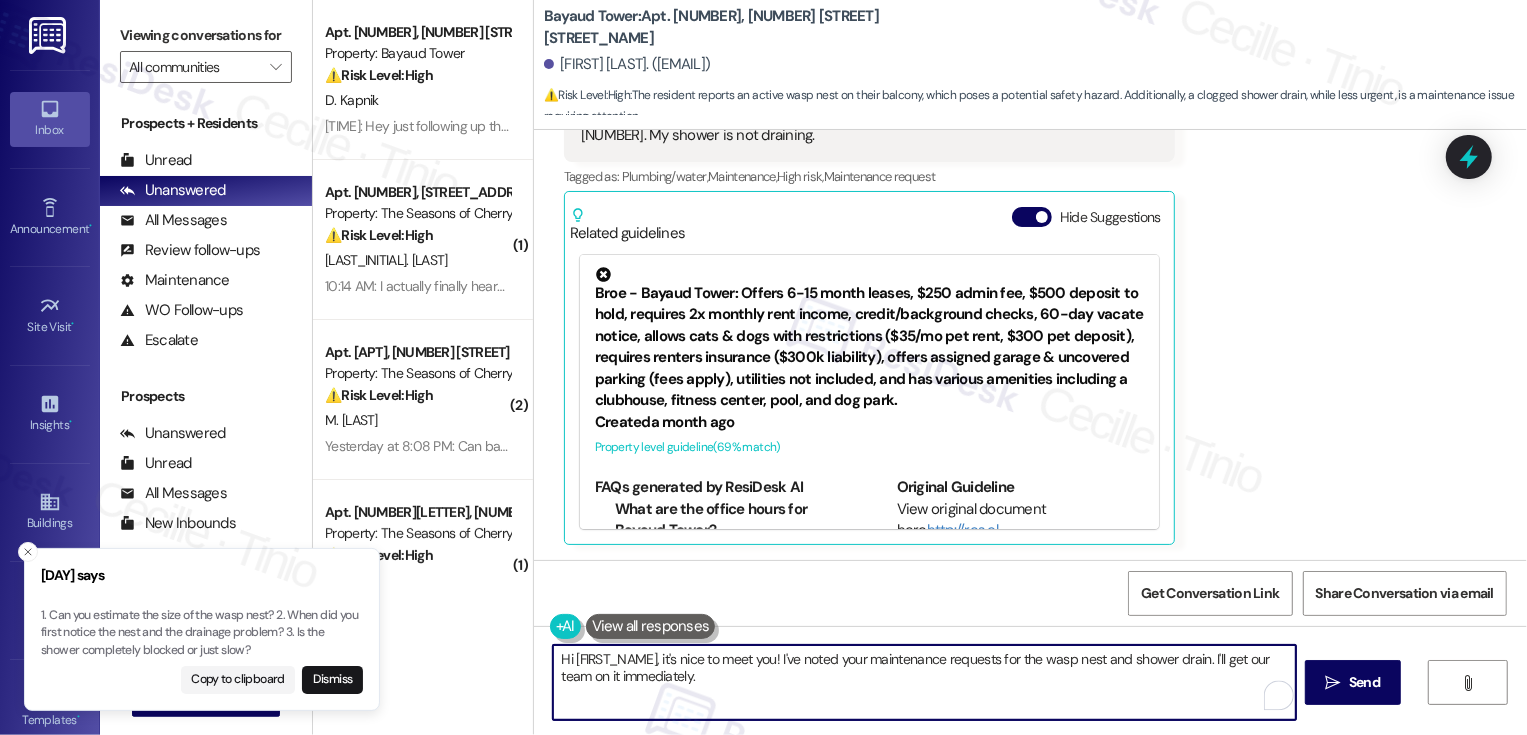 click on "Hi {{first_name}}, it's nice to meet you! I've noted your maintenance requests for the wasp nest and shower drain. I'll get our team on it immediately." at bounding box center [924, 682] 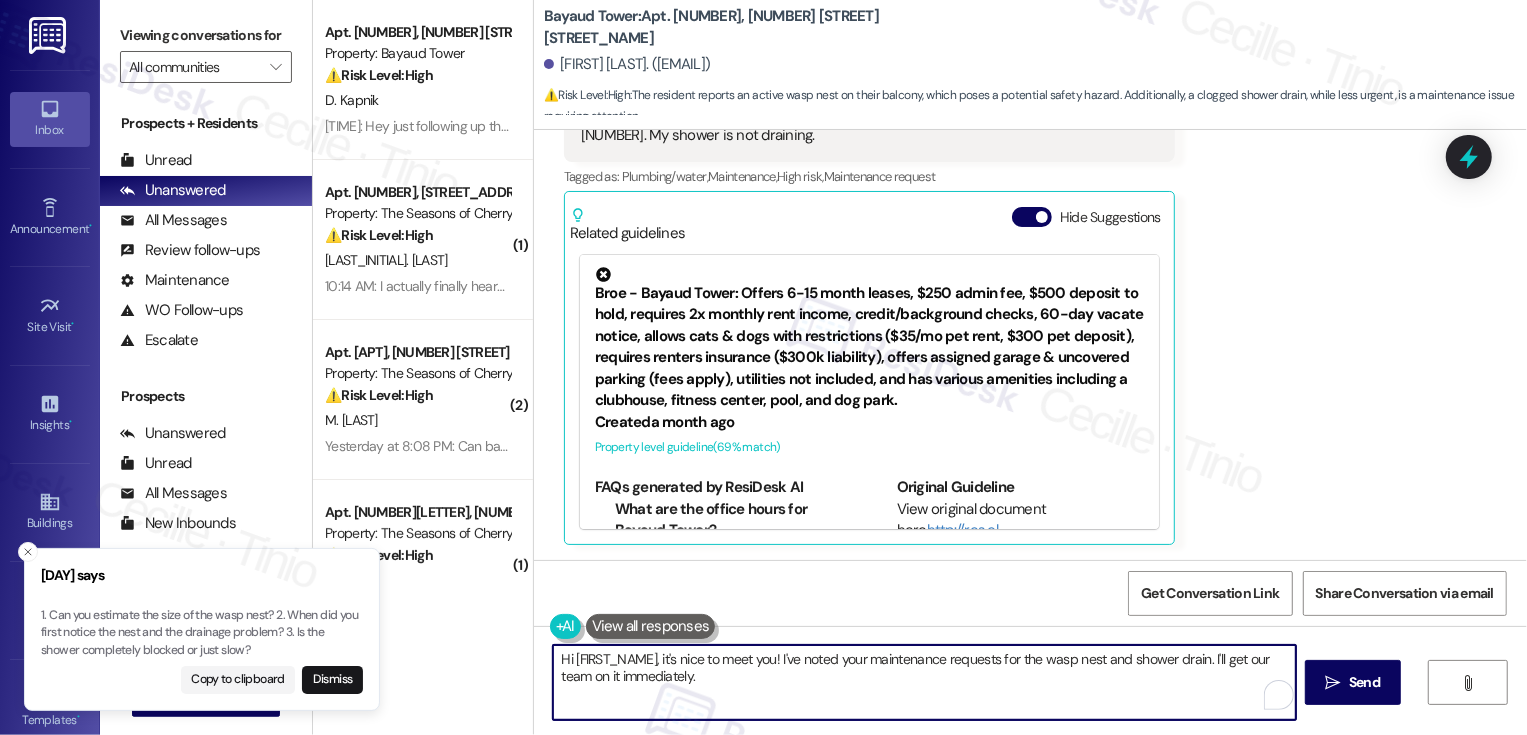 type on "Hi {{first_name}}, it's nice to meet you! I've noted your maintenance requests for the wasp nest and shower drain. I'll get our team on it immediately." 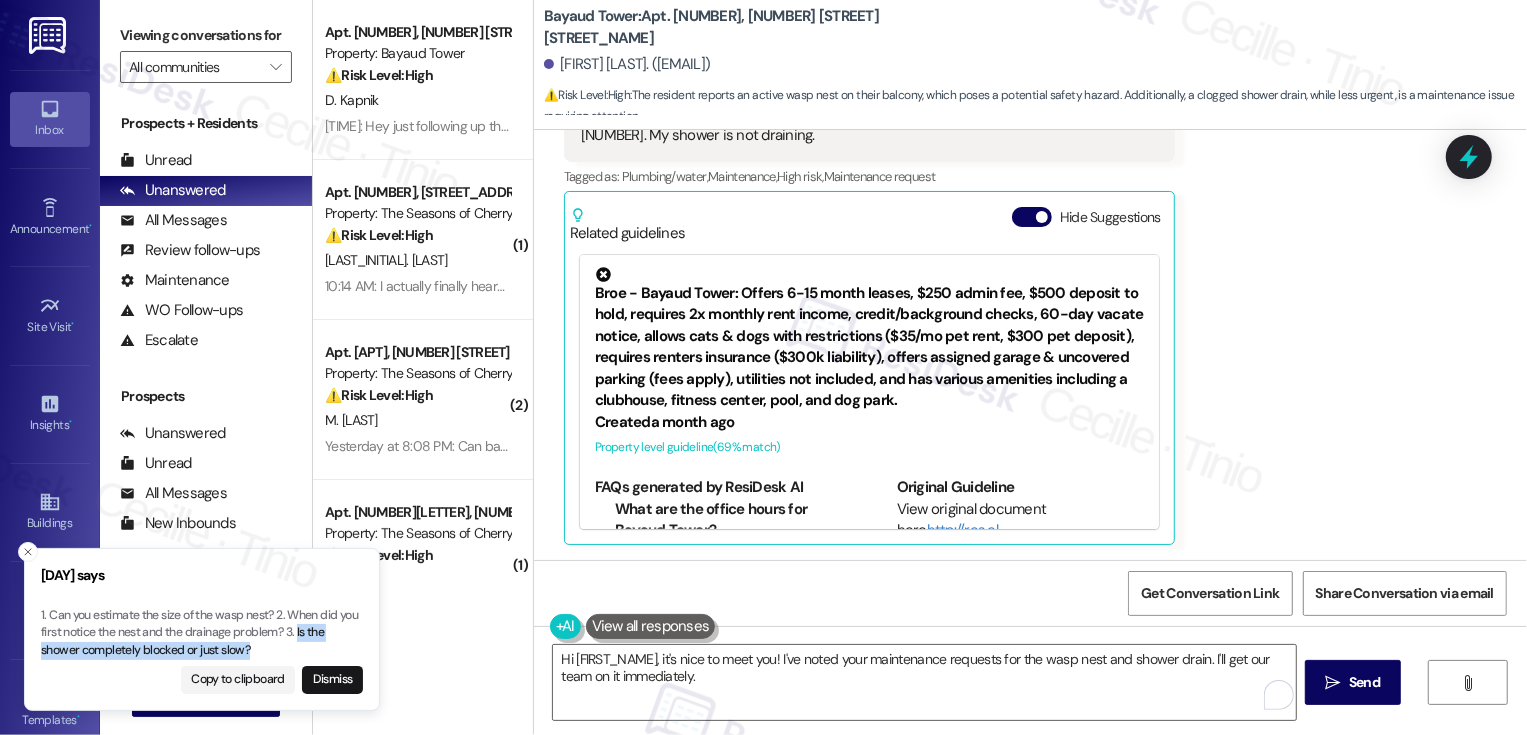 type 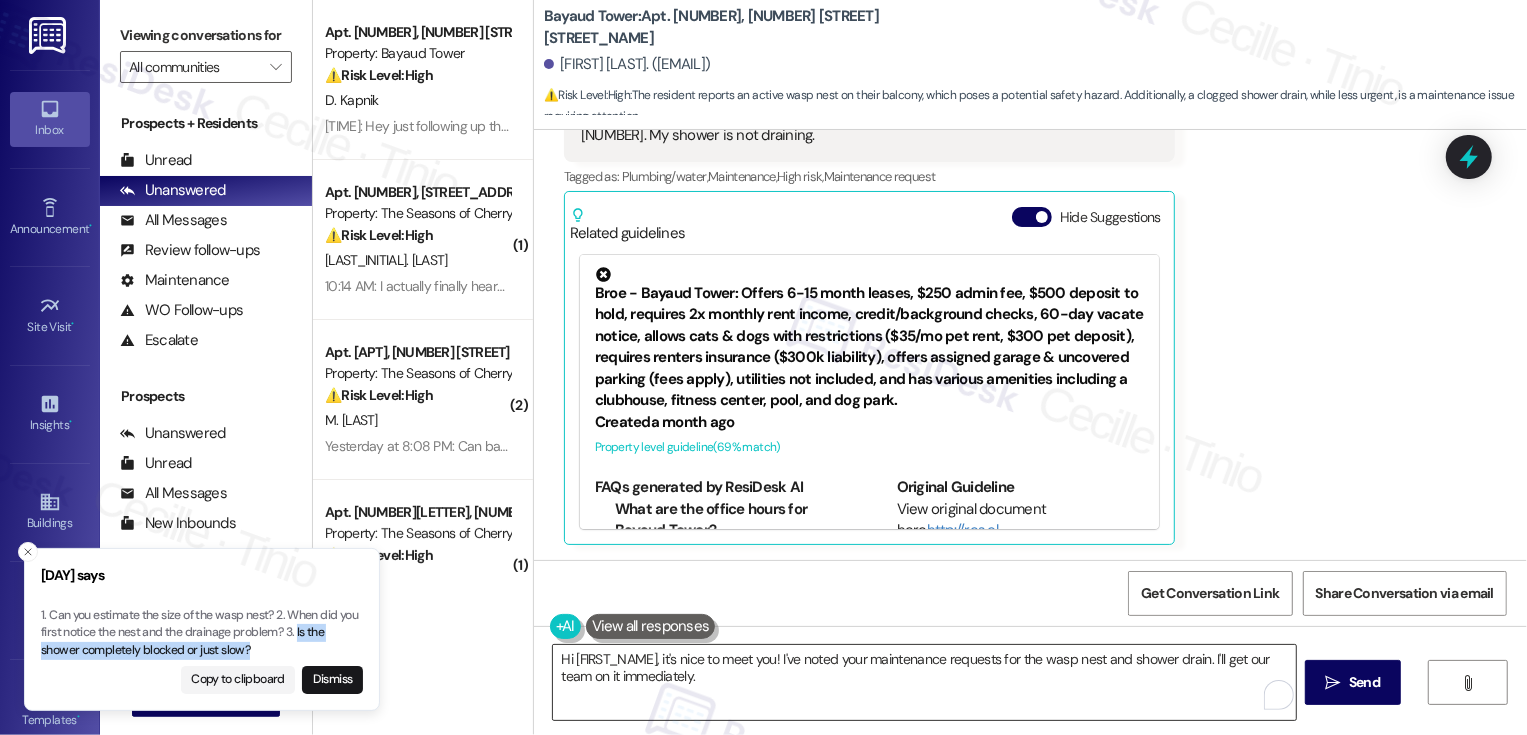 click on "Hi {{first_name}}, it's nice to meet you! I've noted your maintenance requests for the wasp nest and shower drain. I'll get our team on it immediately." at bounding box center [924, 682] 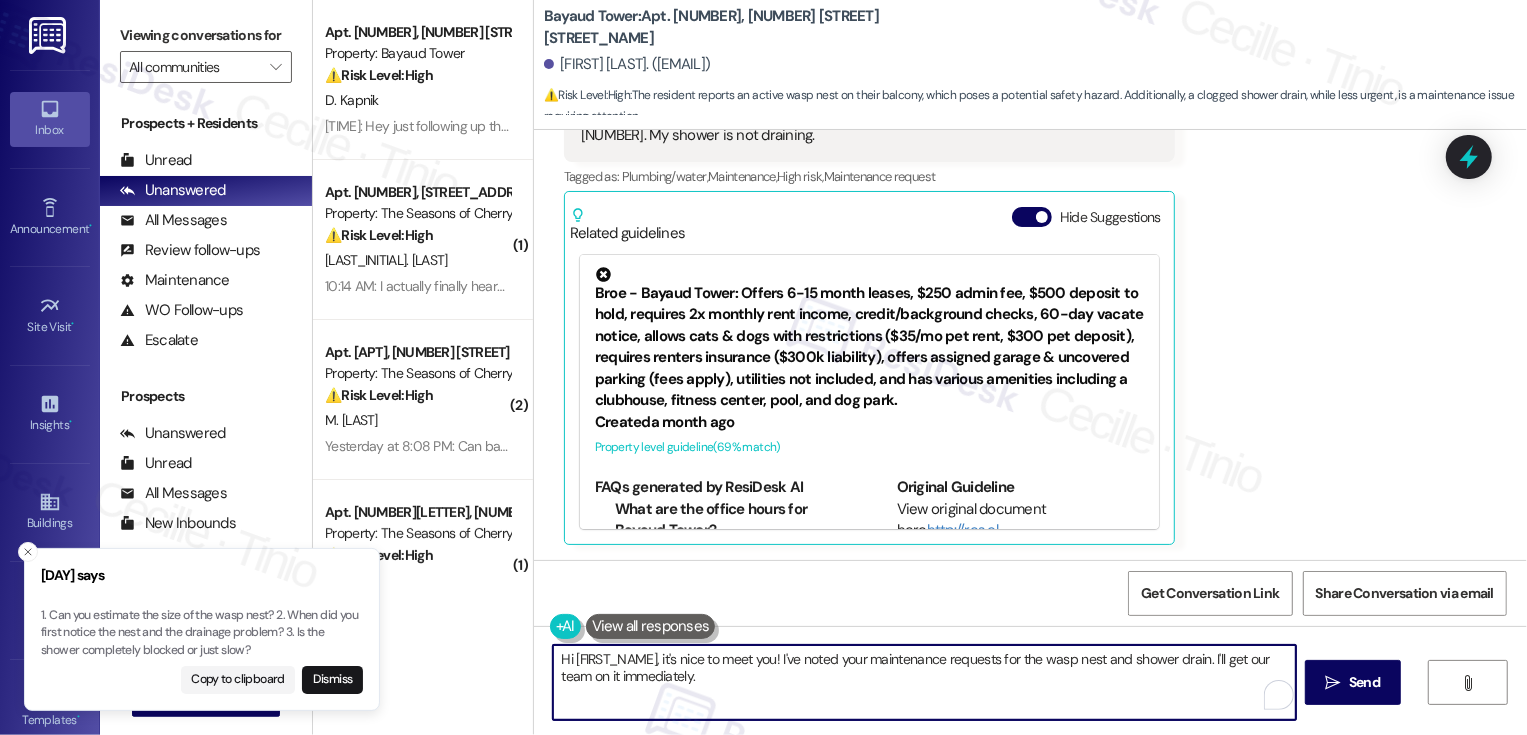 drag, startPoint x: 1204, startPoint y: 661, endPoint x: 1218, endPoint y: 685, distance: 27.784887 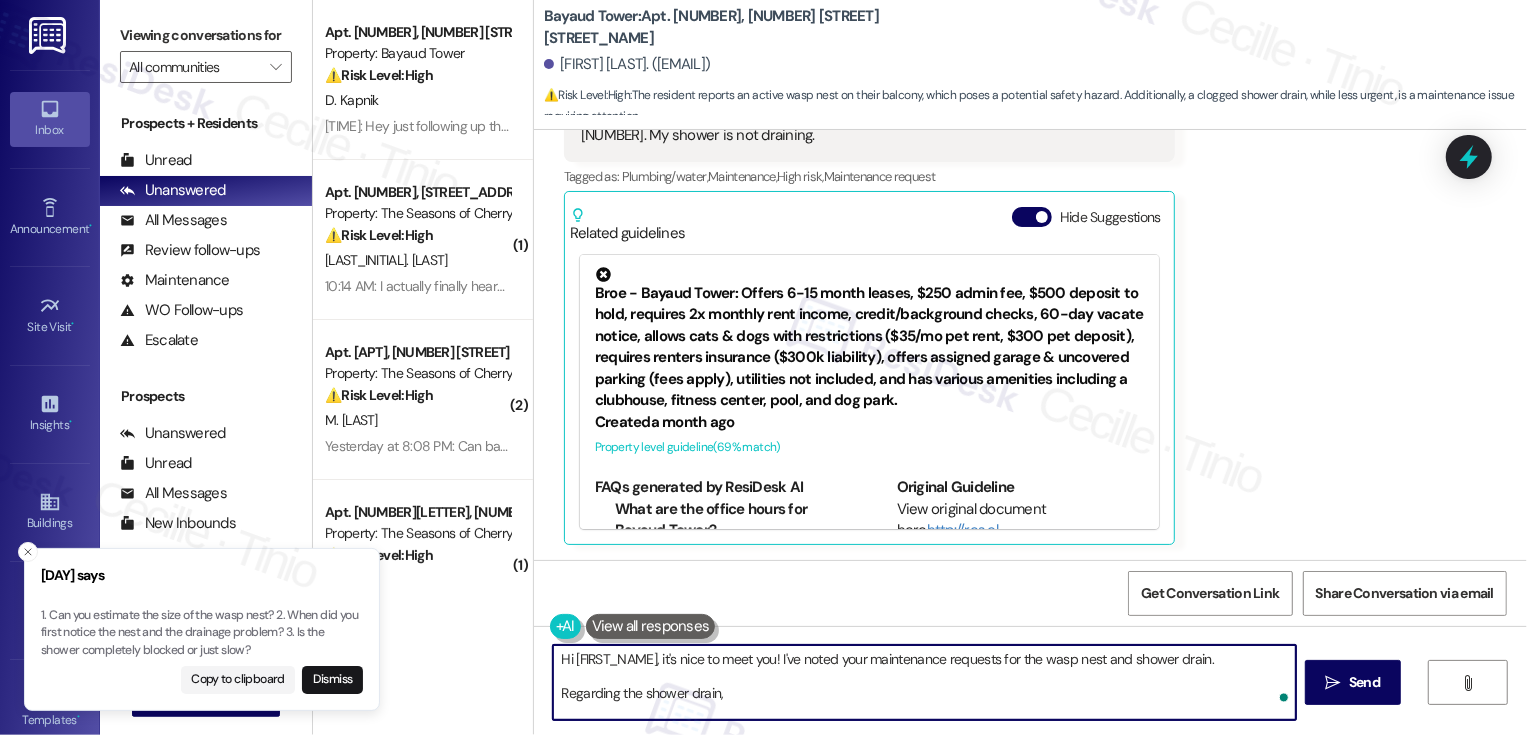 paste on "Is the shower completely blocked or just slow?" 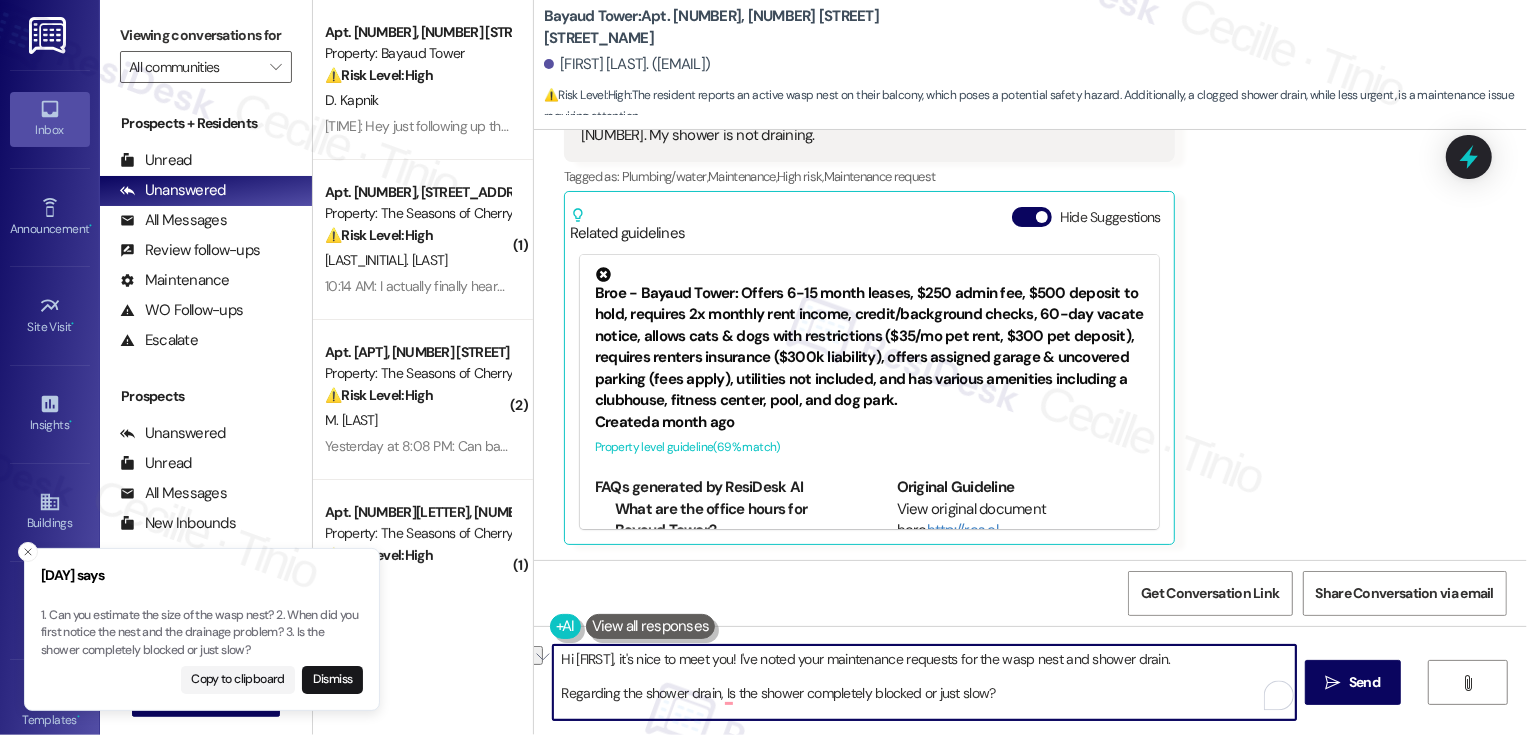 drag, startPoint x: 713, startPoint y: 692, endPoint x: 791, endPoint y: 681, distance: 78.77182 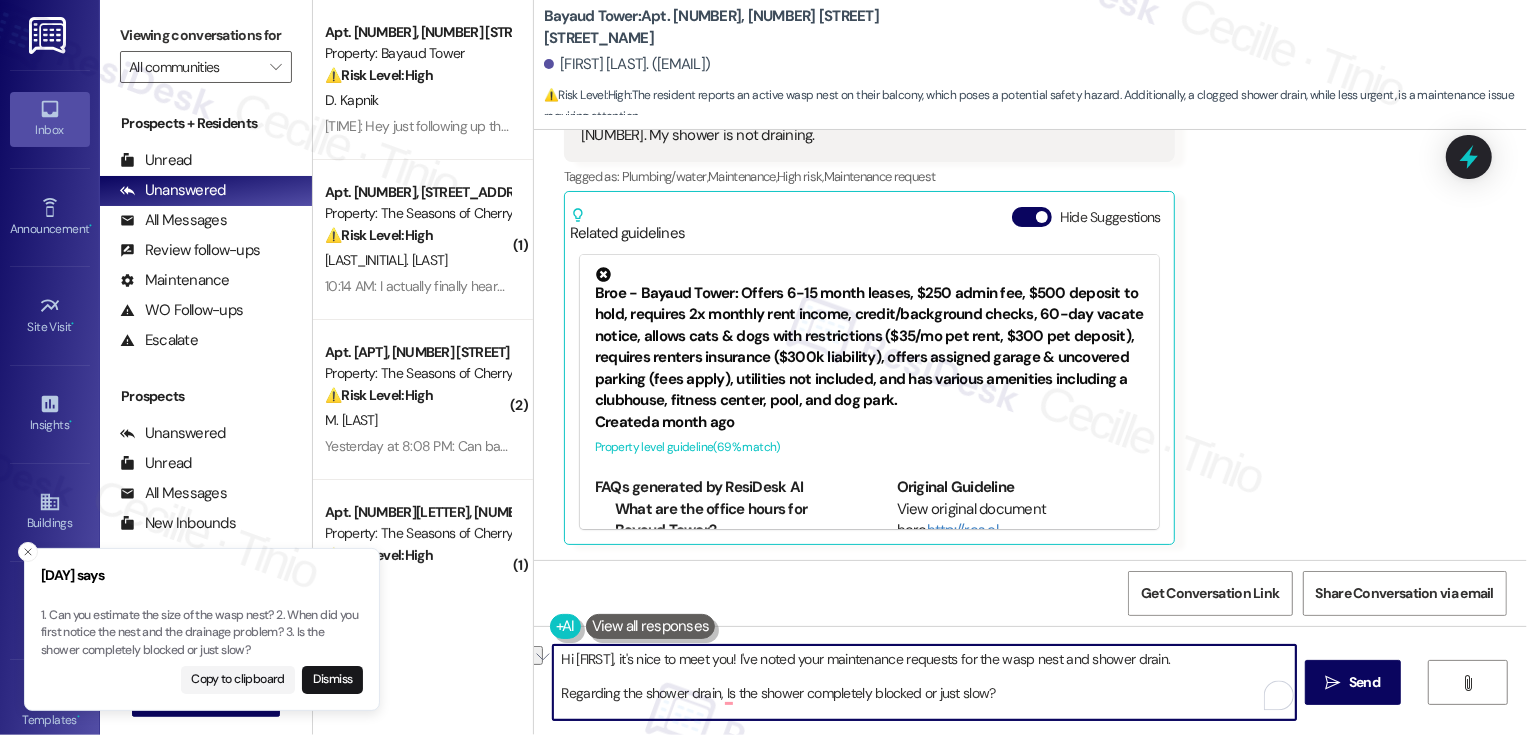 click on "Hi {{first_name}}, it's nice to meet you! I've noted your maintenance requests for the wasp nest and shower drain.
Regarding the shower drain, Is the shower completely blocked or just slow?" at bounding box center (924, 682) 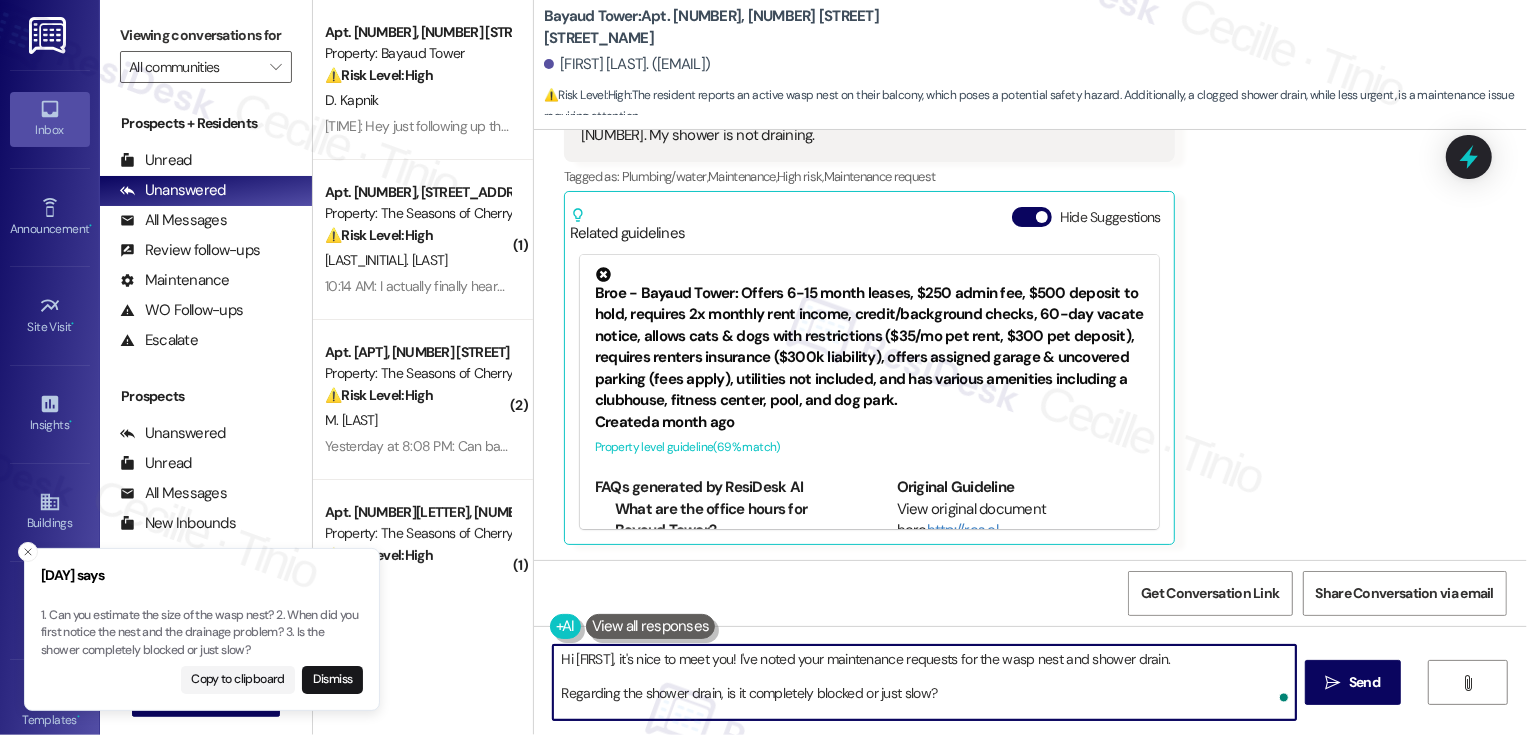 click on "Hi {{first_name}}, it's nice to meet you! I've noted your maintenance requests for the wasp nest and shower drain.
Regarding the shower drain, is it completely blocked or just slow?" at bounding box center [924, 682] 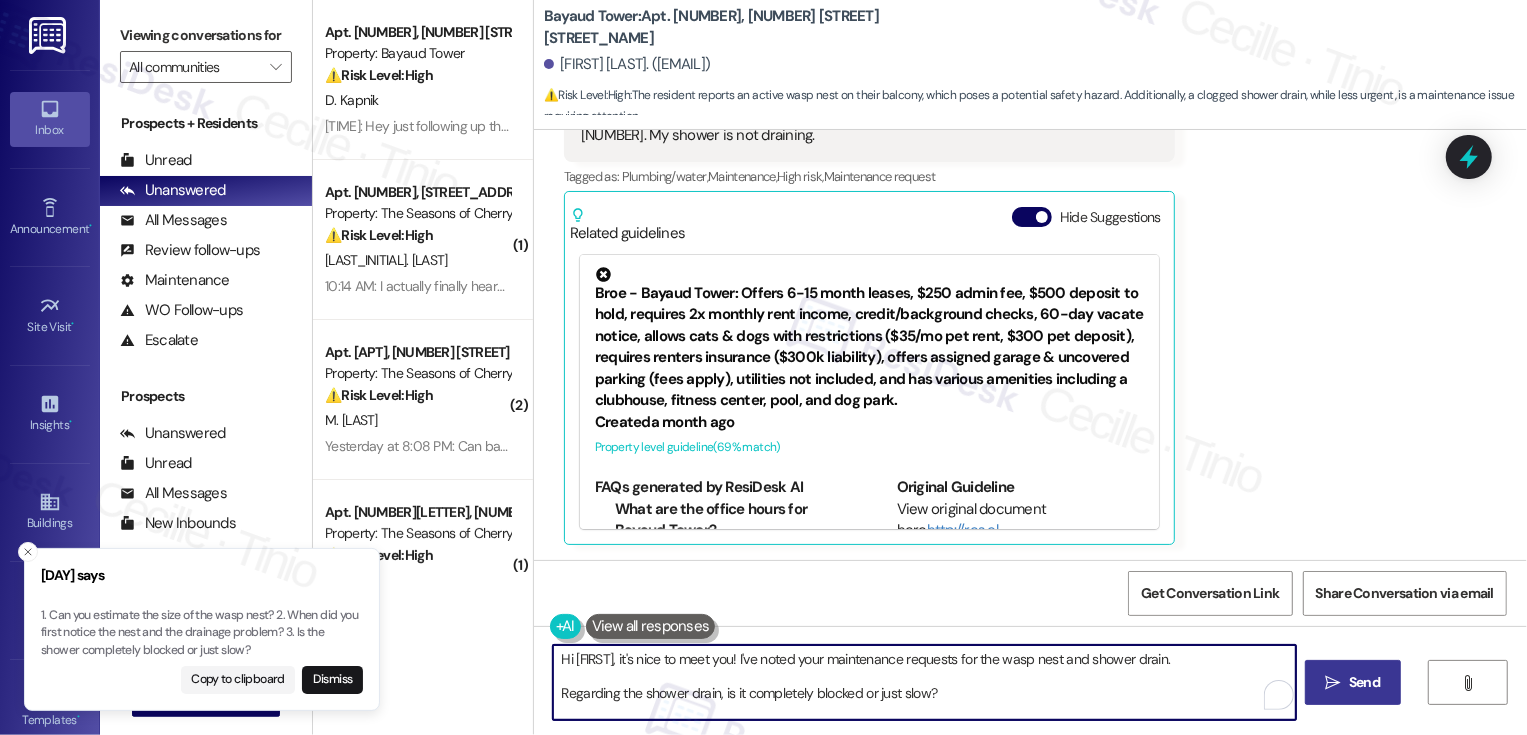 type on "Hi {{first_name}}, it's nice to meet you! I've noted your maintenance requests for the wasp nest and shower drain.
Regarding the shower drain, is it completely blocked or just slow?" 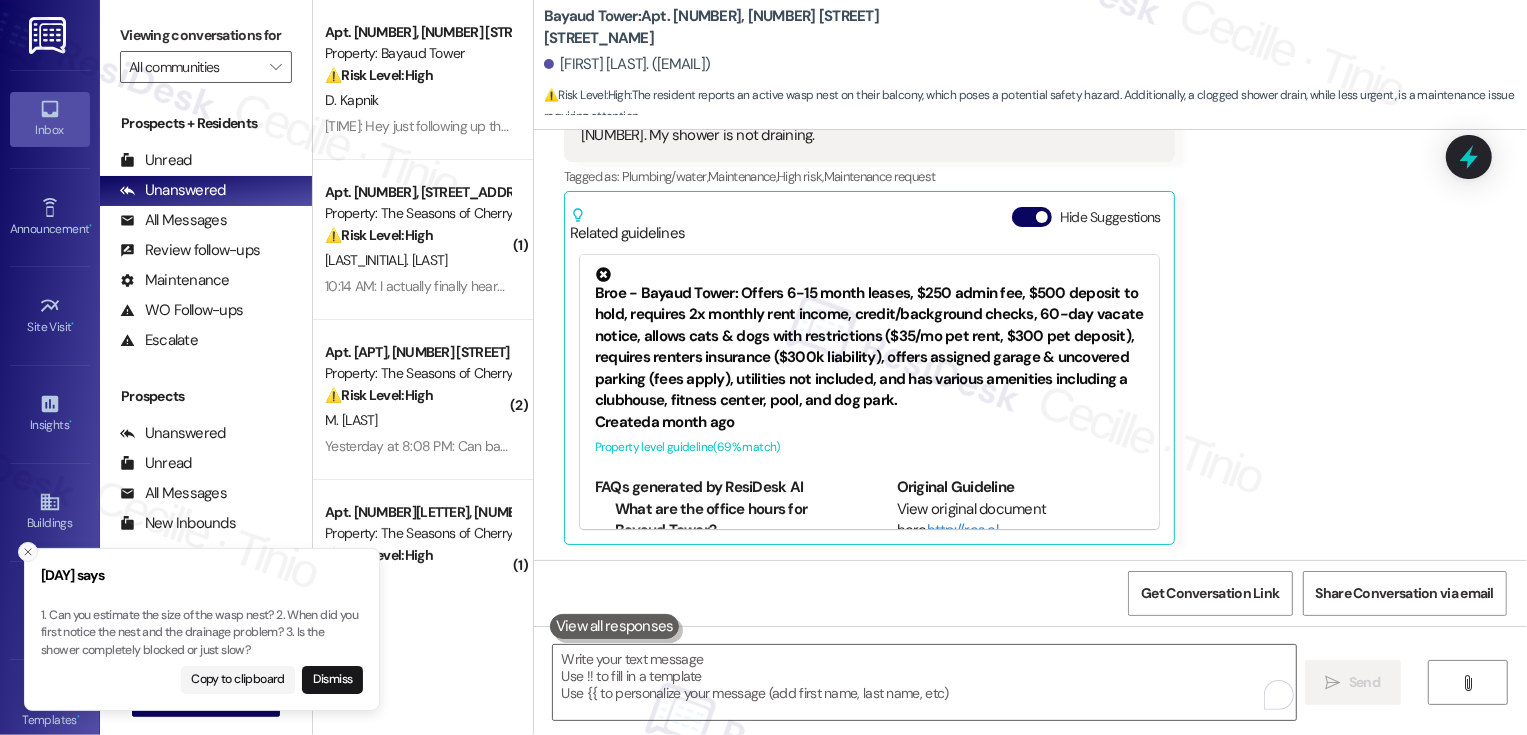 click 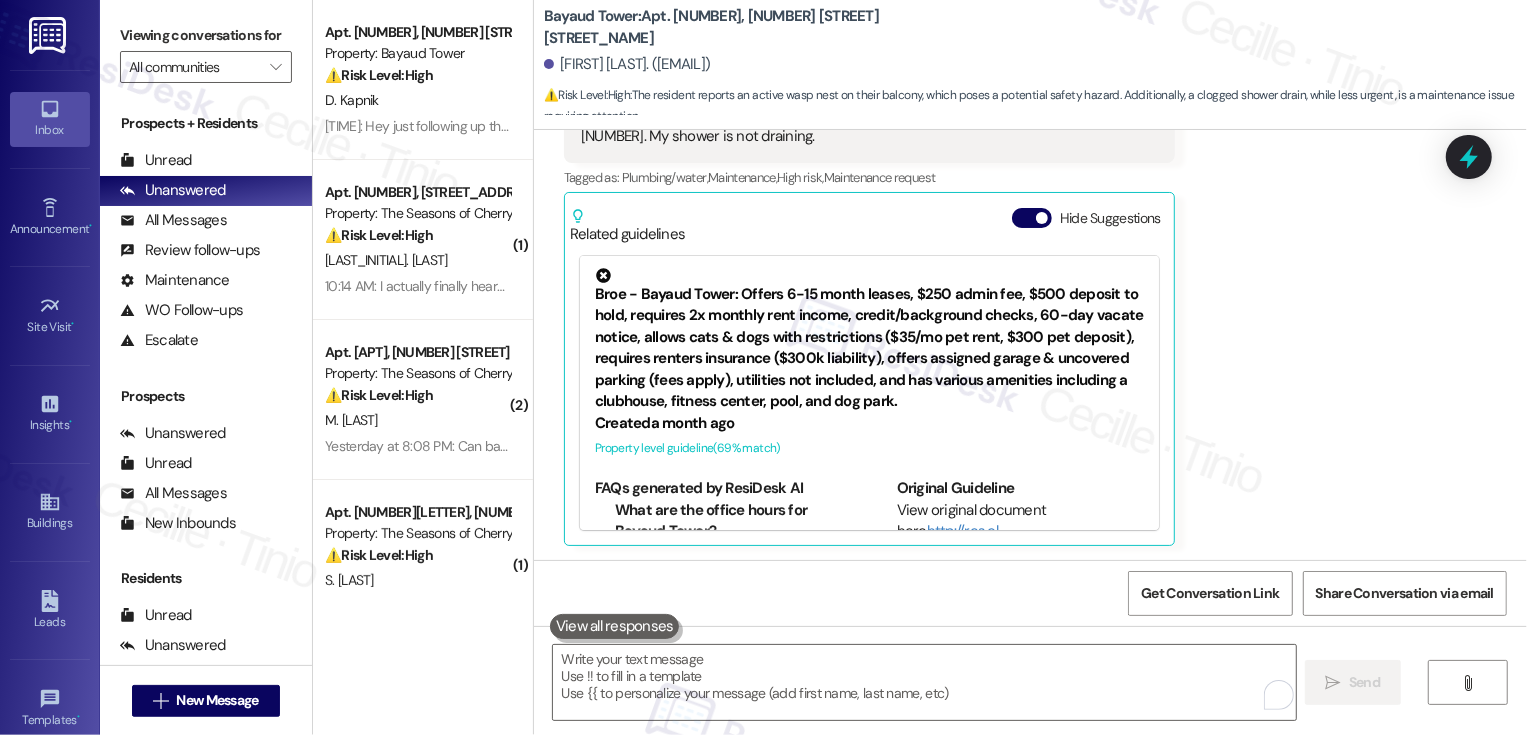 scroll, scrollTop: 868, scrollLeft: 0, axis: vertical 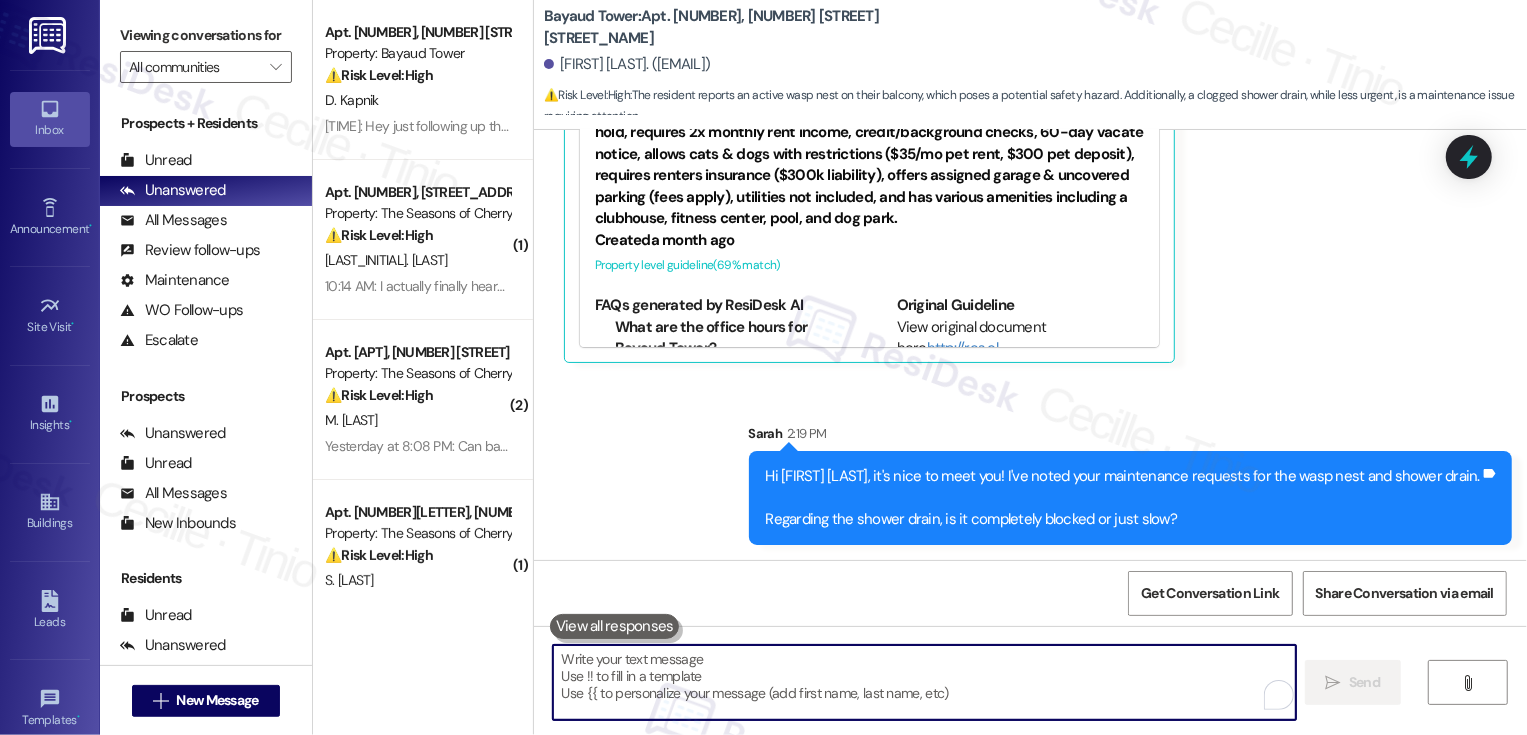 click at bounding box center (924, 682) 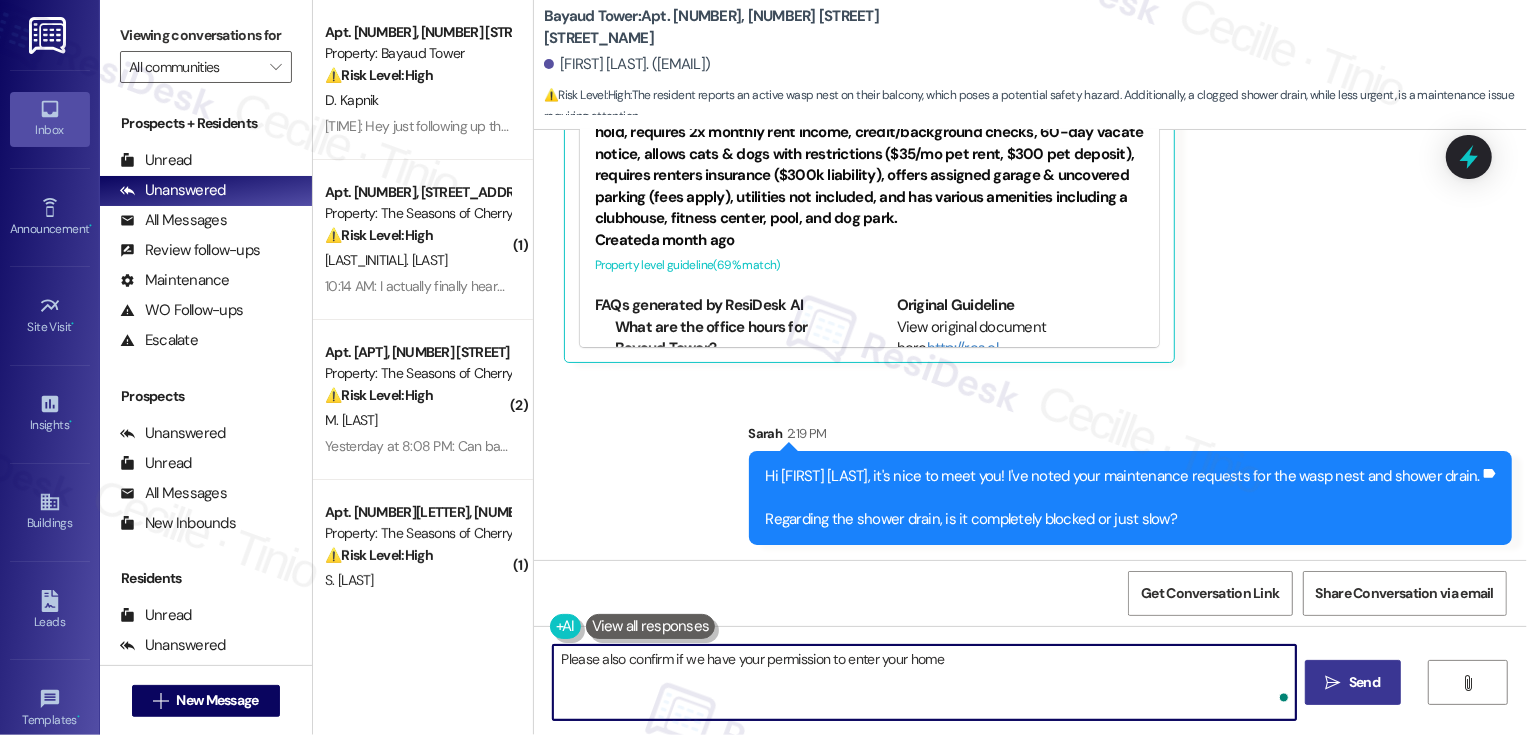 type on "Please also confirm if we have your permission to enter your home." 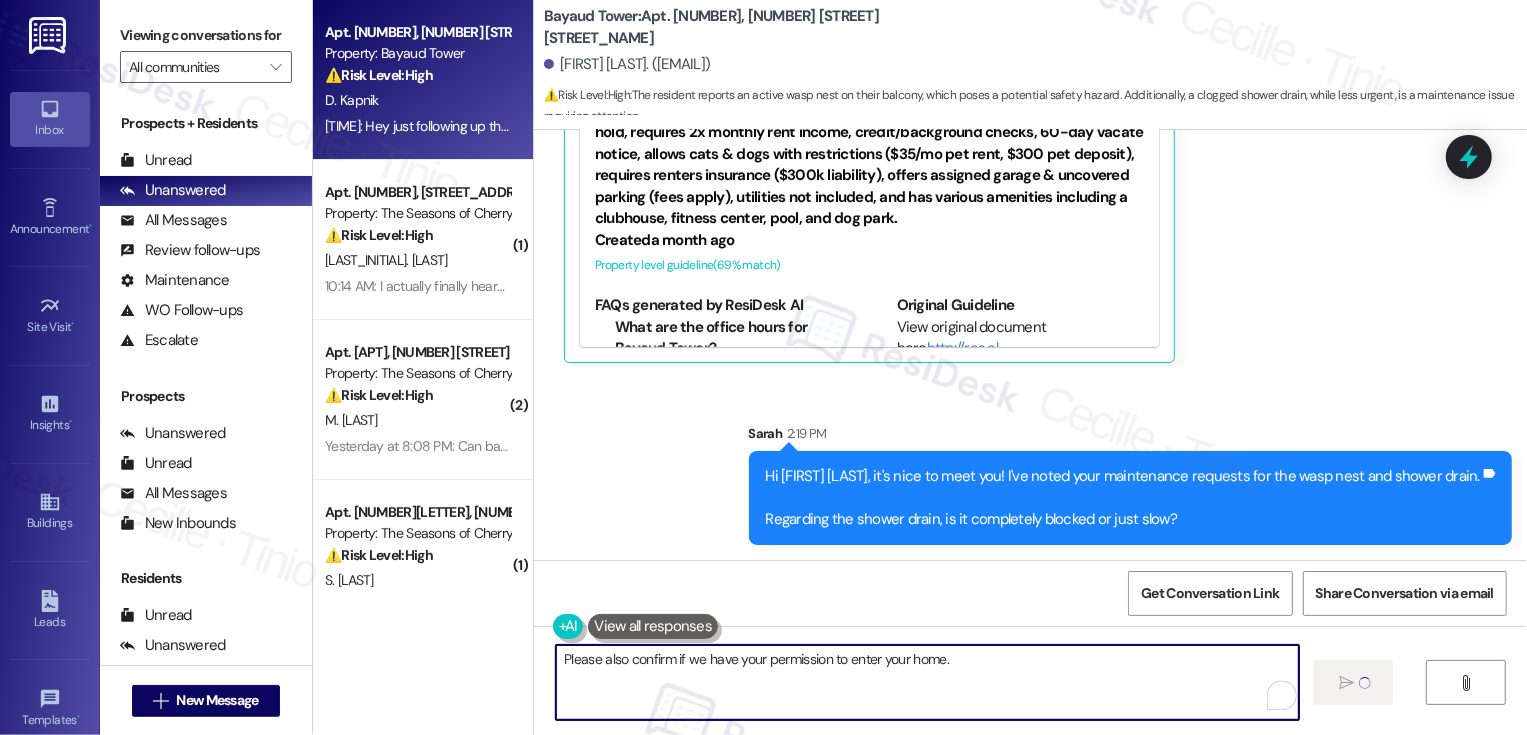 type 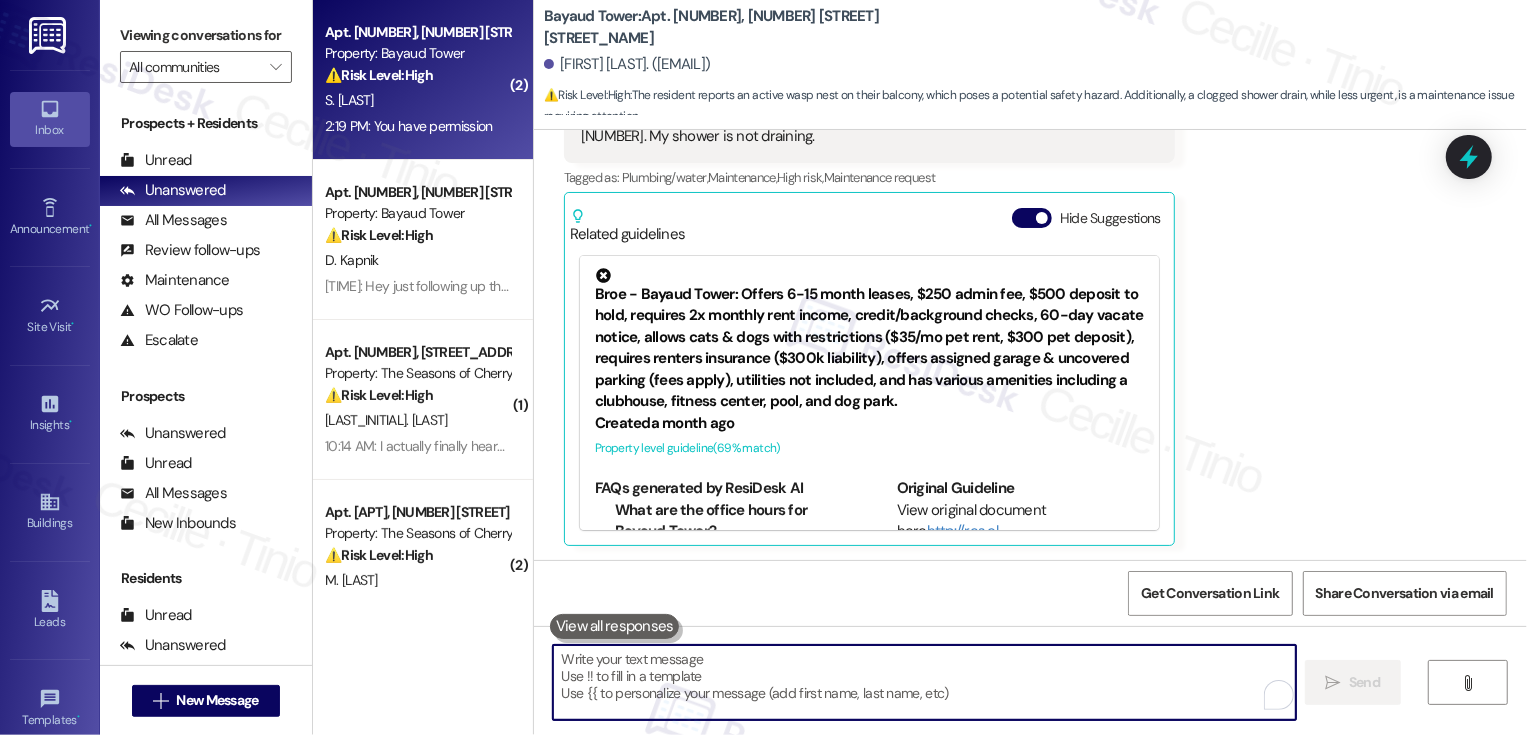 scroll, scrollTop: 1102, scrollLeft: 0, axis: vertical 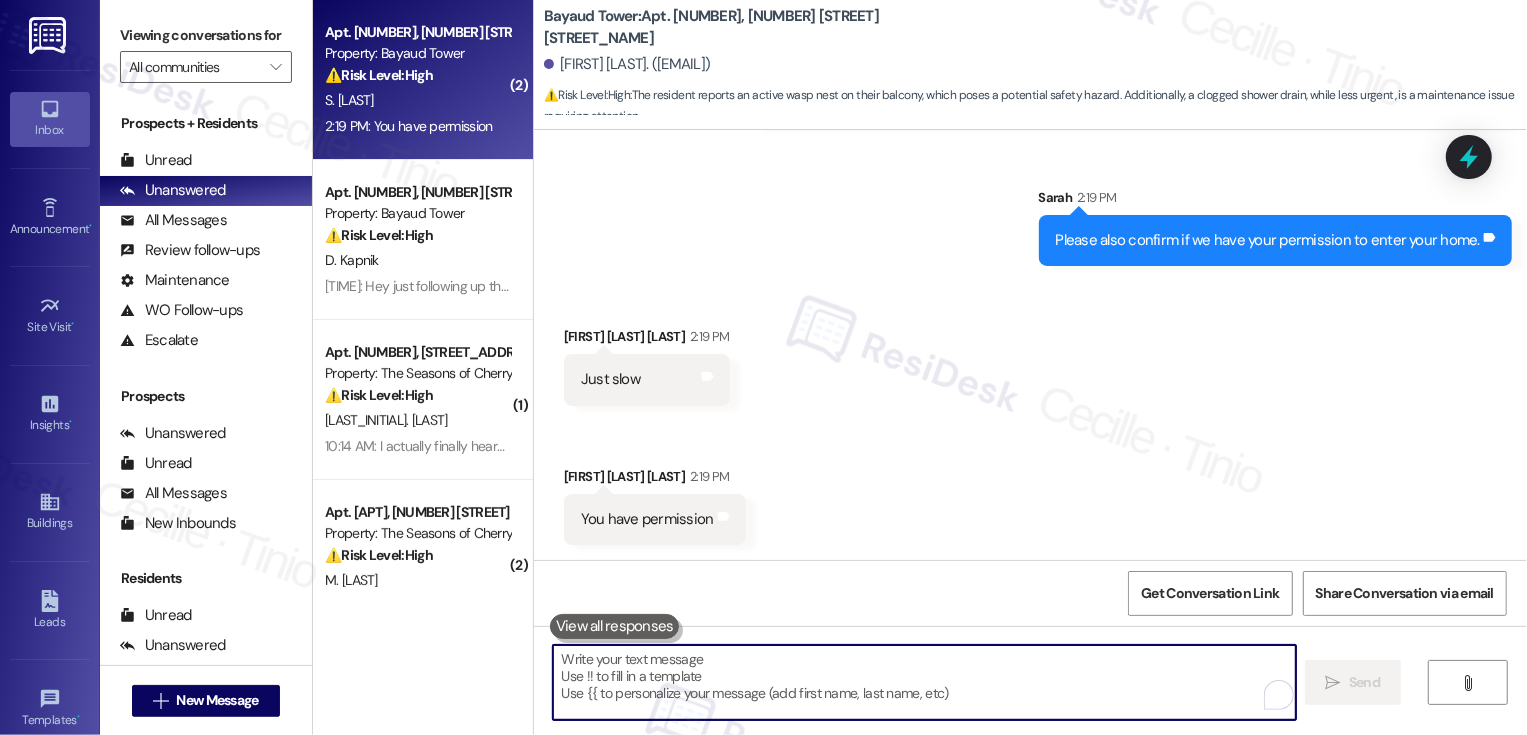 click on "Received via SMS Sydney Macintyre Powell 2:19 PM Just slow Tags and notes Received via SMS Sydney Macintyre Powell 2:19 PM You have permission Tags and notes" at bounding box center (1030, 420) 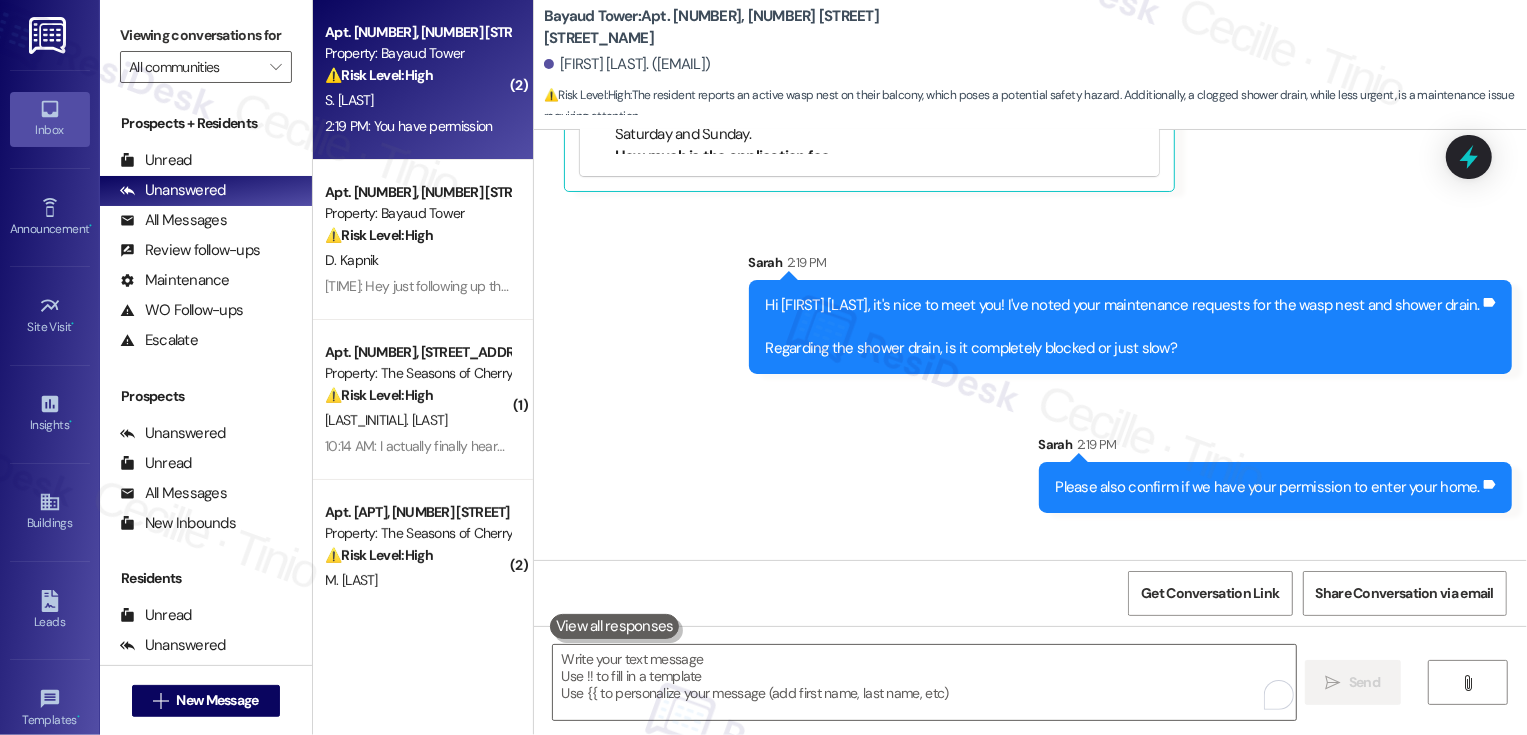 scroll, scrollTop: 1286, scrollLeft: 0, axis: vertical 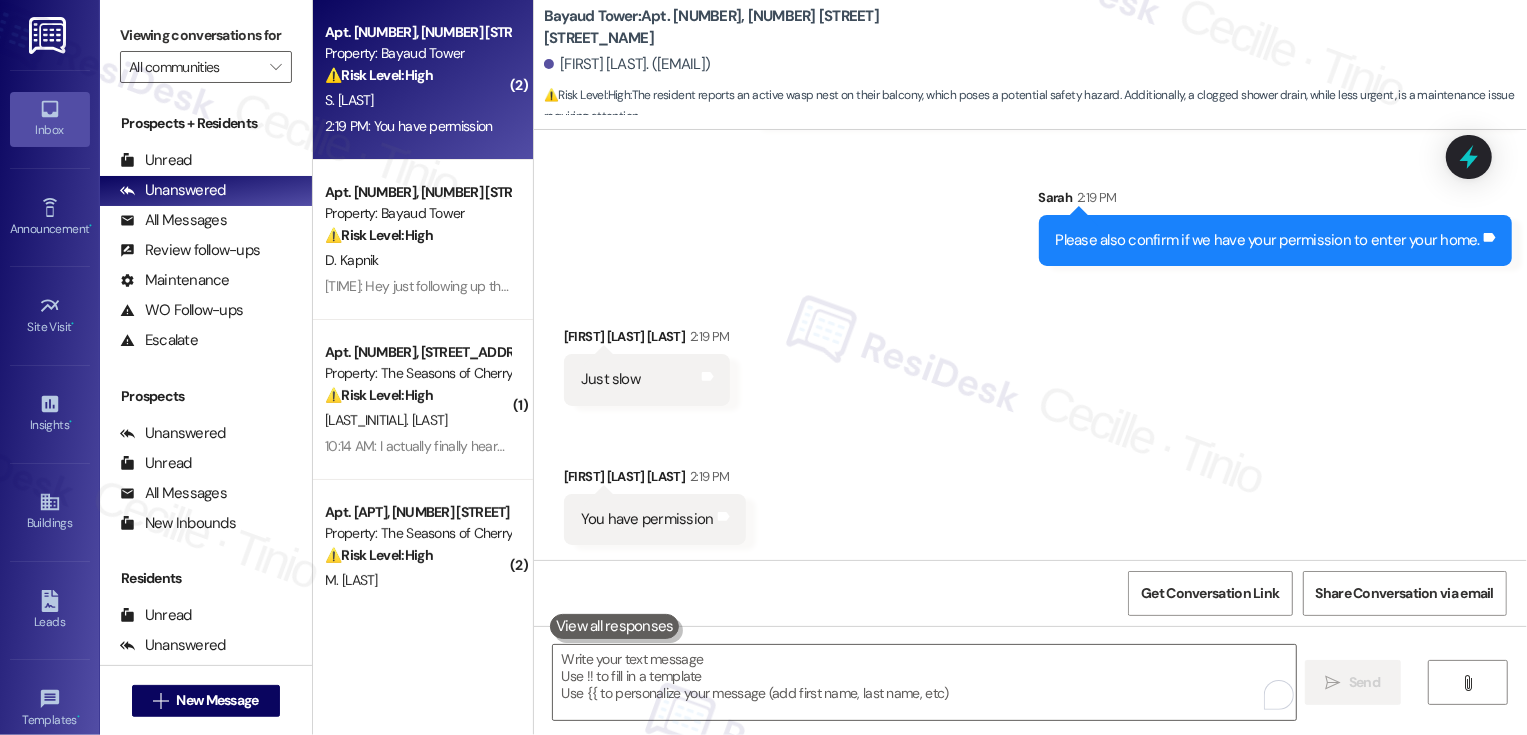 click on "Received via SMS Sydney Macintyre Powell 2:19 PM Just slow Tags and notes Received via SMS Sydney Macintyre Powell 2:19 PM You have permission Tags and notes" at bounding box center (1030, 420) 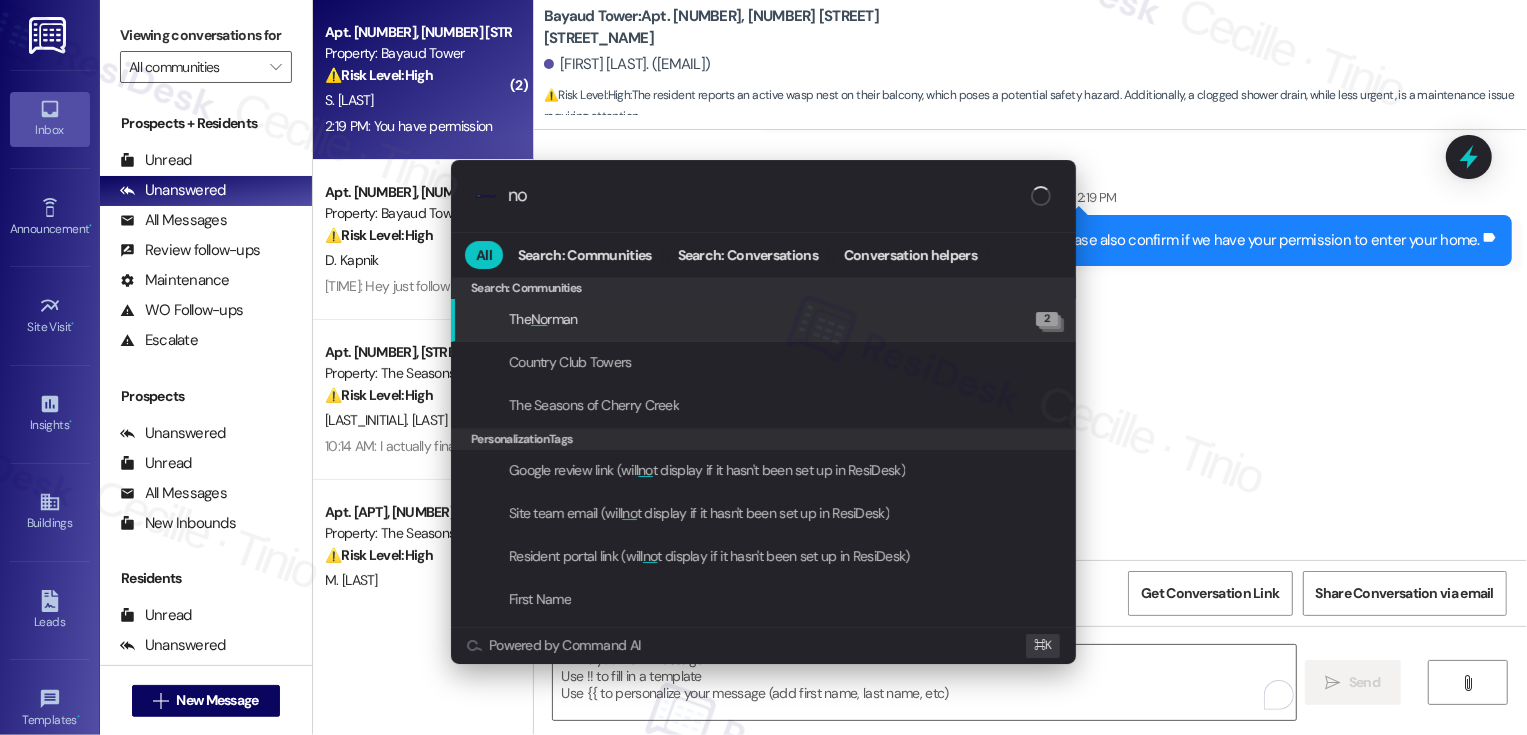 type on "n" 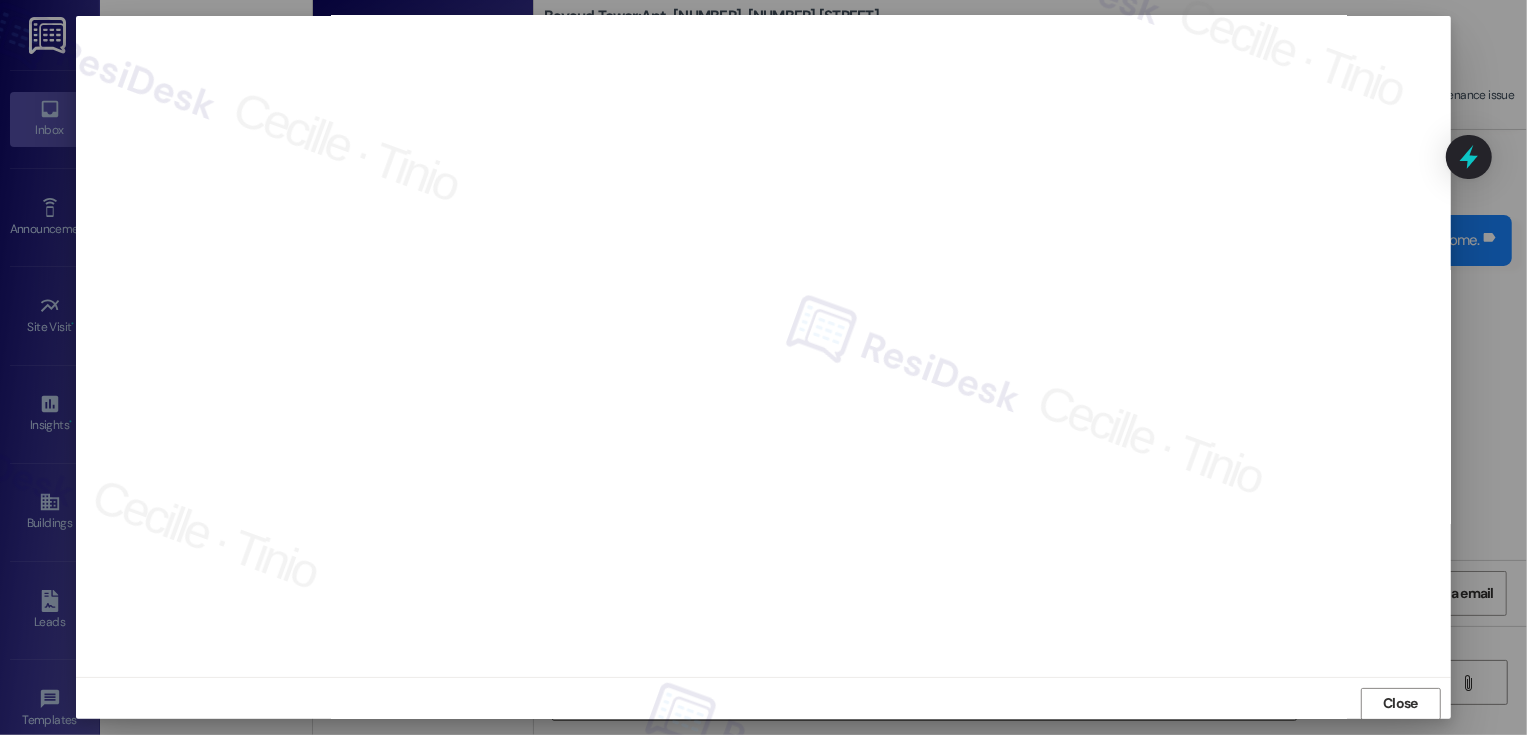 scroll, scrollTop: 11, scrollLeft: 0, axis: vertical 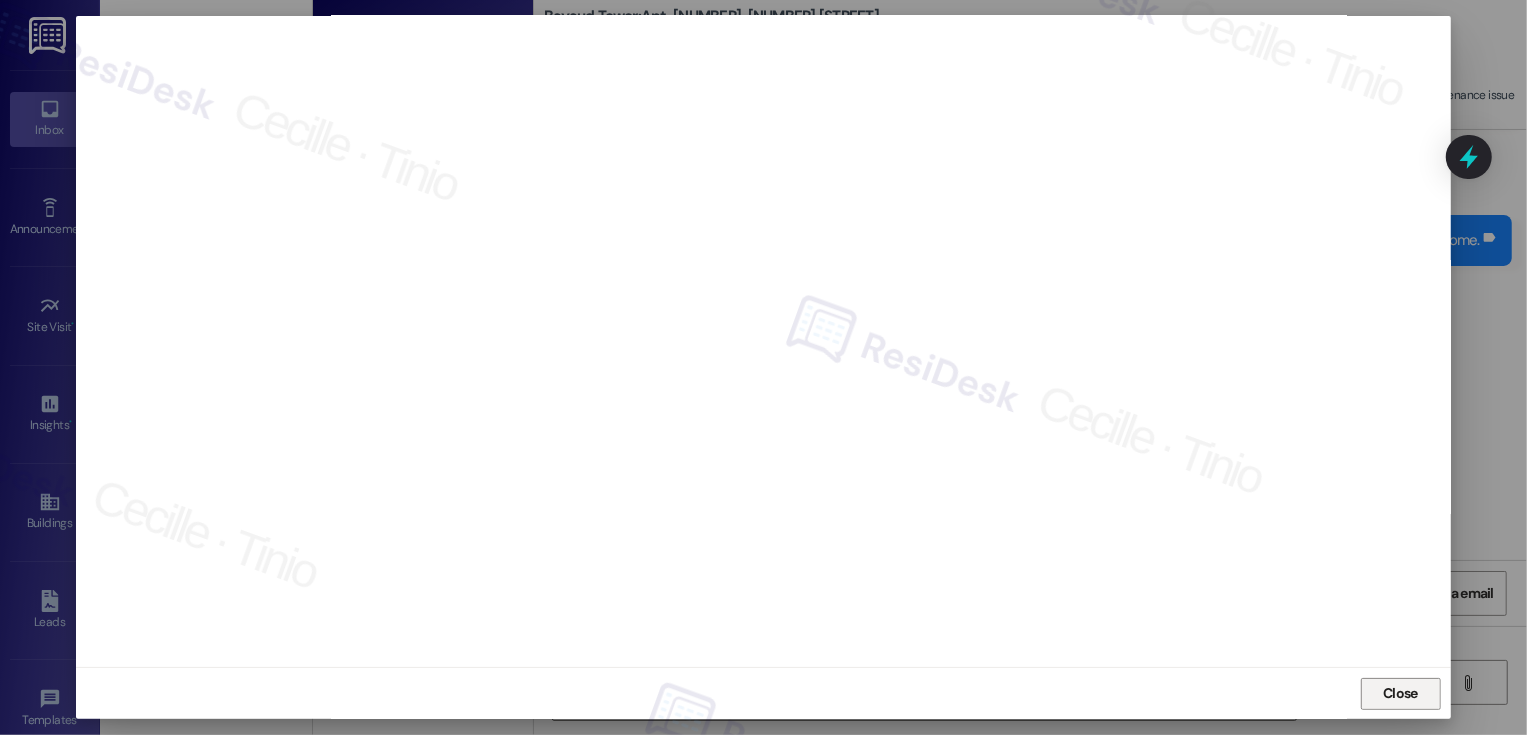 click on "Close" at bounding box center (1400, 693) 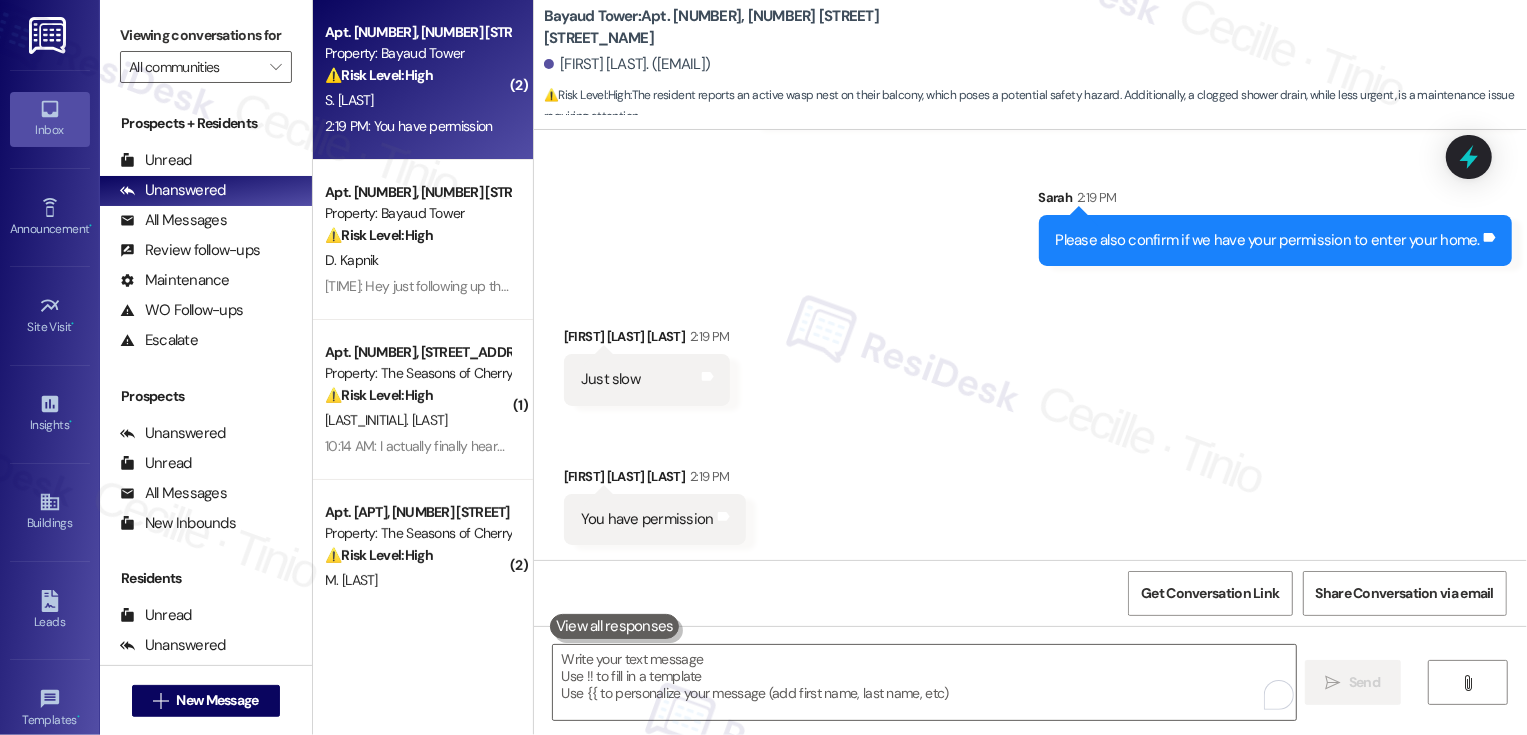 click on "Received via SMS Sydney Macintyre Powell 2:19 PM Just slow Tags and notes Received via SMS Sydney Macintyre Powell 2:19 PM You have permission Tags and notes" at bounding box center [1030, 420] 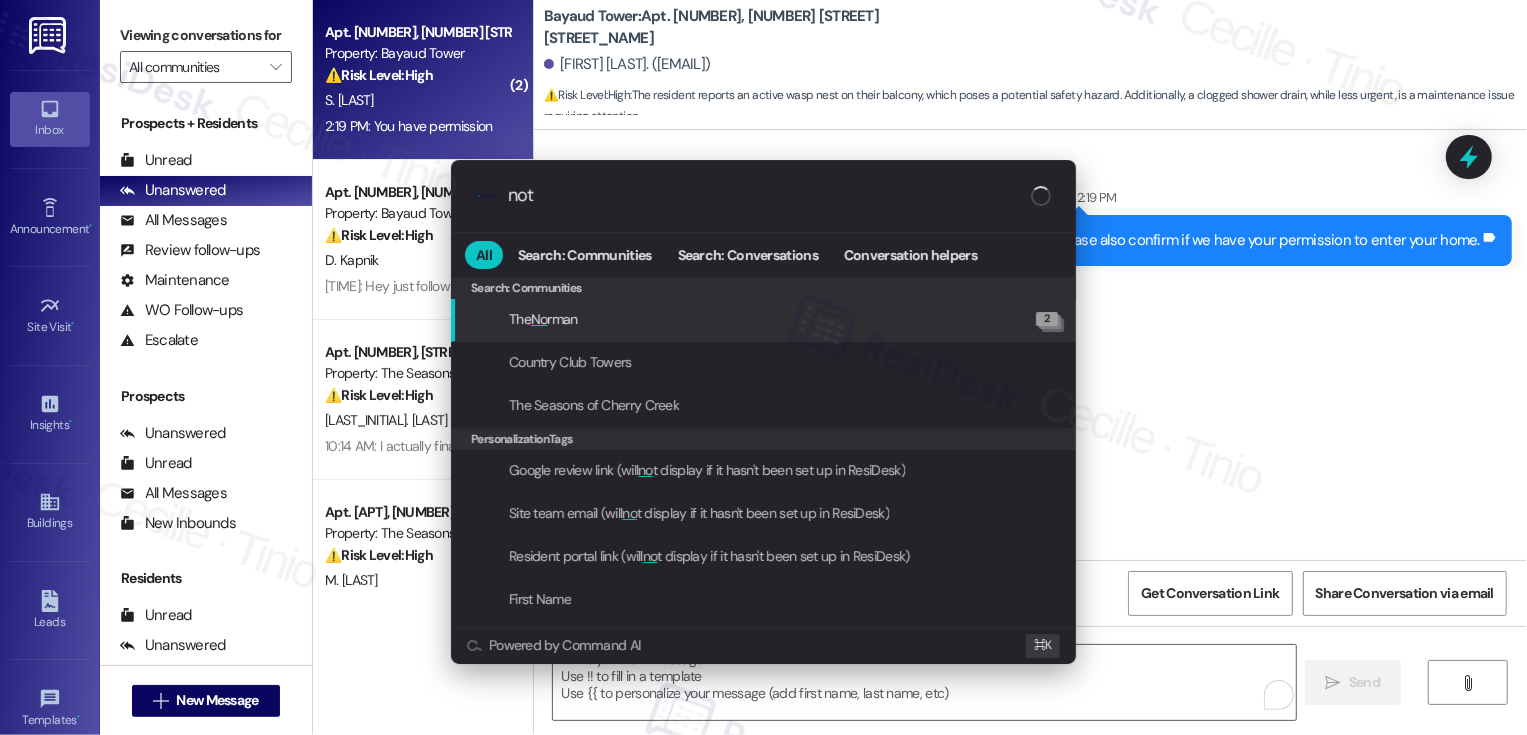type on "note" 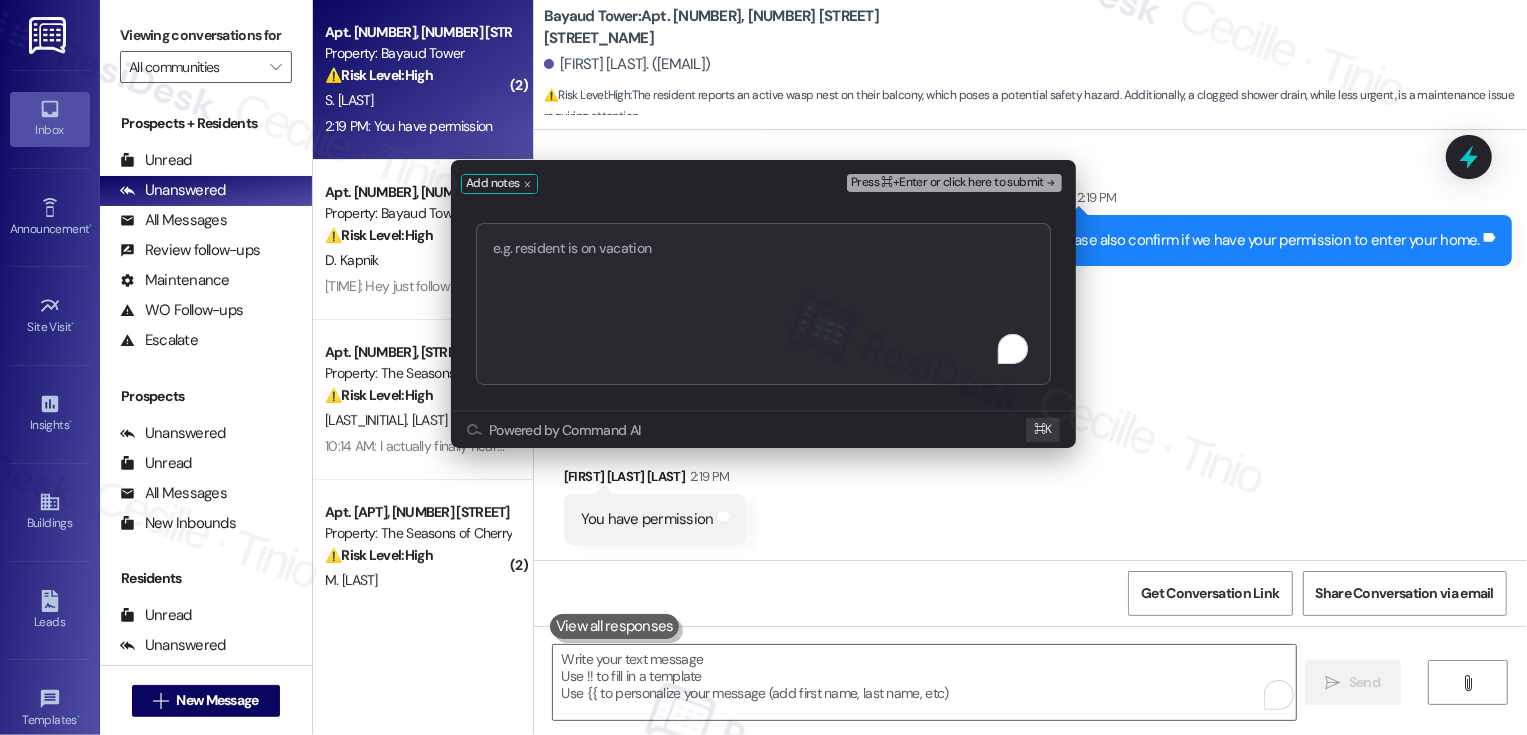 type on "Work order 71717" 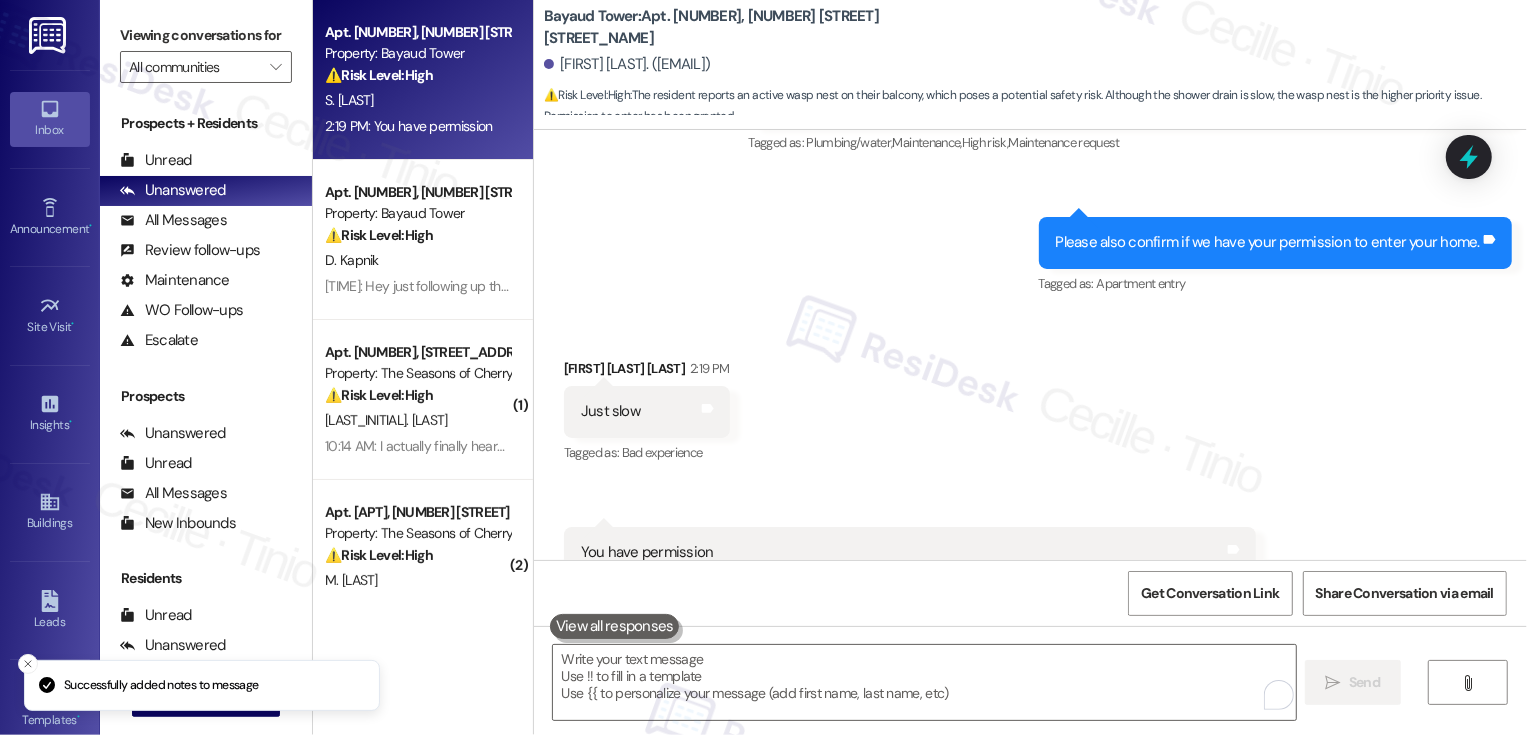 scroll, scrollTop: 1223, scrollLeft: 0, axis: vertical 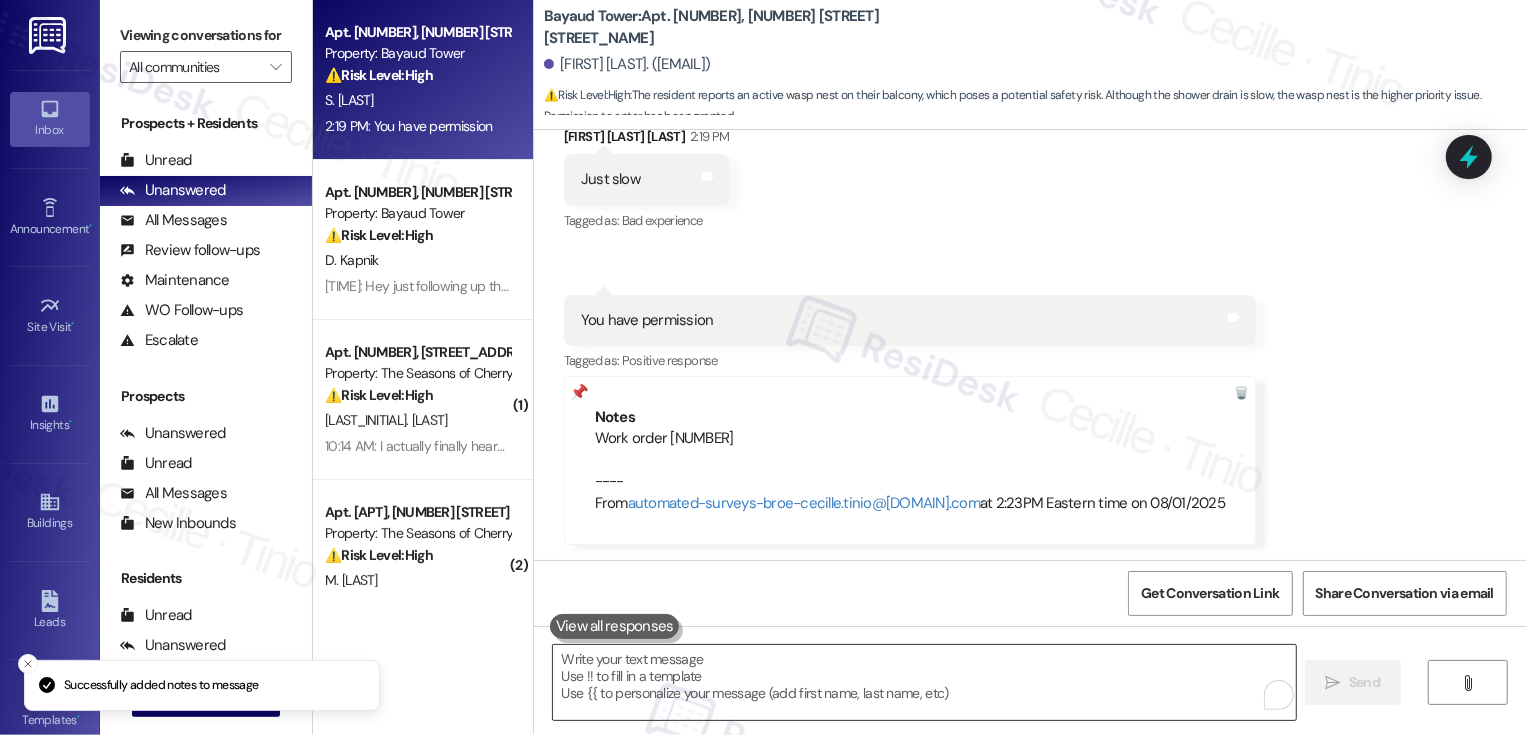 click at bounding box center [924, 682] 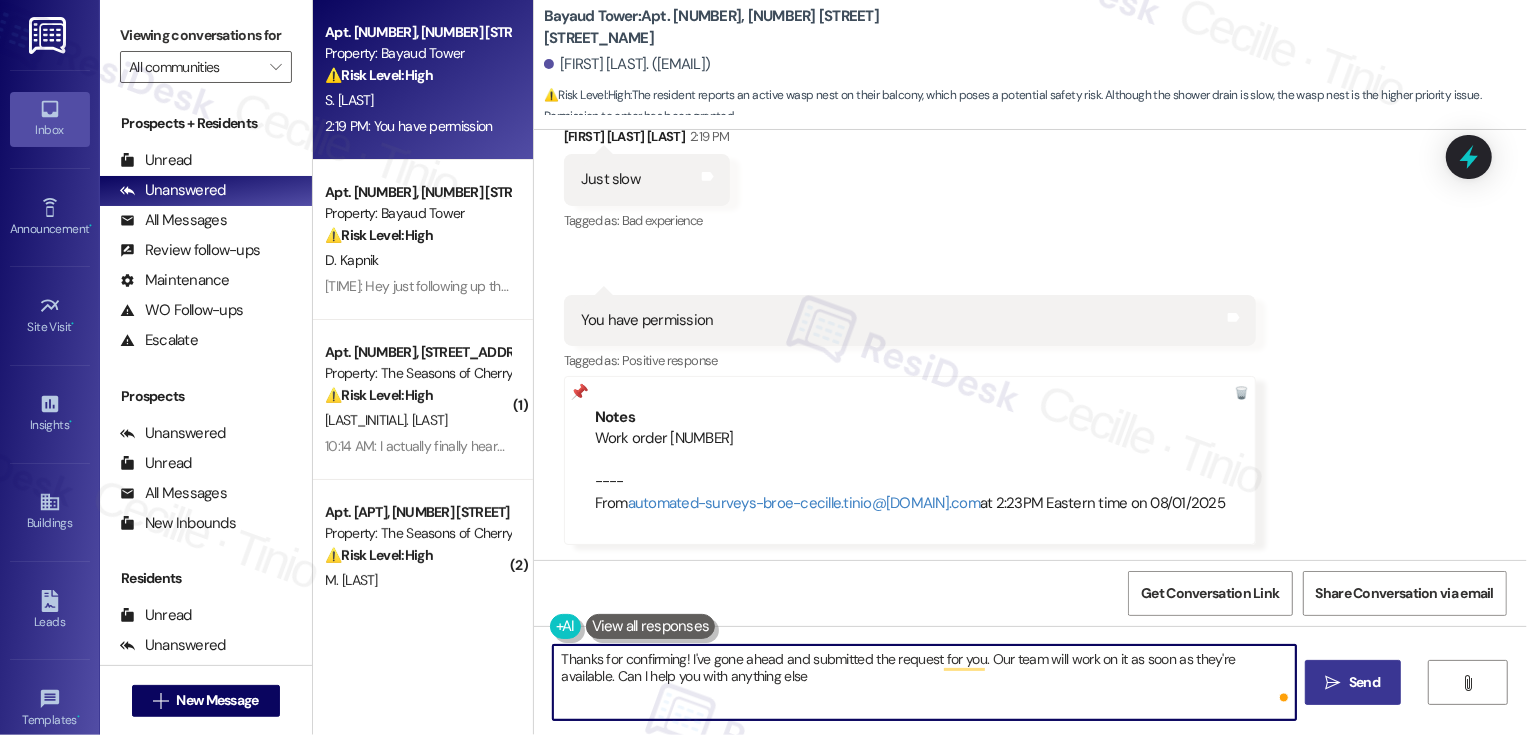 type on "Thanks for confirming! I've gone ahead and submitted the request for you. Our team will work on it as soon as they're available. Can I help you with anything else?" 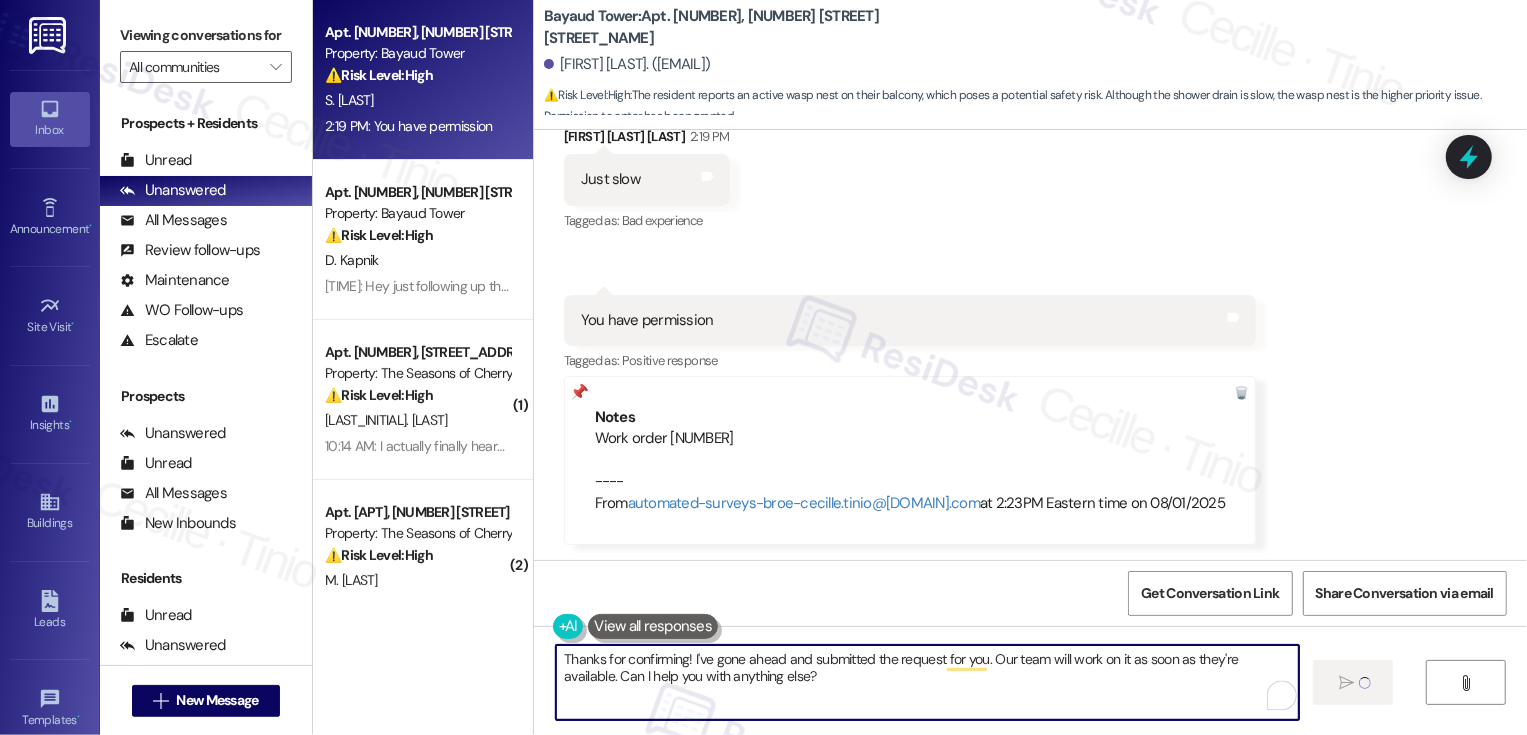 type 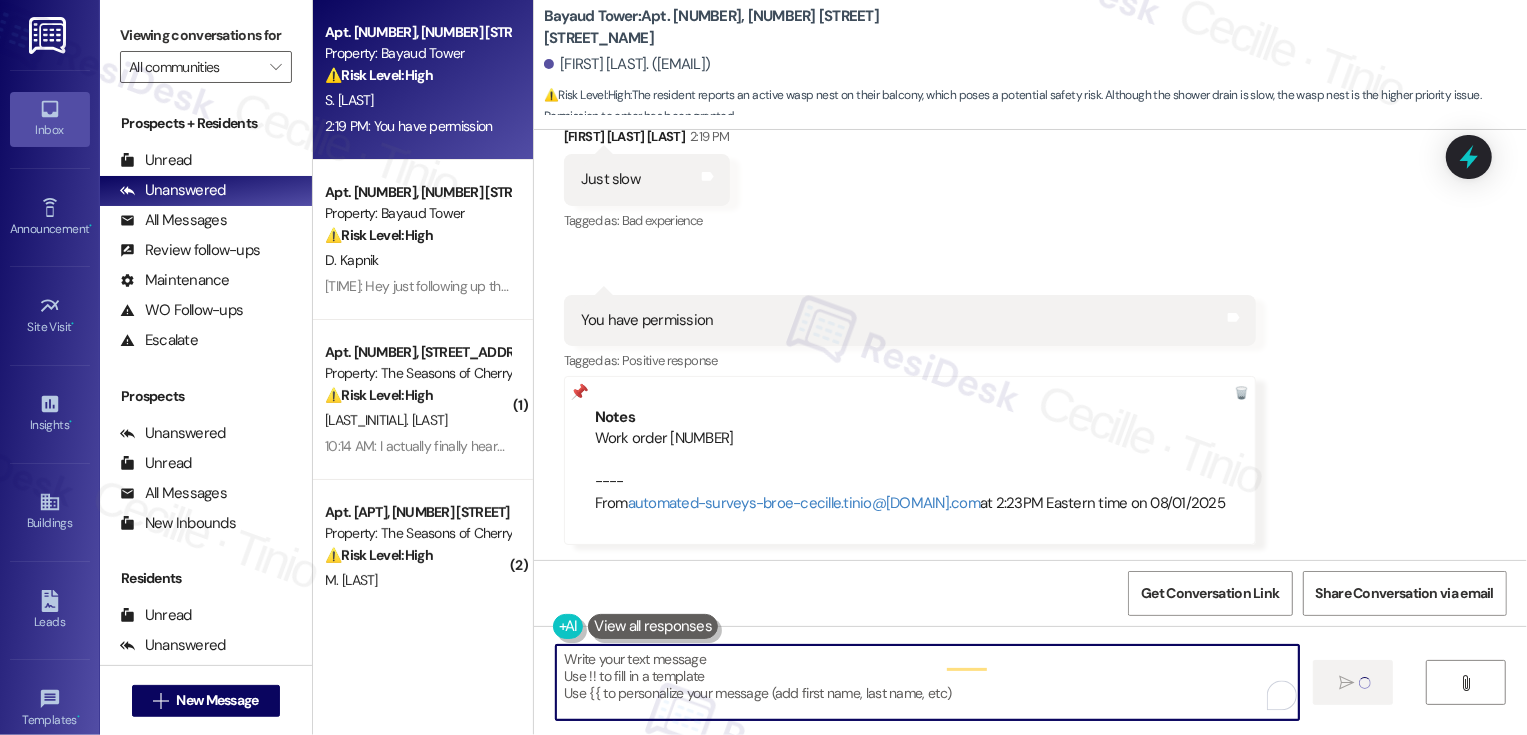 scroll, scrollTop: 1222, scrollLeft: 0, axis: vertical 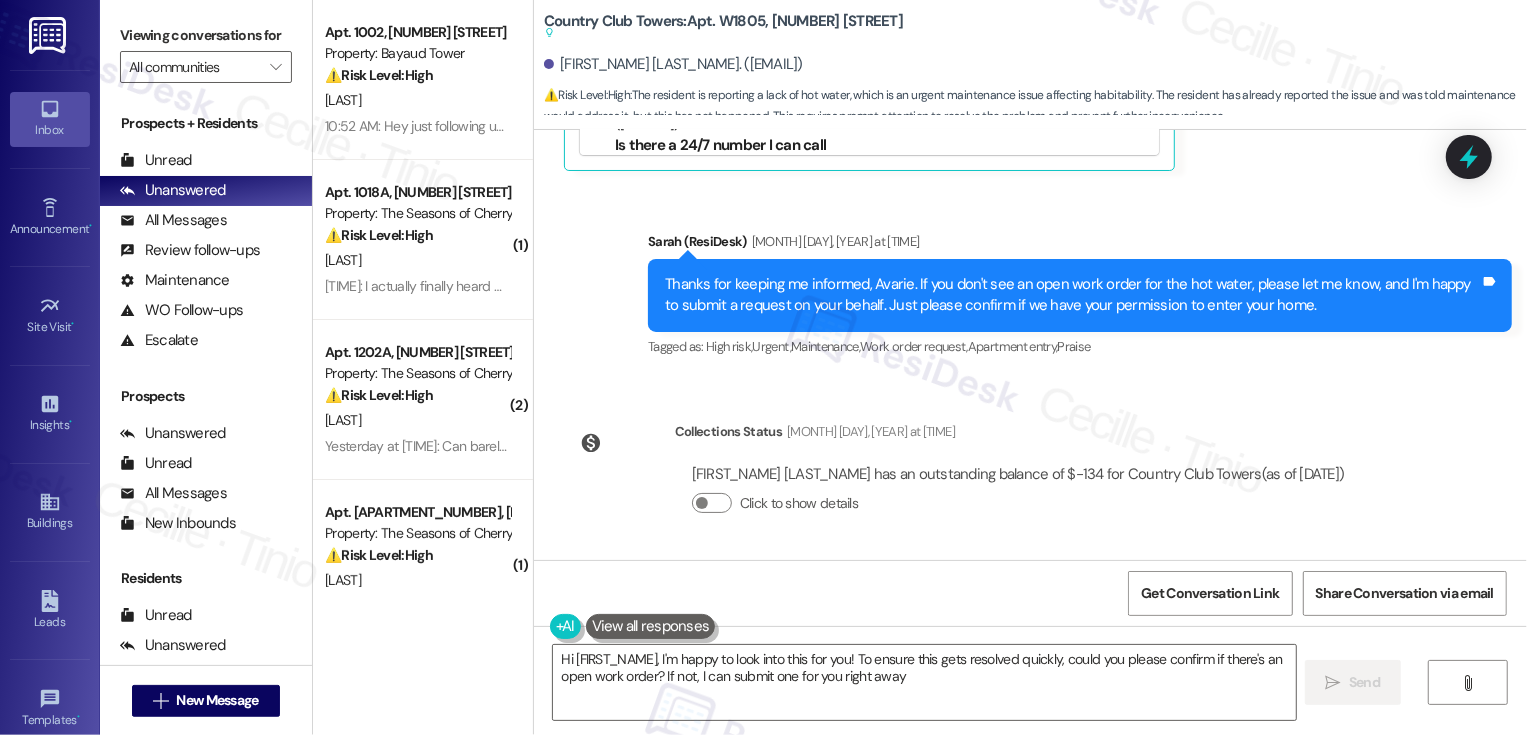 type on "Hi [FIRST_NAME], I'm happy to look into this for you! To ensure this gets resolved quickly, could you please confirm if there's an open work order? If not, I can submit one for you right away!" 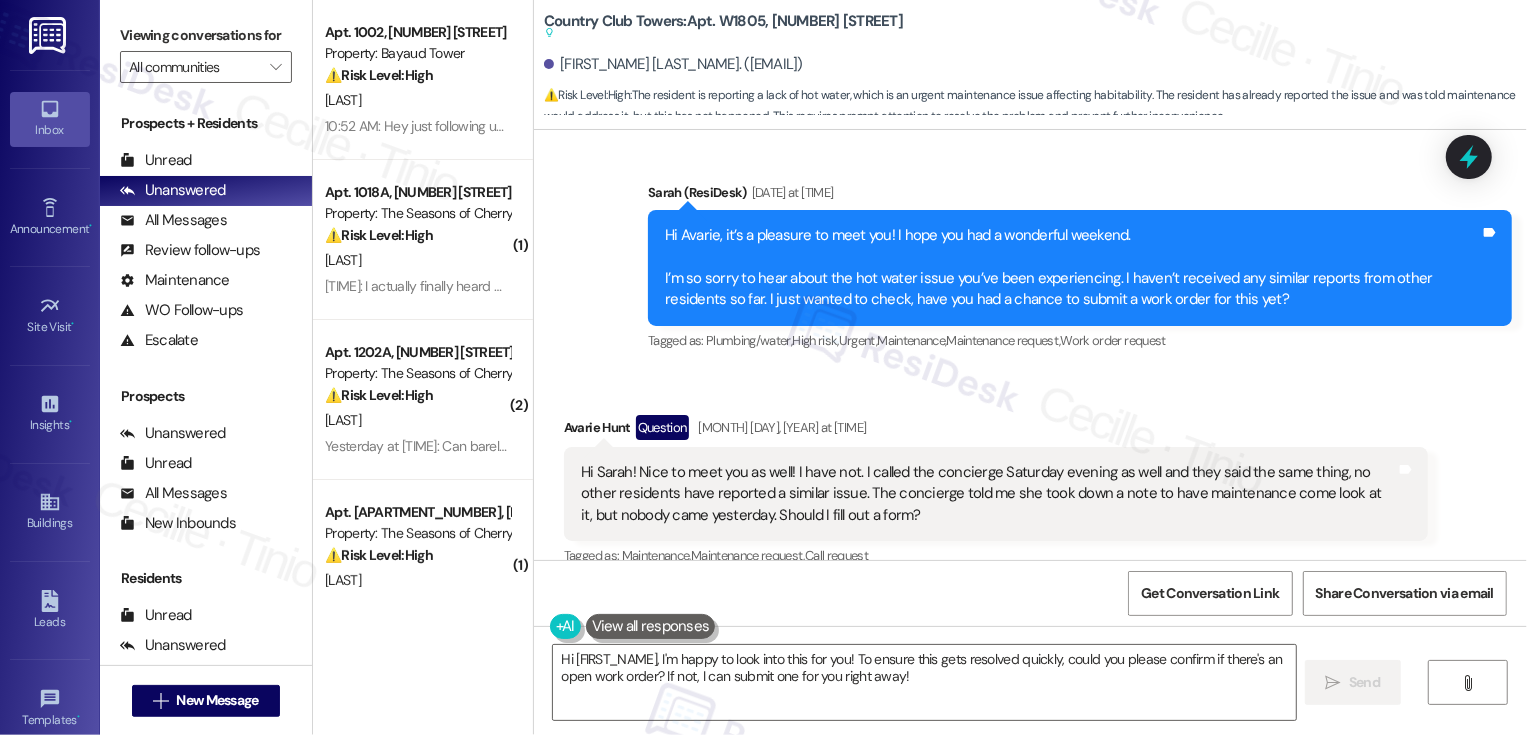 scroll, scrollTop: 1514, scrollLeft: 0, axis: vertical 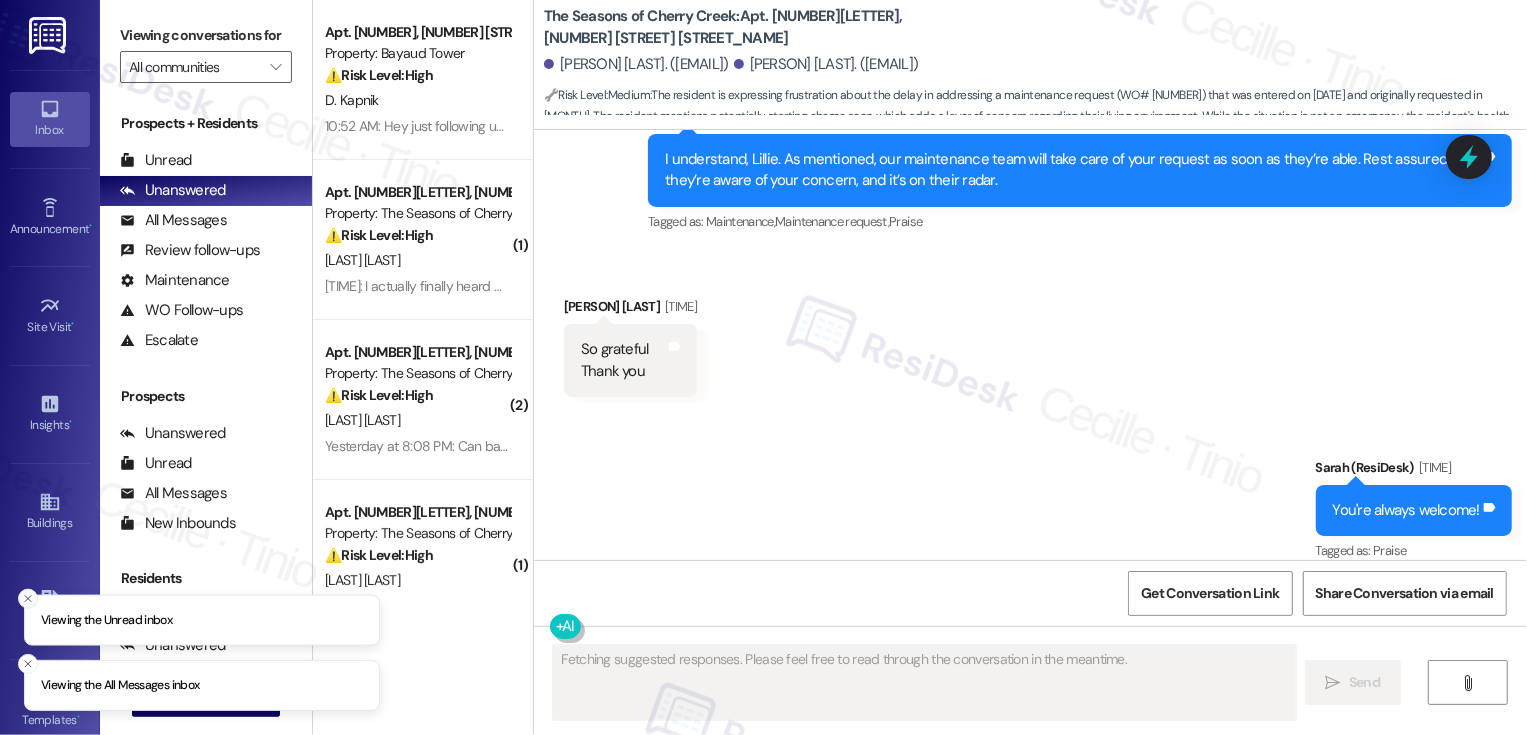 click 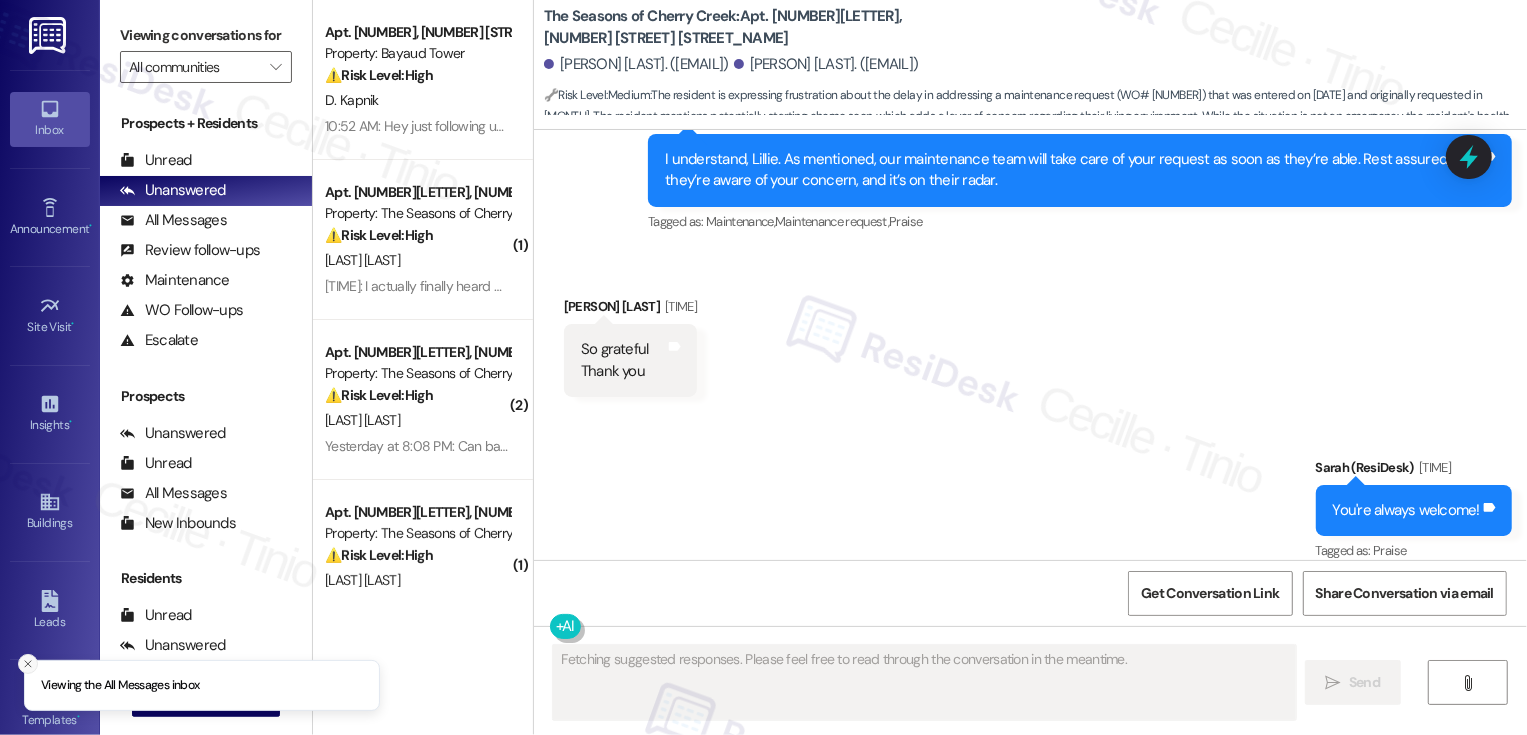 click 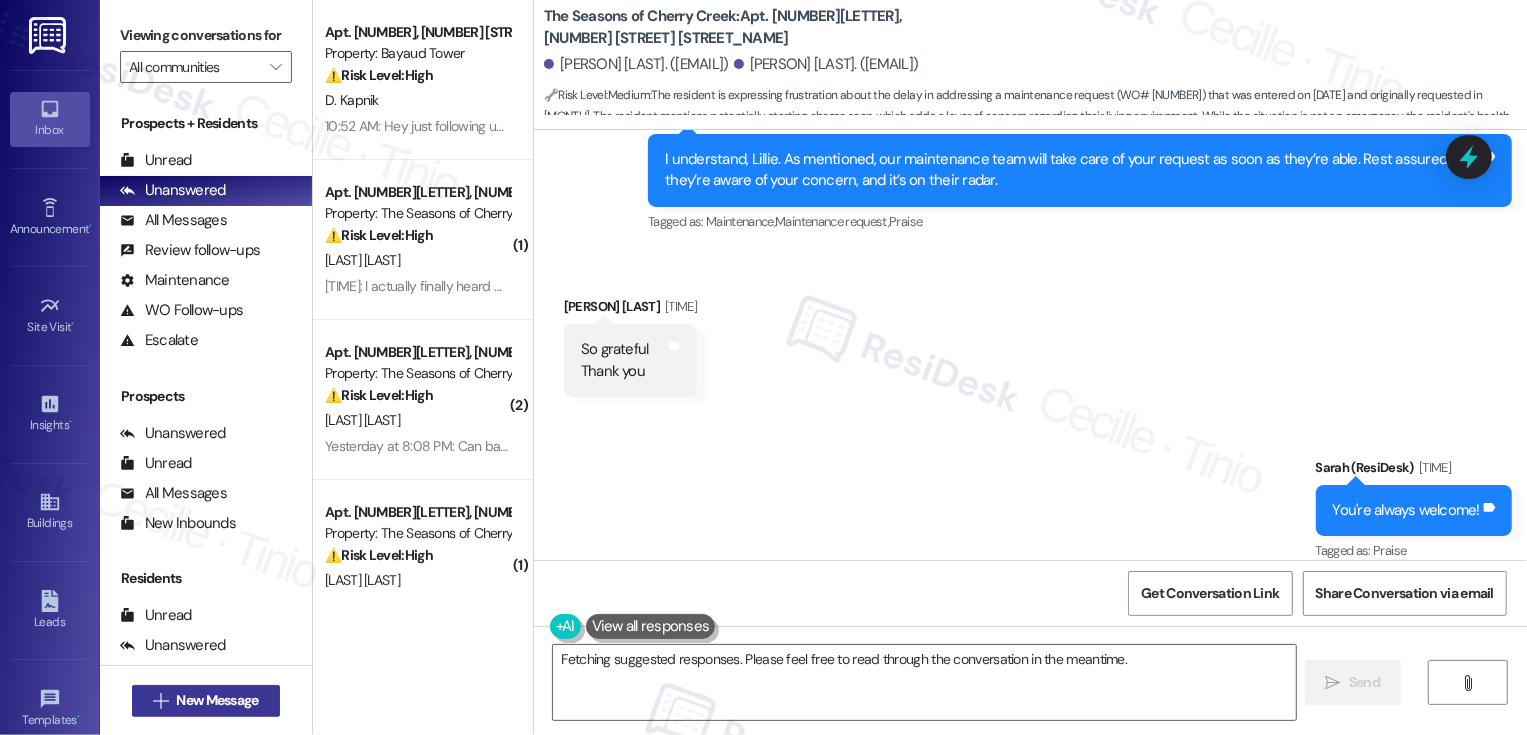 click on "New Message" at bounding box center [217, 700] 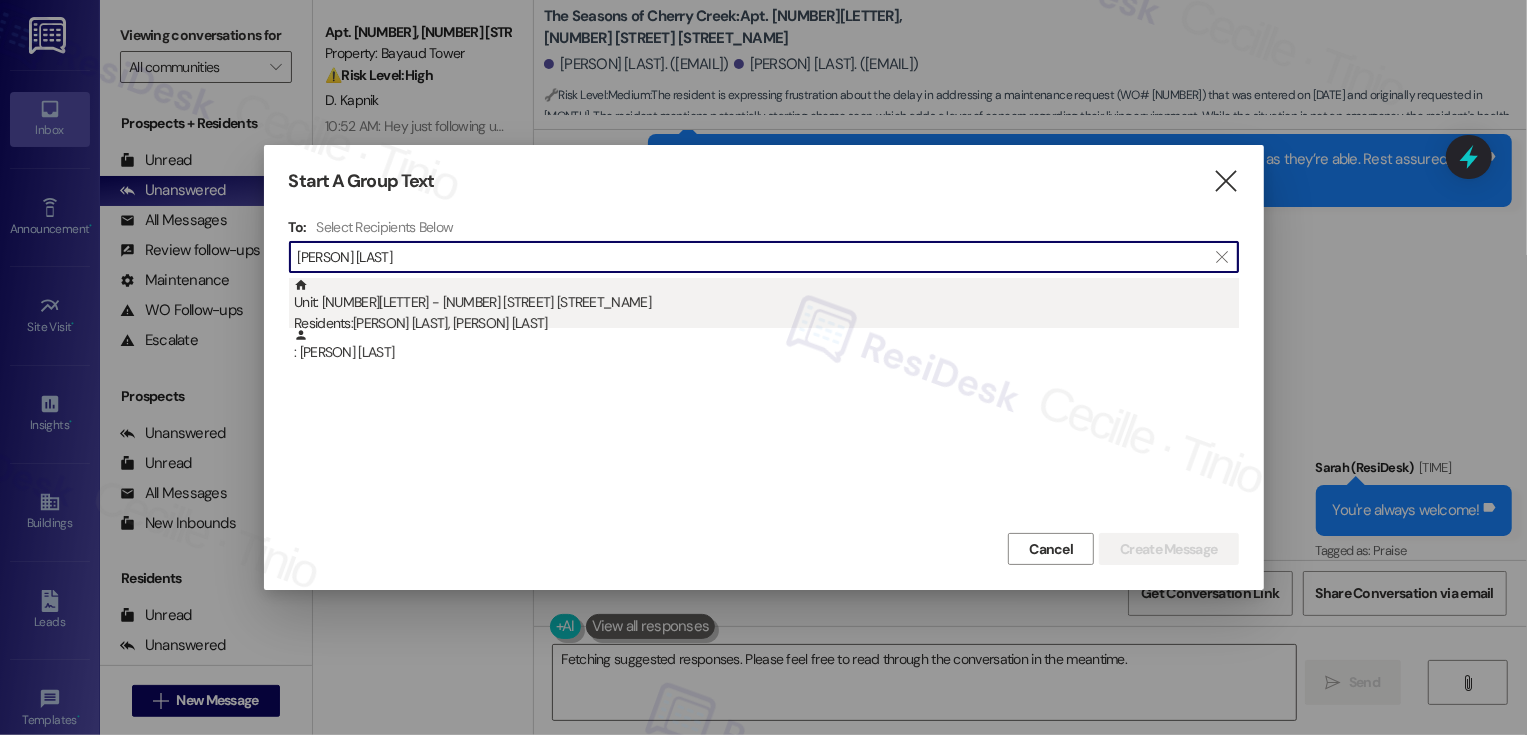type on "Timothy Mccarty" 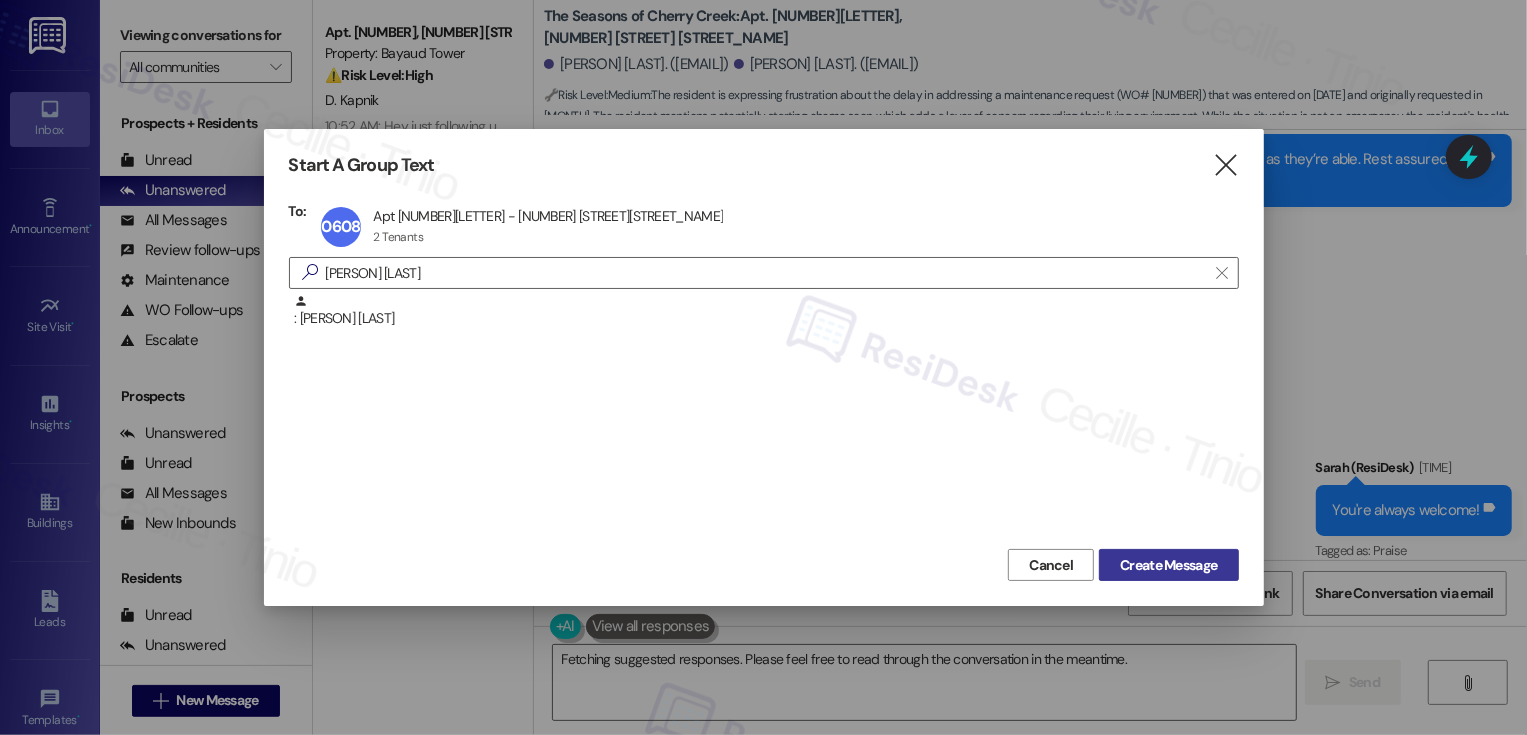 click on "Create Message" at bounding box center (1168, 565) 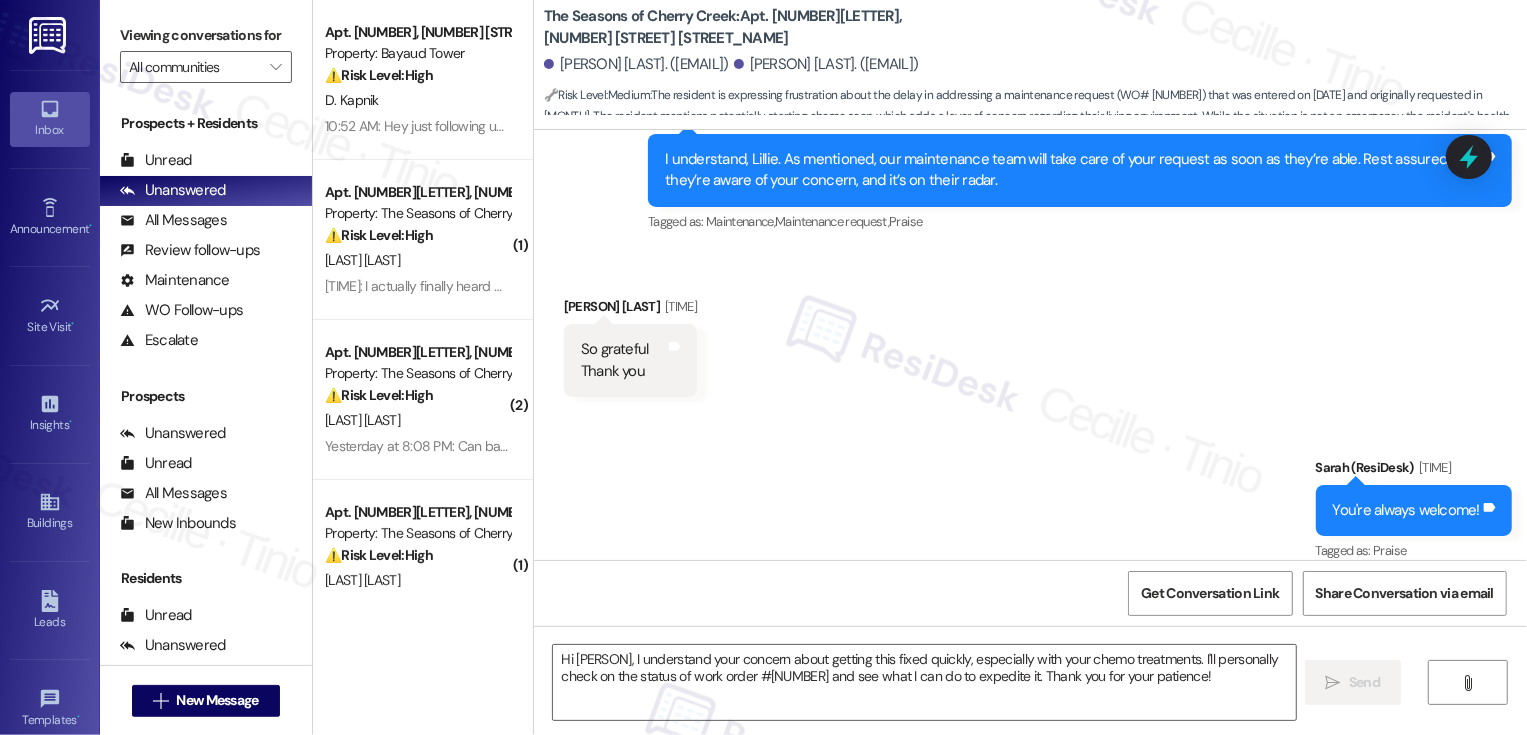 type on "Fetching suggested responses. Please feel free to read through the conversation in the meantime." 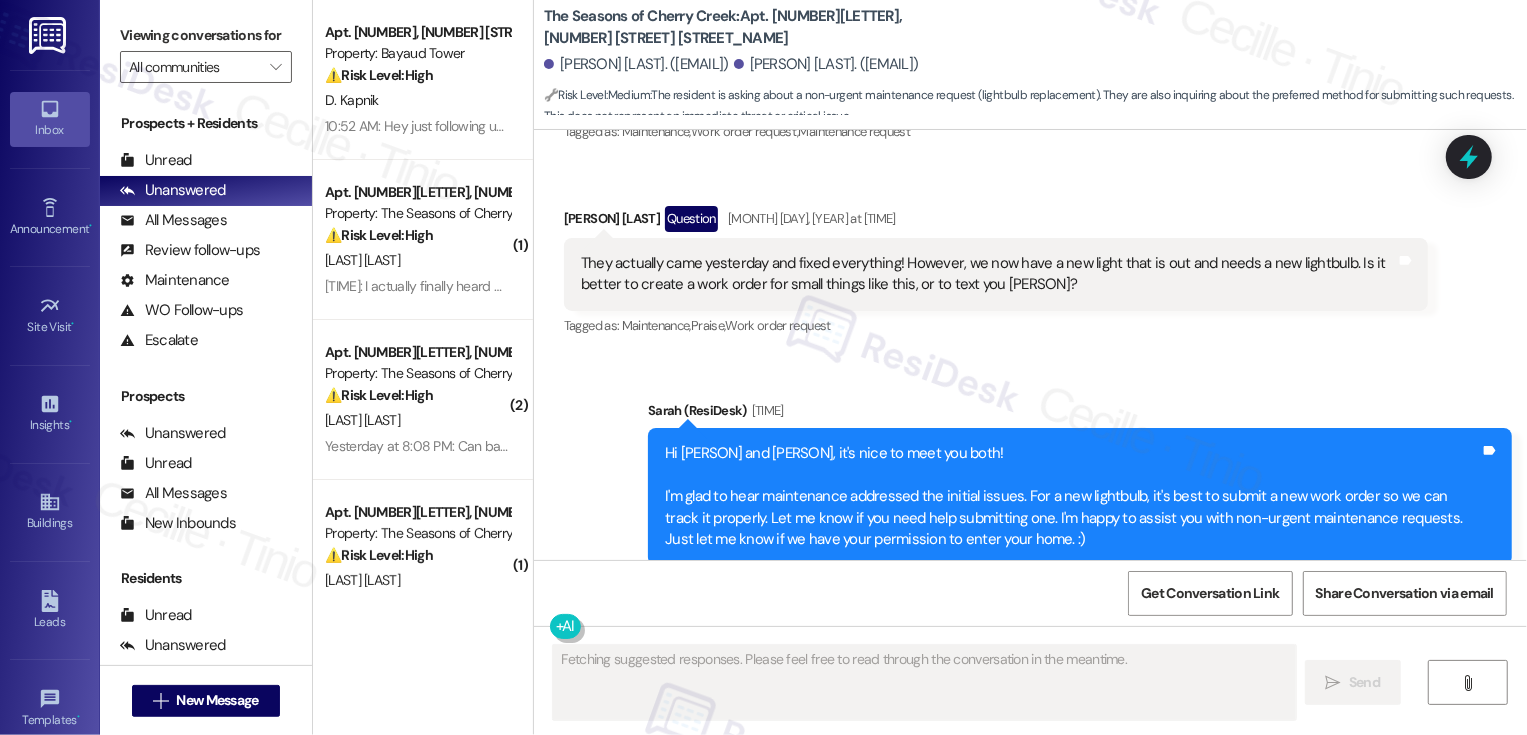 scroll, scrollTop: 580, scrollLeft: 0, axis: vertical 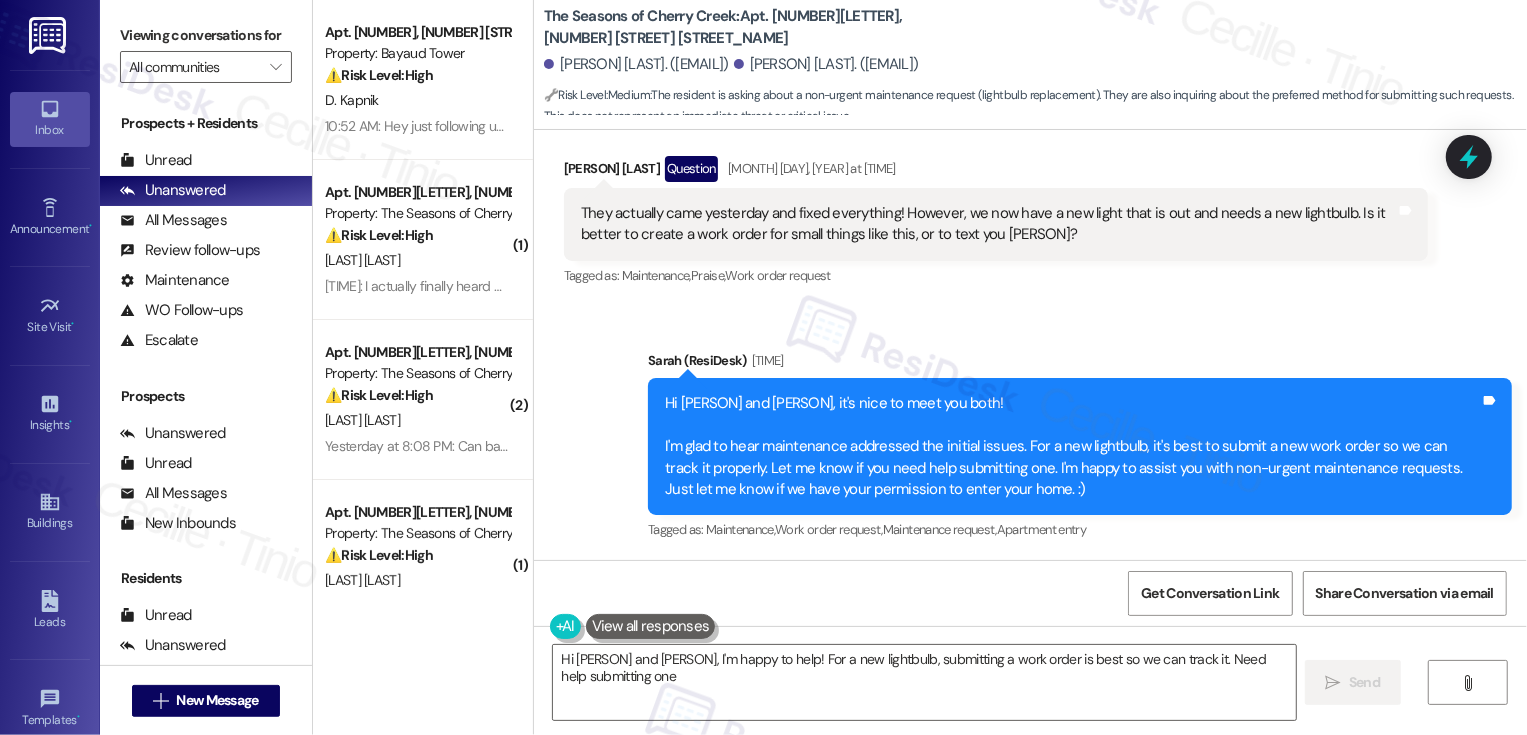 type on "Hi Elizabeth and Timothy, I'm happy to help! For a new lightbulb, submitting a work order is best so we can track it. Need help submitting one?" 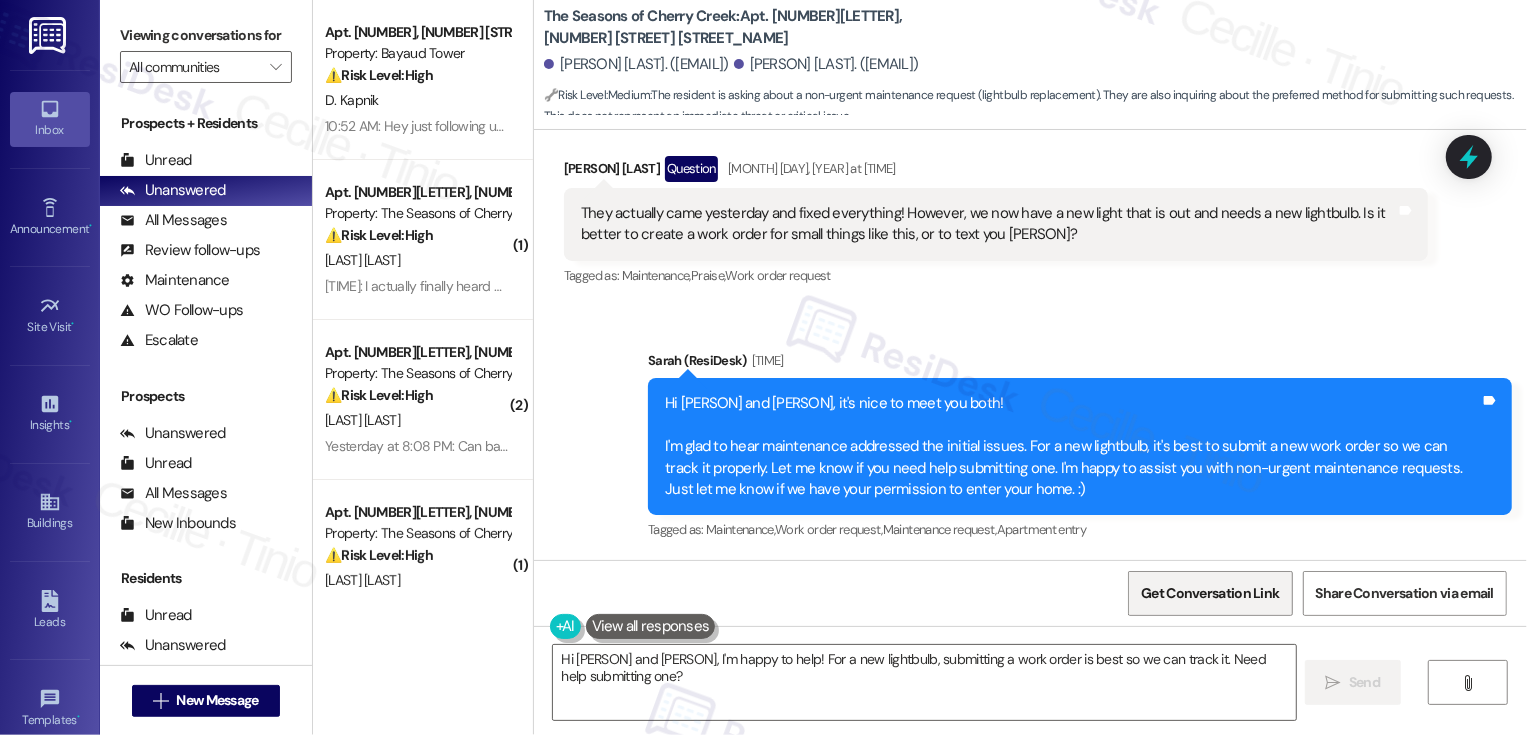 click on "Get Conversation Link" at bounding box center (1210, 593) 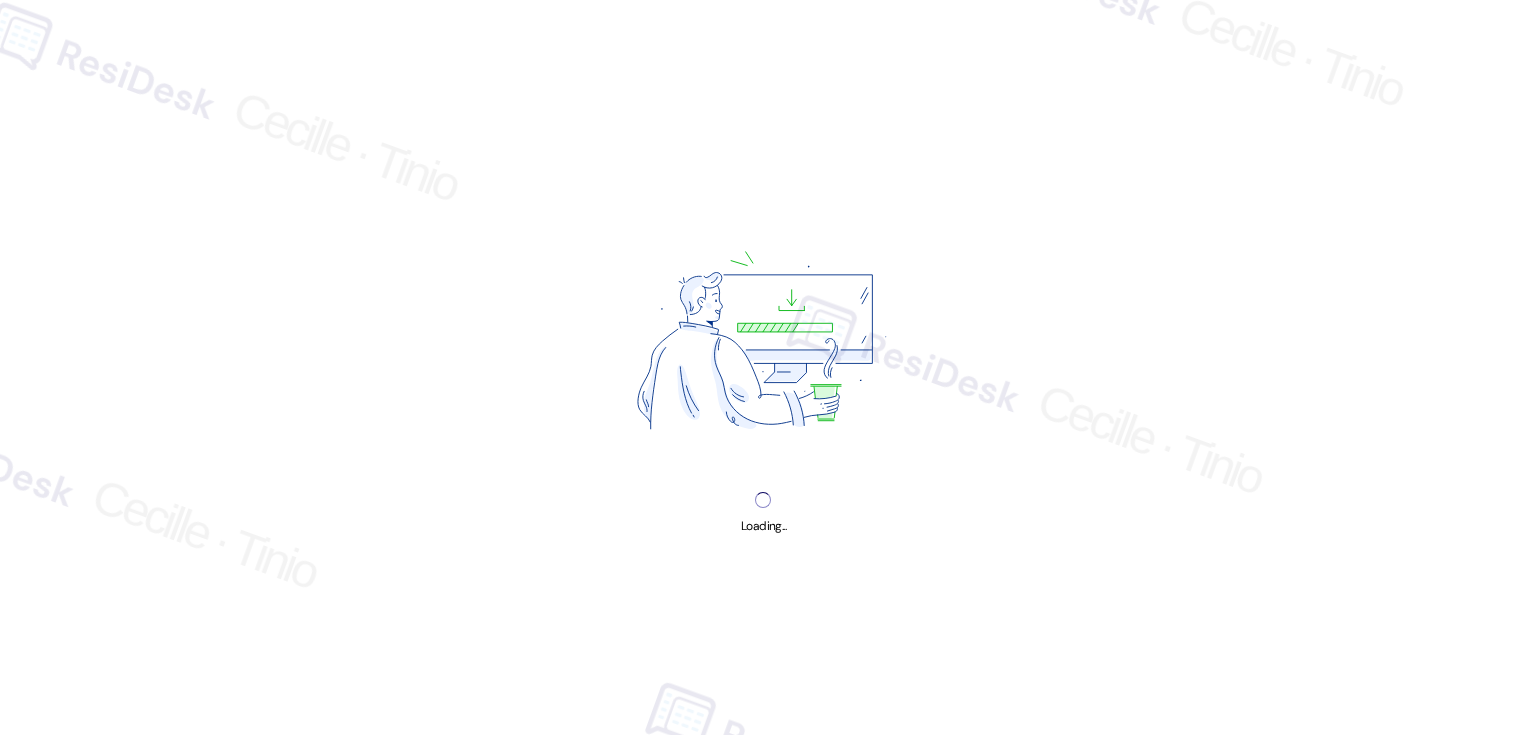 scroll, scrollTop: 0, scrollLeft: 0, axis: both 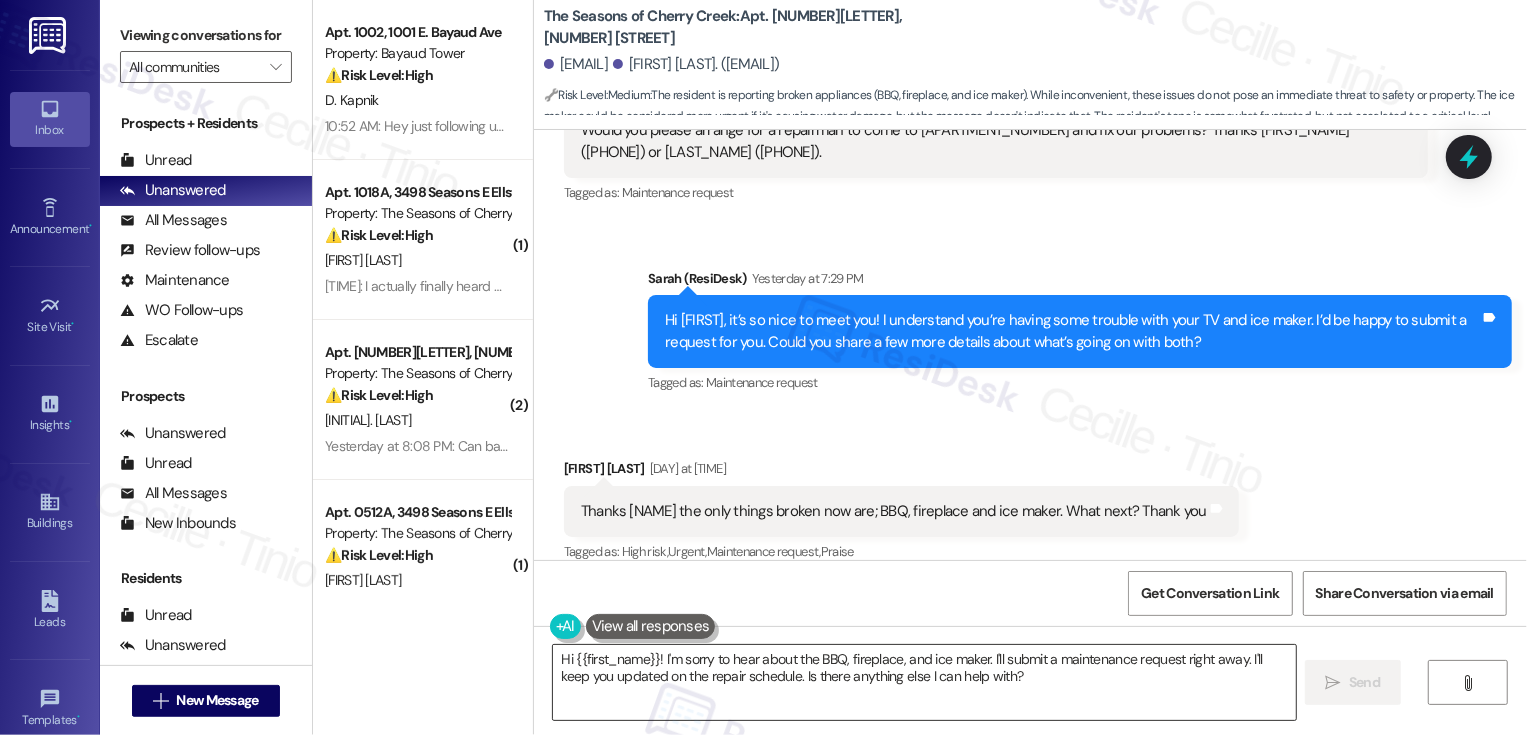 click on "Hi {{first_name}}! I'm sorry to hear about the BBQ, fireplace, and ice maker. I'll submit a maintenance request right away. I'll keep you updated on the repair schedule. Is there anything else I can help with?" at bounding box center [924, 682] 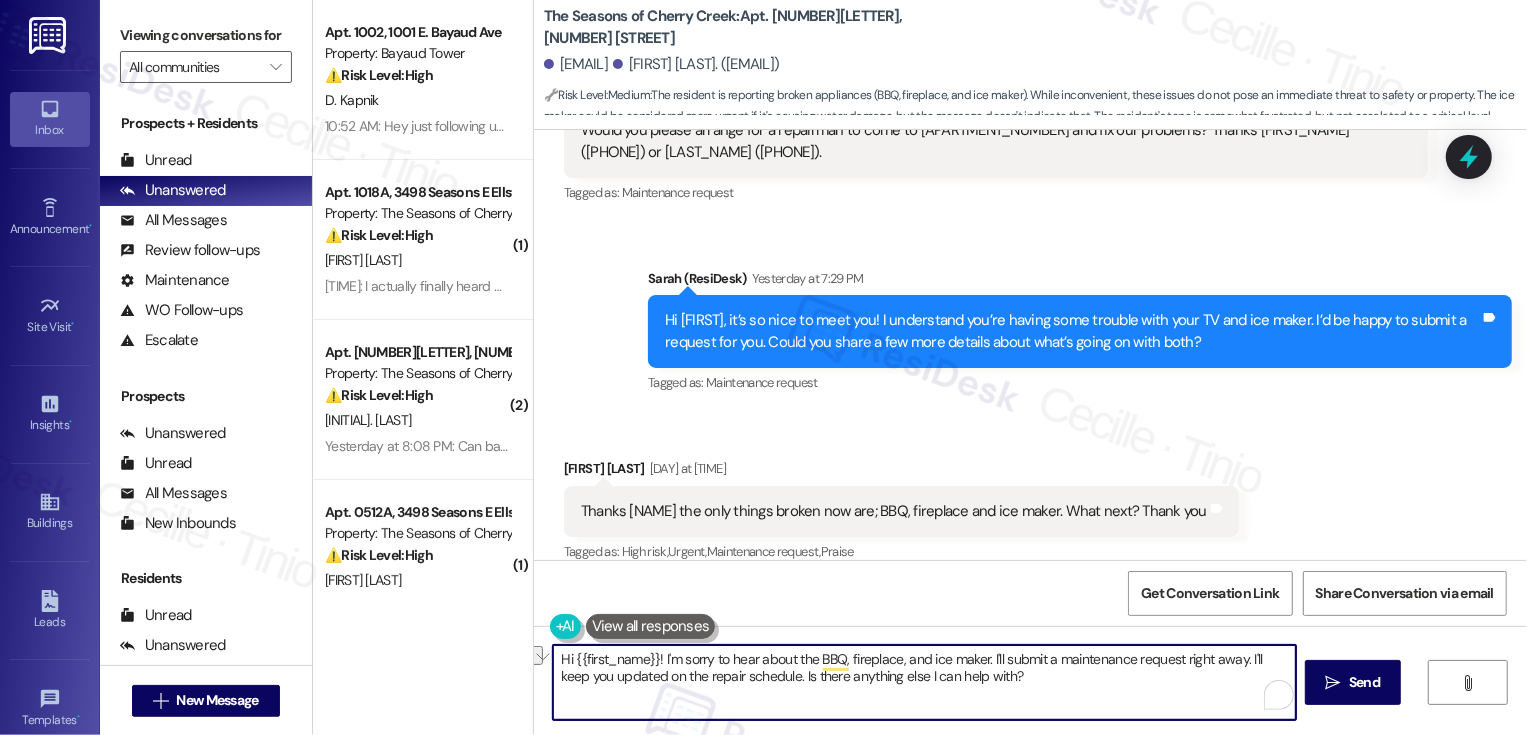 drag, startPoint x: 651, startPoint y: 655, endPoint x: 494, endPoint y: 651, distance: 157.05095 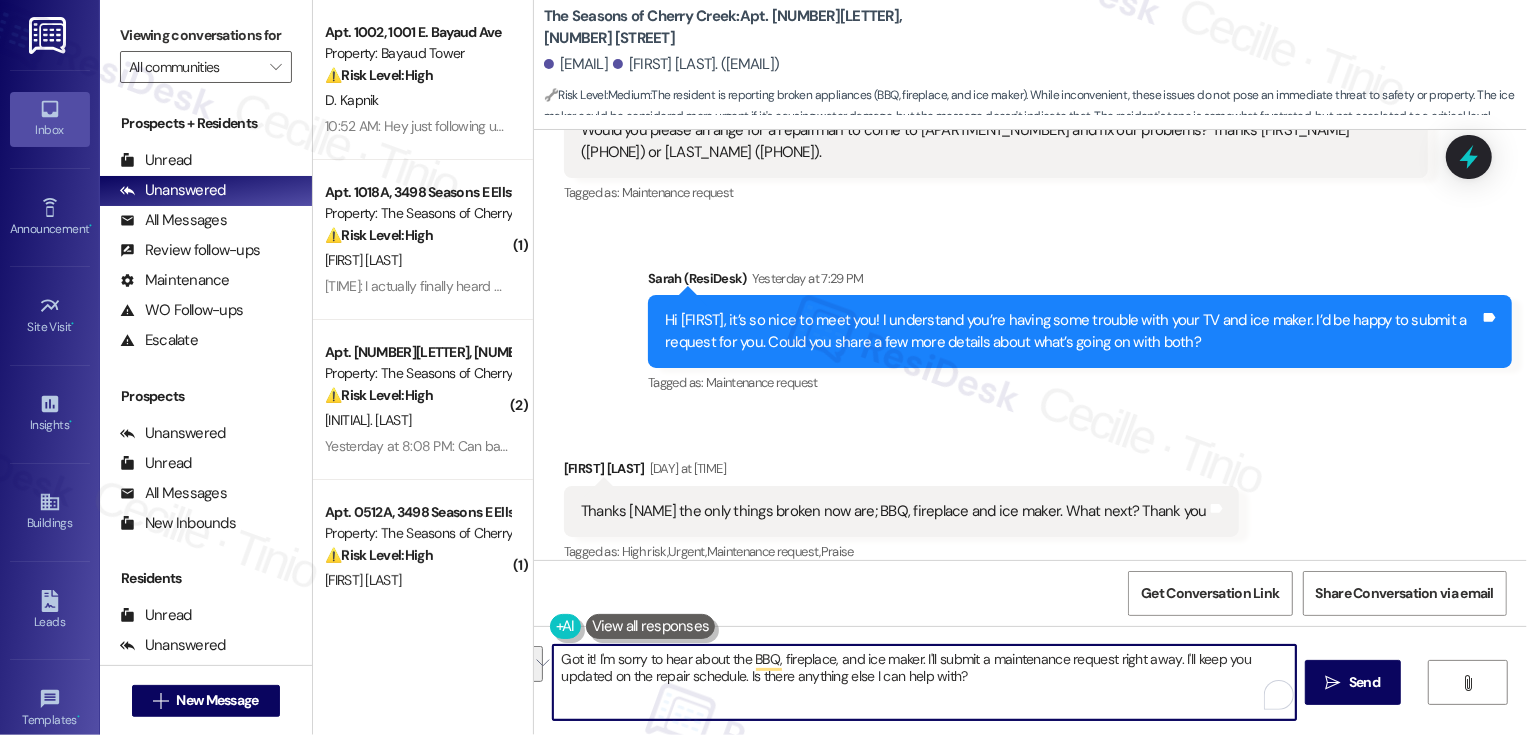 drag, startPoint x: 921, startPoint y: 658, endPoint x: 994, endPoint y: 699, distance: 83.725746 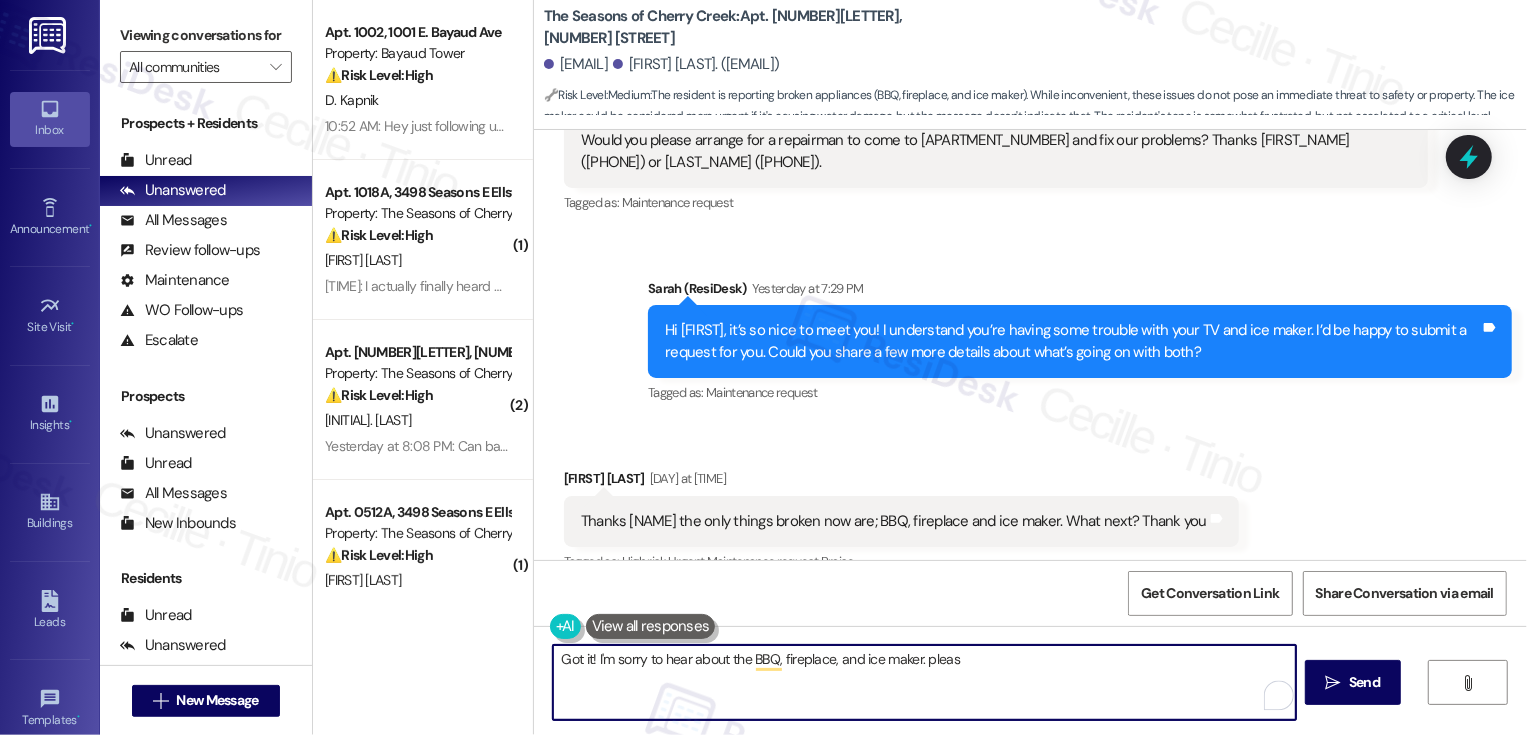 scroll, scrollTop: 490, scrollLeft: 0, axis: vertical 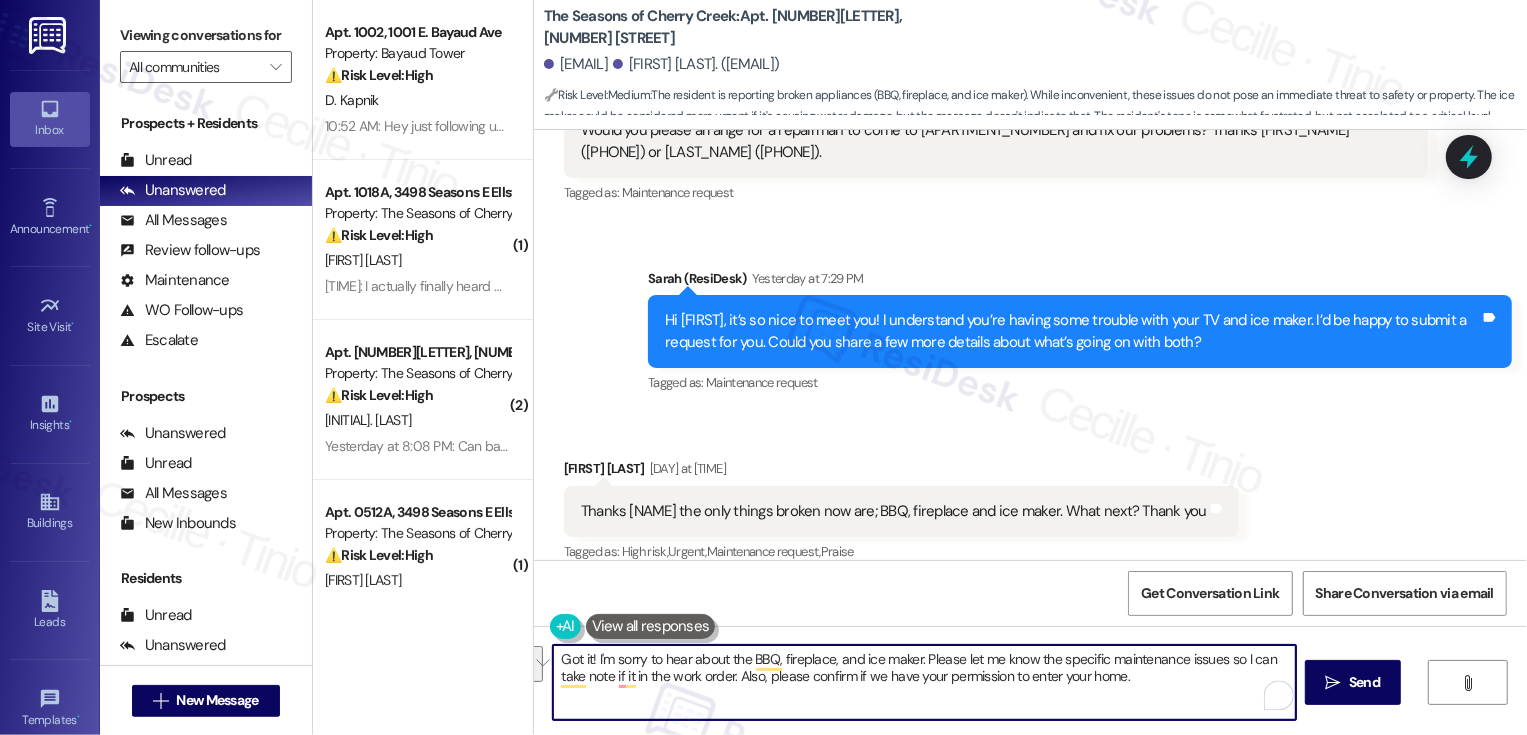 click on "Received via SMS [NAME] Yesterday at [TIME]: Thanks [NAME] the only things broken now are; BBQ, fireplace and ice maker.  What next?  Thank you Tags and notes Tagged as:   High risk ,  Click to highlight conversations about High risk Urgent ,  Click to highlight conversations about Urgent Maintenance request ,  Click to highlight conversations about Maintenance request Praise Click to highlight conversations about Praise" at bounding box center [901, 512] 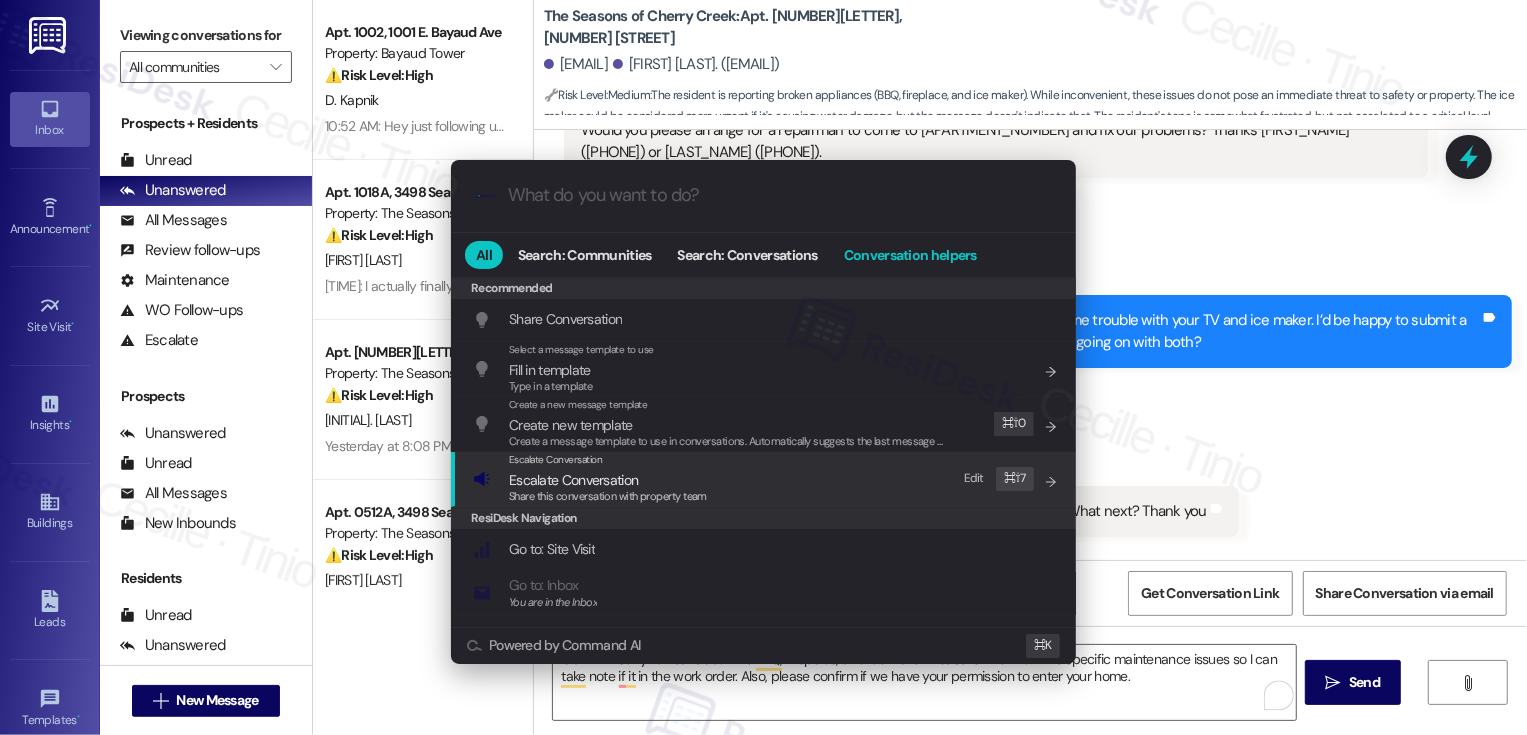 click on "Conversation helpers" at bounding box center (910, 255) 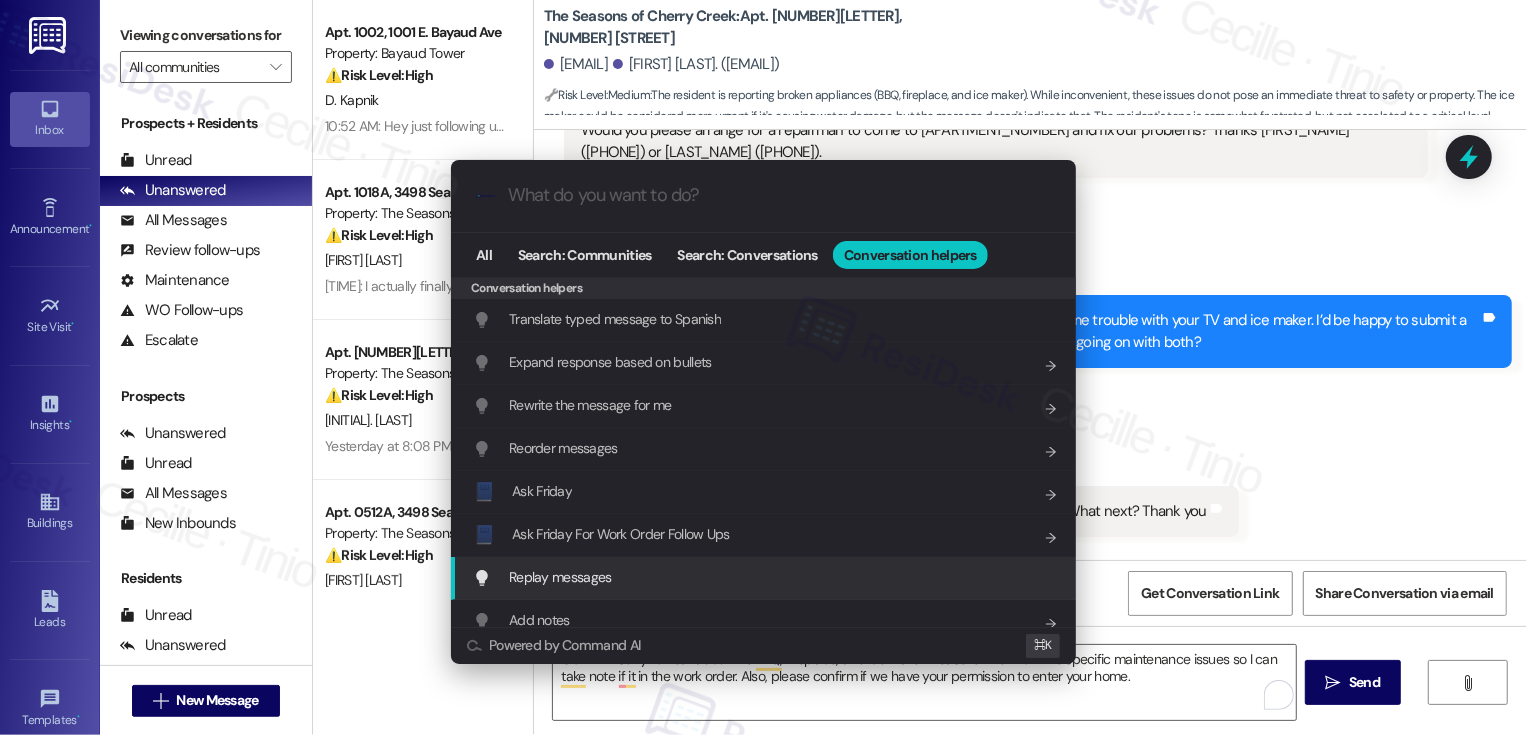 click on ".cls-1{fill:#0a055f;}.cls-2{fill:#0cc4c4;} resideskLogoBlueOrange All Search: Communities Search: Conversations Conversation helpers Conversation helpers Conversation helpers Translate typed message to Spanish Add shortcut Expand response based on bullets Add shortcut Rewrite the message for me Add shortcut Reorder messages Add shortcut 📘 Ask Friday Add shortcut 📘 Ask Friday For Work Order Follow Ups Add shortcut Replay messages Add shortcut Add notes Add shortcut Open Thread SLA Dashboard Add shortcut Open Account Owner Dashboard Add shortcut Translate typed message to any language Add shortcut Powered by Command AI ⌘ K" at bounding box center [763, 367] 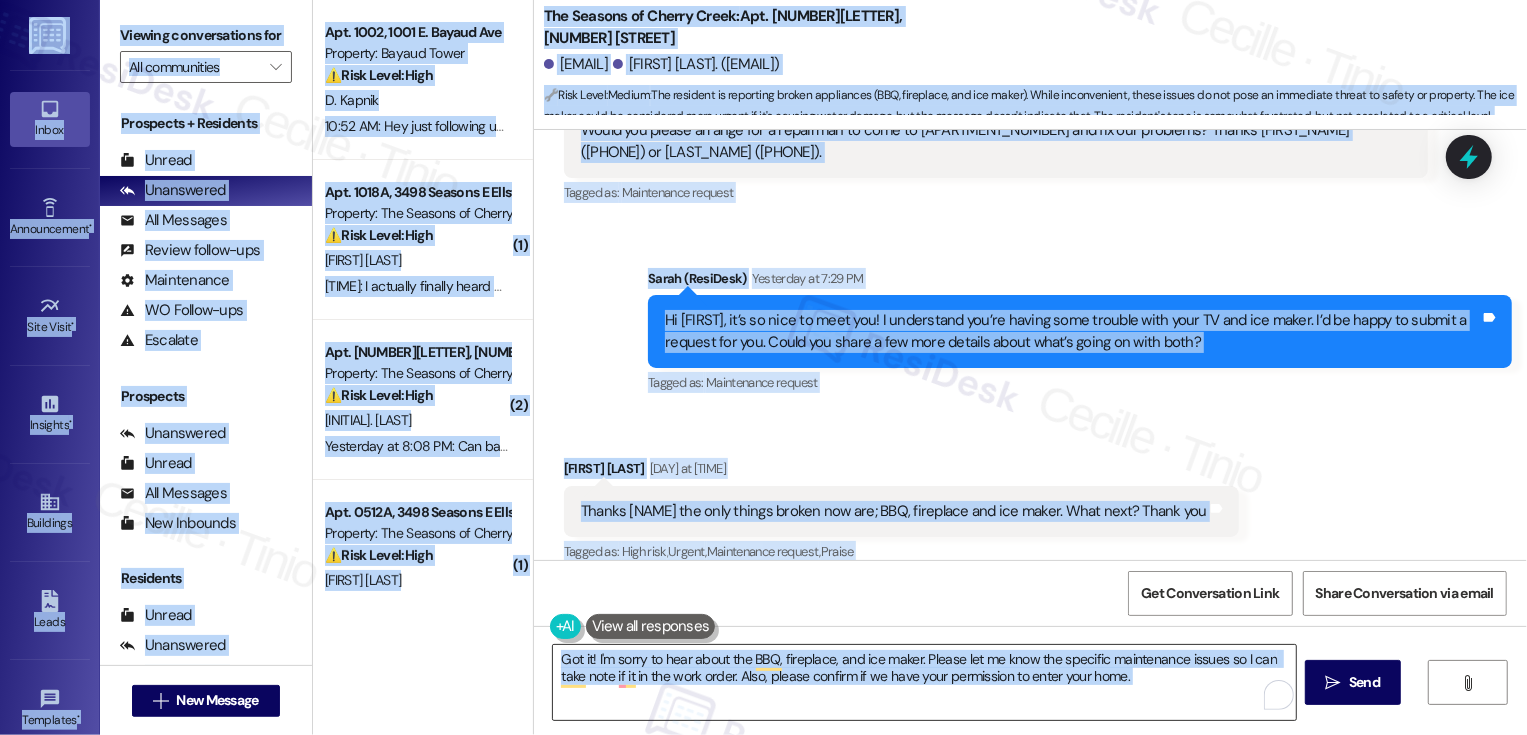 click on "Got it! I'm sorry to hear about the BBQ, fireplace, and ice maker. Please let me know the specific maintenance issues so I can take note if it in the work order. Also, please confirm if we have your permission to enter your home." at bounding box center [924, 682] 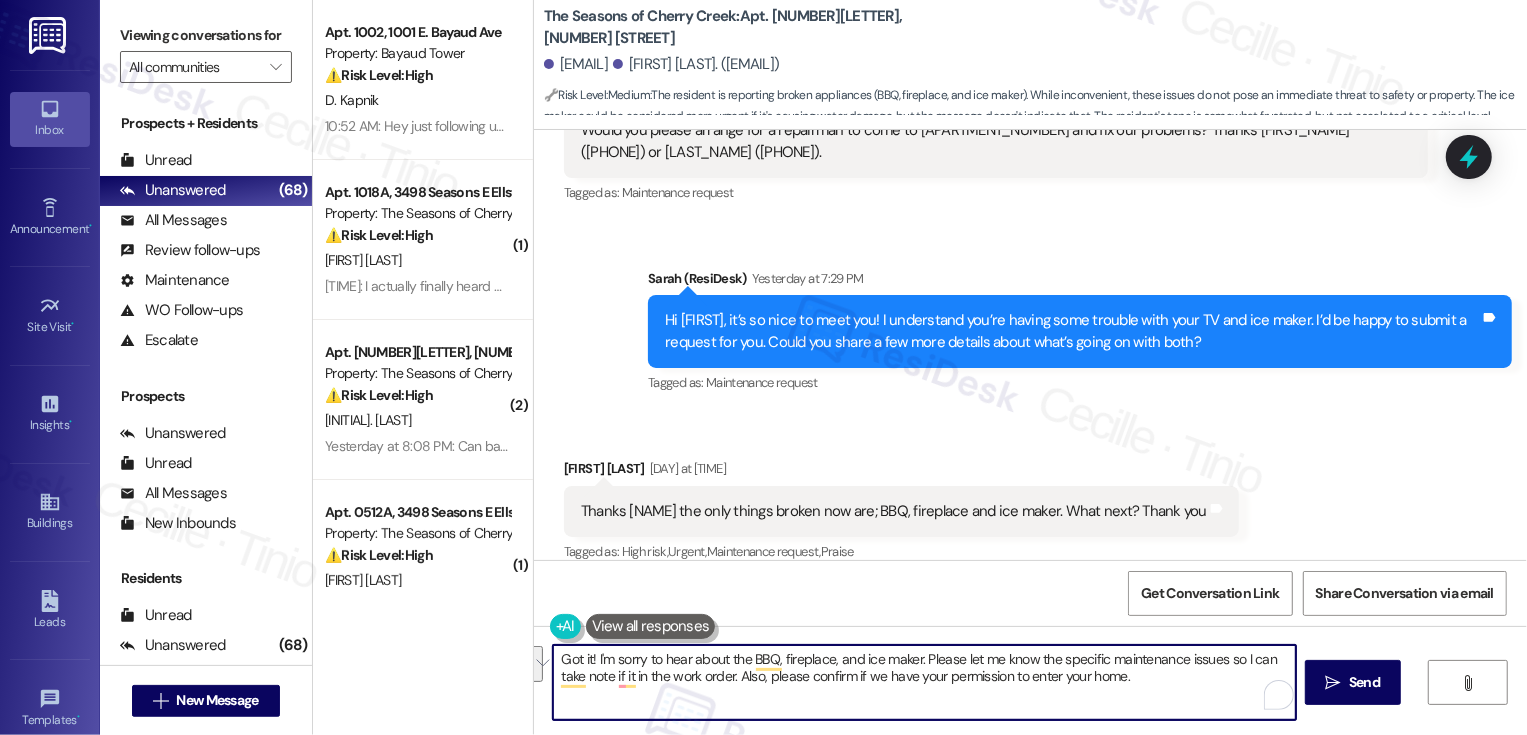 paste on "’m sorry to hear there are problems with the BBQ, fireplace, and ice maker. Could you tell me a bit more about what’s going on with each of them so I can include all the details in the work order?
Also, please confirm if we have your permission to enter your home." 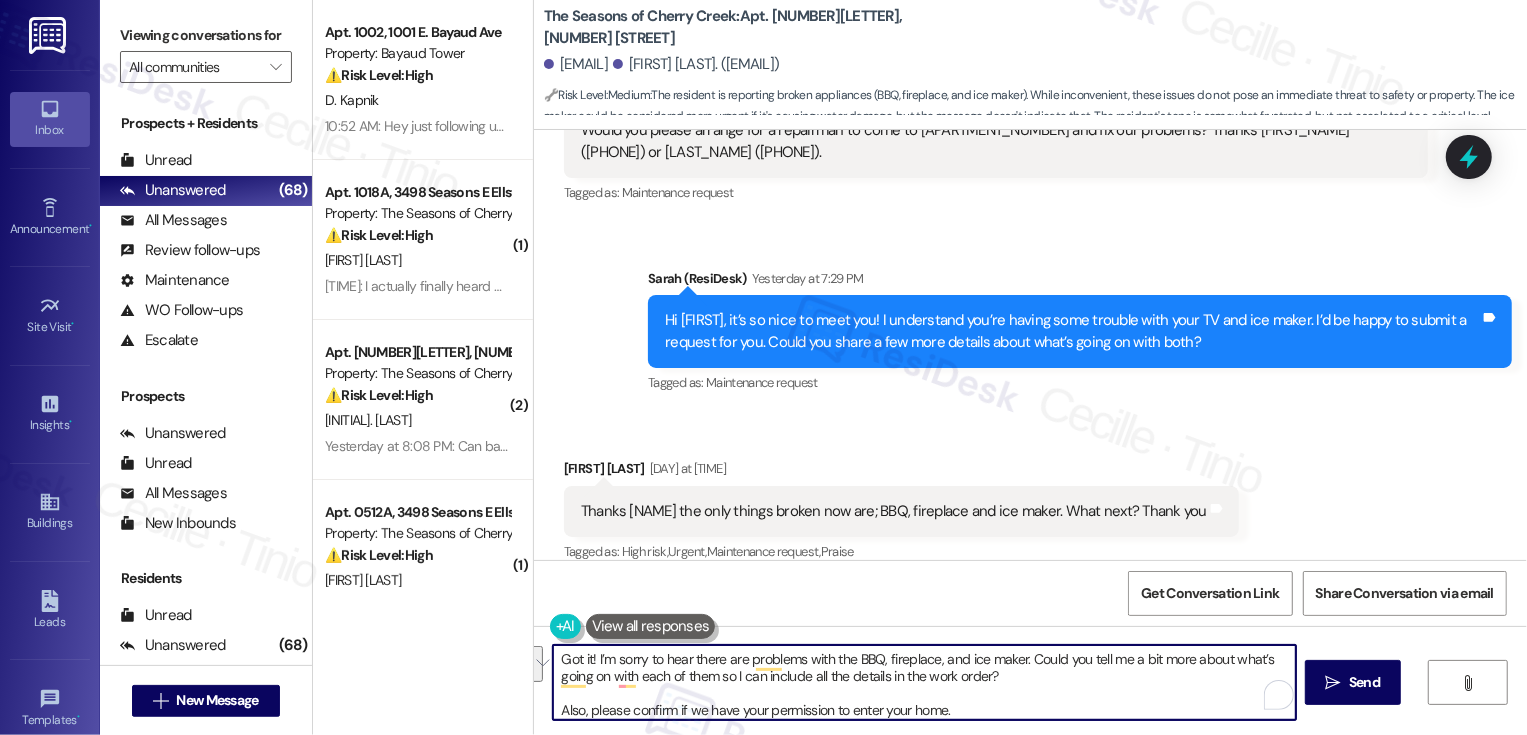 scroll, scrollTop: 34, scrollLeft: 0, axis: vertical 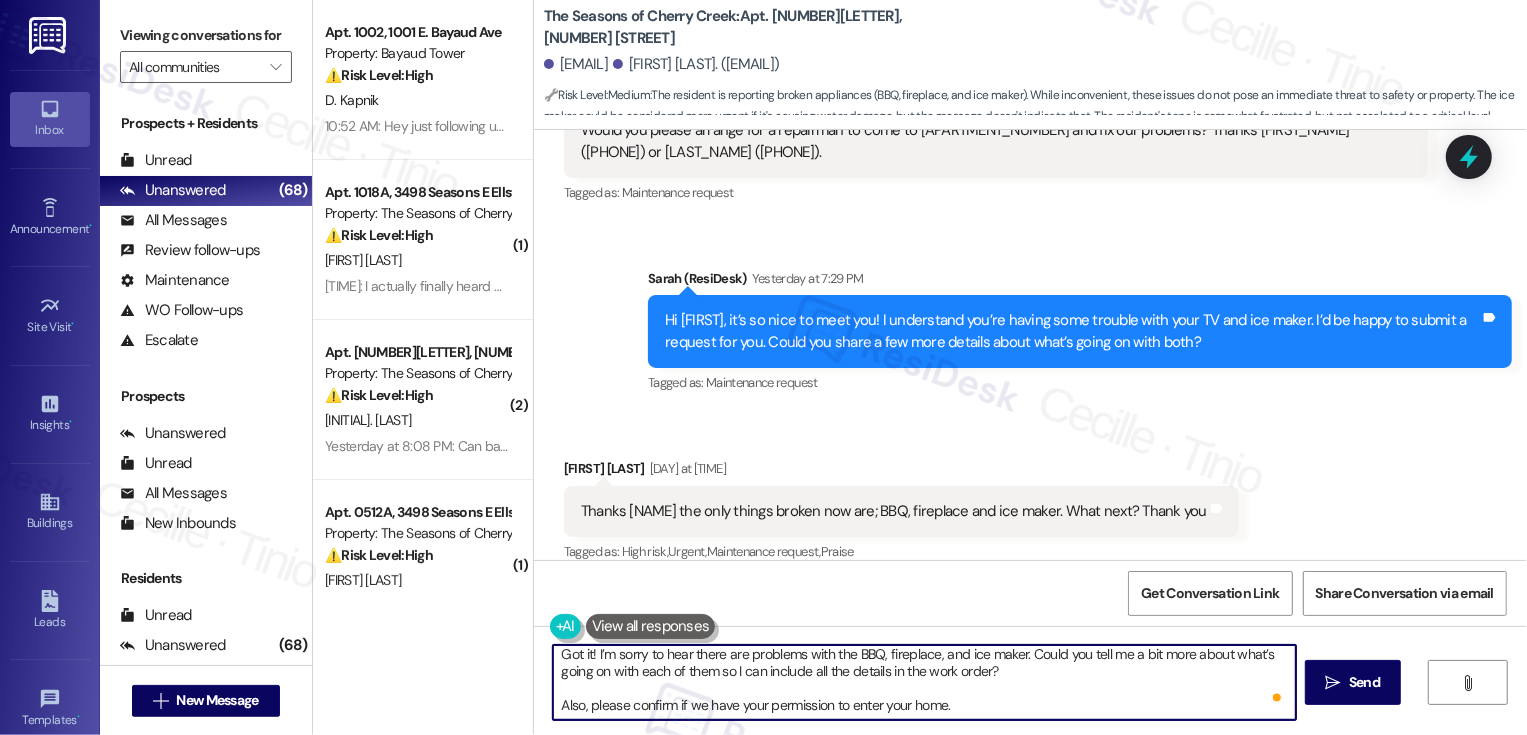 type on "Got it! I’m sorry to hear there are problems with the BBQ, fireplace, and ice maker. Could you tell me a bit more about what’s going on with each of them so I can include all the details in the work order?
Also, please confirm if we have your permission to enter your home." 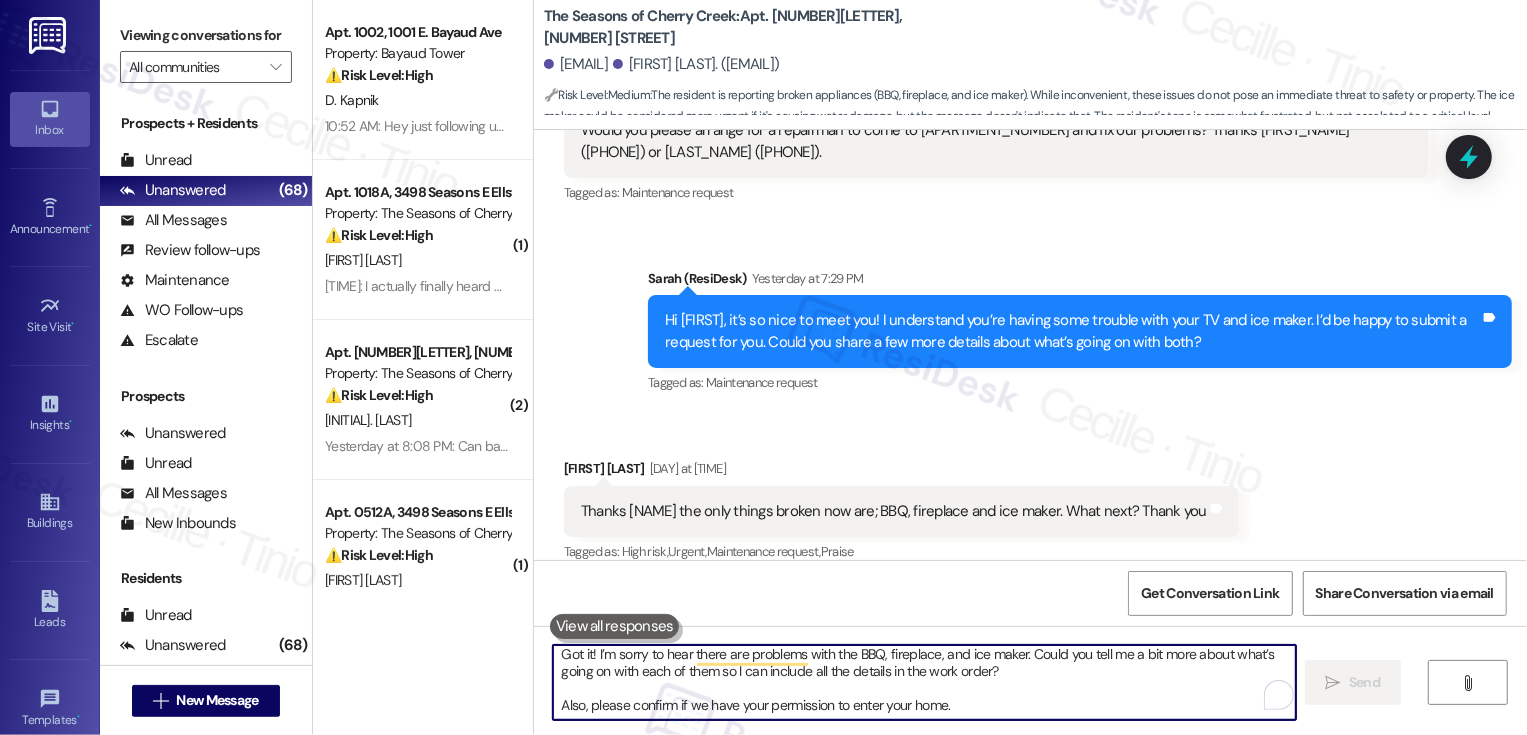 scroll, scrollTop: 0, scrollLeft: 0, axis: both 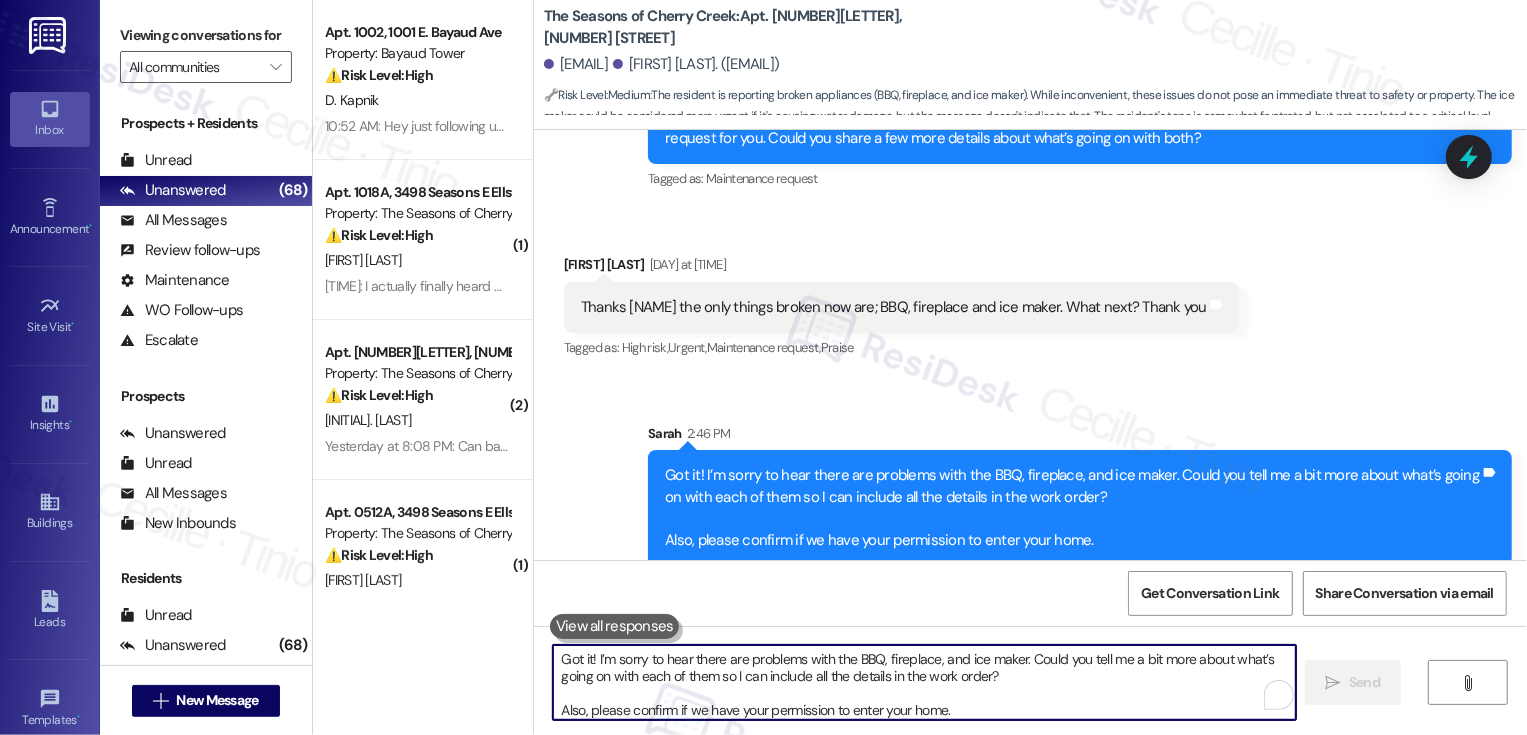 type 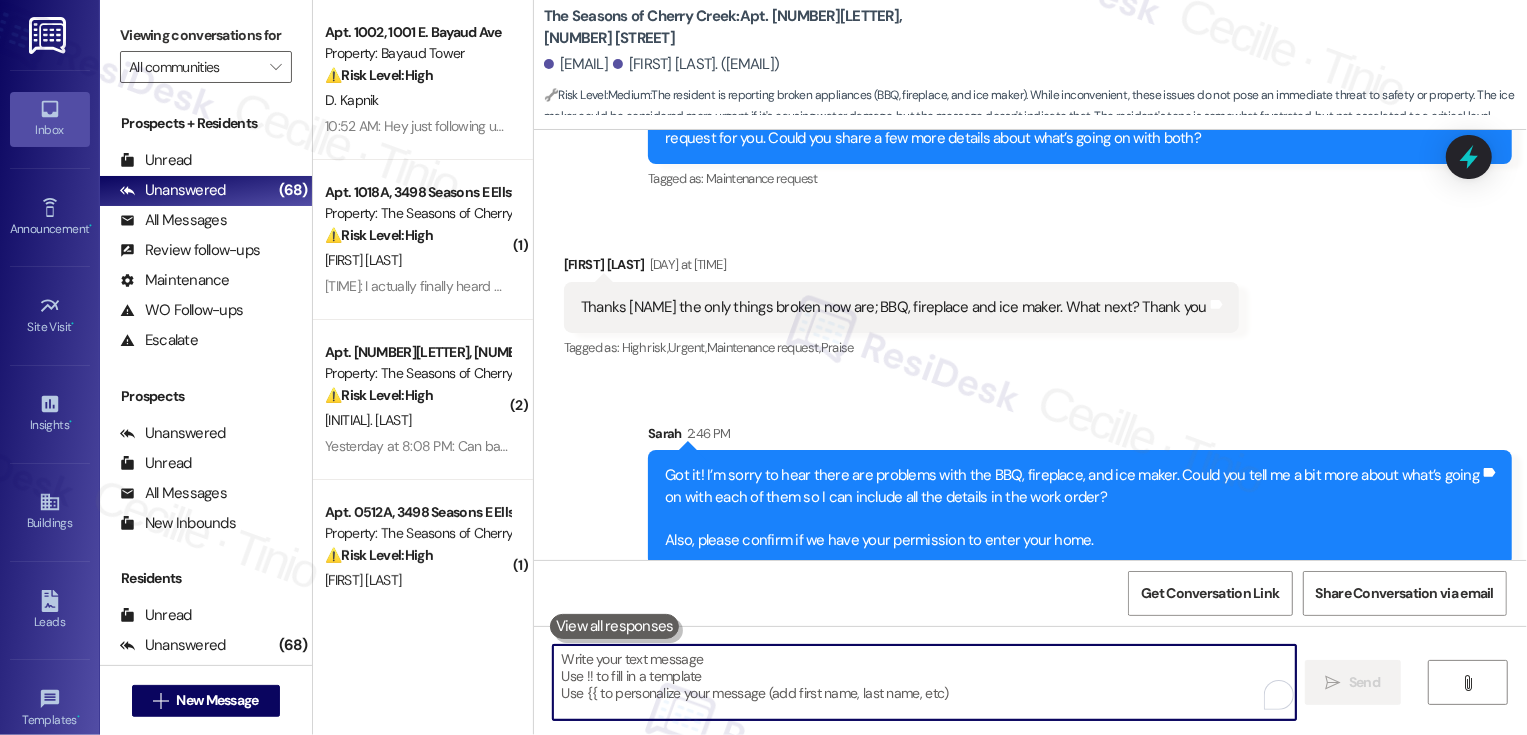 click on "Sent via SMS Sarah 2:46 PM Got it! I’m sorry to hear there are problems with the BBQ, fireplace, and ice maker. Could you tell me a bit more about what’s going on with each of them so I can include all the details in the work order?
Also, please confirm if we have your permission to enter your home. Tags and notes" at bounding box center (1030, 480) 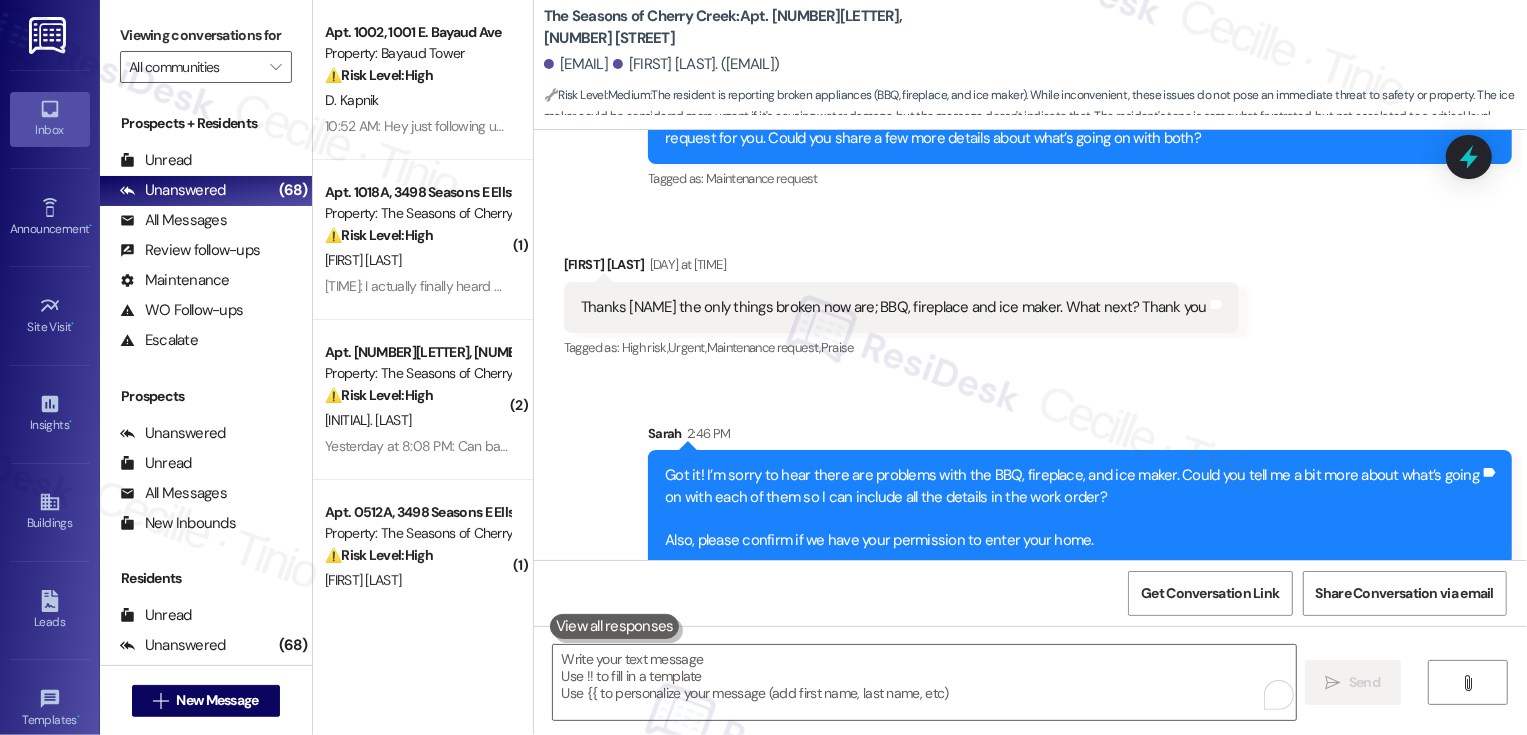 click on "Sent via SMS Sarah 2:46 PM Got it! I’m sorry to hear there are problems with the BBQ, fireplace, and ice maker. Could you tell me a bit more about what’s going on with each of them so I can include all the details in the work order?
Also, please confirm if we have your permission to enter your home. Tags and notes" at bounding box center (1030, 480) 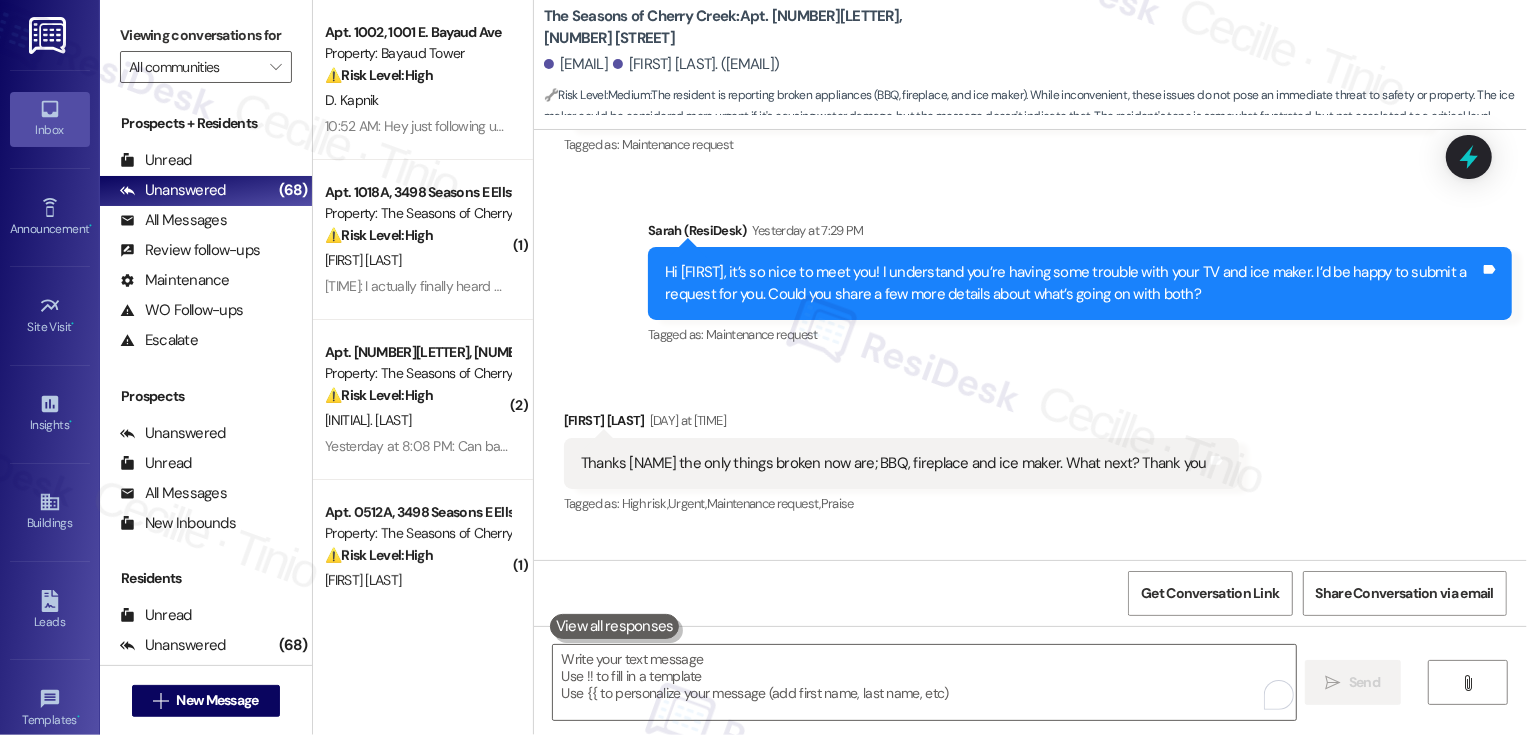 scroll, scrollTop: 638, scrollLeft: 0, axis: vertical 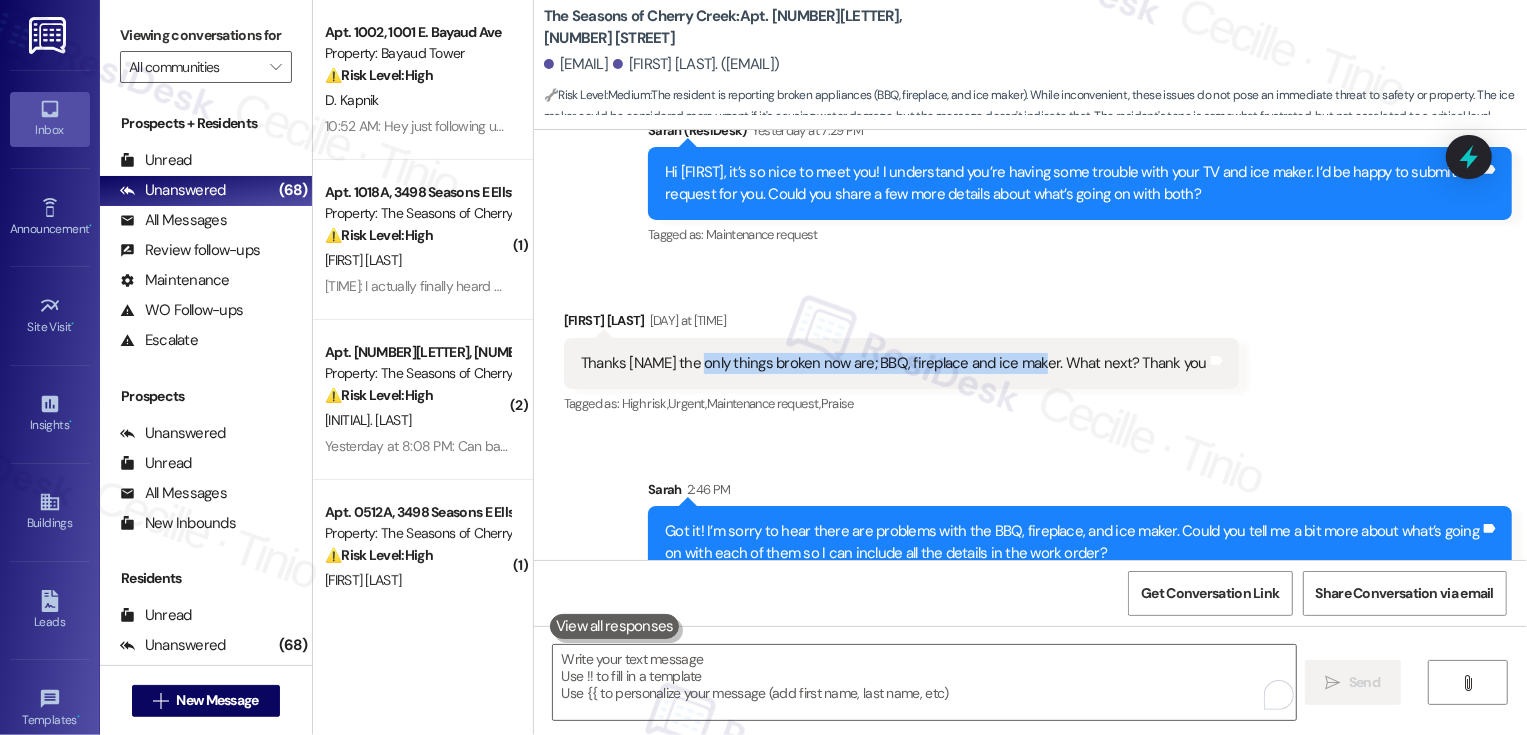 drag, startPoint x: 682, startPoint y: 341, endPoint x: 1025, endPoint y: 338, distance: 343.01312 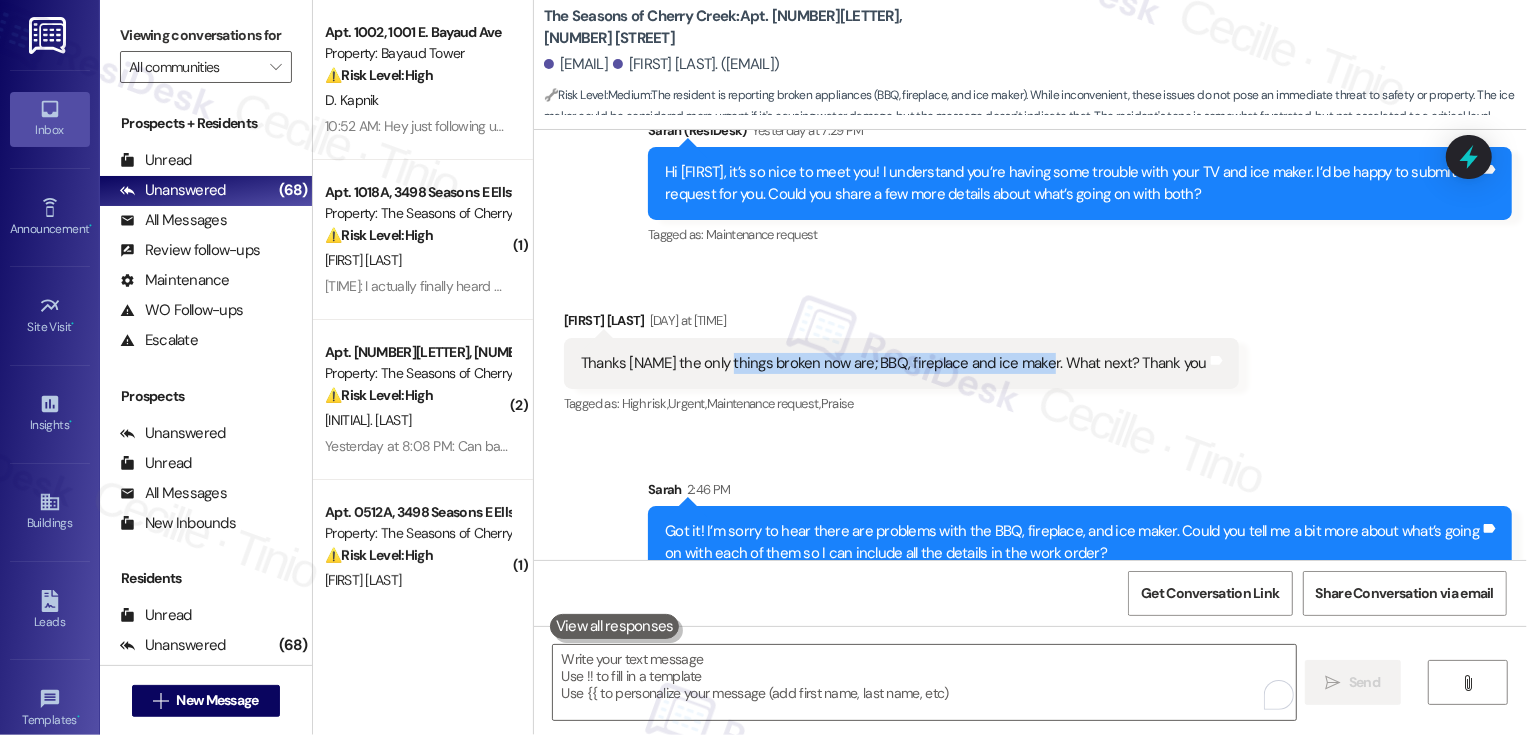 drag, startPoint x: 1028, startPoint y: 341, endPoint x: 710, endPoint y: 344, distance: 318.01416 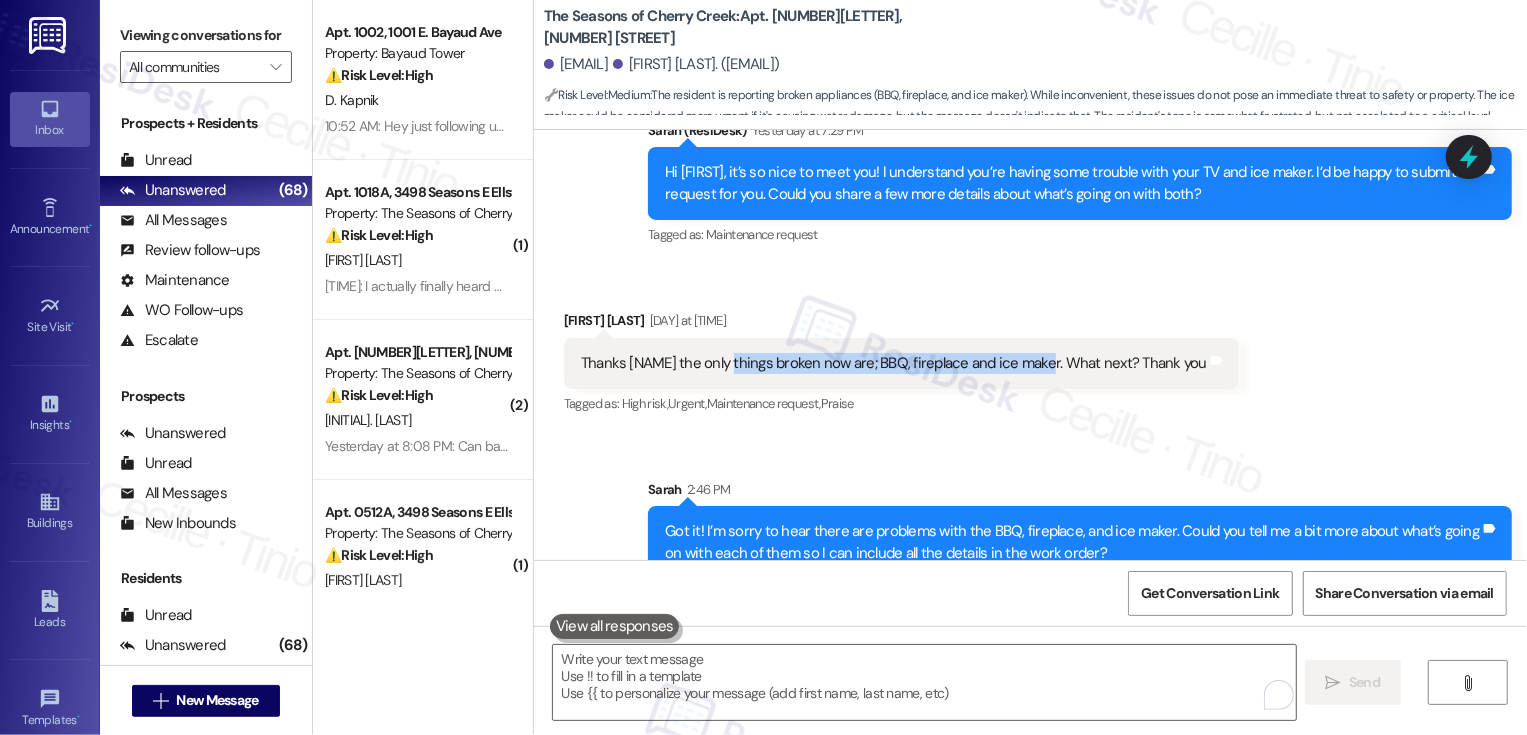 scroll, scrollTop: 694, scrollLeft: 0, axis: vertical 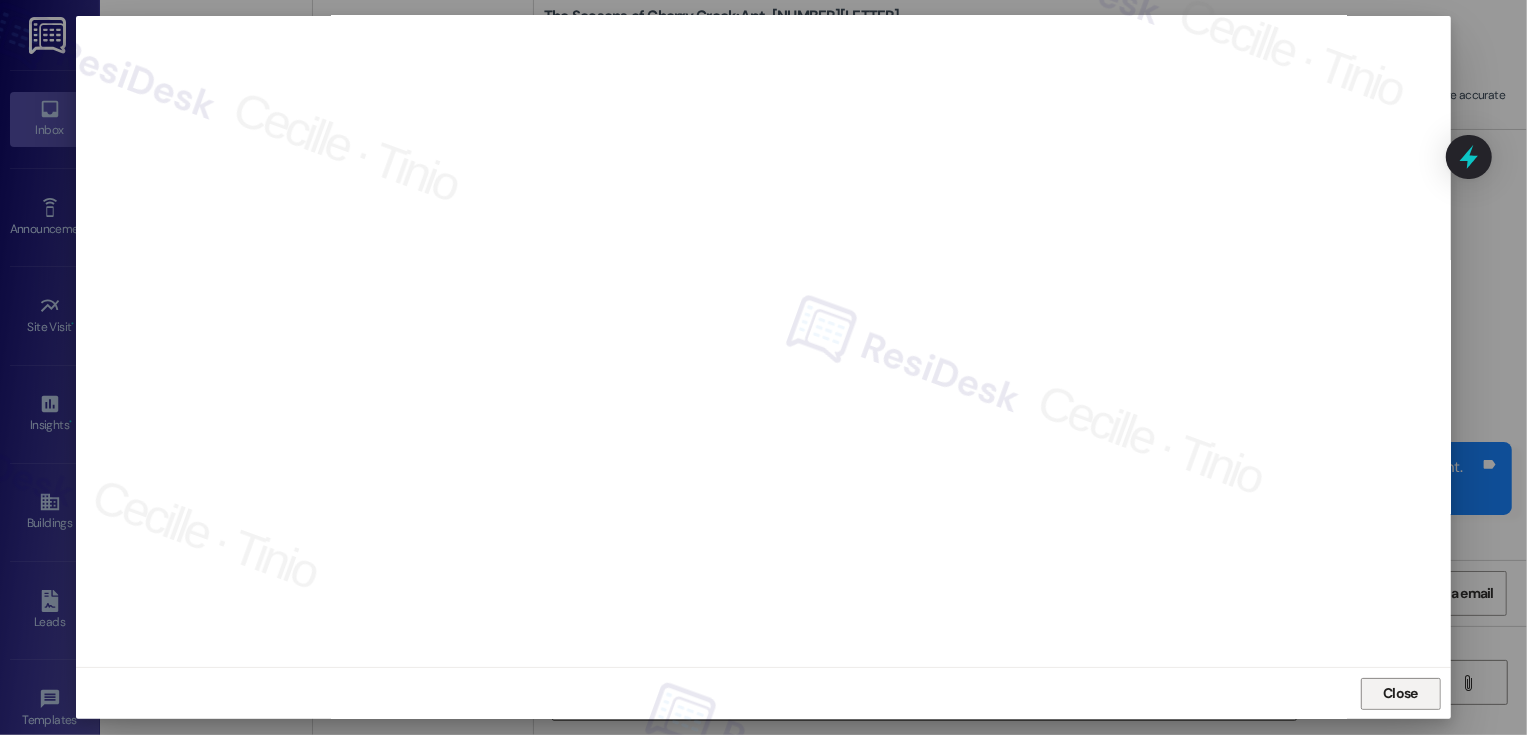 click on "Close" at bounding box center (1400, 693) 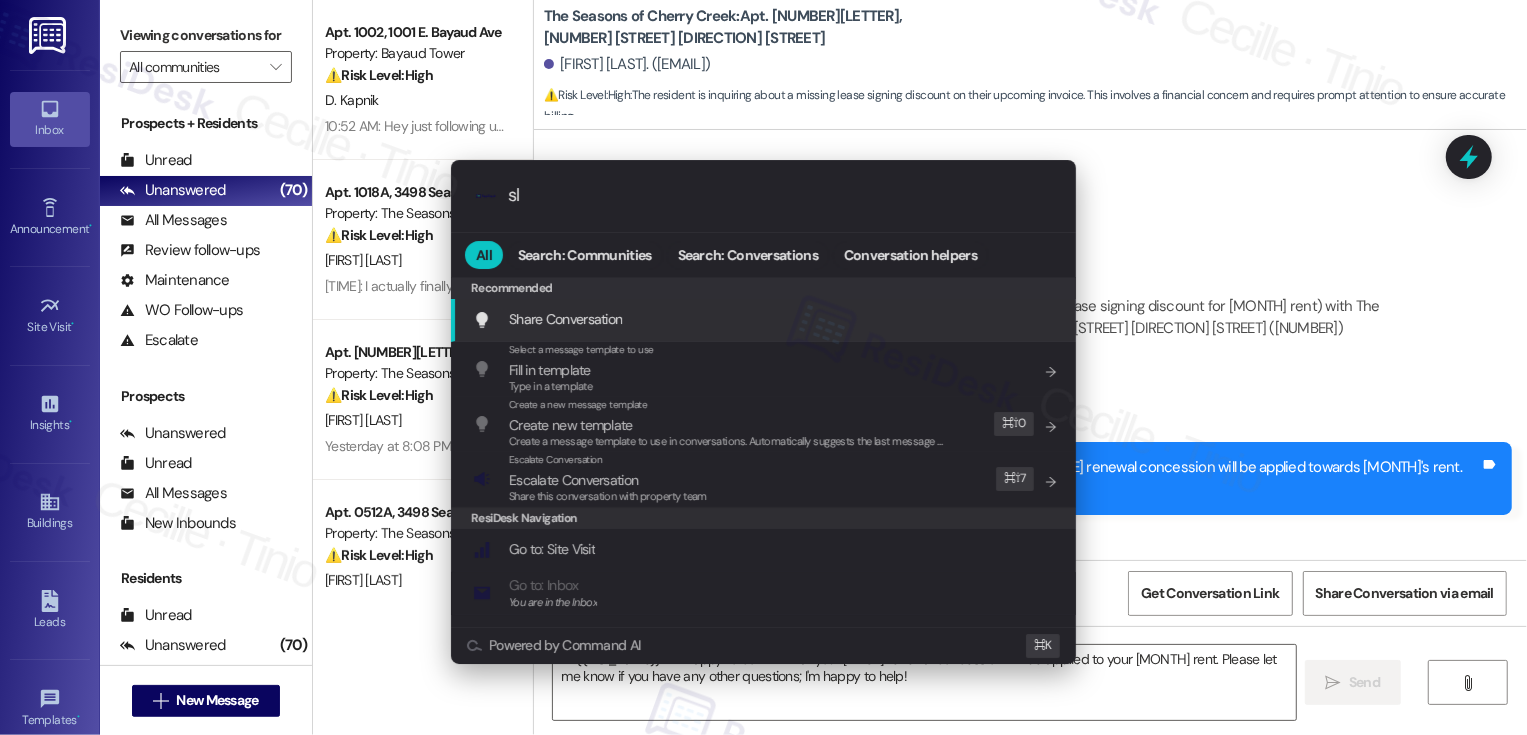 type on "sla" 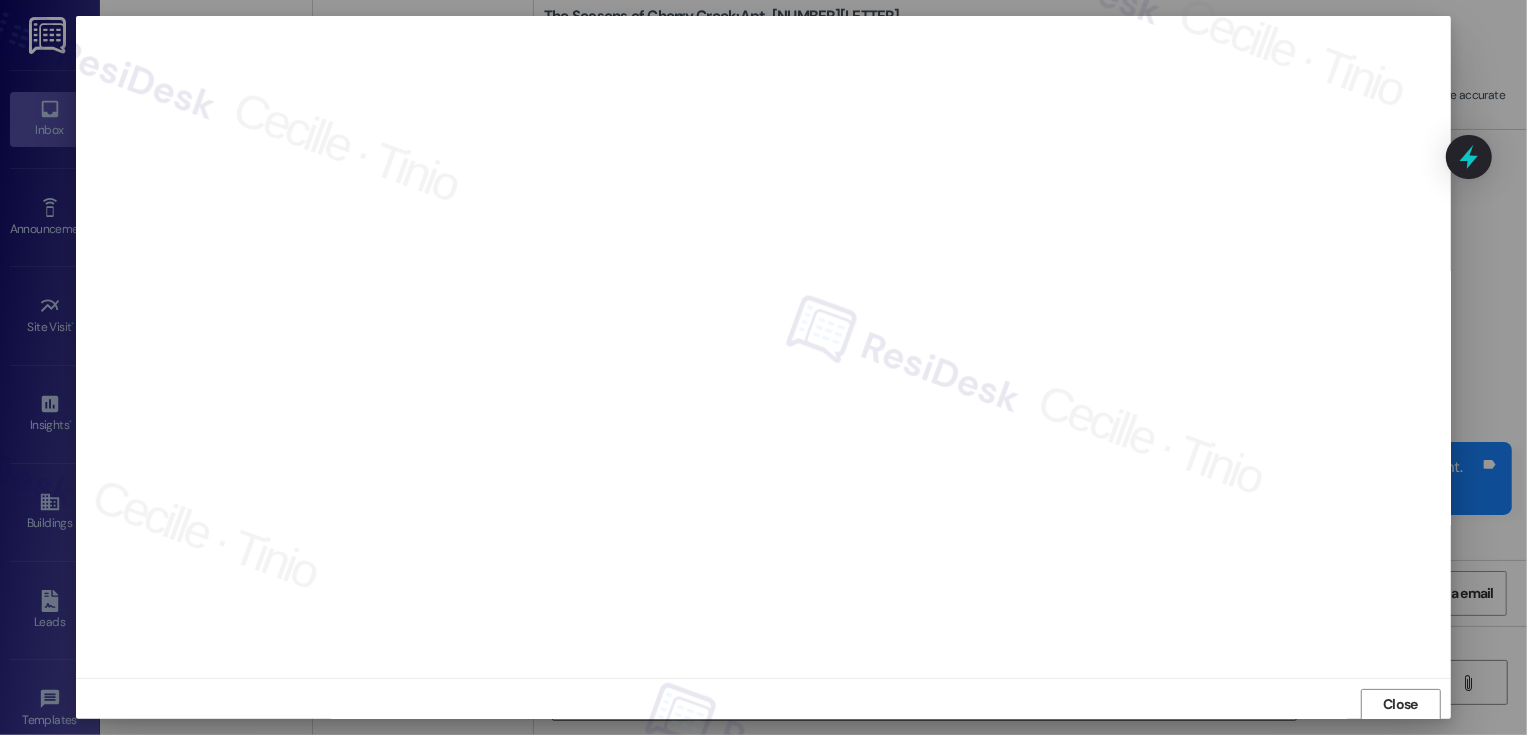 scroll, scrollTop: 11, scrollLeft: 0, axis: vertical 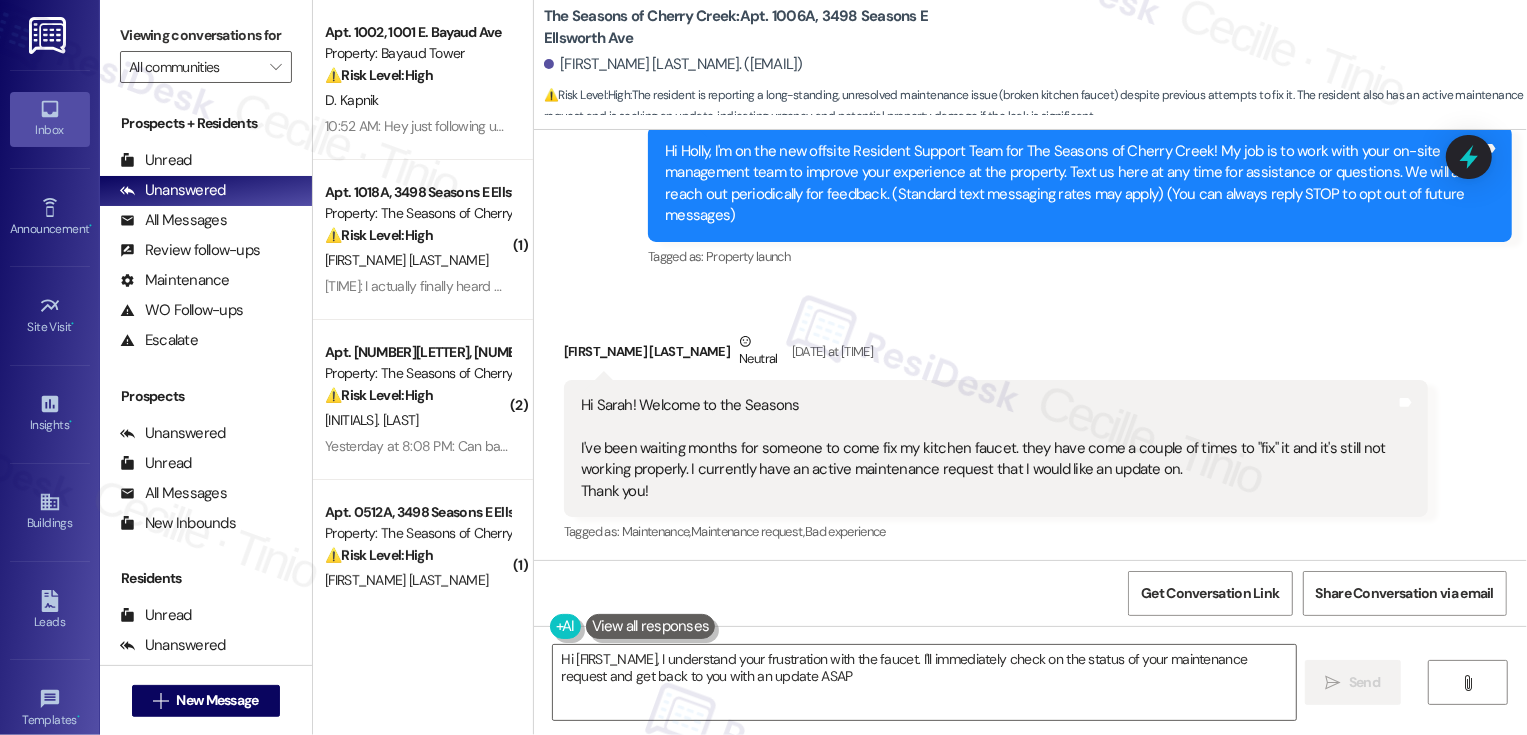 type on "Hi [FIRST_NAME], I understand your frustration with the faucet. I'll immediately check on the status of your maintenance request and get back to you with an update ASAP!" 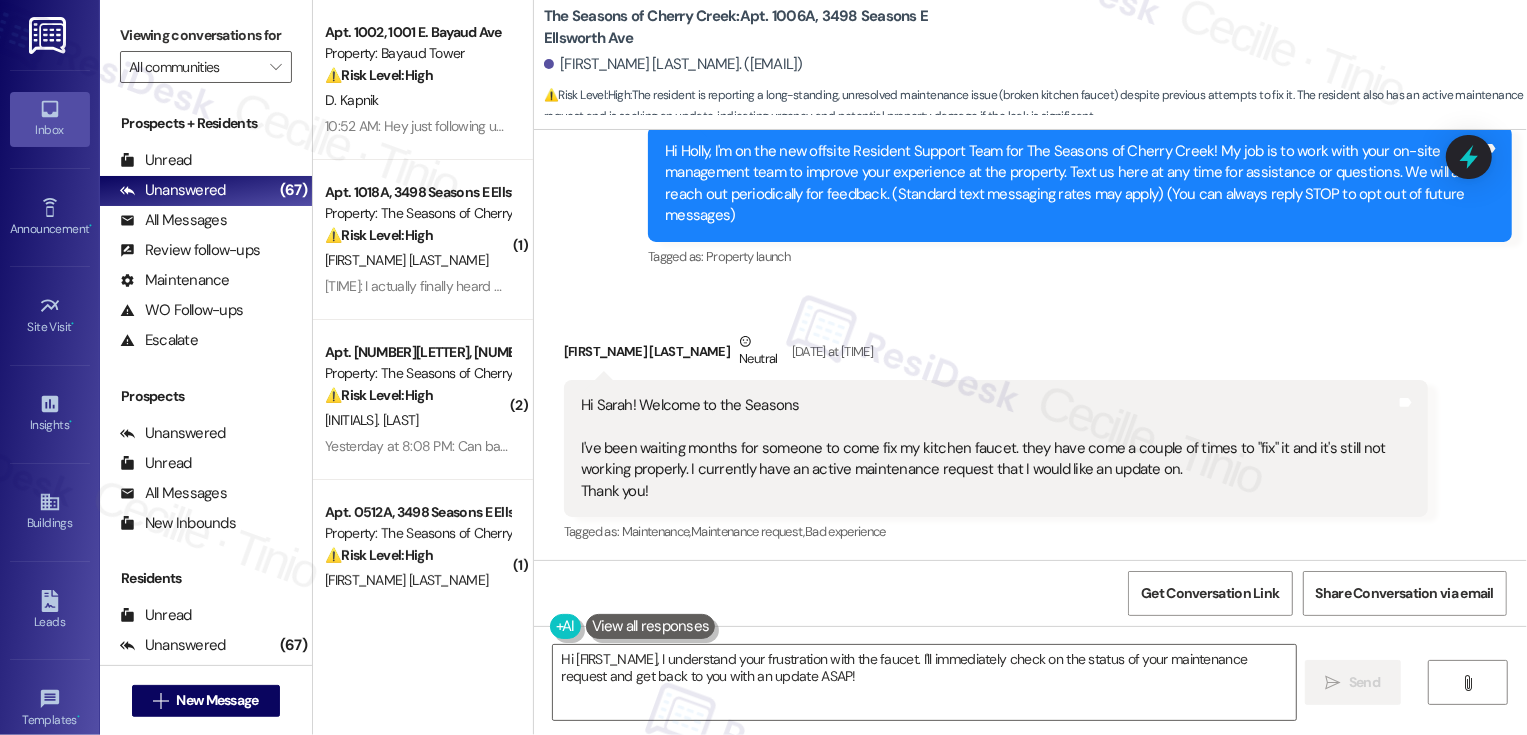 scroll, scrollTop: 213, scrollLeft: 0, axis: vertical 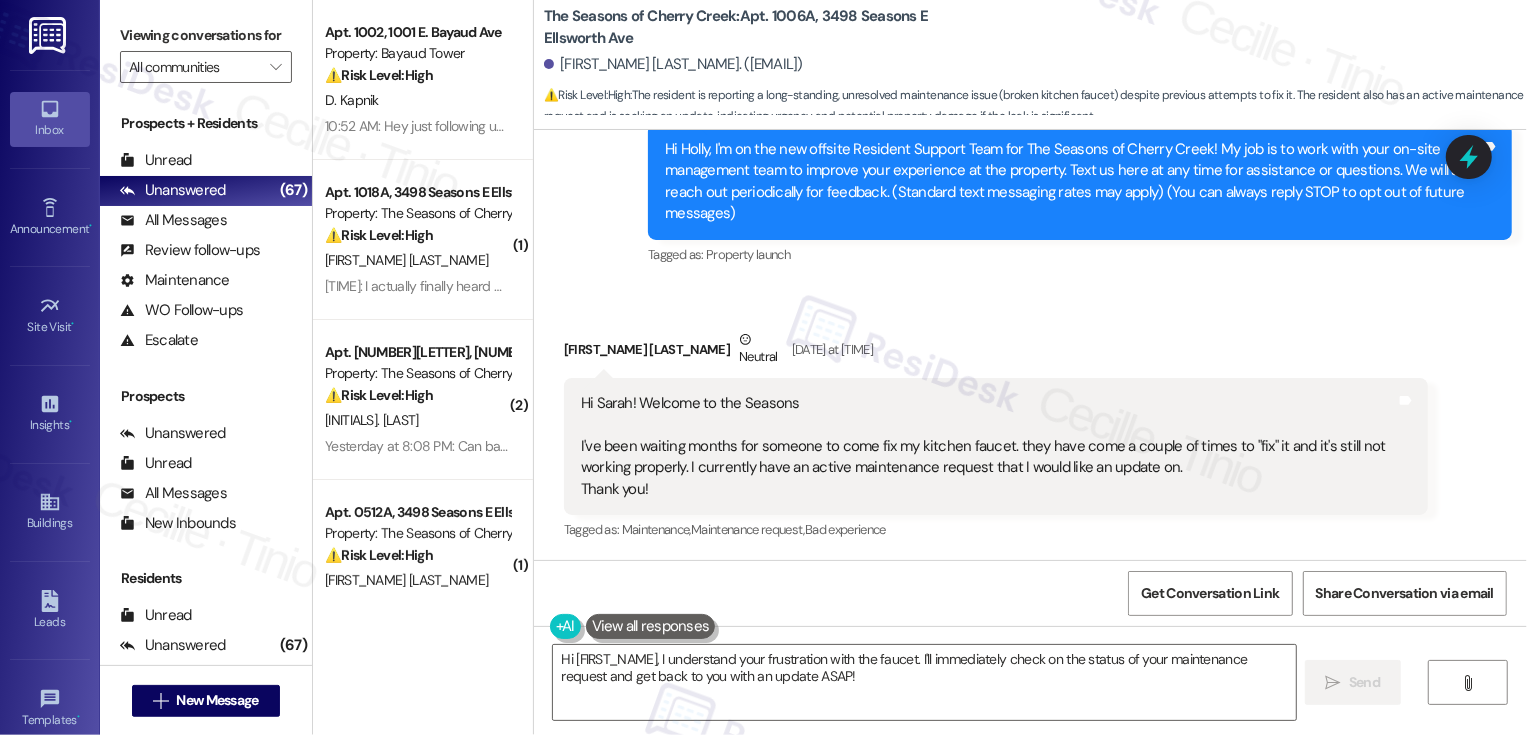 click on "Tagged as:   Property launch Click to highlight conversations about Property launch" at bounding box center [1080, 254] 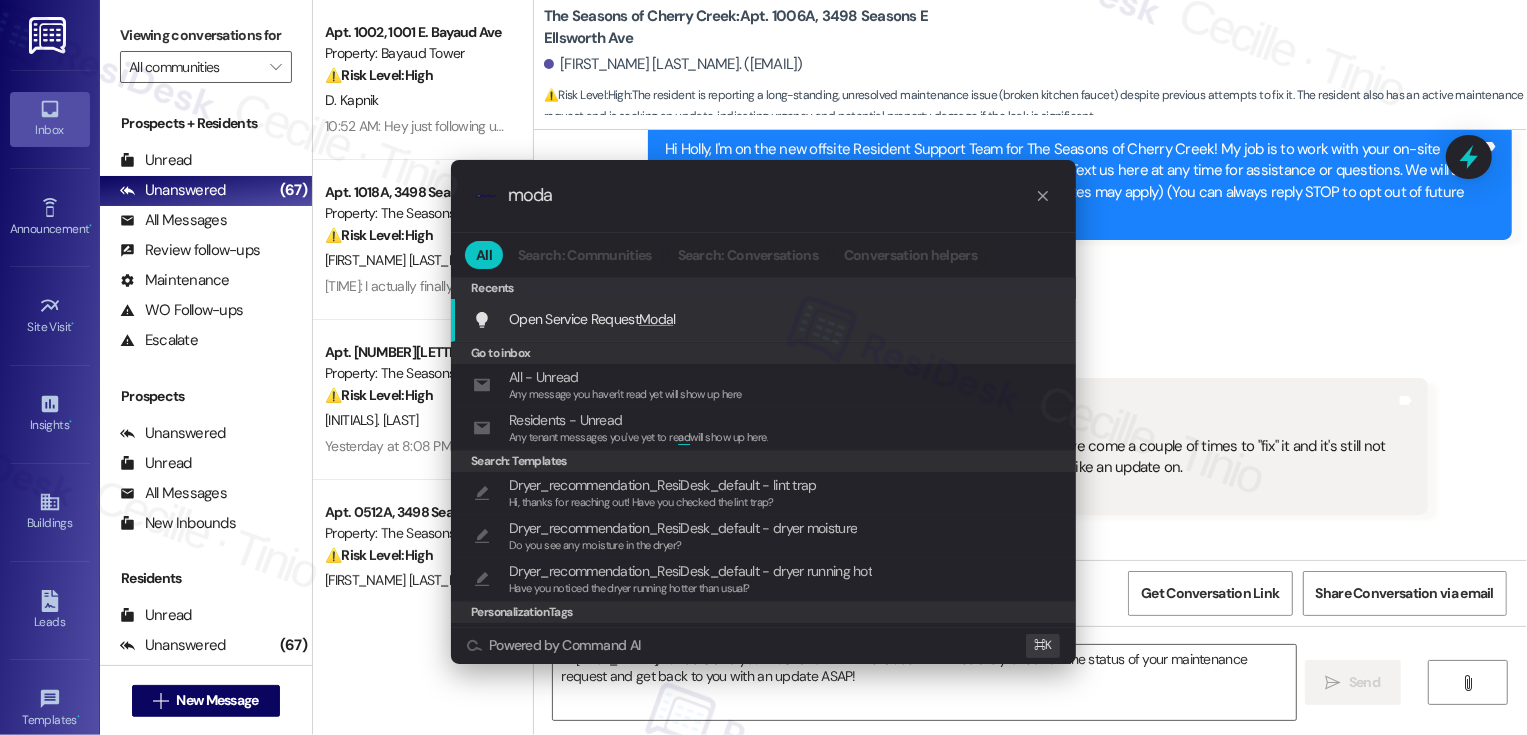 type on "modal" 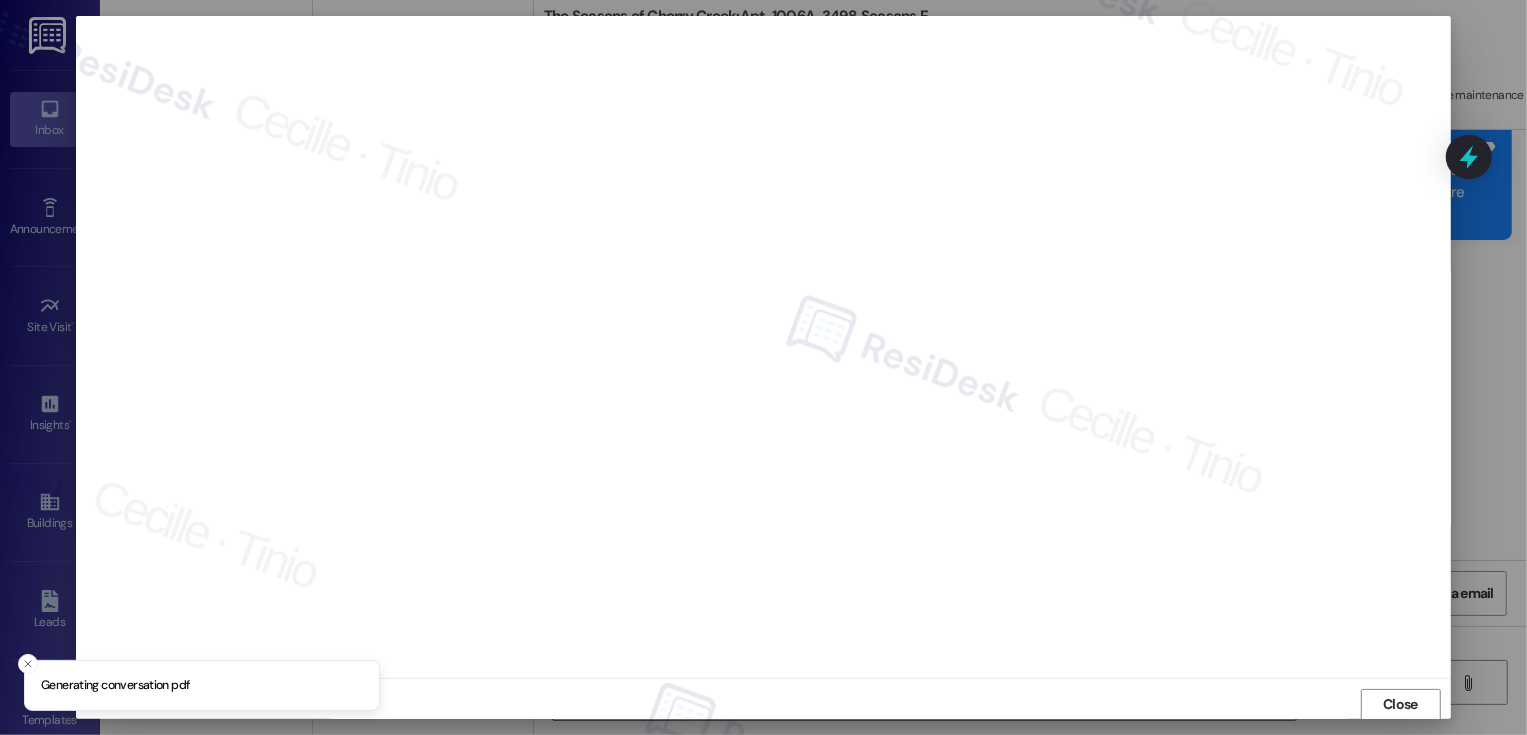 scroll, scrollTop: 1, scrollLeft: 0, axis: vertical 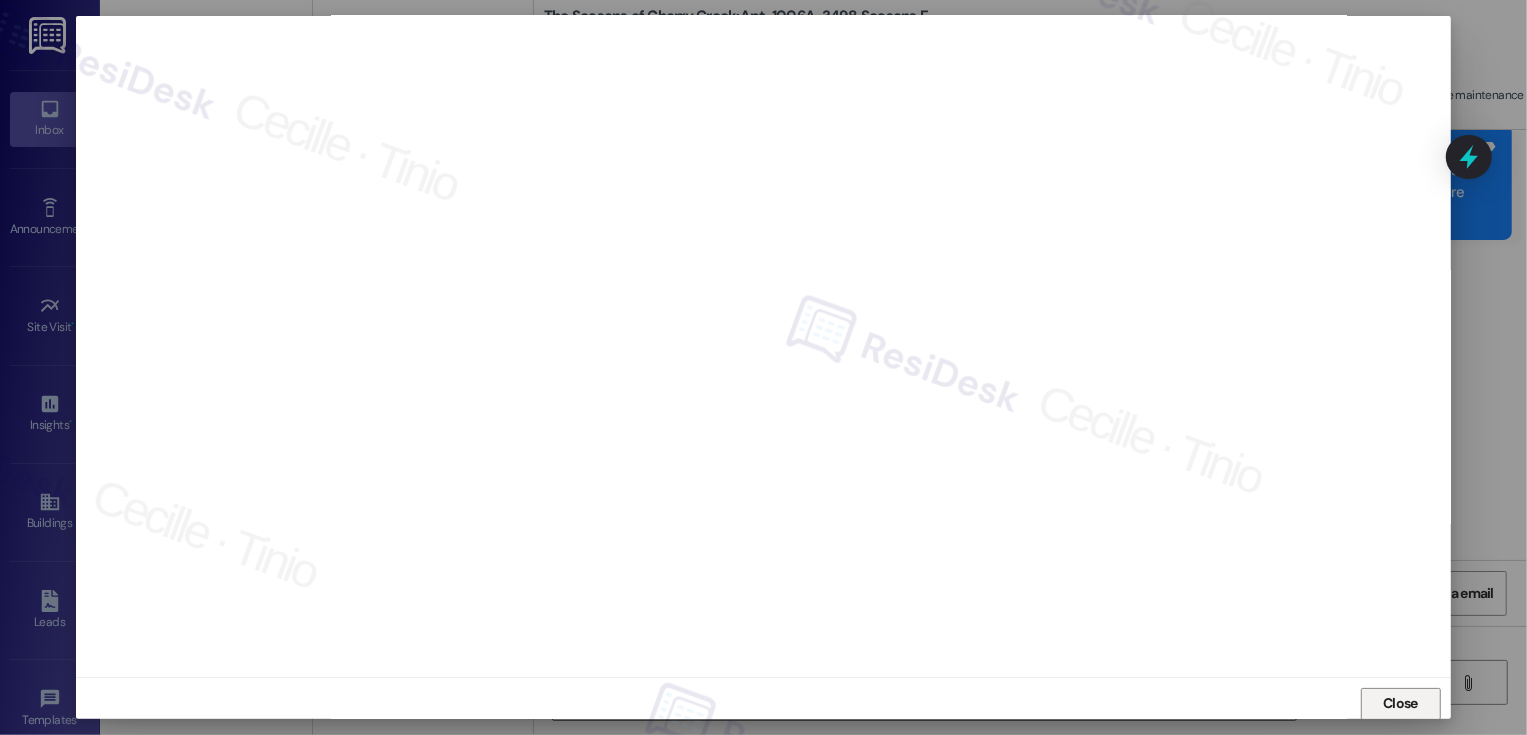 click on "Close" at bounding box center (1400, 703) 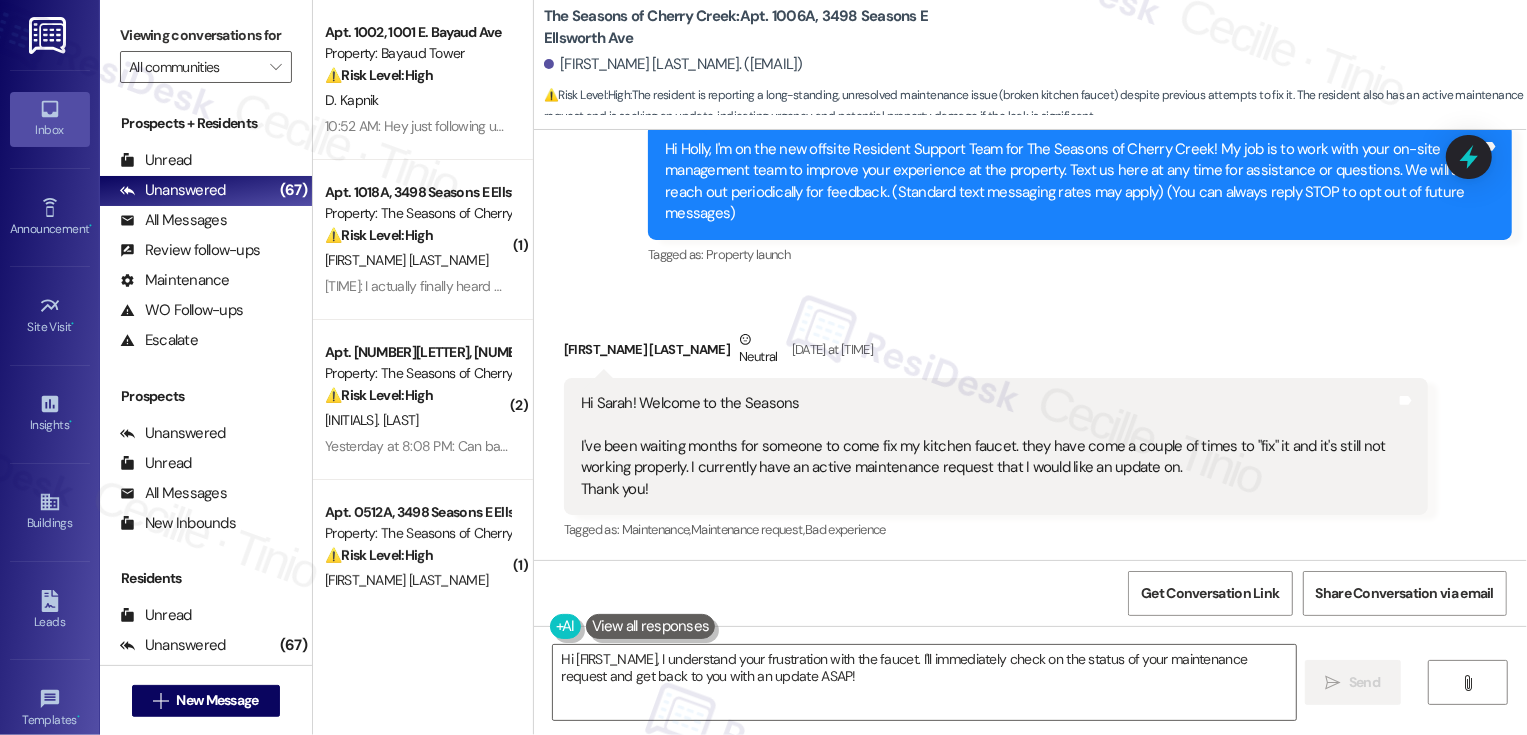 click on "Holly Jones   Neutral Jul 30, 2025 at 12:26 PM" at bounding box center (996, 353) 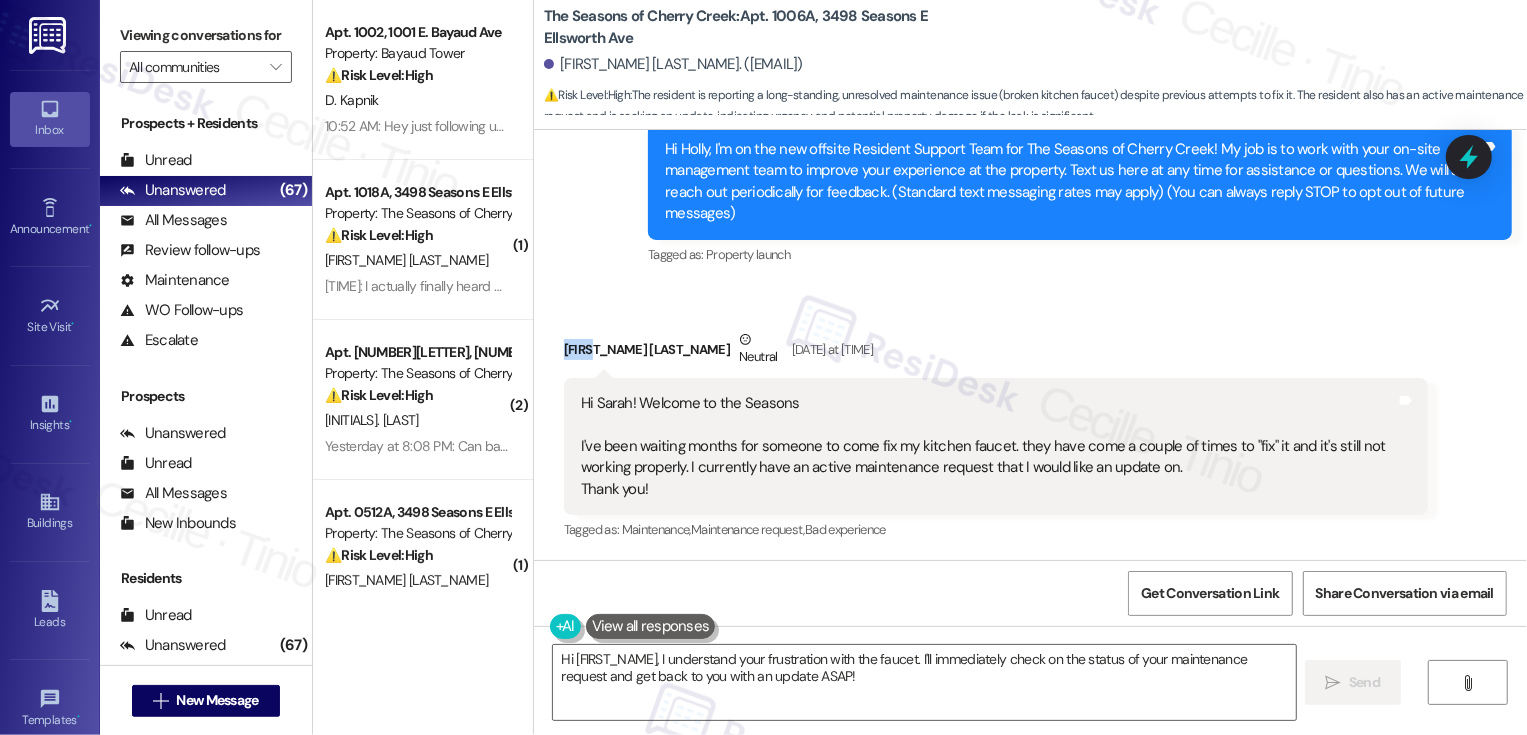 copy on "Holly" 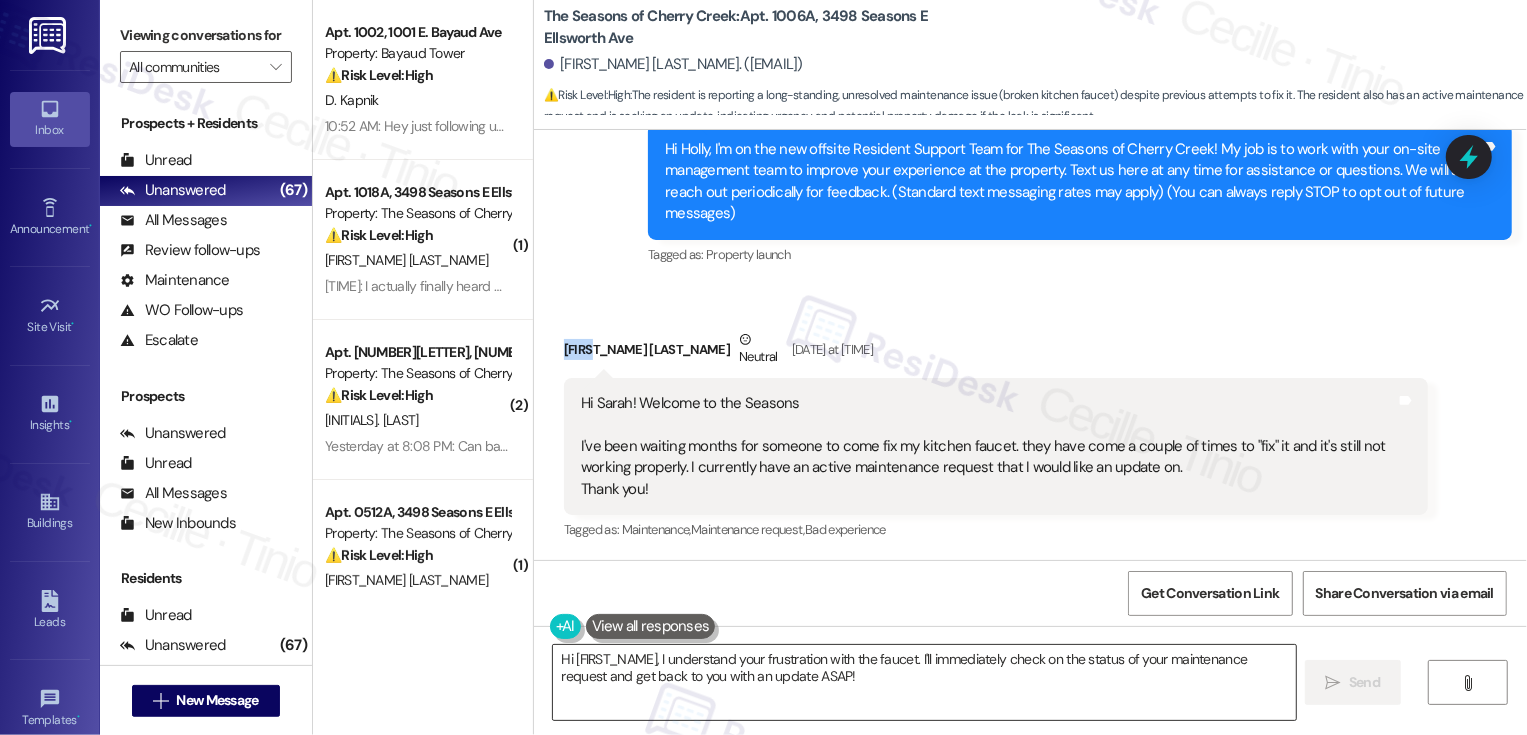 click on "Hi {{first_name}}, I understand your frustration with the faucet. I'll immediately check on the status of your maintenance request and get back to you with an update ASAP!" at bounding box center [924, 682] 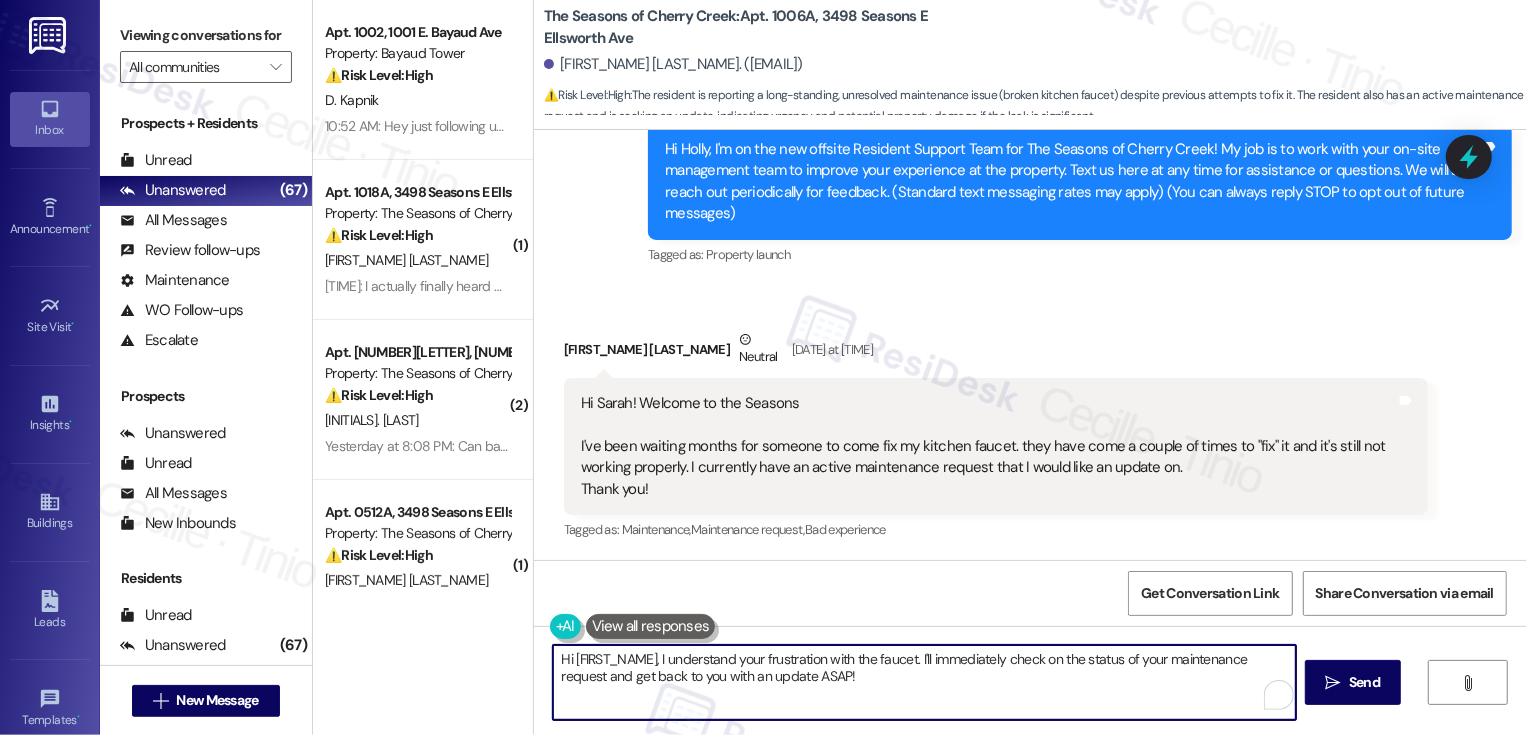 click on "Hi {{first_name}}, I understand your frustration with the faucet. I'll immediately check on the status of your maintenance request and get back to you with an update ASAP!" at bounding box center (924, 682) 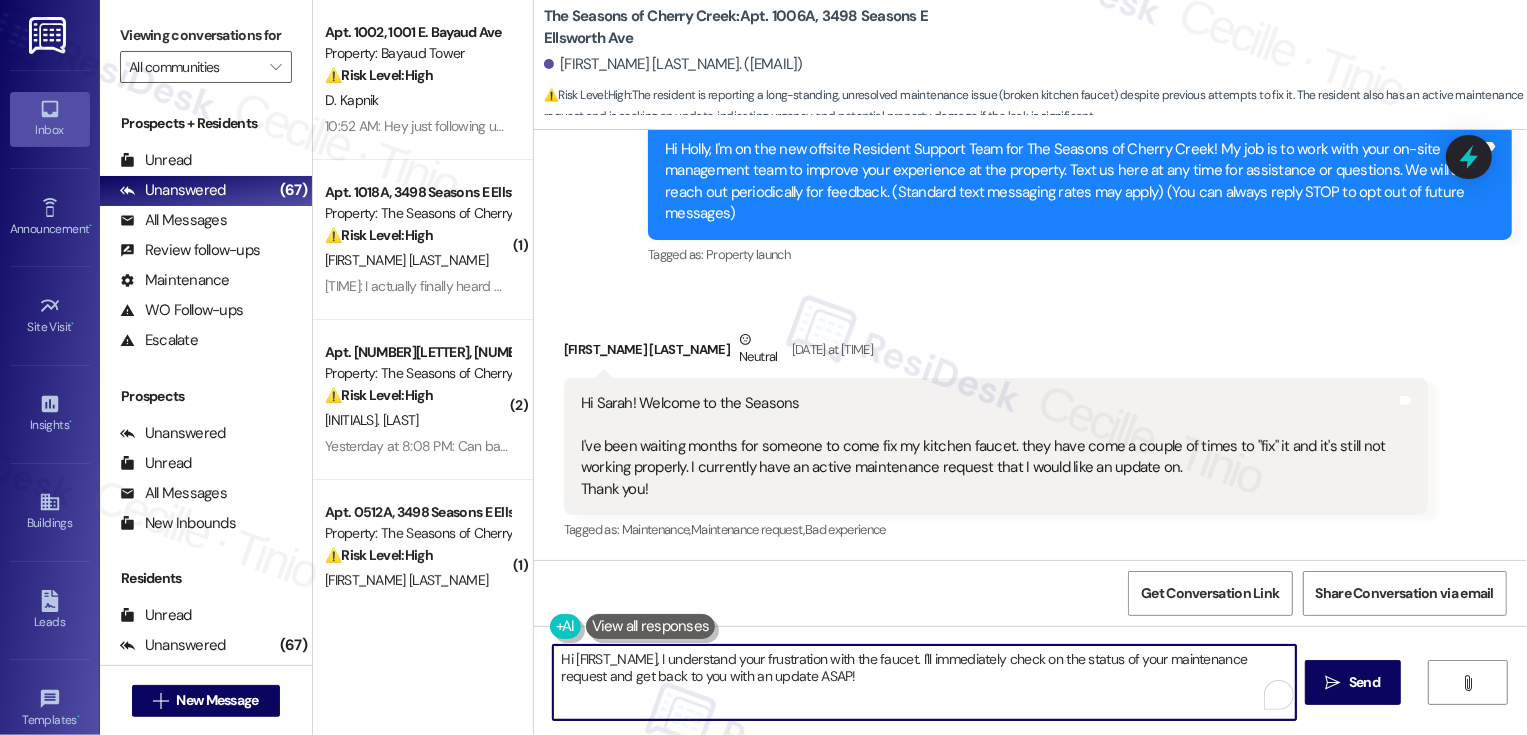 drag, startPoint x: 652, startPoint y: 659, endPoint x: 922, endPoint y: 691, distance: 271.88968 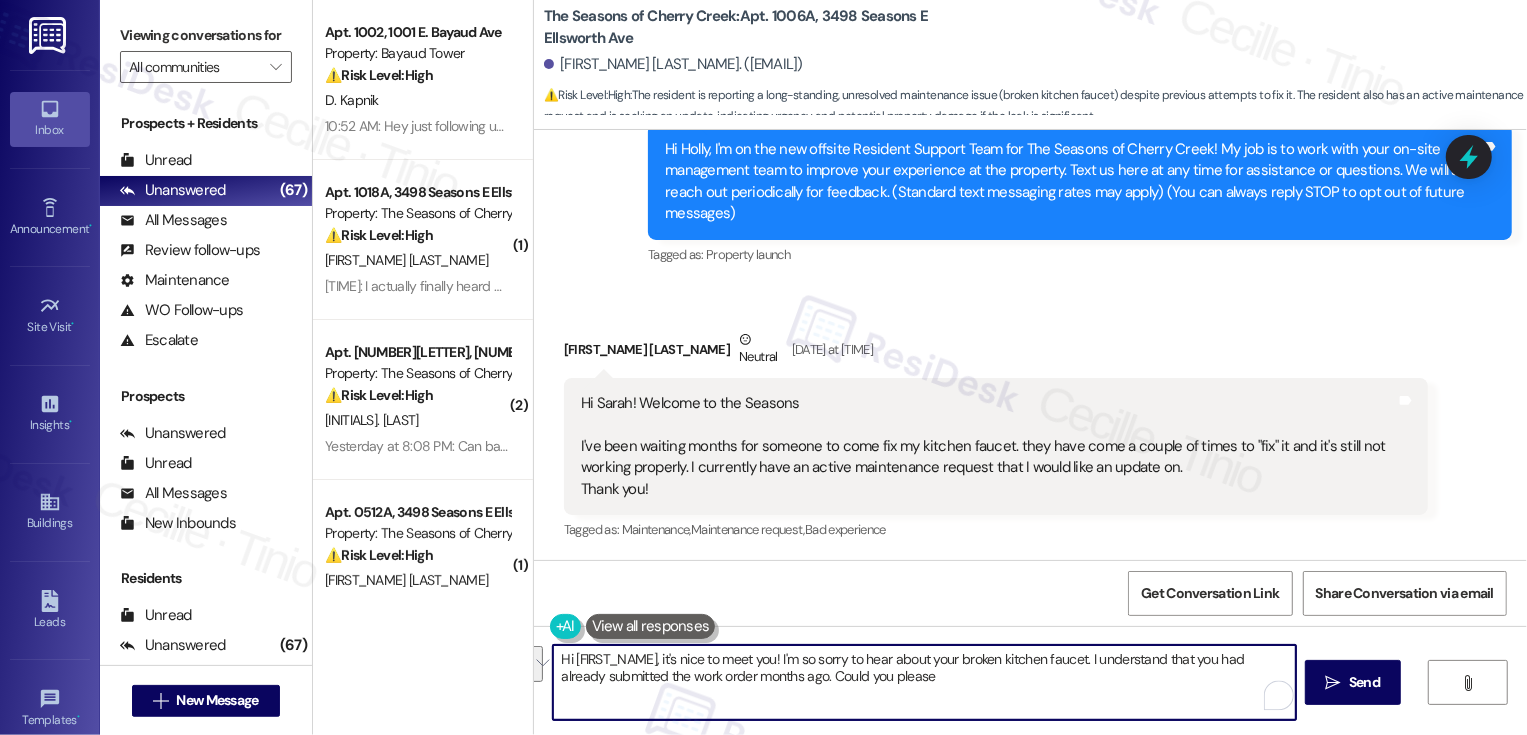 drag, startPoint x: 1086, startPoint y: 660, endPoint x: 766, endPoint y: 673, distance: 320.26395 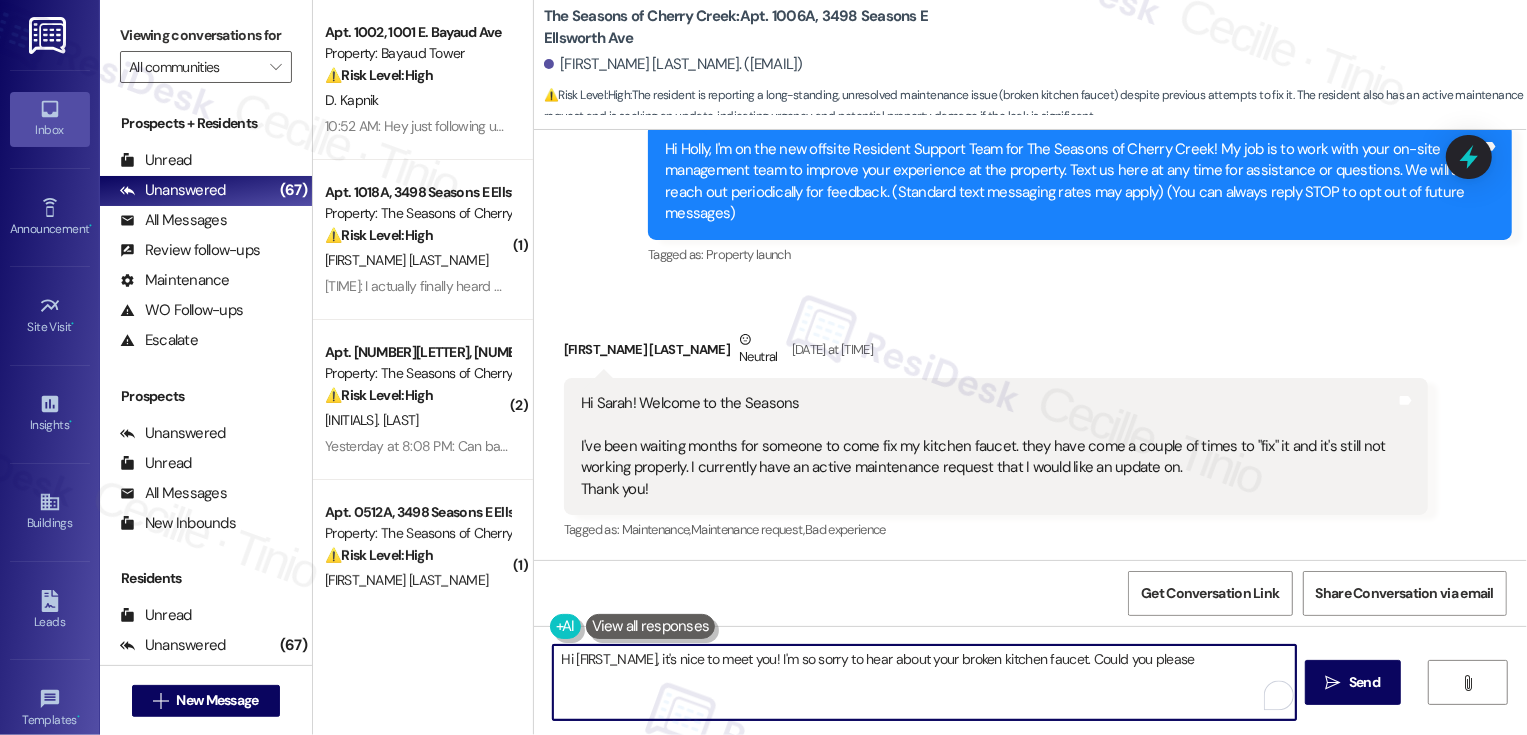 click on "Hi {{first_name}}, it's nice to meet you! I'm so sorry to hear about your broken kitchen faucet. Could you please" at bounding box center (924, 682) 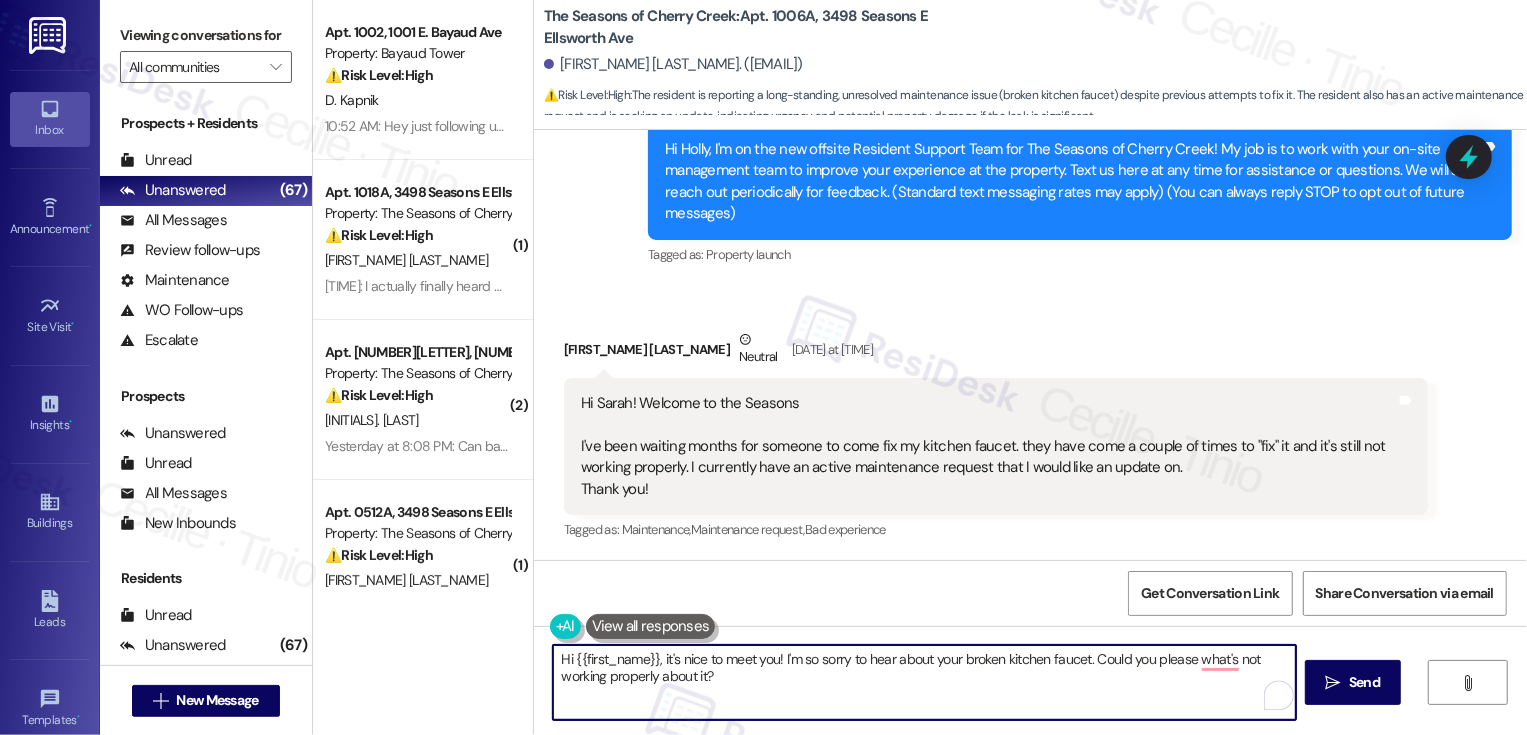 click on "Hi {{first_name}}, it's nice to meet you! I'm so sorry to hear about your broken kitchen faucet. Could you please what's not working properly about it?" at bounding box center (924, 682) 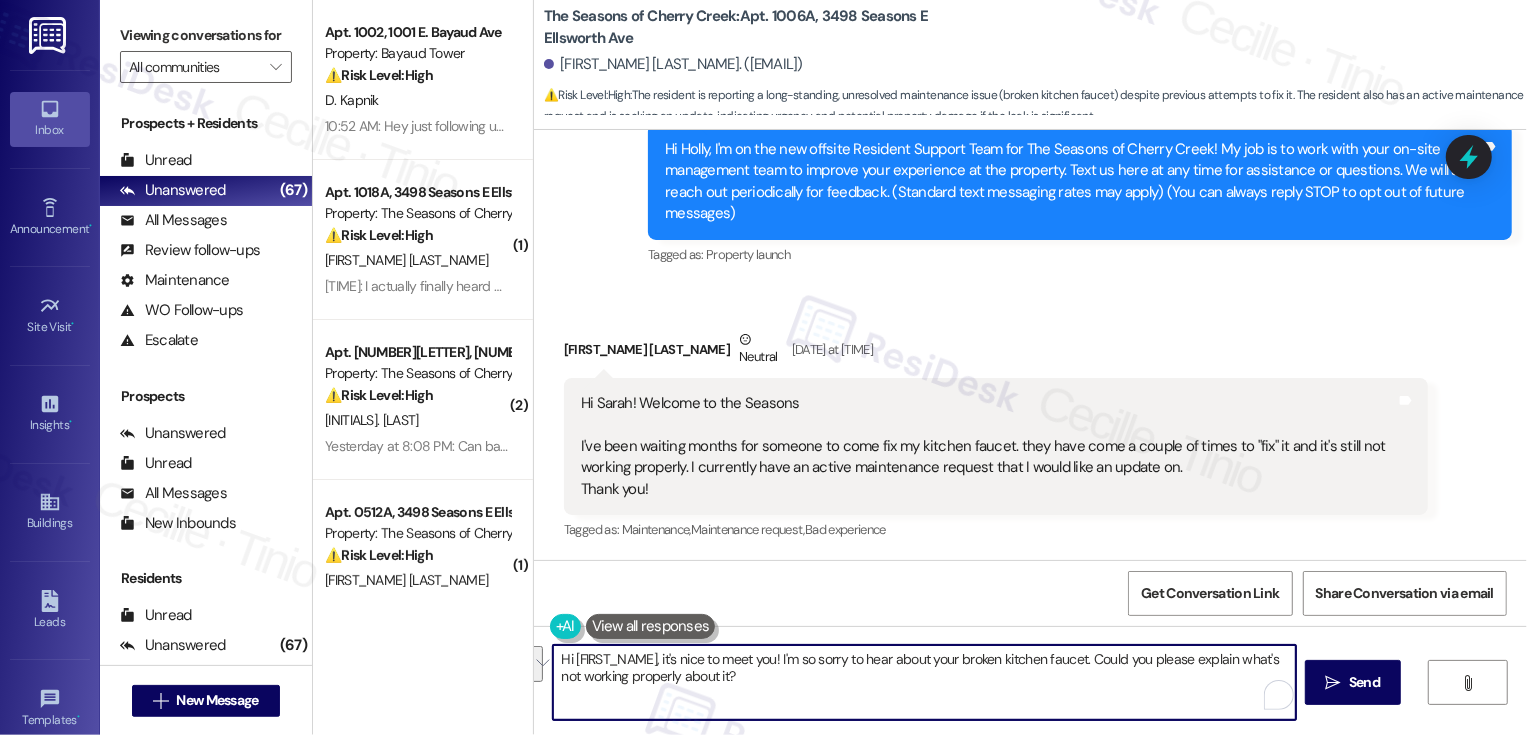 paste on "’s so nice to meet you! I’m so sorry to hear about the broken kitchen faucet. Could you share a bit more about what’s not working properly so I can make sure the team has all the details?" 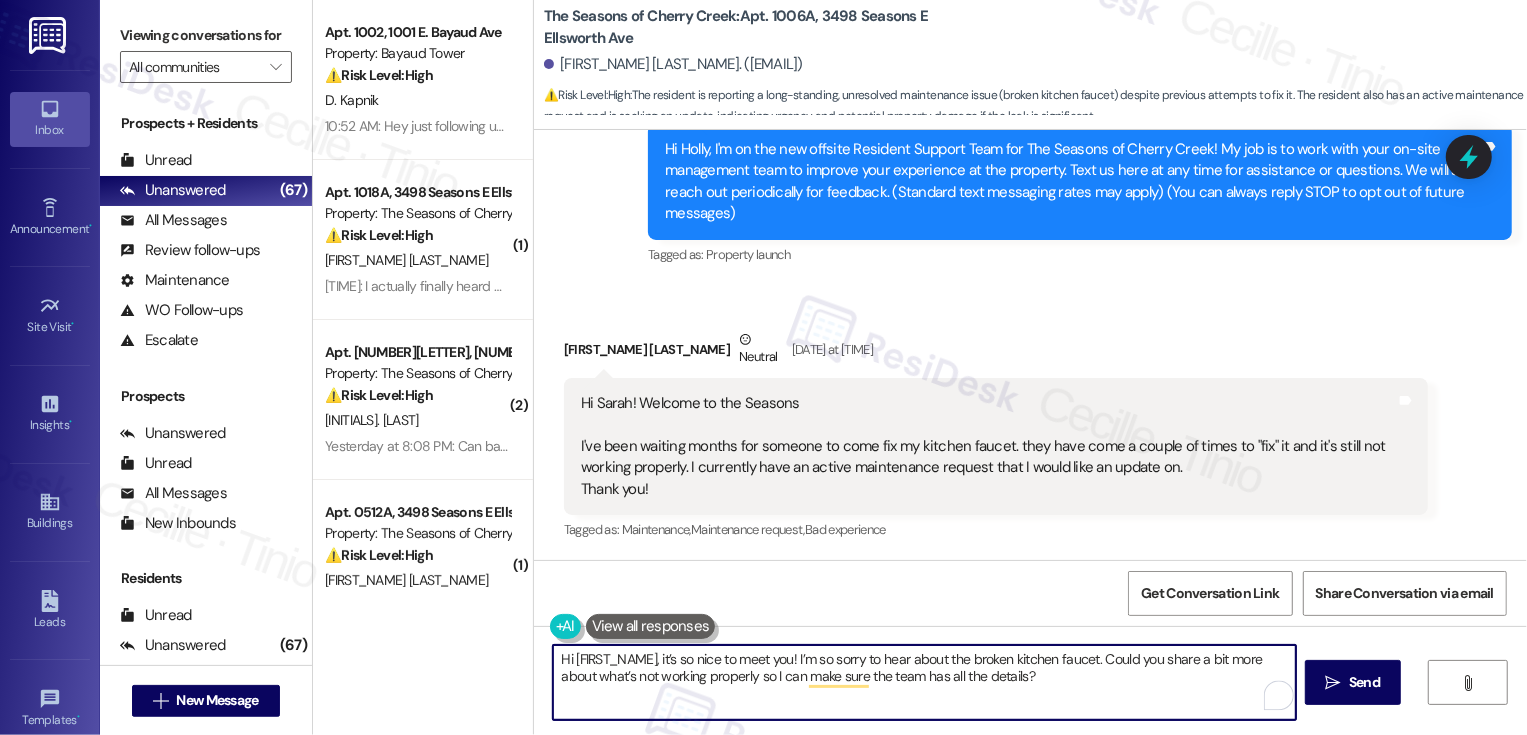 drag, startPoint x: 745, startPoint y: 677, endPoint x: 1242, endPoint y: 677, distance: 497 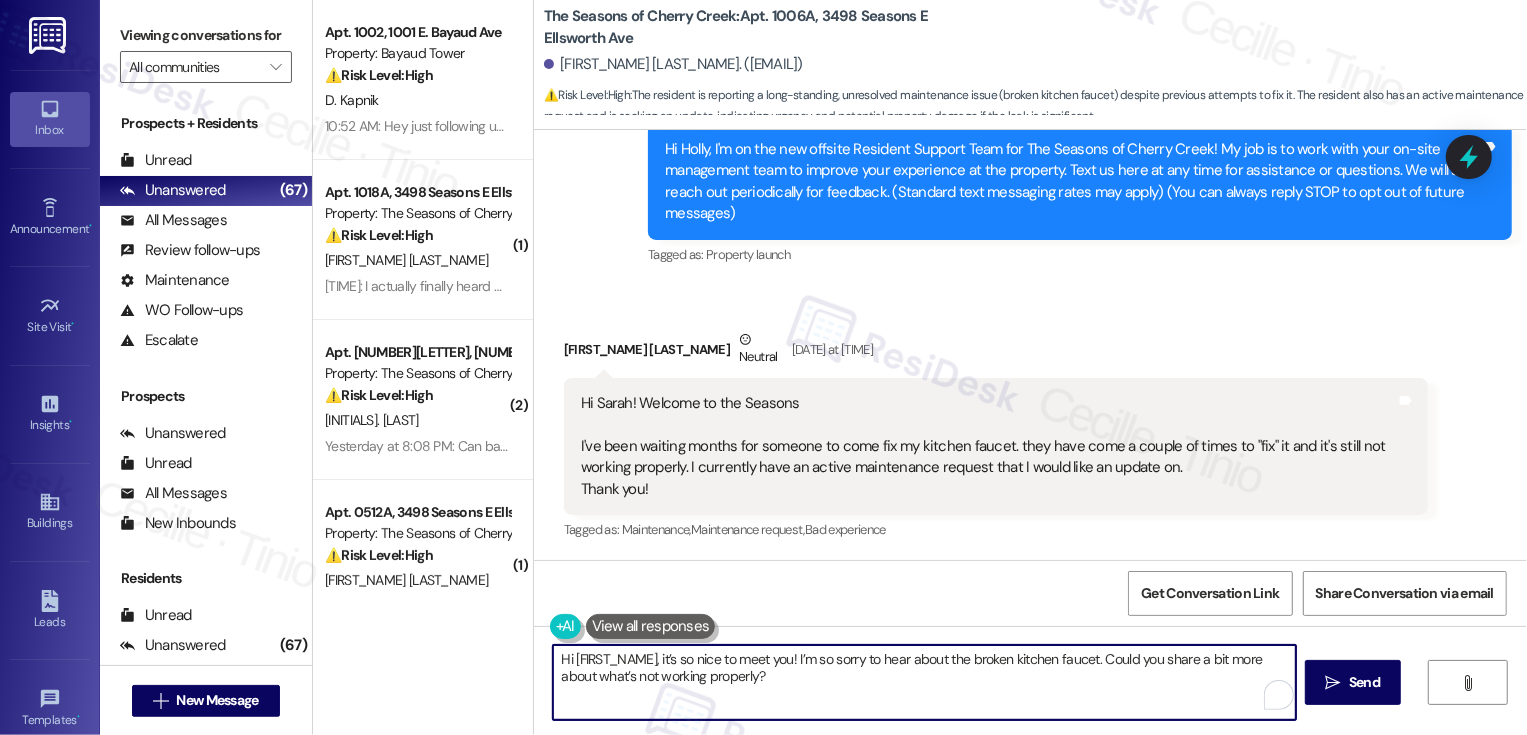 click on "Hi {{first_name}}, it’s so nice to meet you! I’m so sorry to hear about the broken kitchen faucet. Could you share a bit more about what’s not working properly?" at bounding box center (924, 682) 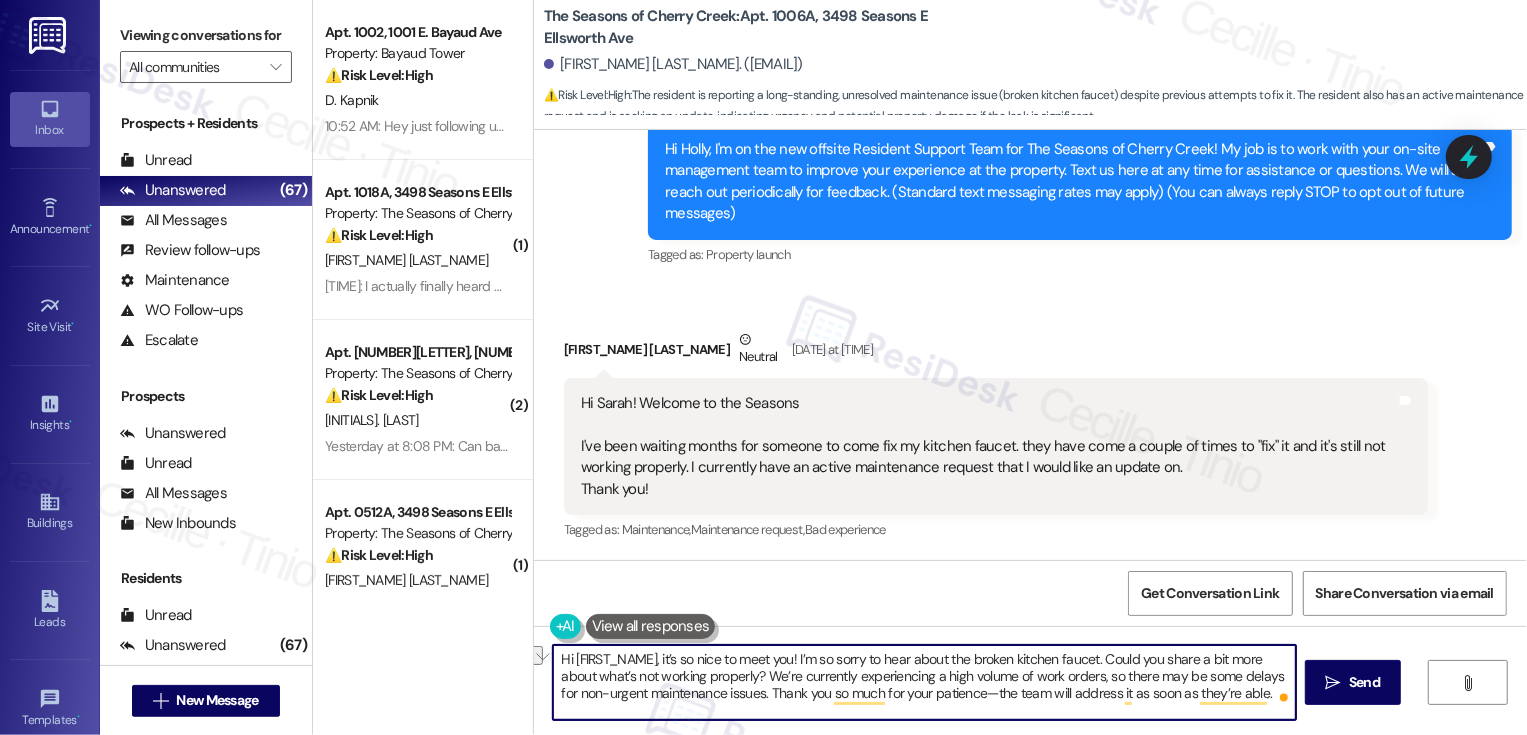 drag, startPoint x: 976, startPoint y: 694, endPoint x: 989, endPoint y: 711, distance: 21.400934 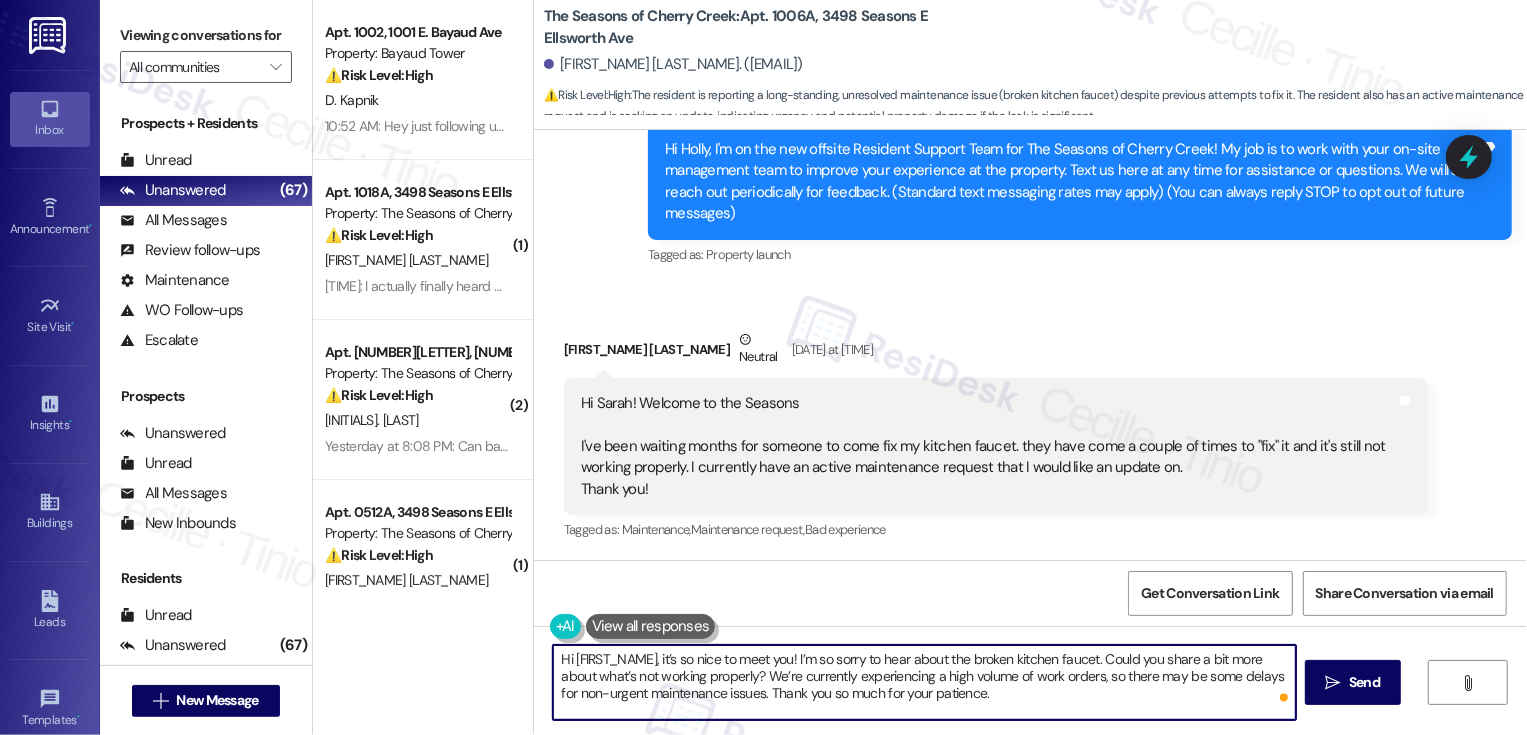 click on "Hi {{first_name}}, it’s so nice to meet you! I’m so sorry to hear about the broken kitchen faucet. Could you share a bit more about what’s not working properly? We’re currently experiencing a high volume of work orders, so there may be some delays for non-urgent maintenance issues. Thank you so much for your patience." at bounding box center [924, 682] 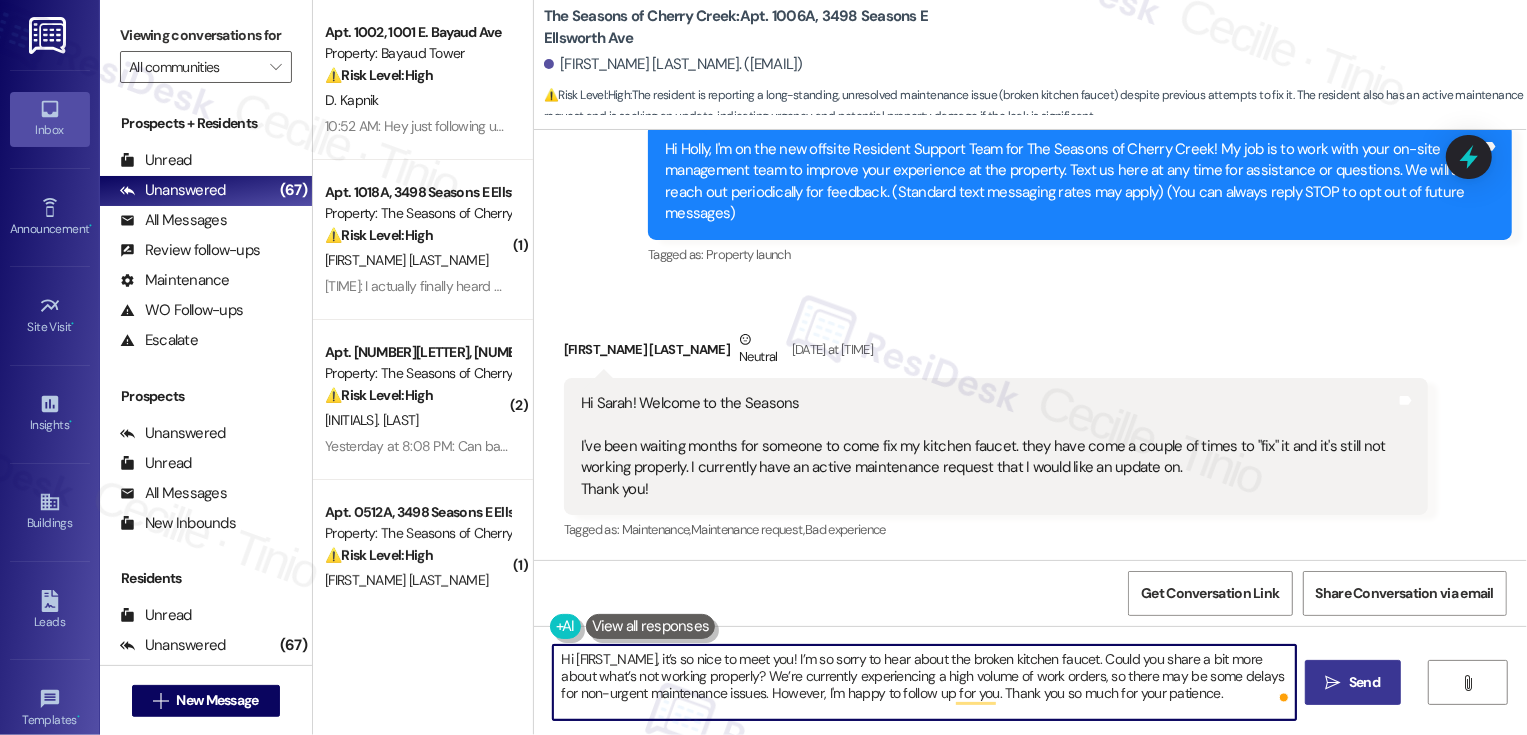 type on "Hi {{first_name}}, it’s so nice to meet you! I’m so sorry to hear about the broken kitchen faucet. Could you share a bit more about what’s not working properly? We’re currently experiencing a high volume of work orders, so there may be some delays for non-urgent maintenance issues. However, I'm happy to follow up for you. Thank you so much for your patience." 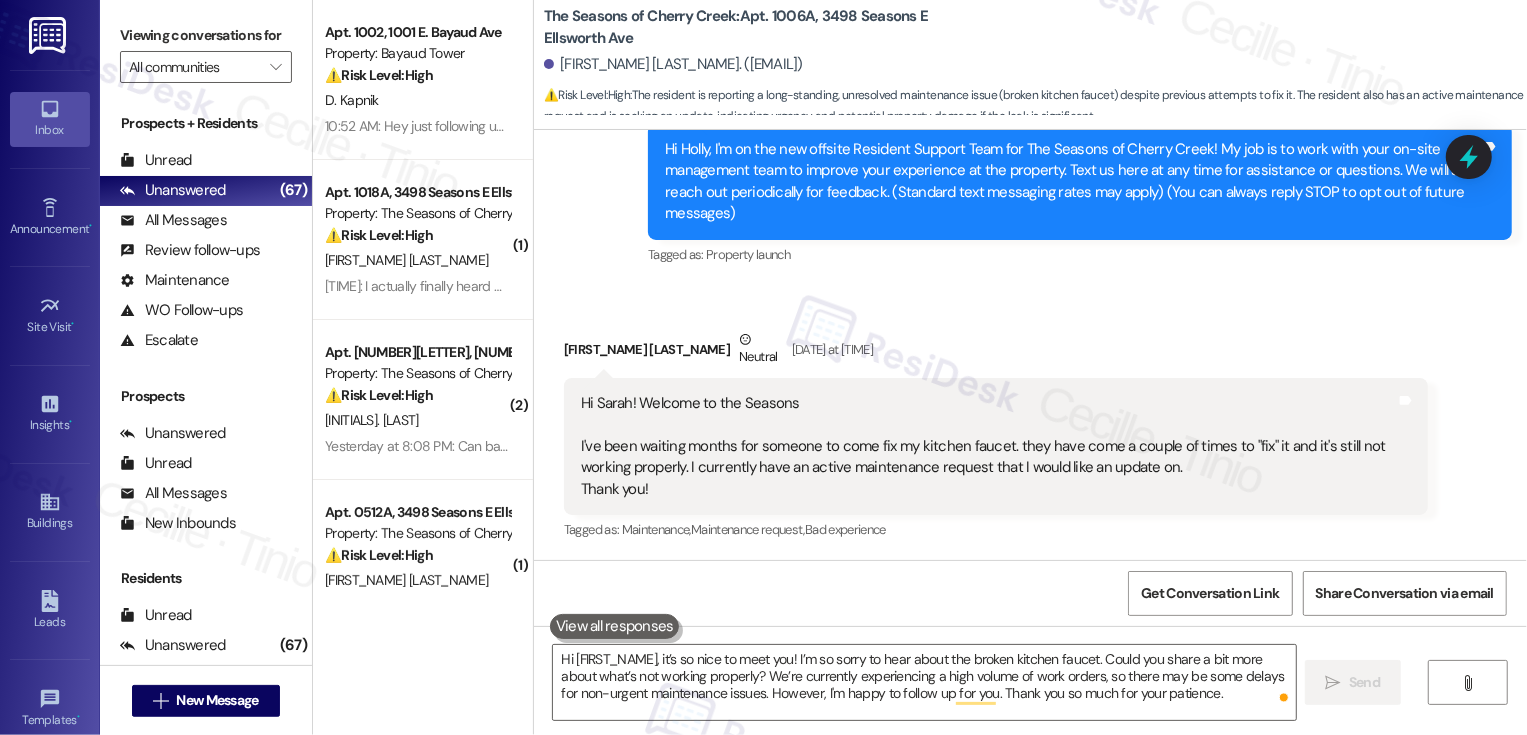 type 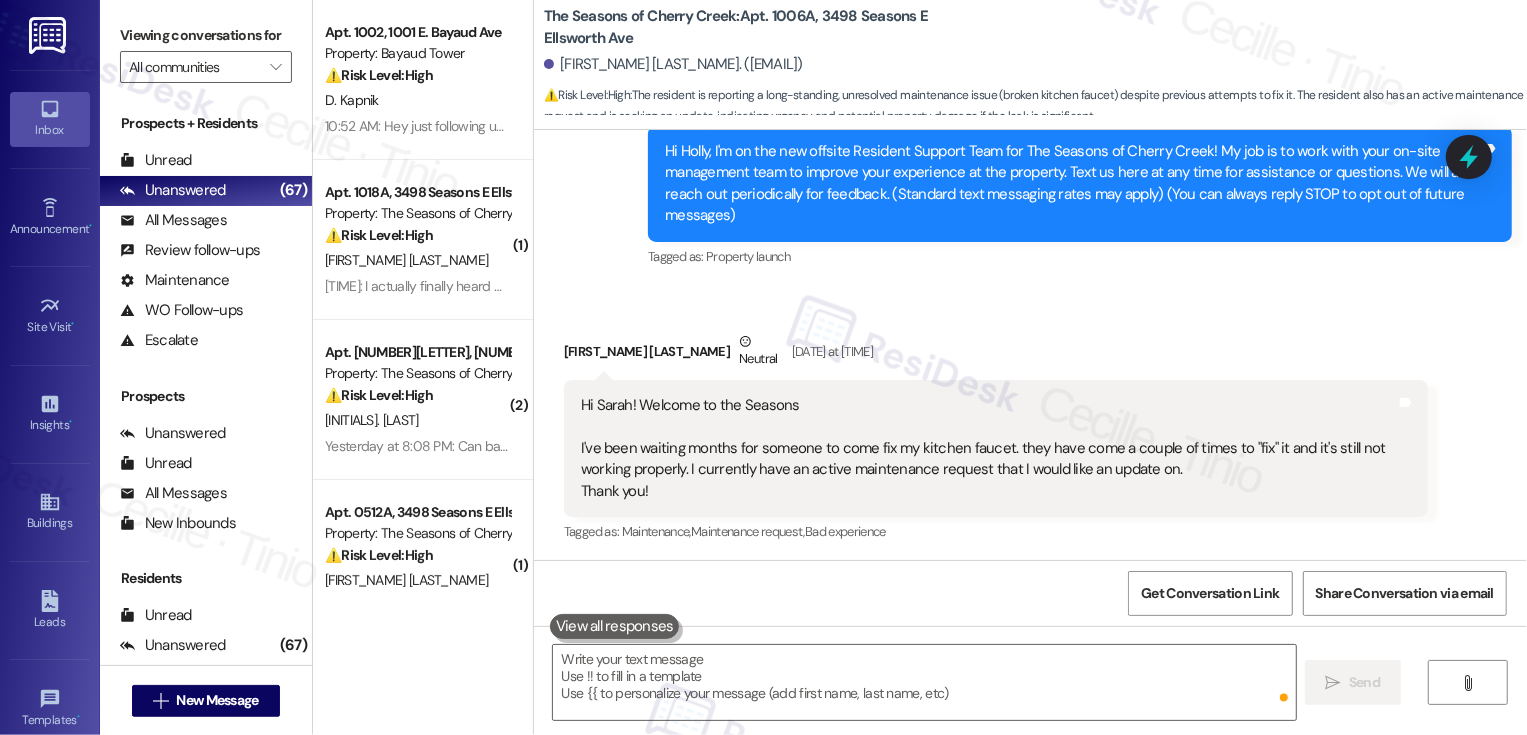 scroll, scrollTop: 395, scrollLeft: 0, axis: vertical 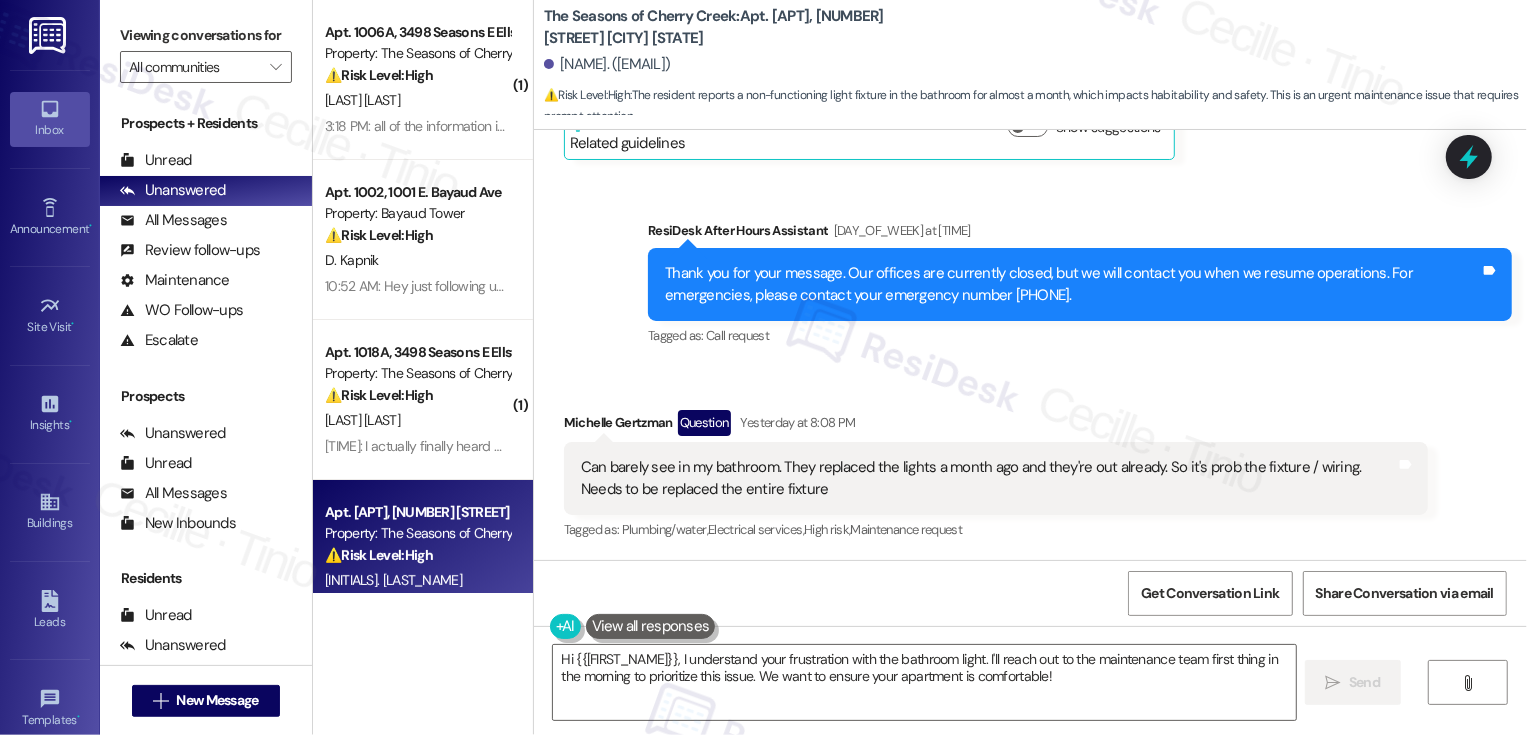 click on "Can barely see in my bathroom. They replaced the lights a month ago and they're out already. So it's prob the fixture / wiring. Needs to be replaced the entire fixture" at bounding box center [988, 478] 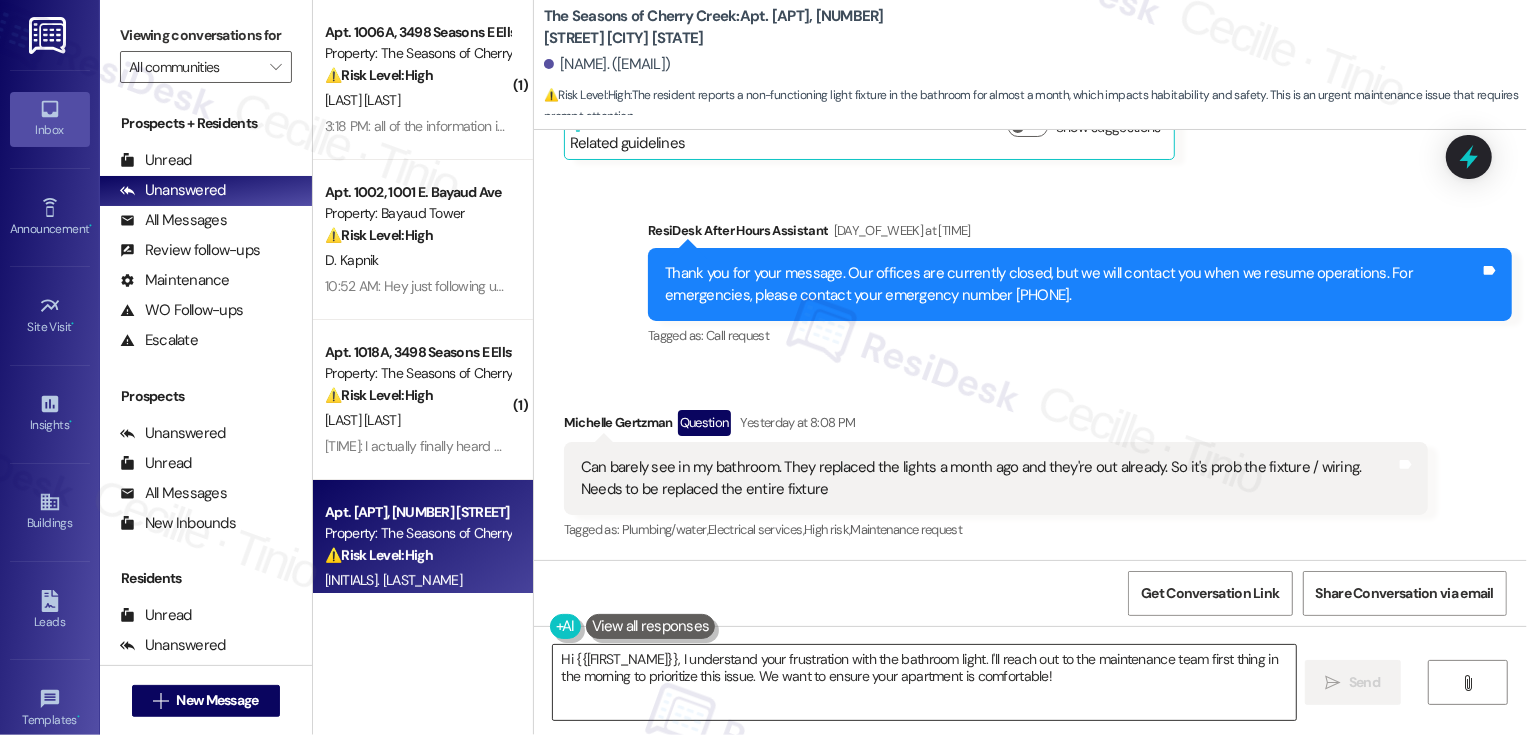 click on "Hi {{[FIRST_NAME]}}, I understand your frustration with the bathroom light. I'll reach out to the maintenance team first thing in the morning to prioritize this issue. We want to ensure your apartment is comfortable!" at bounding box center (924, 682) 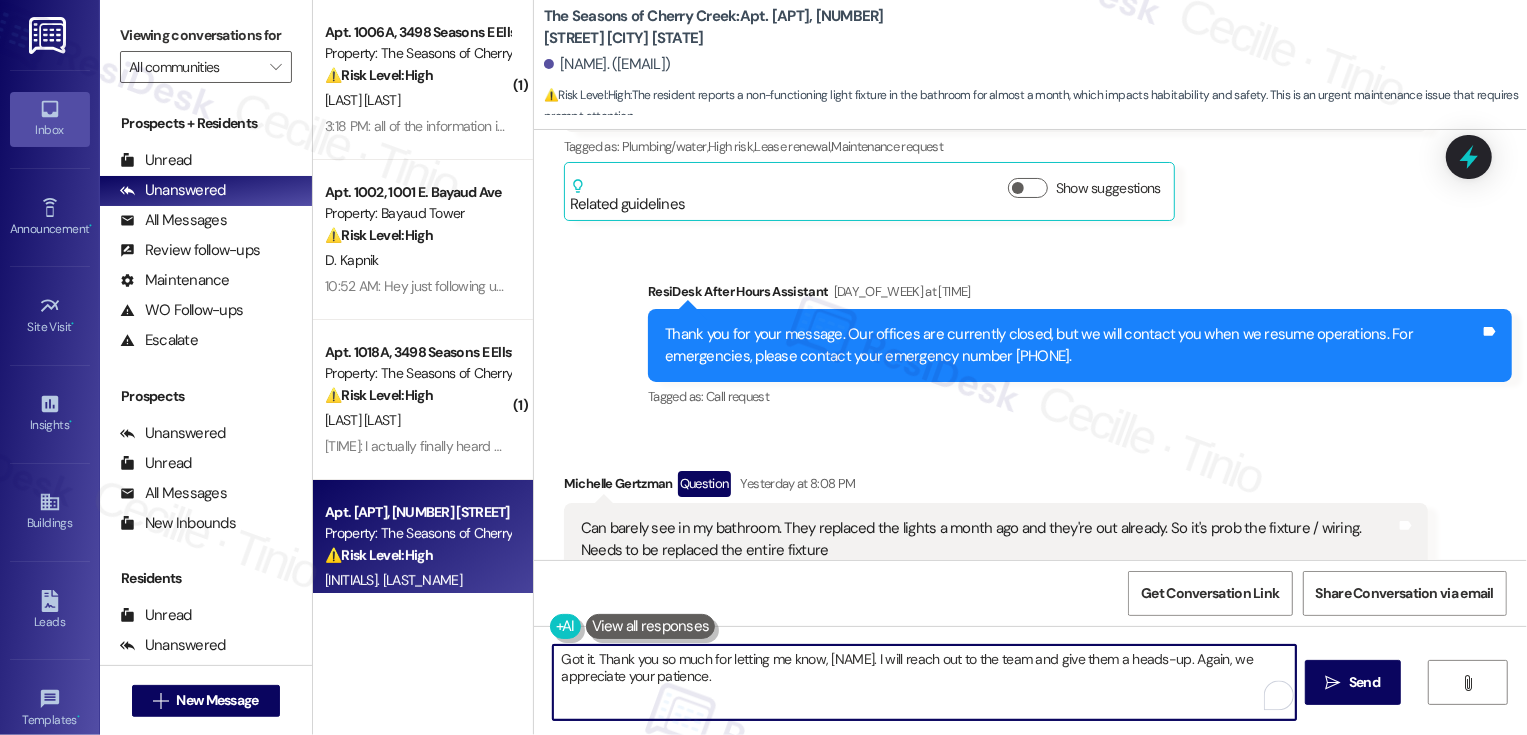 scroll, scrollTop: 584, scrollLeft: 0, axis: vertical 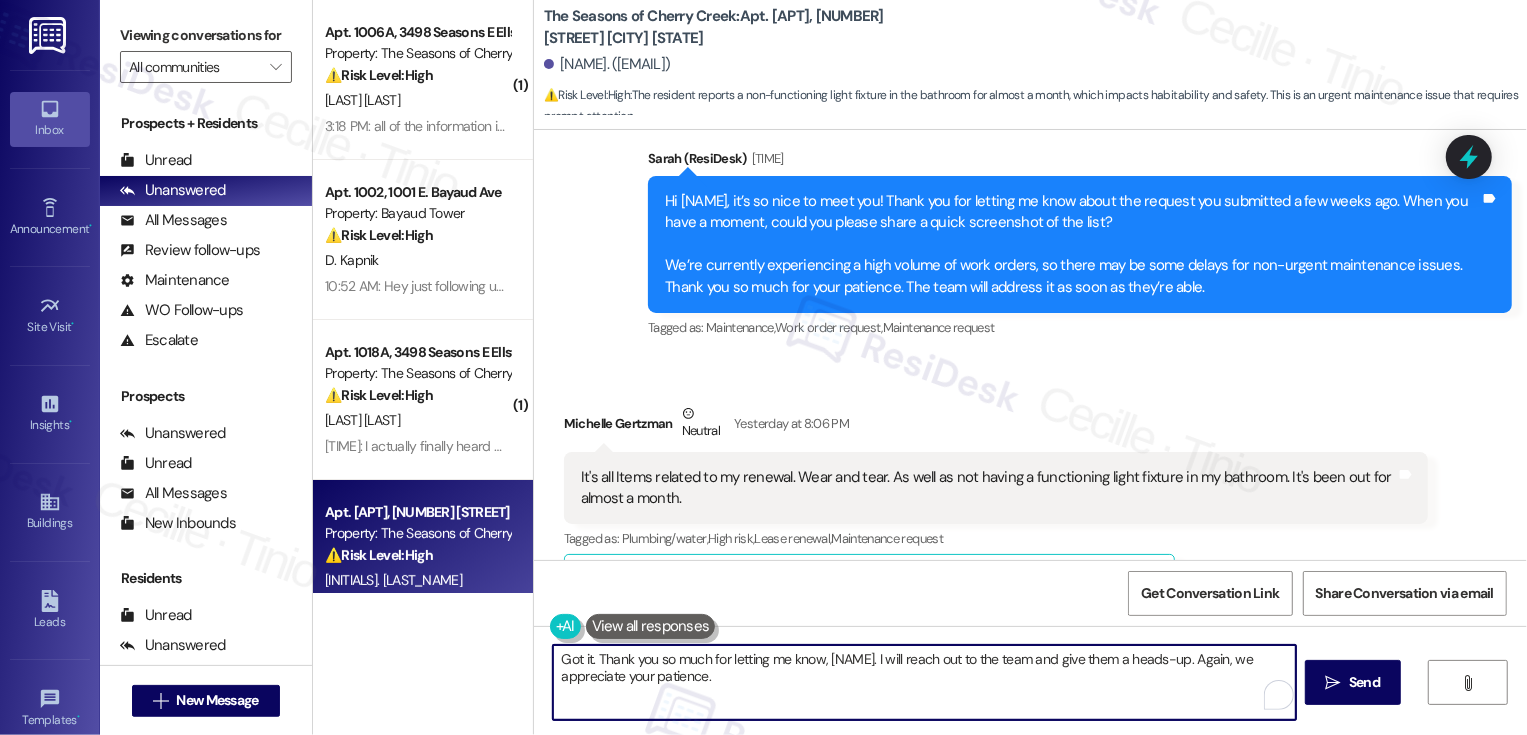 click on "Got it. Thank you so much for letting me know, [NAME]. I will reach out to the team and give them a heads-up. Again, we appreciate your patience." at bounding box center (924, 682) 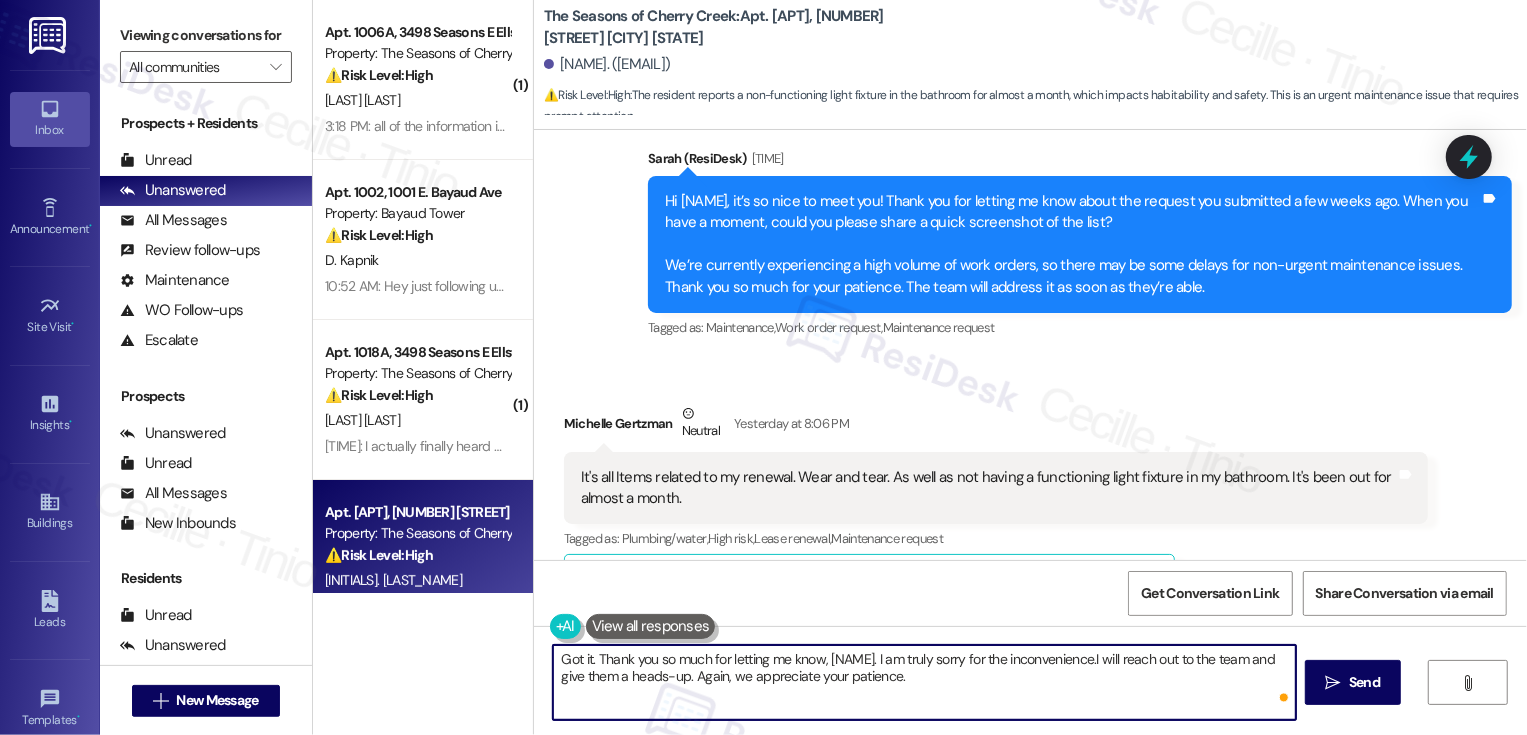 type on "Got it. Thank you so much for letting me know, Michelle. I am truly sorry for the inconvenience. I will reach out to the team and give them a heads-up. Again, we appreciate your patience." 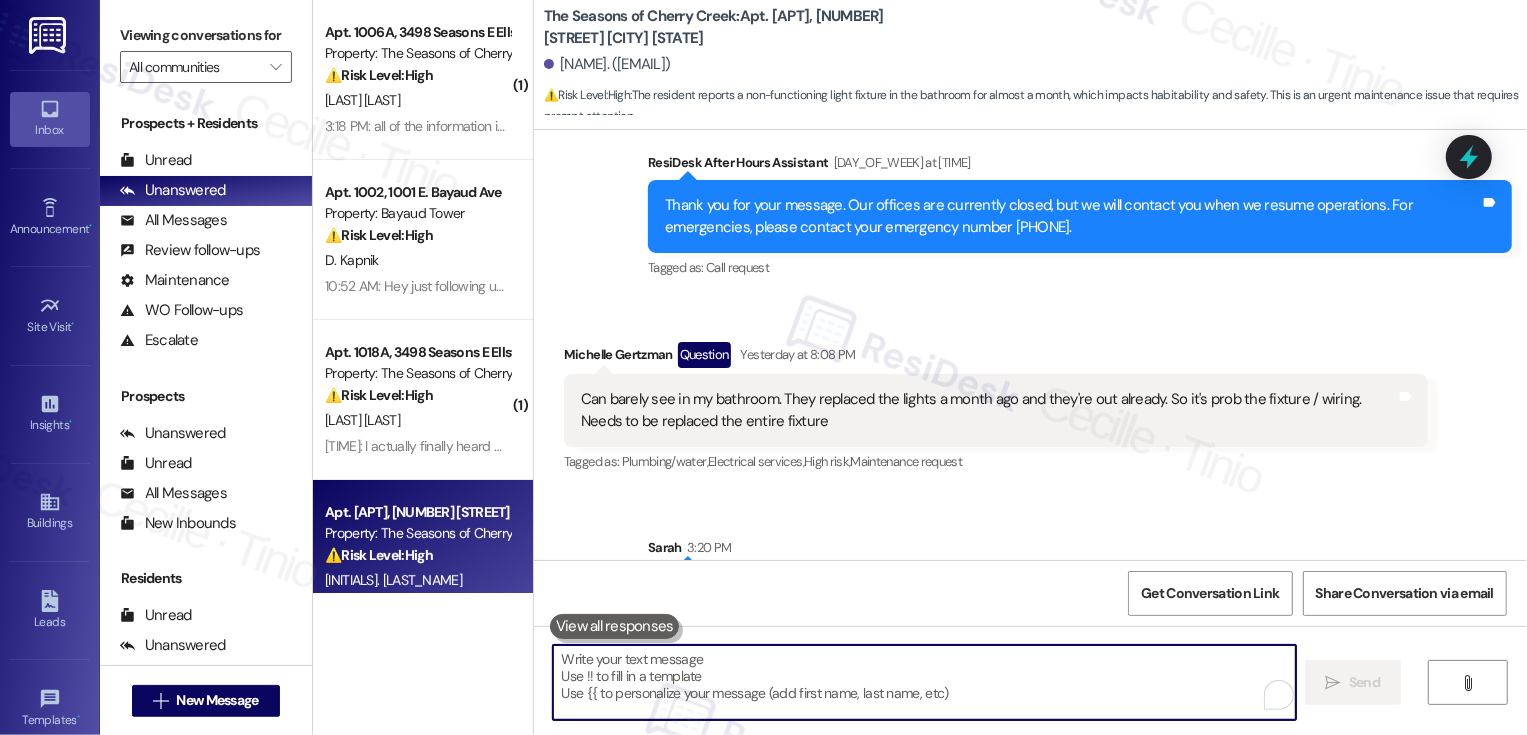 scroll, scrollTop: 1197, scrollLeft: 0, axis: vertical 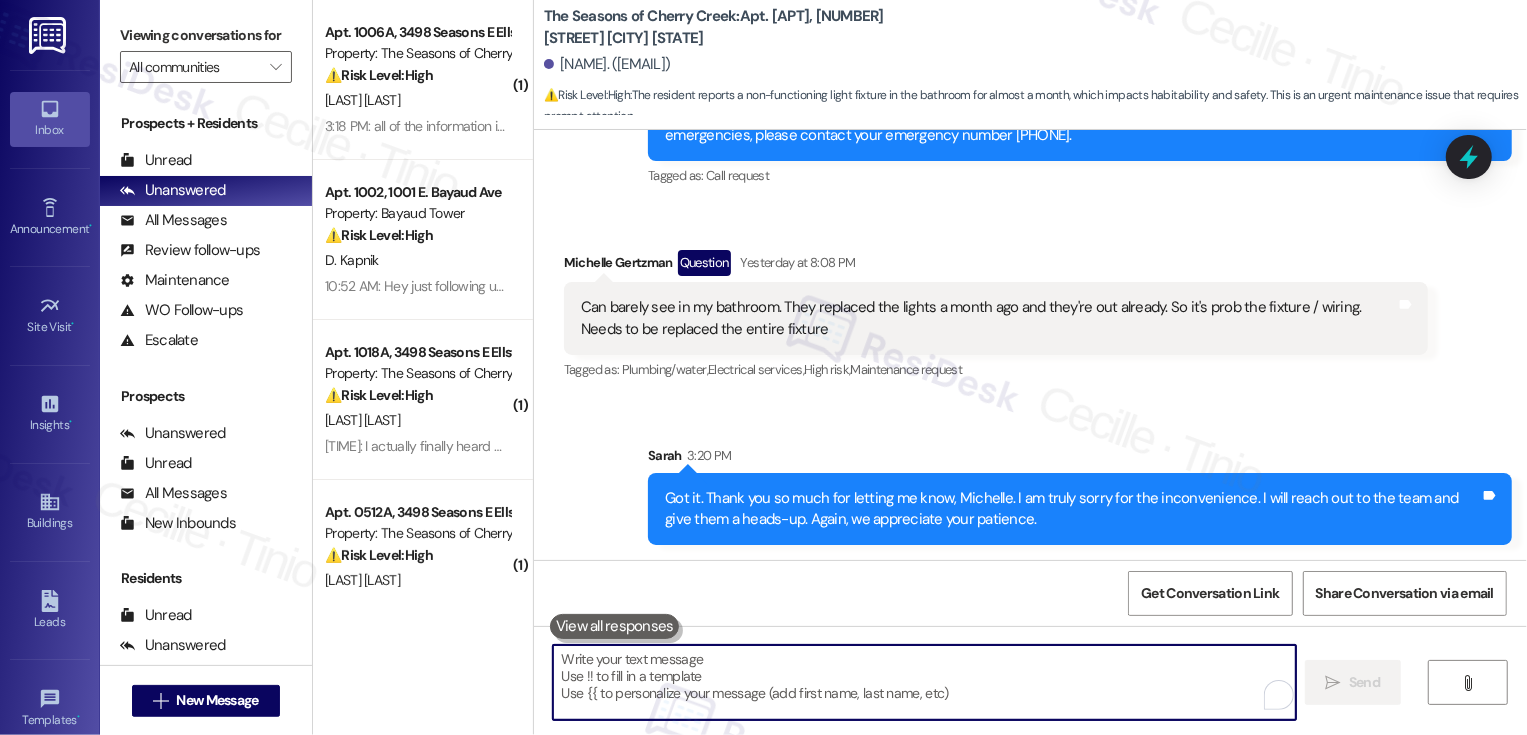 type 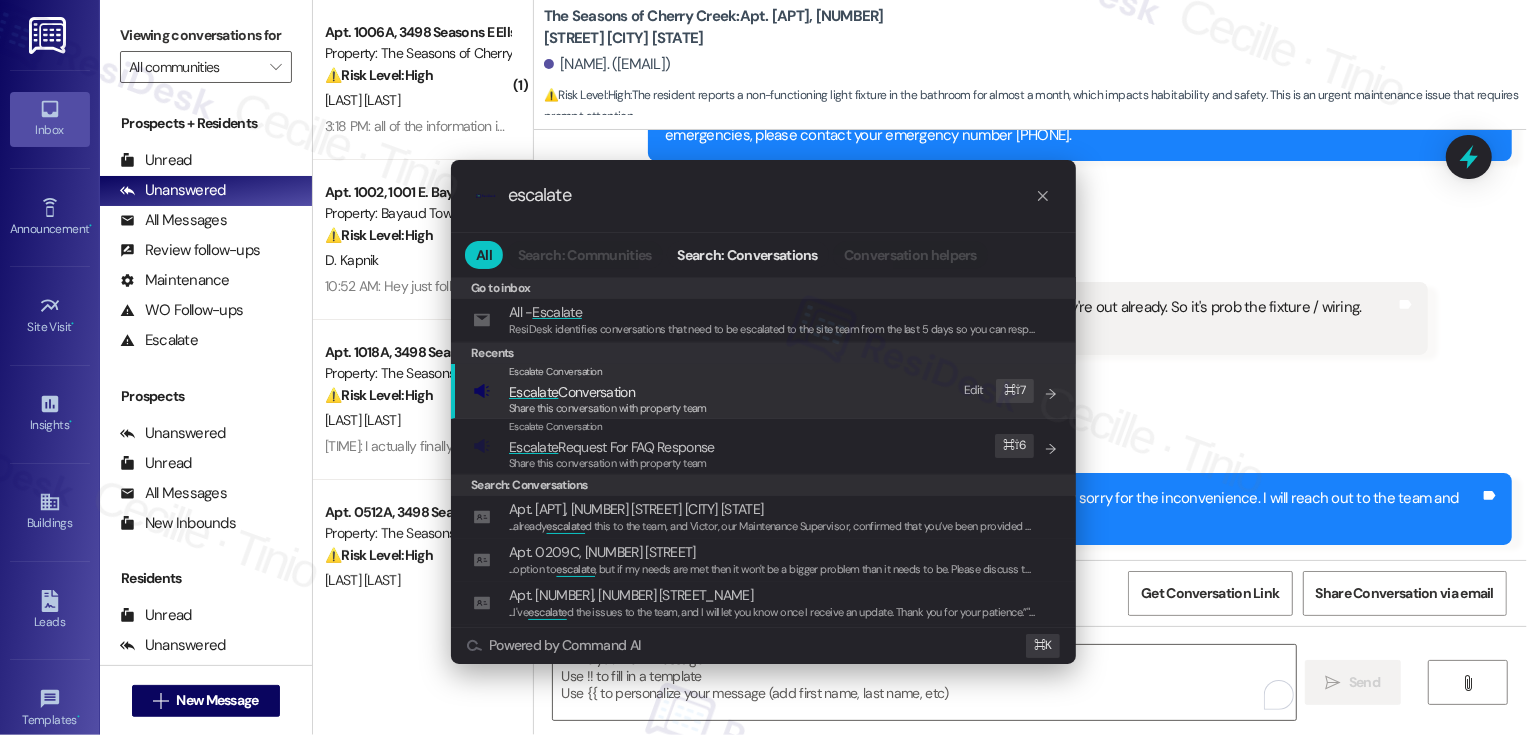 type on "escalate" 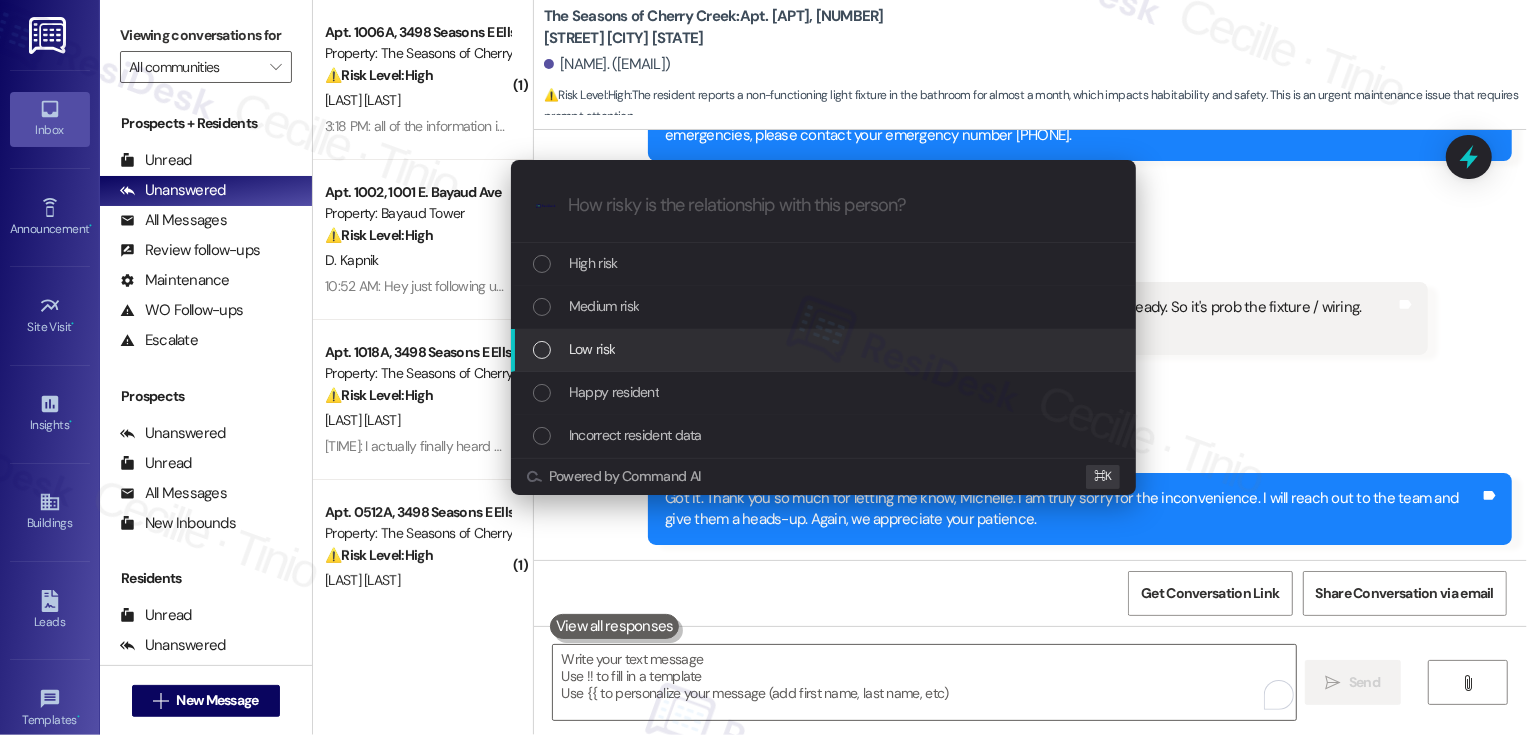 click on "Low risk" at bounding box center [592, 349] 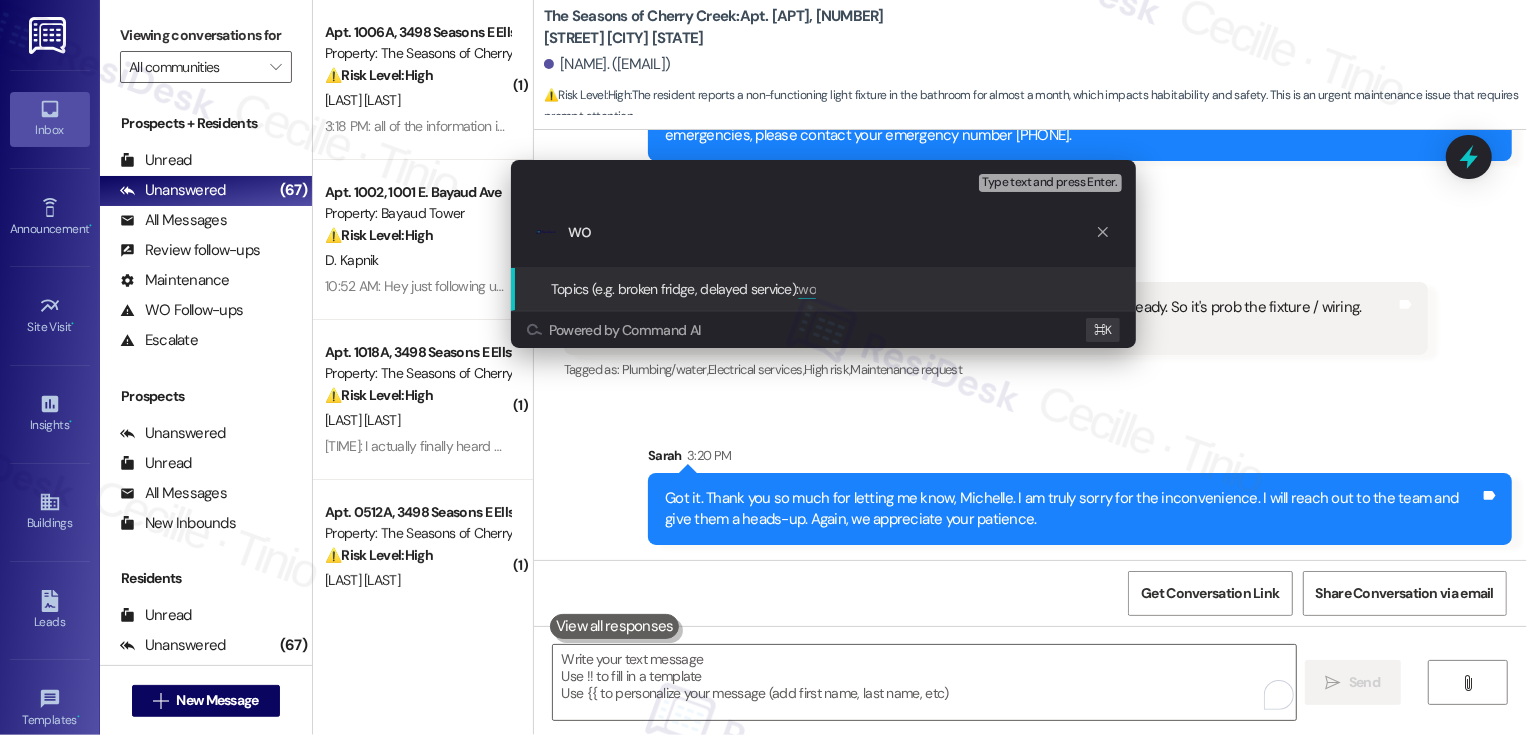 type on "w" 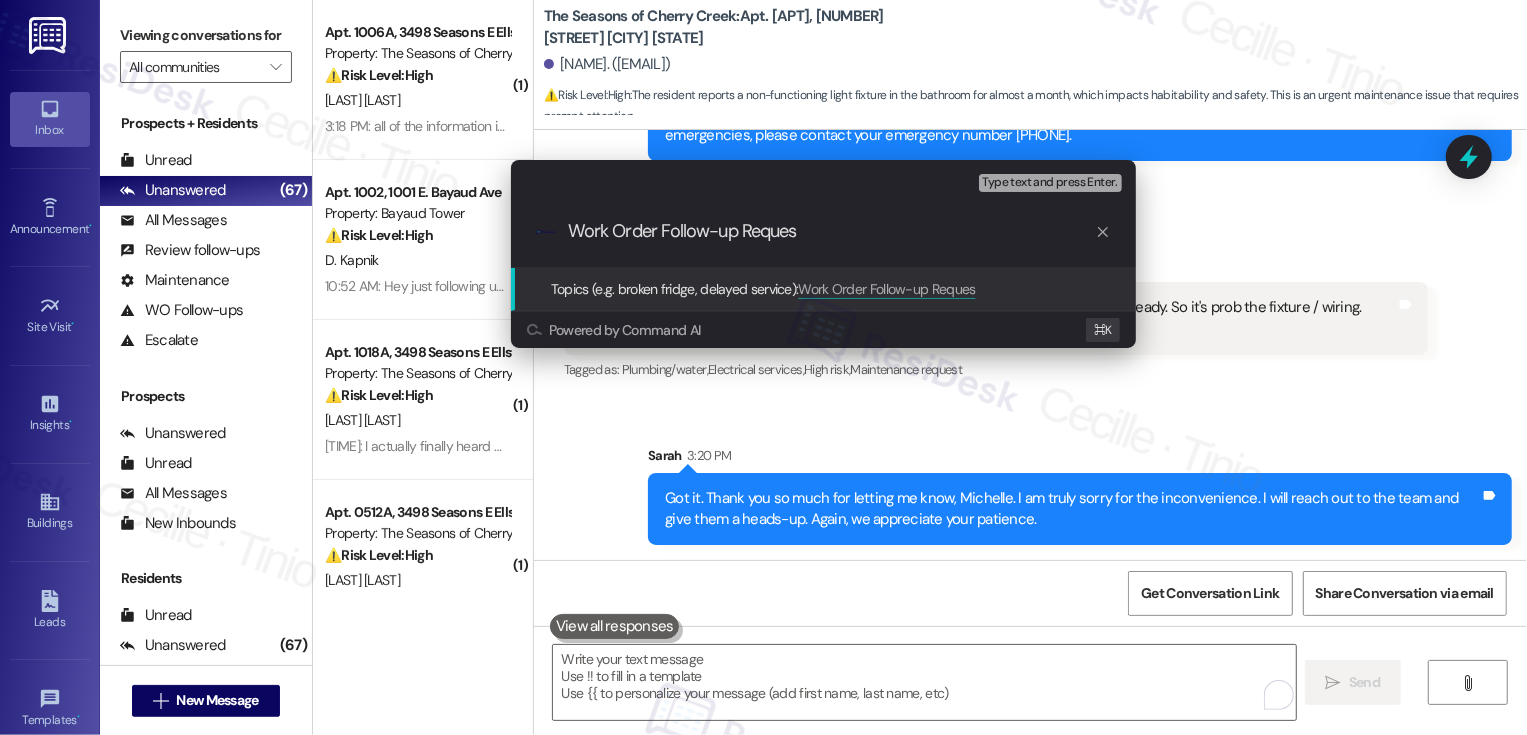 type on "Work Order Follow-up Request" 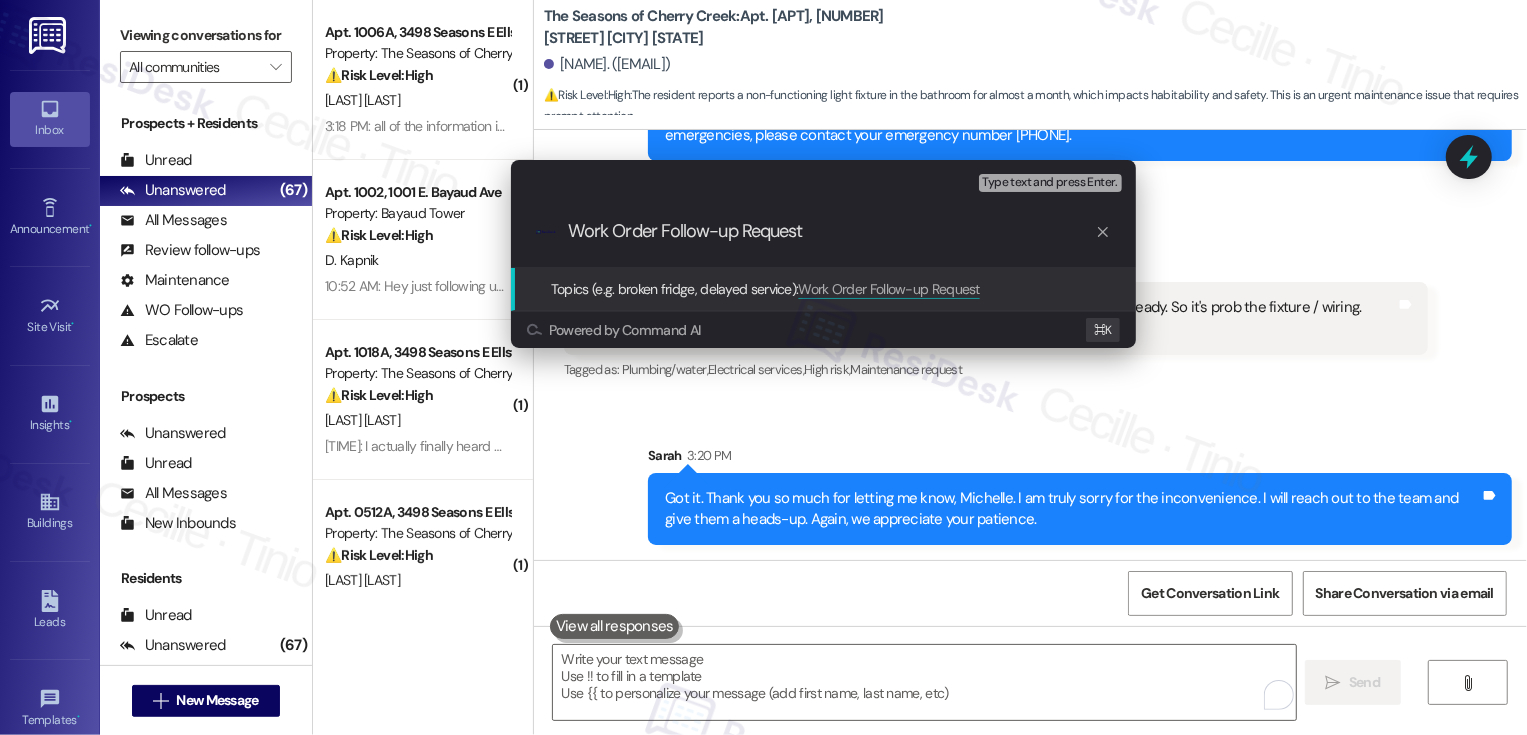 type 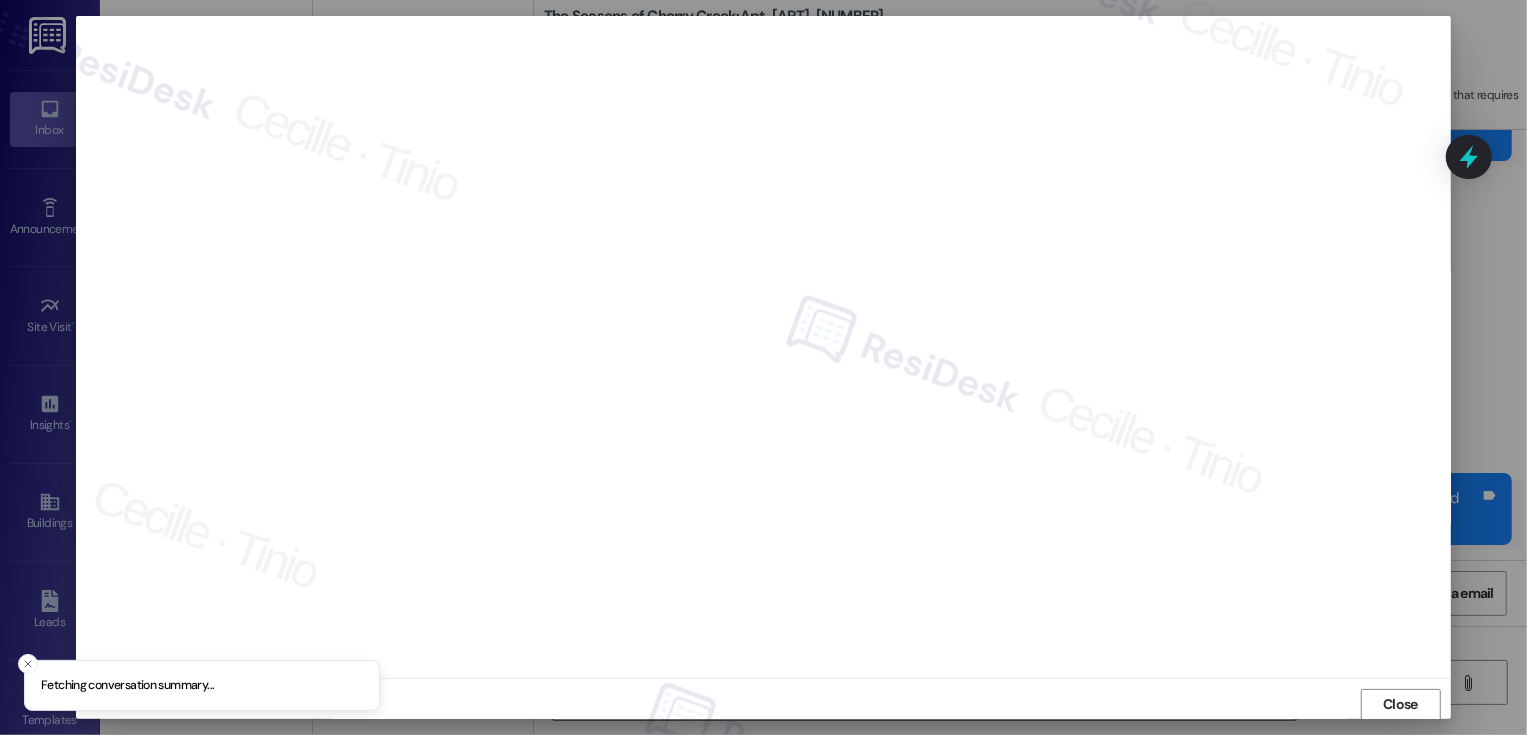 scroll, scrollTop: 1, scrollLeft: 0, axis: vertical 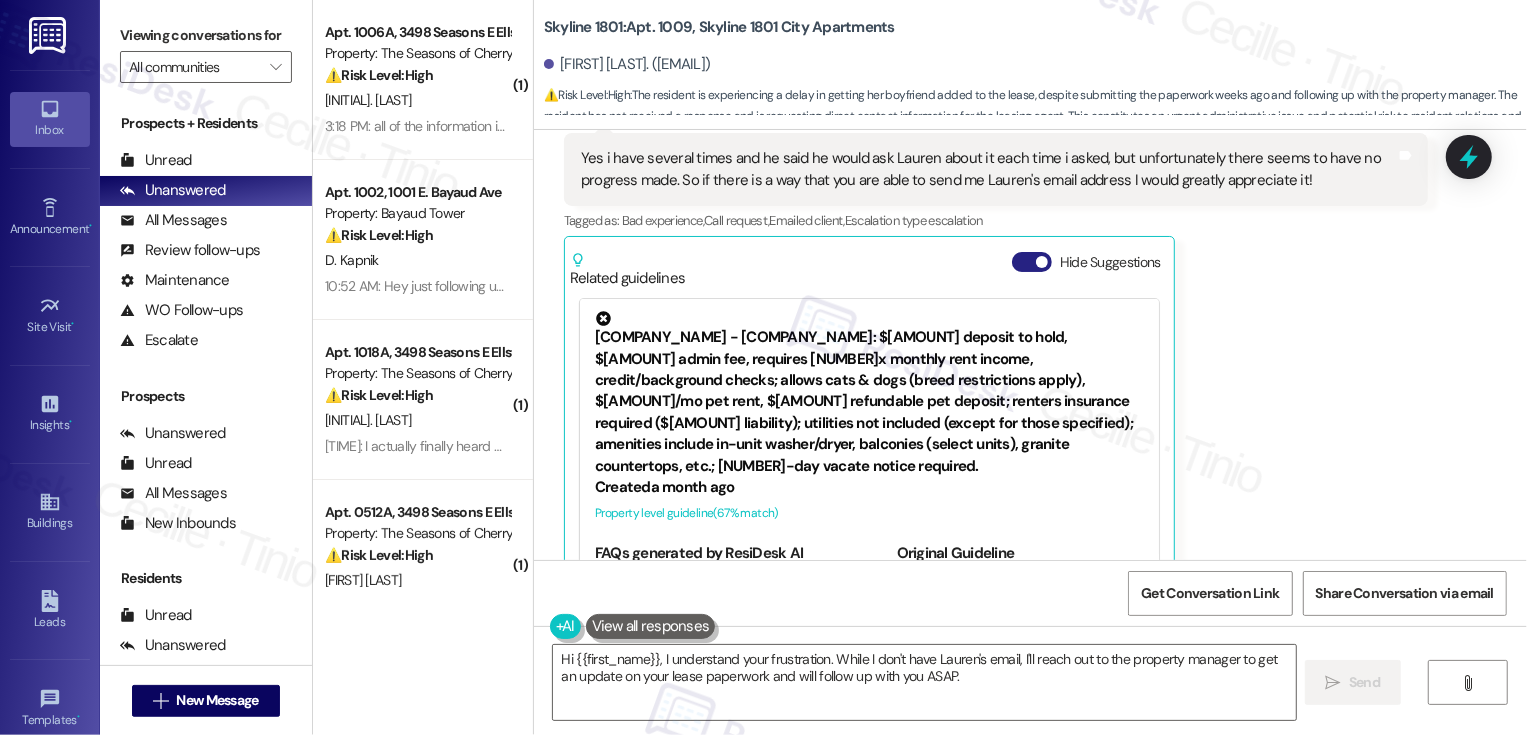 click on "Hide Suggestions" at bounding box center (1032, 262) 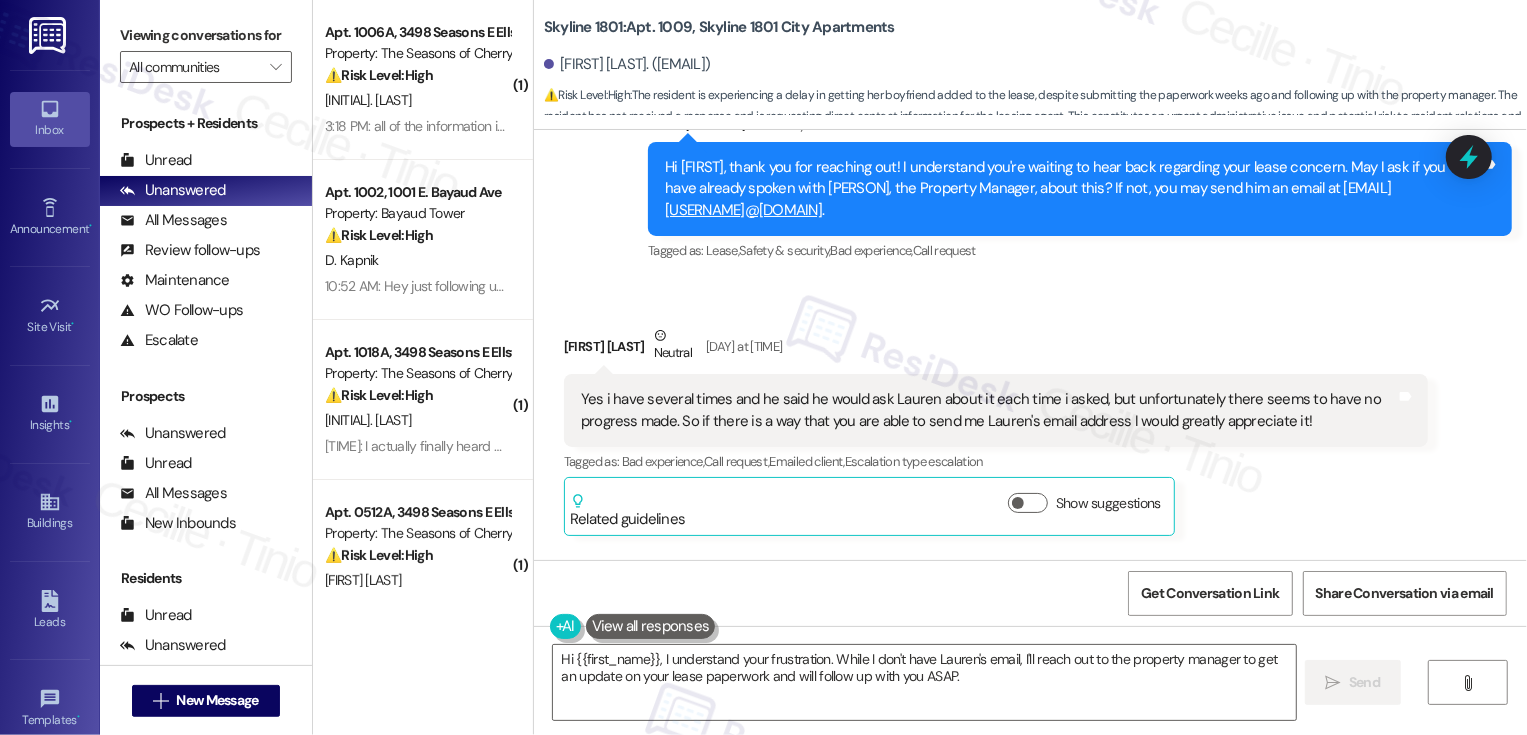 scroll, scrollTop: 845, scrollLeft: 0, axis: vertical 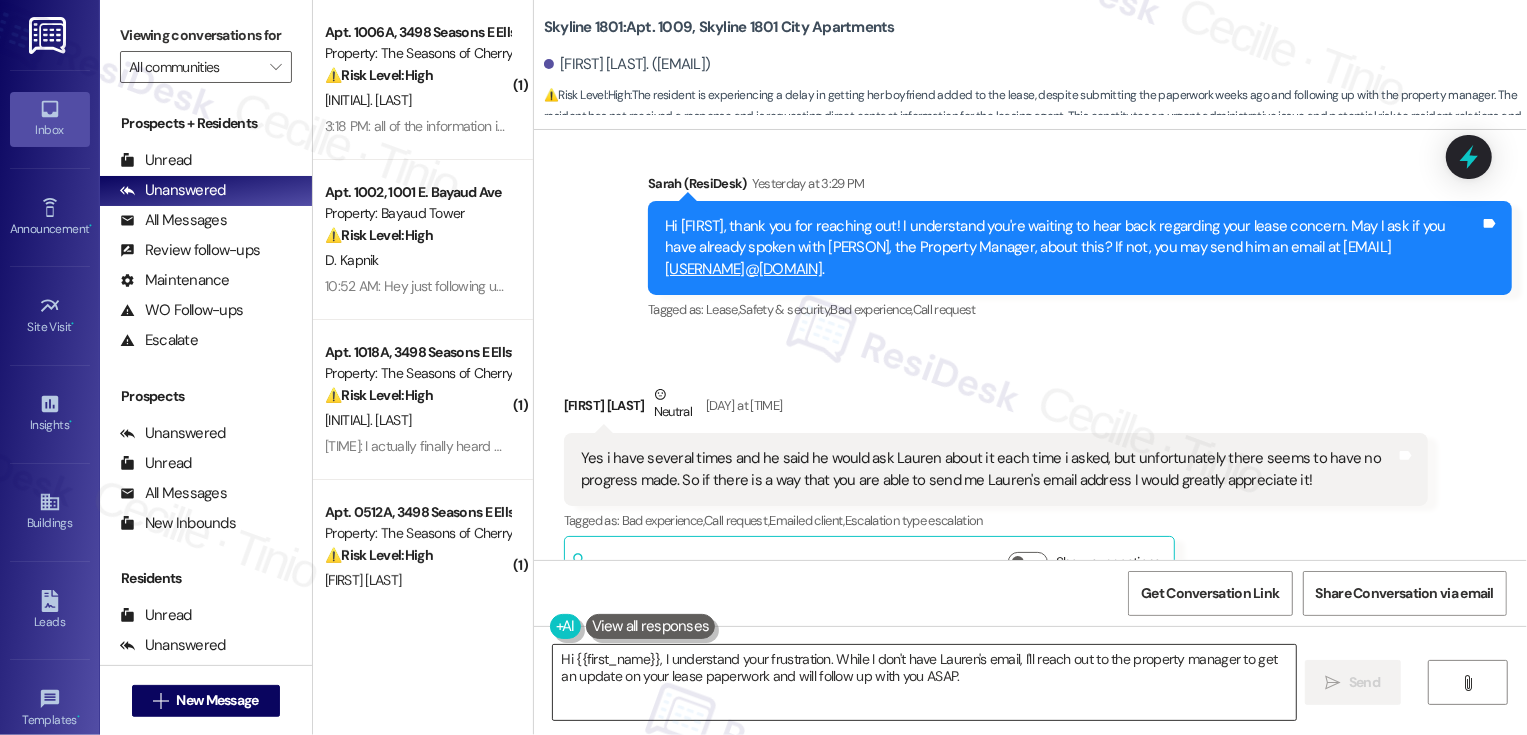click on "Hi {{first_name}}, I understand your frustration. While I don't have Lauren's email, I'll reach out to the property manager to get an update on your lease paperwork and will follow up with you ASAP." at bounding box center (924, 682) 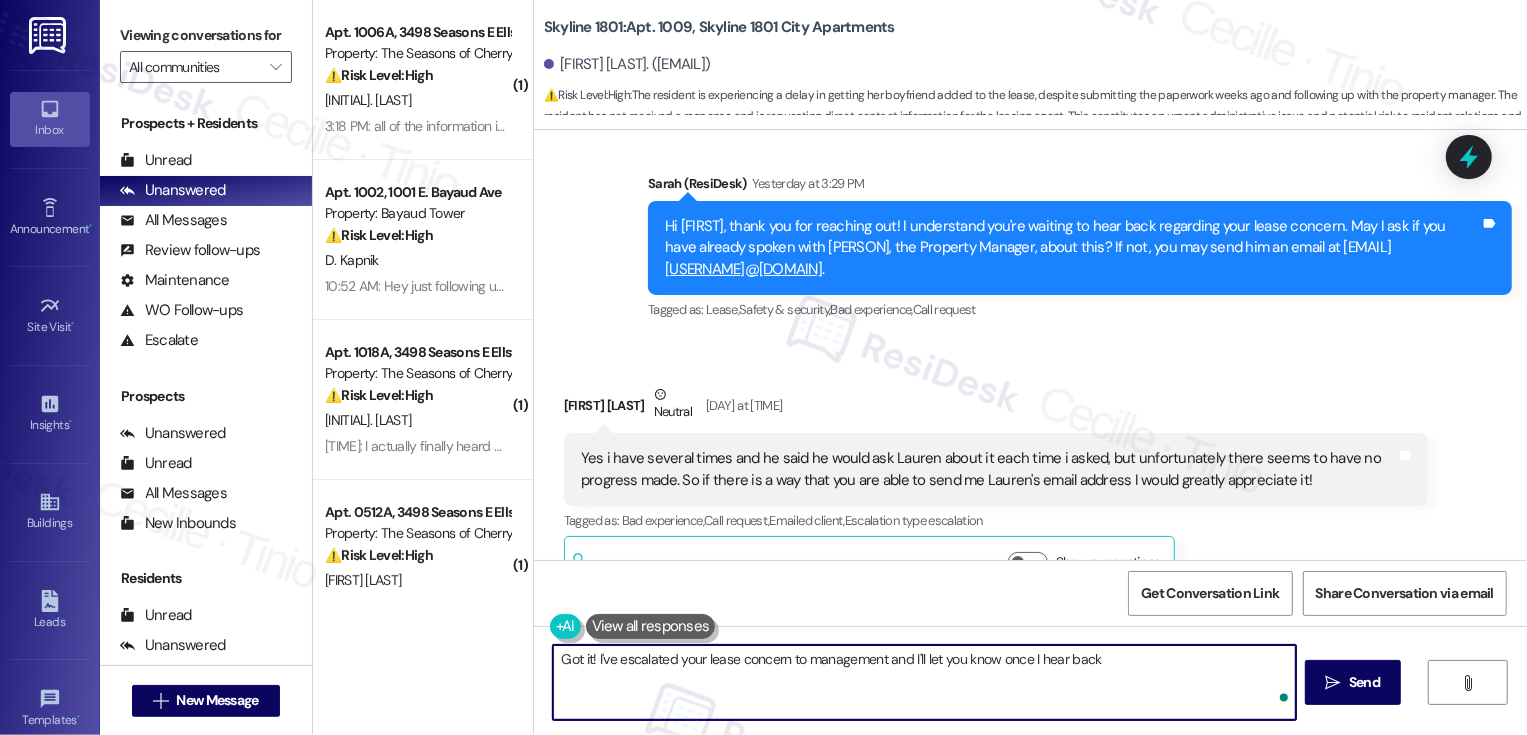 type on "Got it! I've escalated your lease concern to management and I'll let you know once I hear back!" 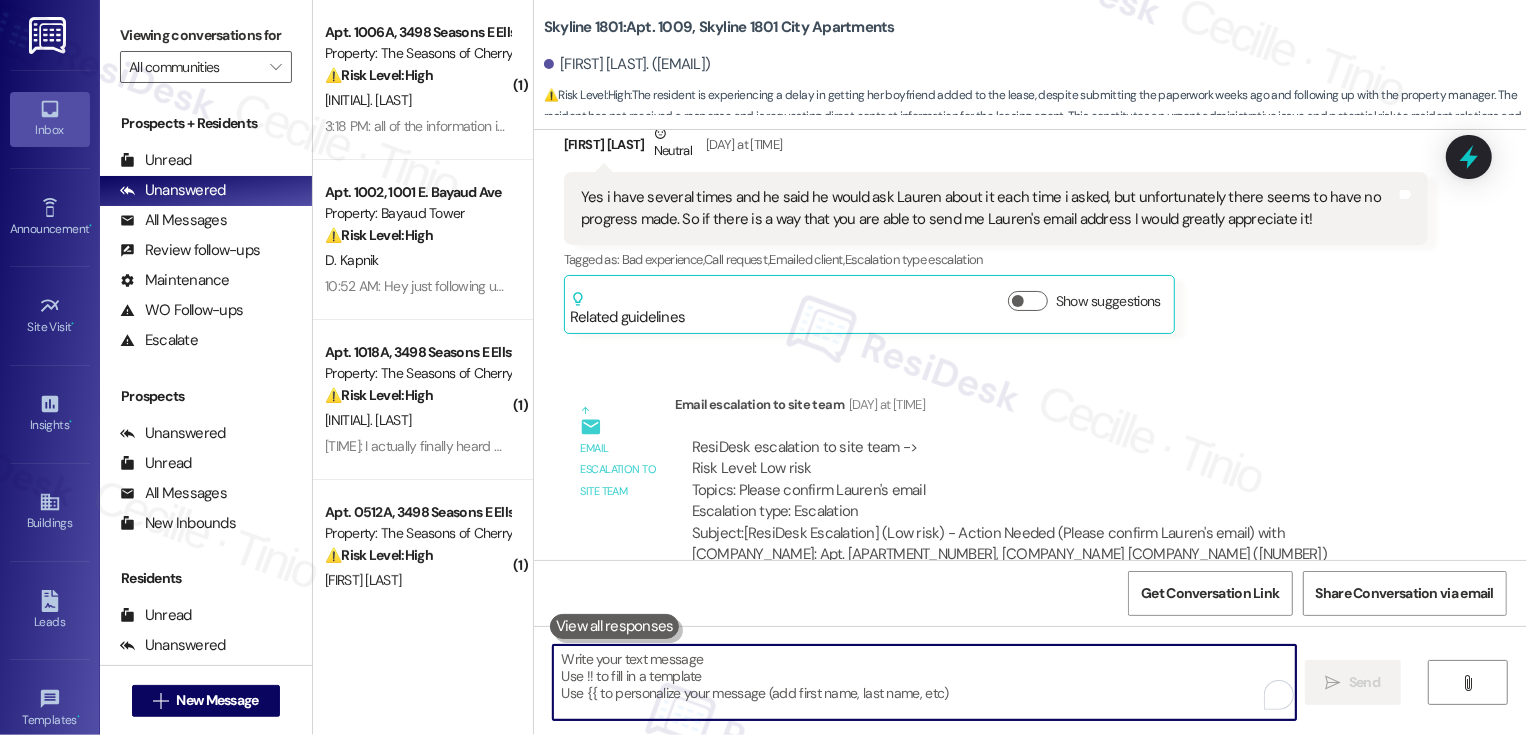 scroll, scrollTop: 1238, scrollLeft: 0, axis: vertical 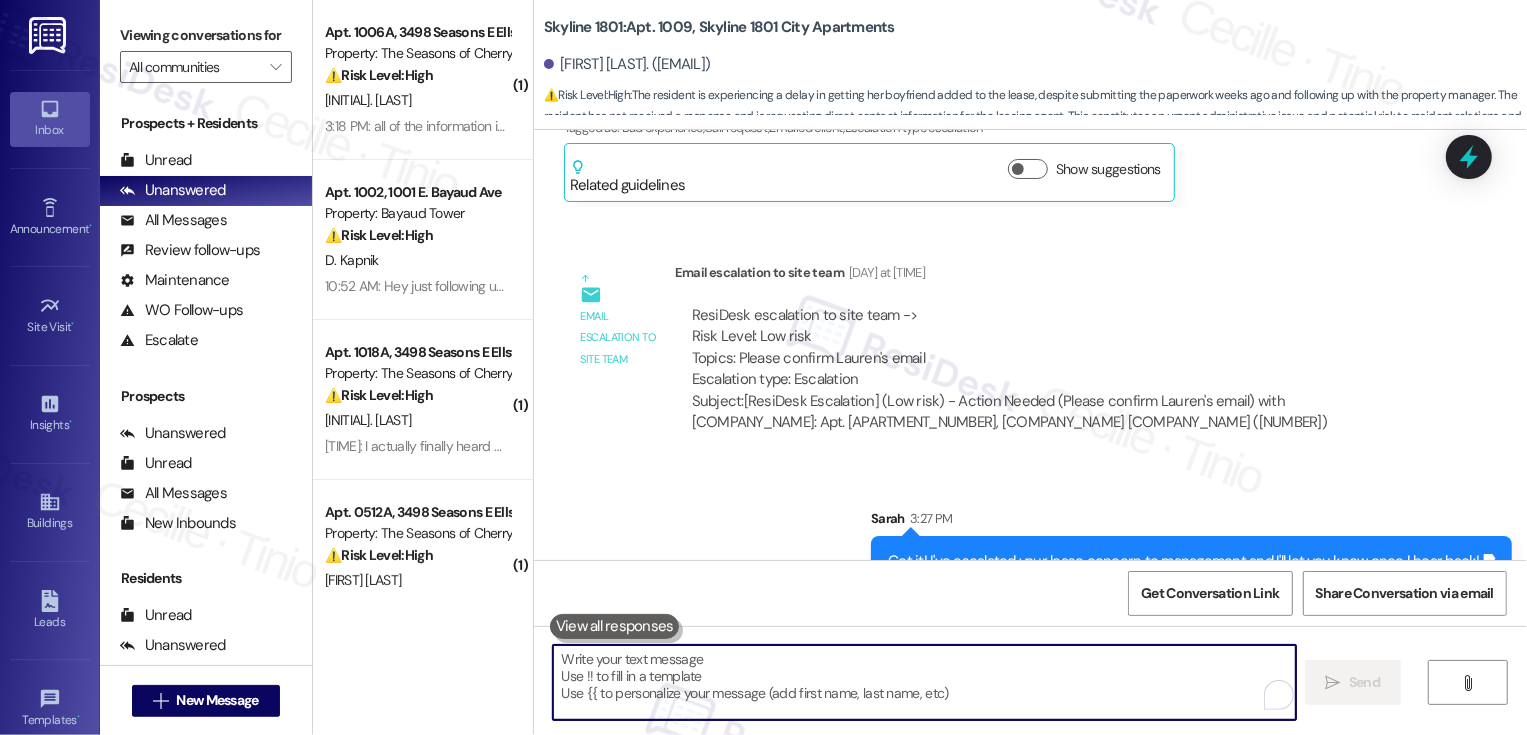 type 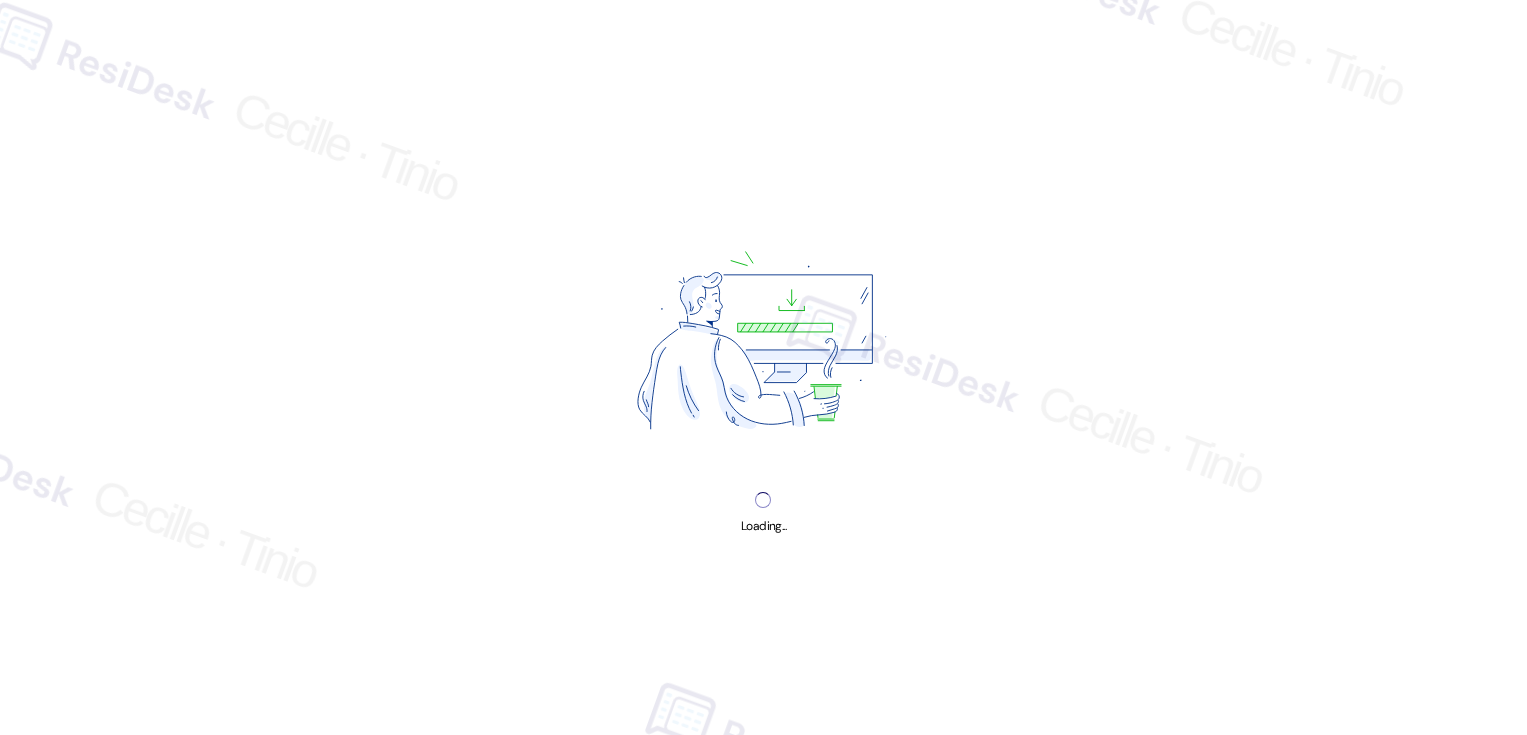 scroll, scrollTop: 0, scrollLeft: 0, axis: both 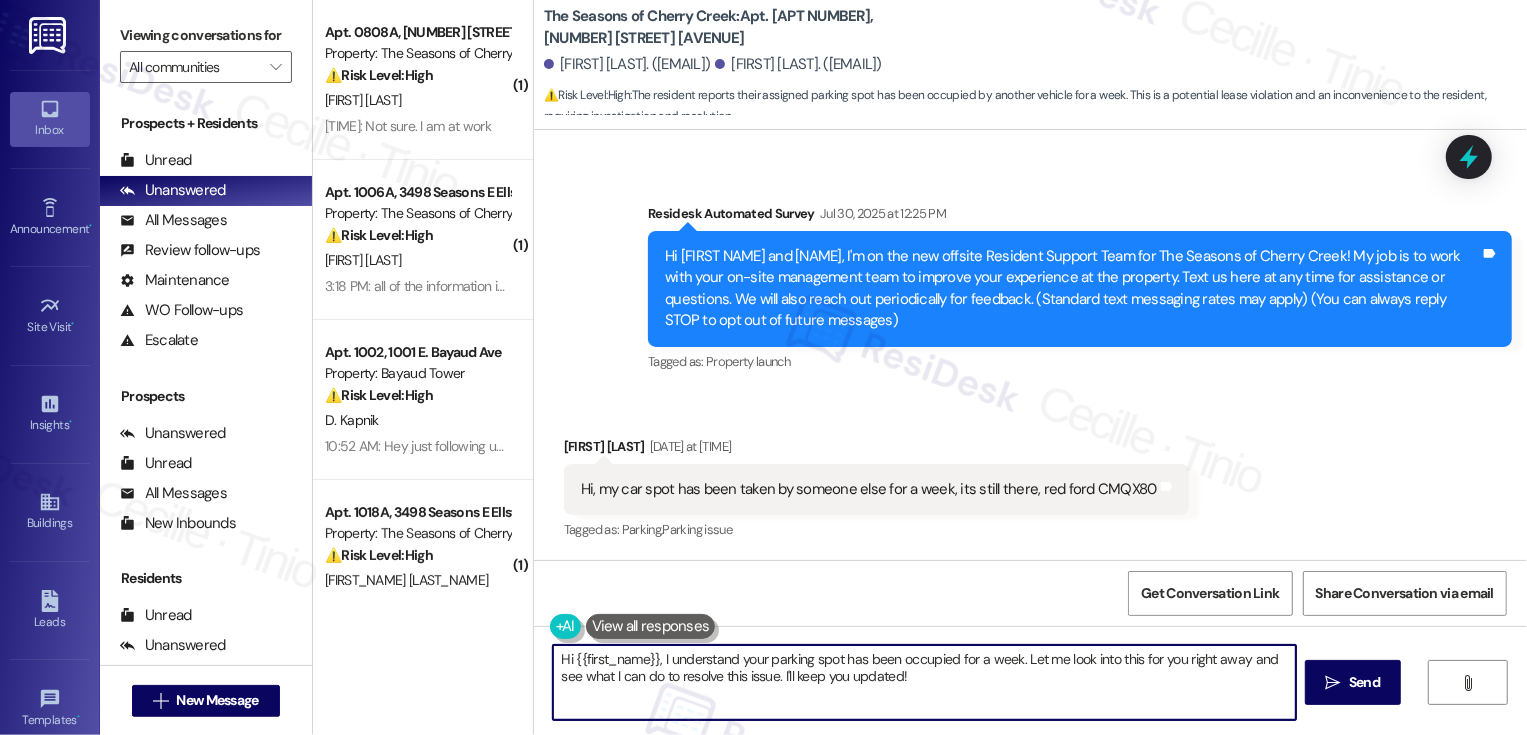 drag, startPoint x: 658, startPoint y: 659, endPoint x: 898, endPoint y: 659, distance: 240 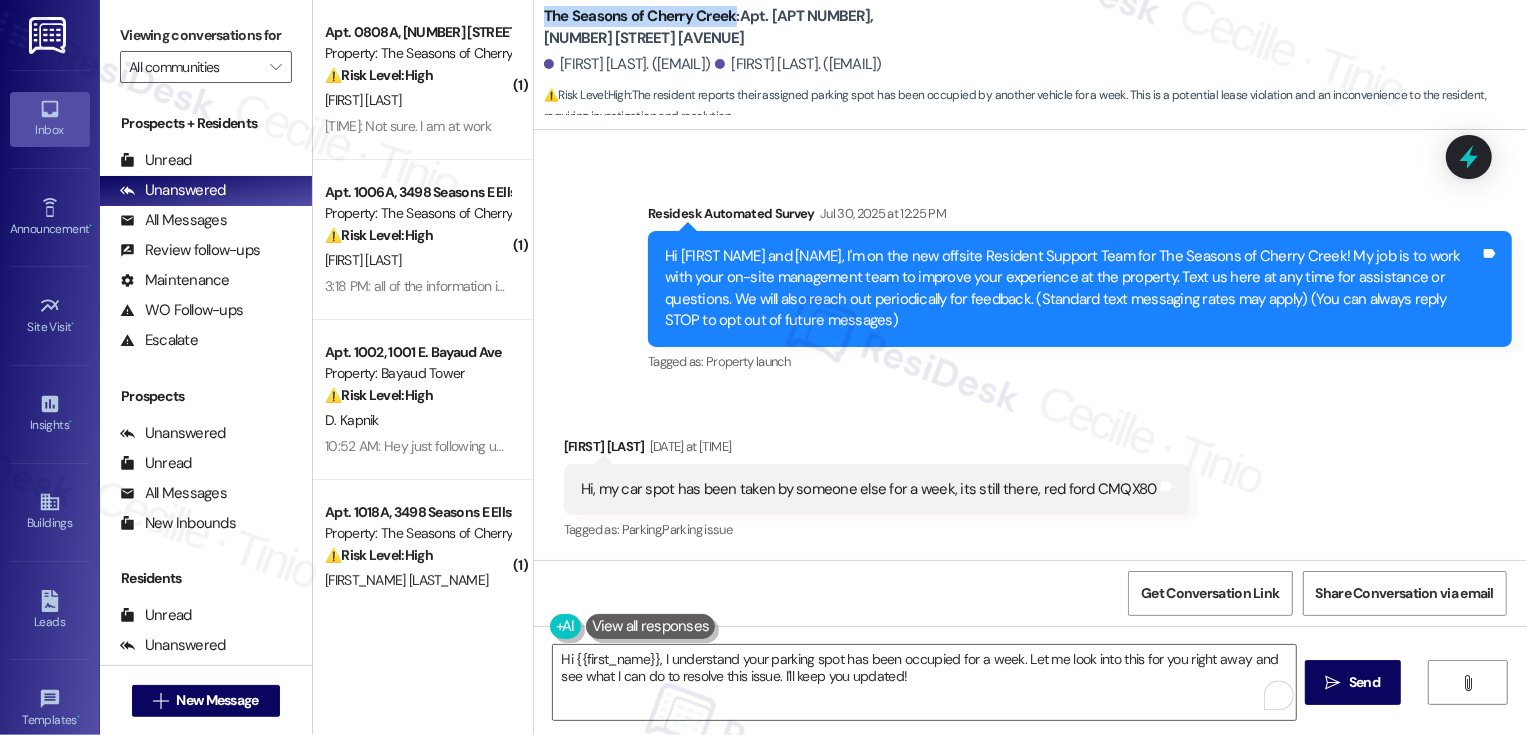 drag, startPoint x: 532, startPoint y: 16, endPoint x: 721, endPoint y: 19, distance: 189.0238 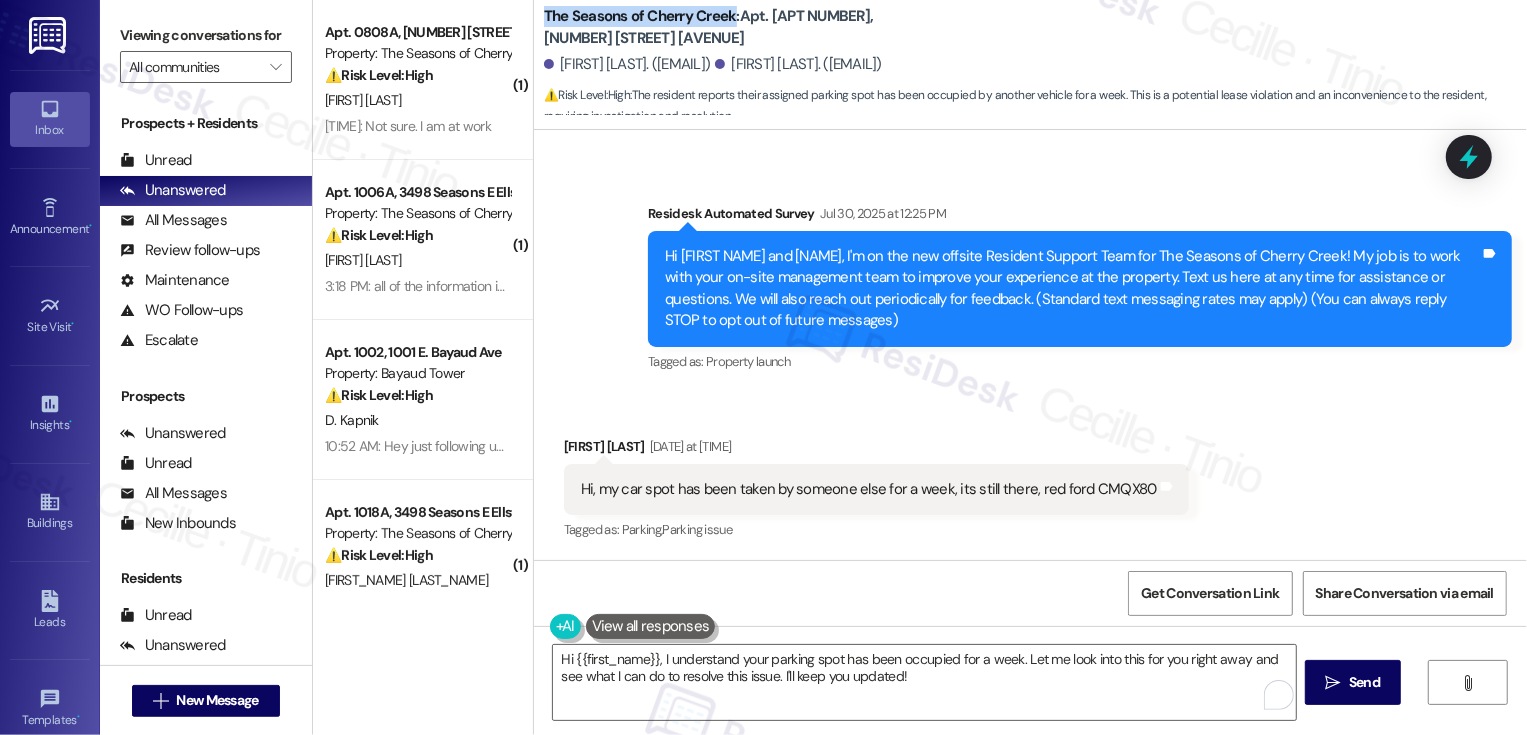 copy on "The Seasons of Cherry Creek" 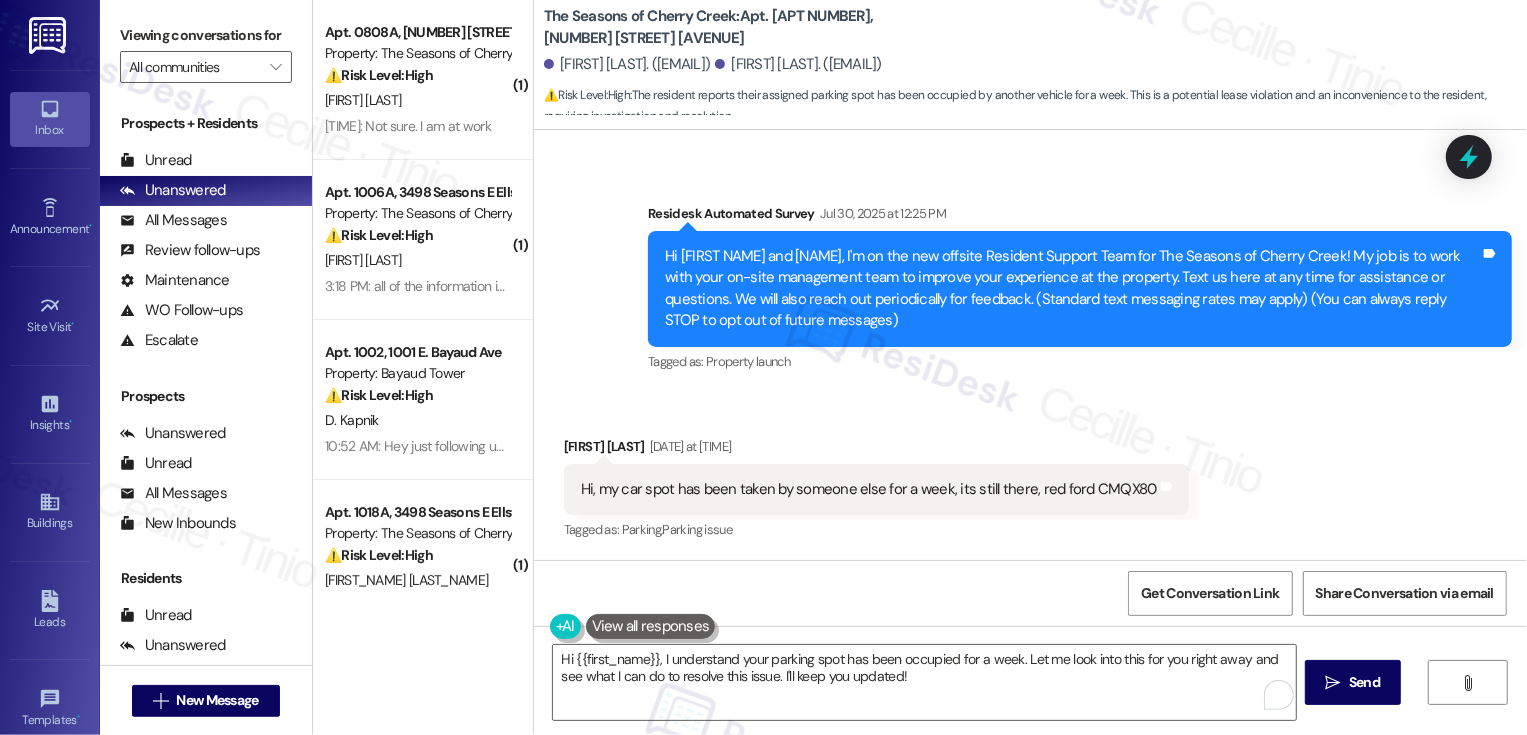 click on "Vladyslav Havryliak Jul 30, 2025 at 12:27 PM" at bounding box center [876, 450] 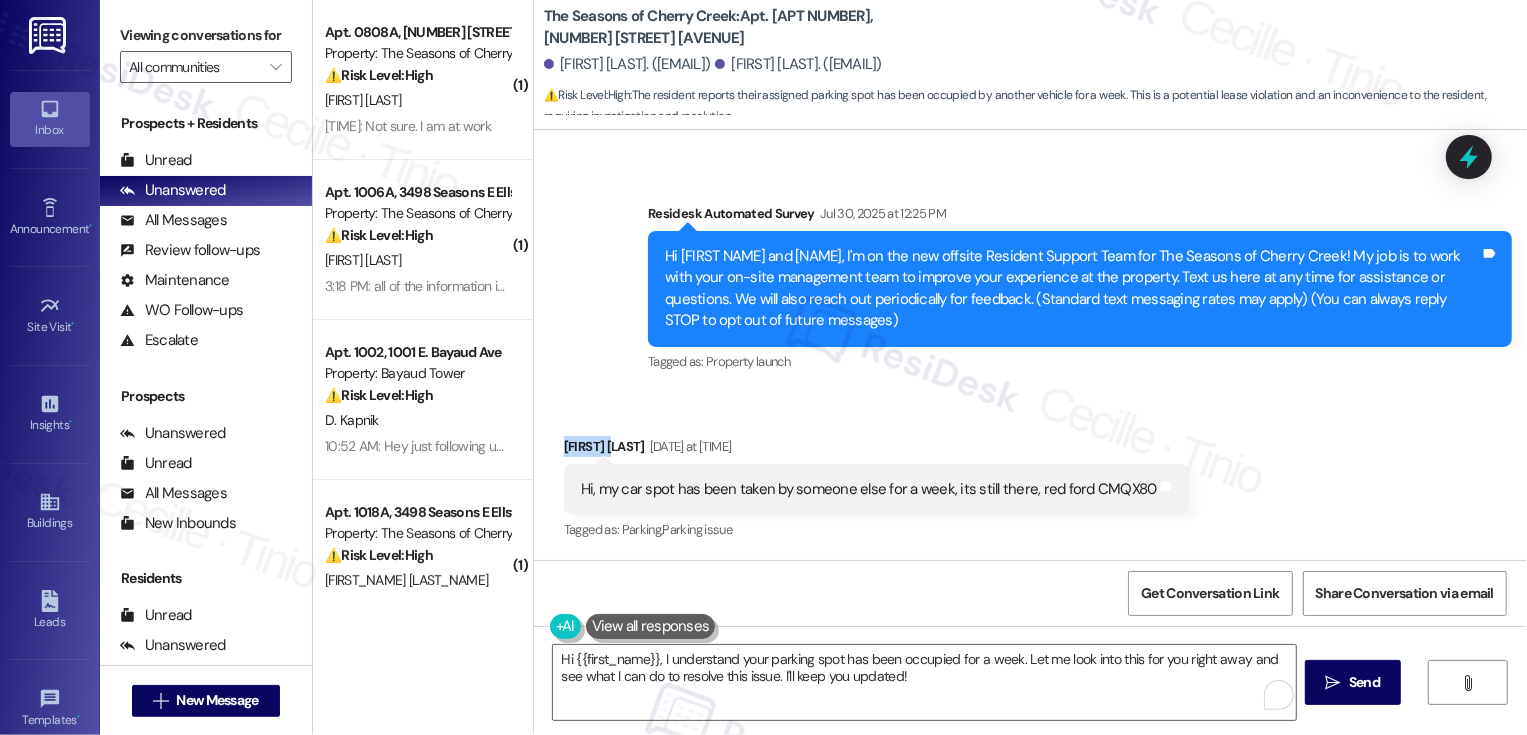 copy on "Vladyslav" 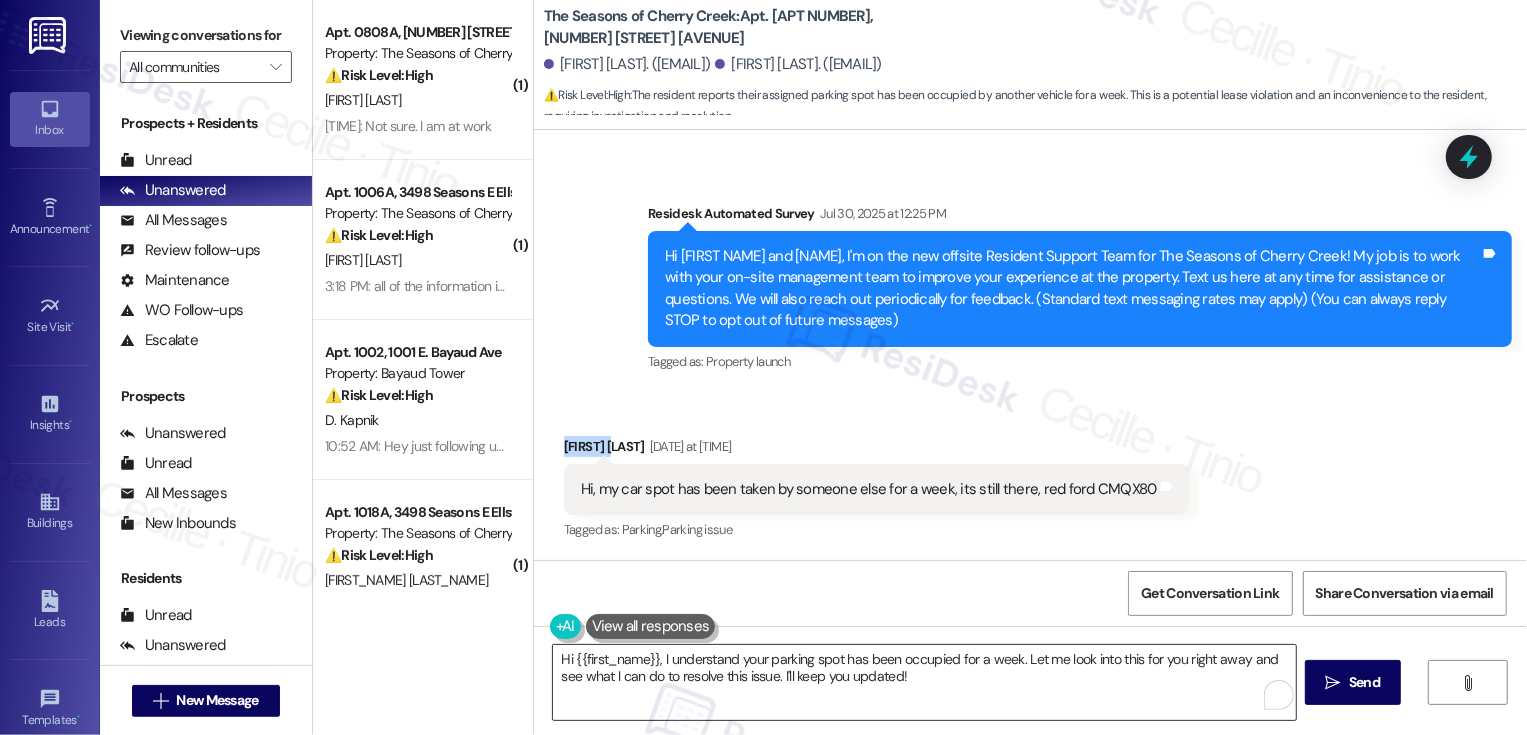 click on "Hi {{first_name}}, I understand your parking spot has been occupied for a week. Let me look into this for you right away and see what I can do to resolve this issue. I'll keep you updated!" at bounding box center (924, 682) 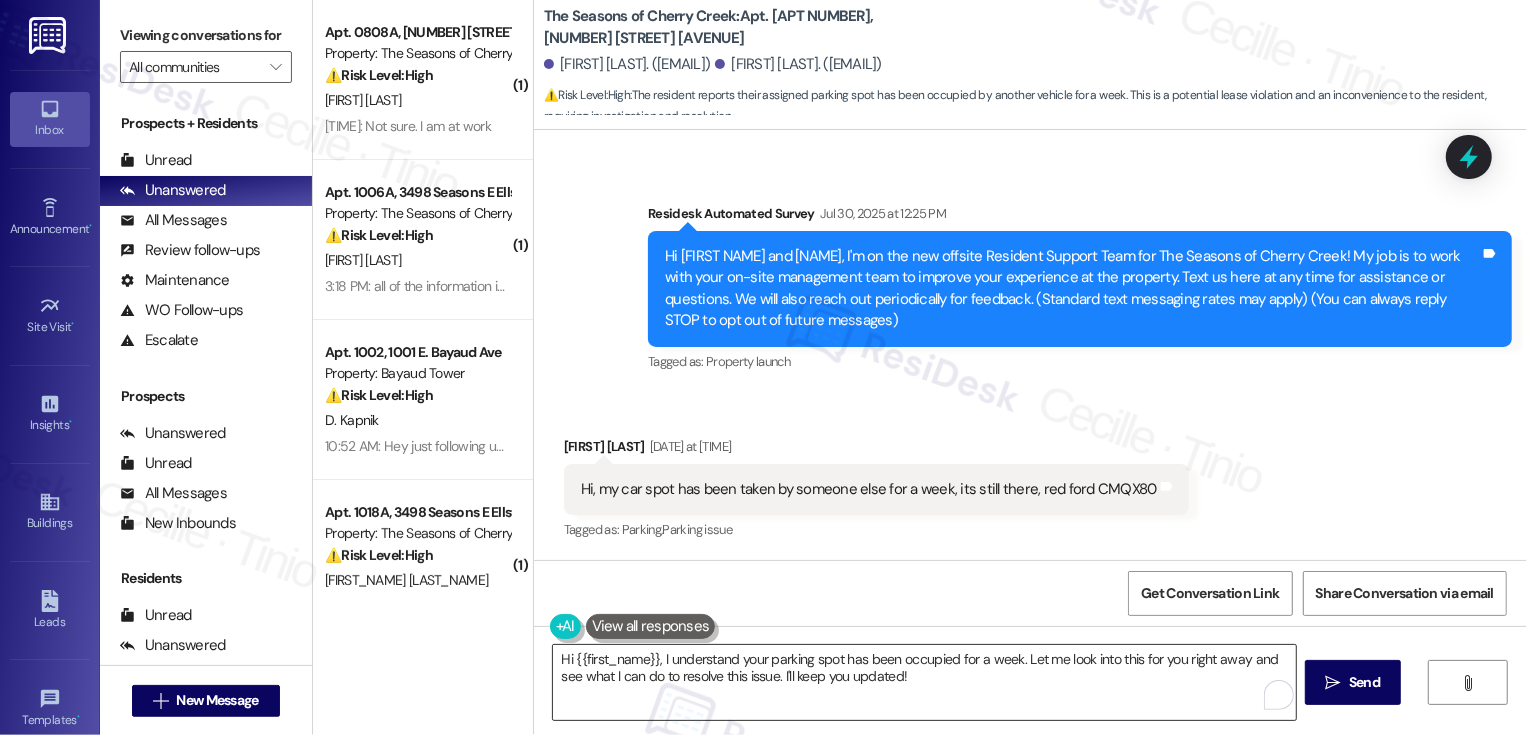 click on "Hi {{first_name}}, I understand your parking spot has been occupied for a week. Let me look into this for you right away and see what I can do to resolve this issue. I'll keep you updated!" at bounding box center (924, 682) 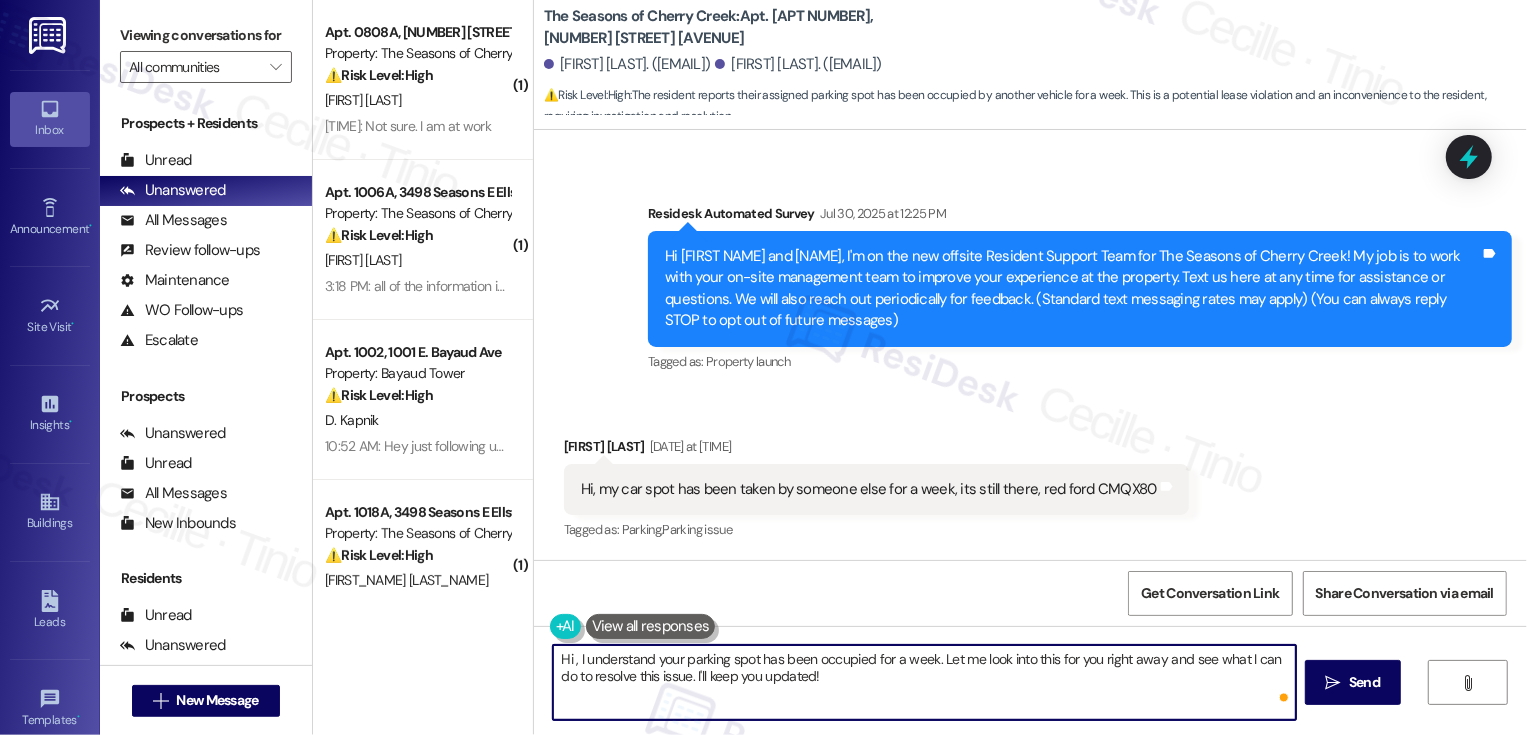 paste on "Vladyslav" 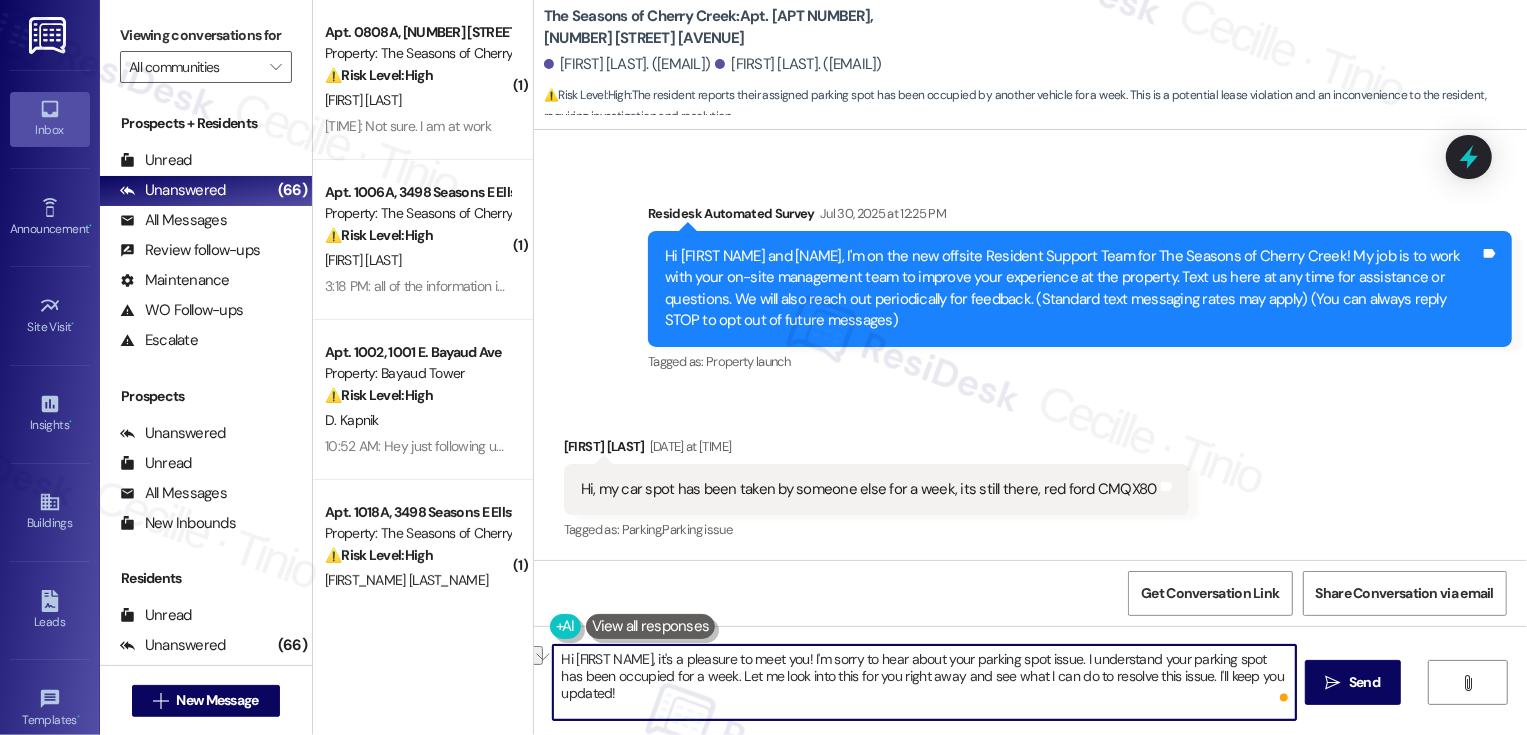 drag, startPoint x: 1130, startPoint y: 658, endPoint x: 1234, endPoint y: 663, distance: 104.120125 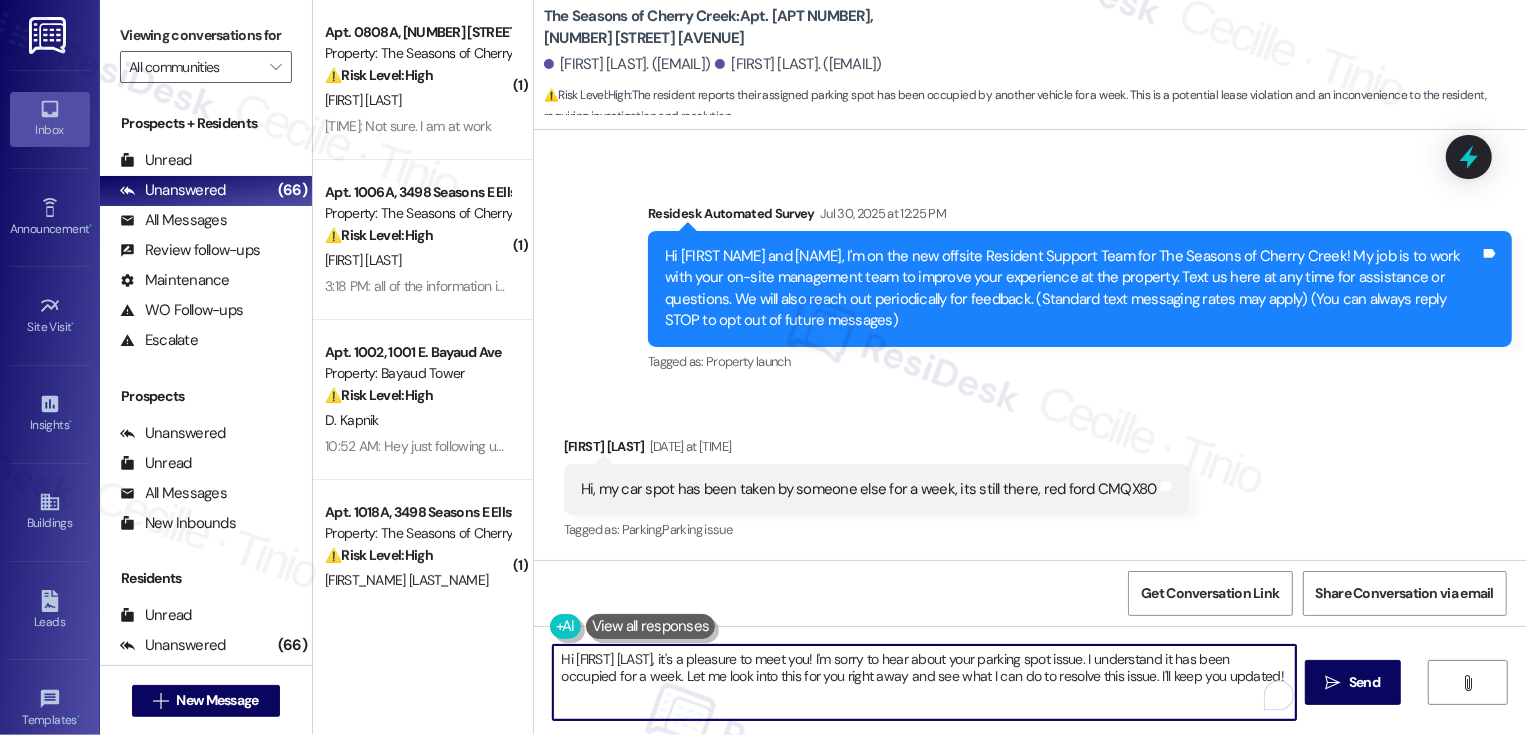 click on "Hi Vladyslav, it's a pleasure to meet you! I'm sorry to hear about your parking spot issue. I understand it has been occupied for a week. Let me look into this for you right away and see what I can do to resolve this issue. I'll keep you updated!" at bounding box center [924, 682] 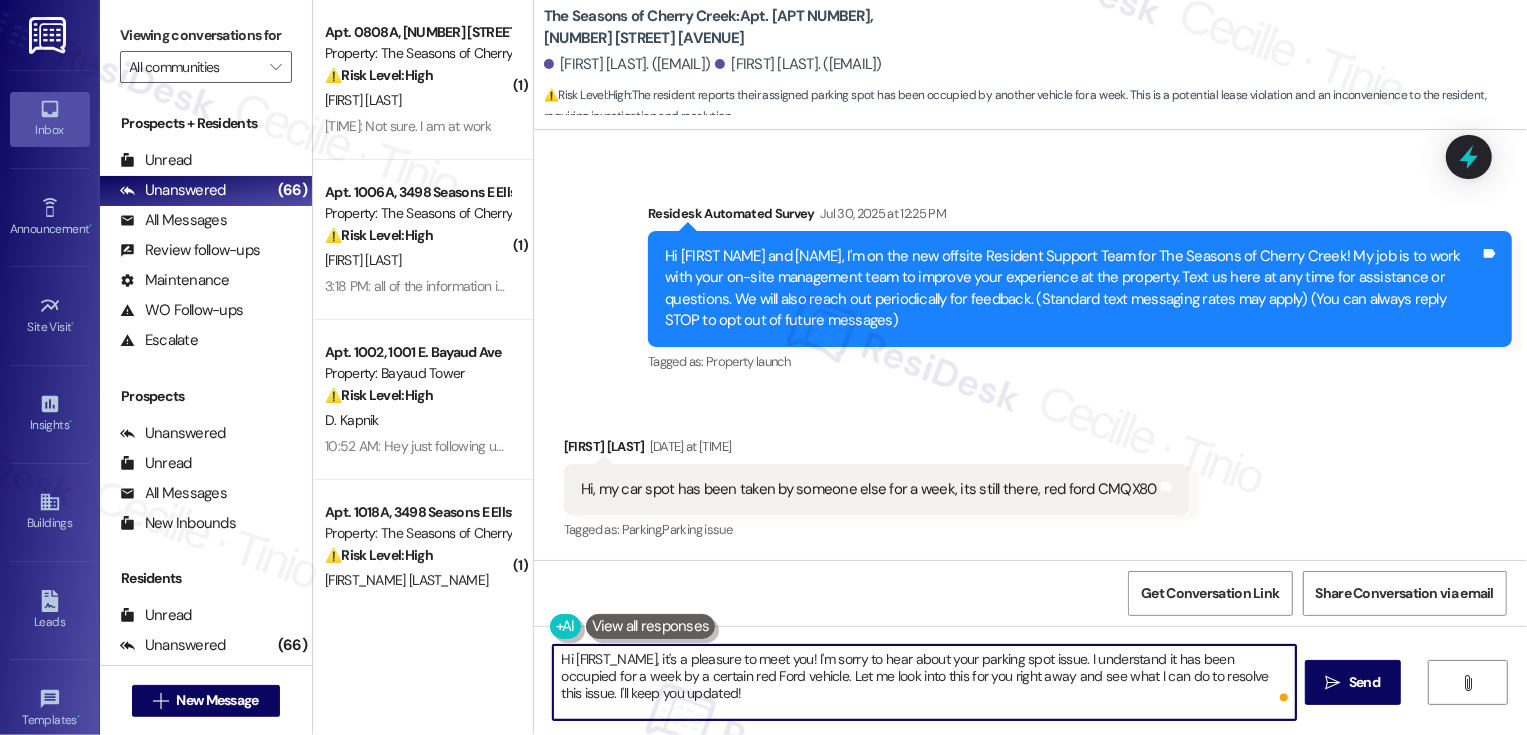 drag, startPoint x: 782, startPoint y: 676, endPoint x: 796, endPoint y: 702, distance: 29.529646 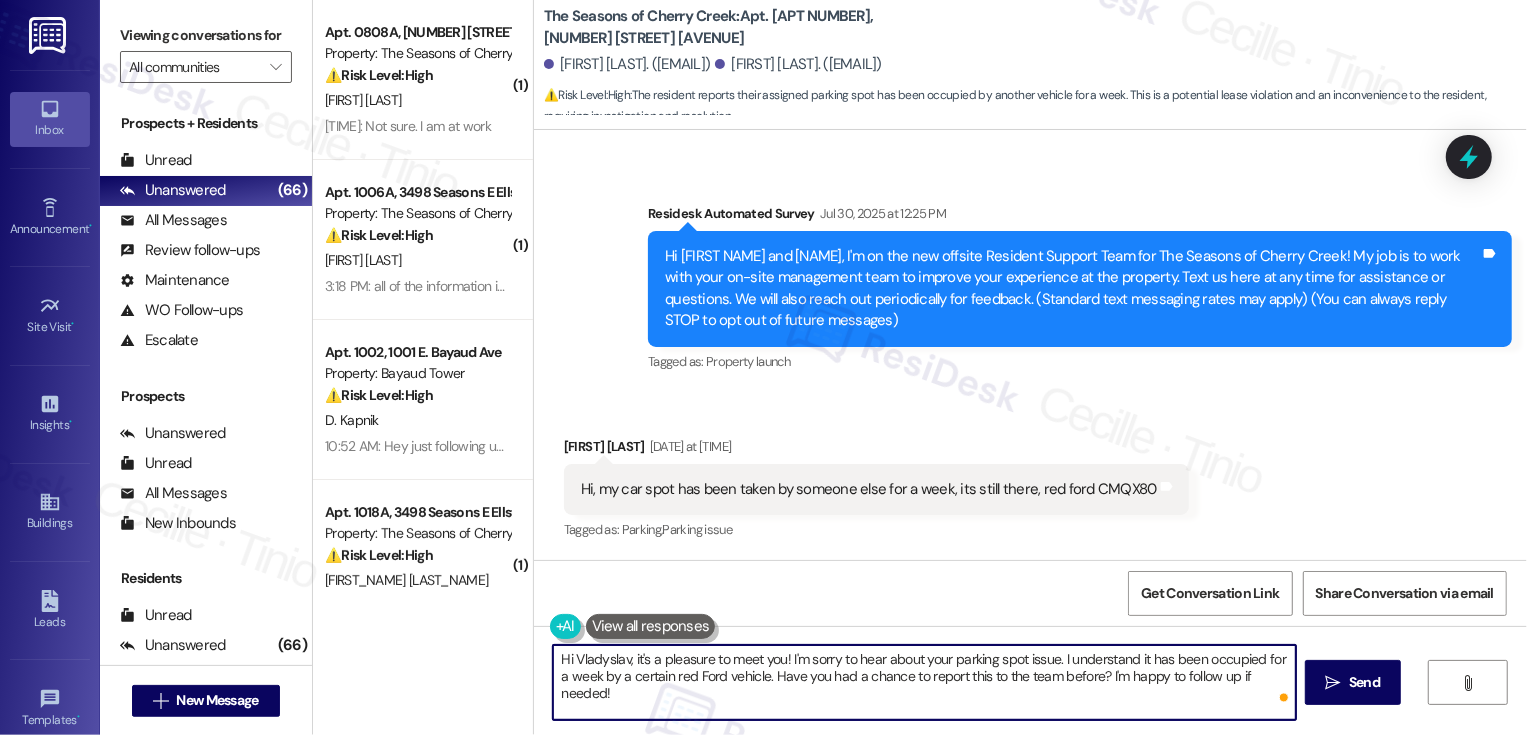 click on "Hi Vladyslav, it's a pleasure to meet you! I'm sorry to hear about your parking spot issue. I understand it has been occupied for a week by a certain red Ford vehicle. Have you had a chance to report this to the team before? I'm happy to follow up if needed!" at bounding box center (924, 682) 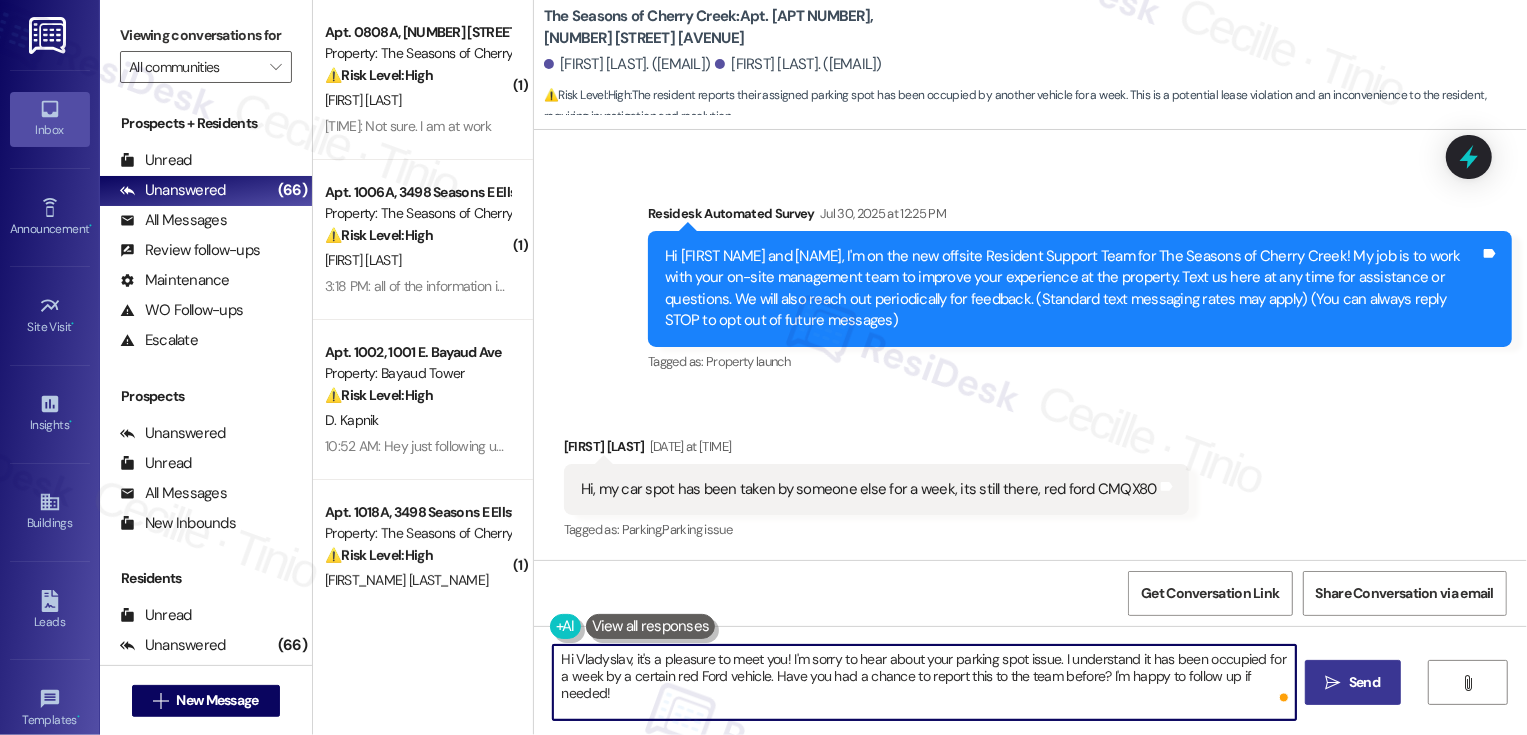 type on "Hi Vladyslav, it's a pleasure to meet you! I'm sorry to hear about your parking spot issue. I understand it has been occupied for a week by a certain red Ford vehicle. Have you had a chance to report this to the team before? I'm happy to follow up if needed!" 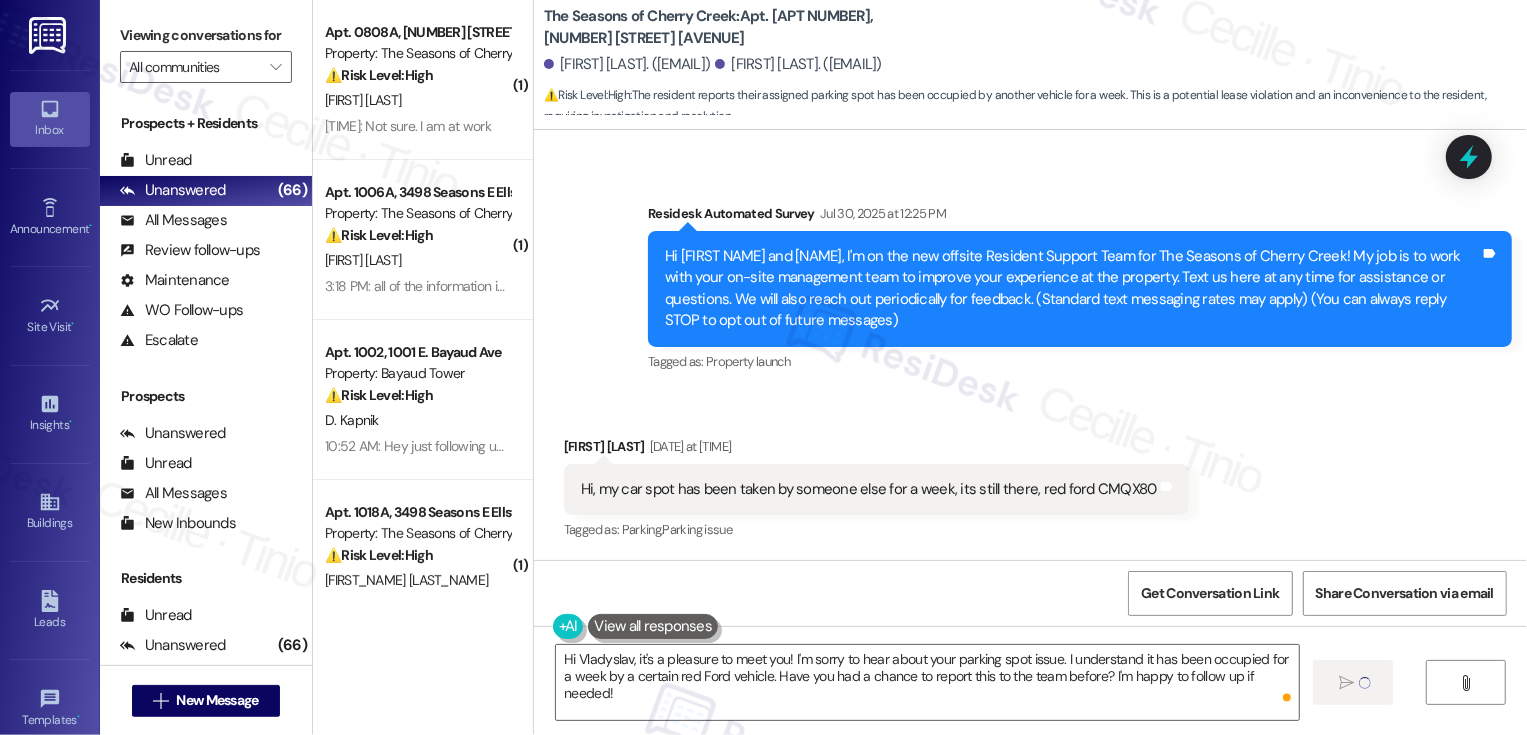type 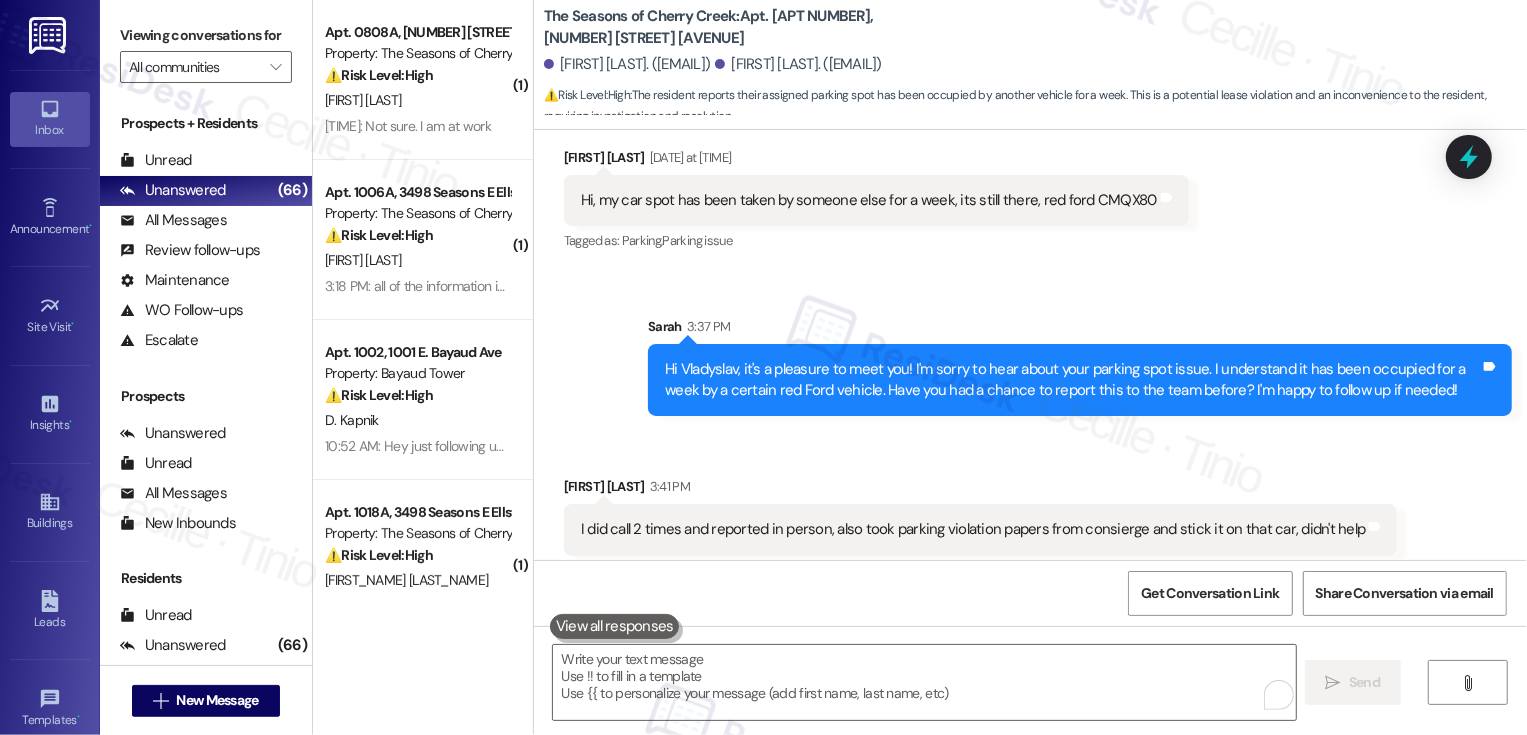 scroll, scrollTop: 406, scrollLeft: 0, axis: vertical 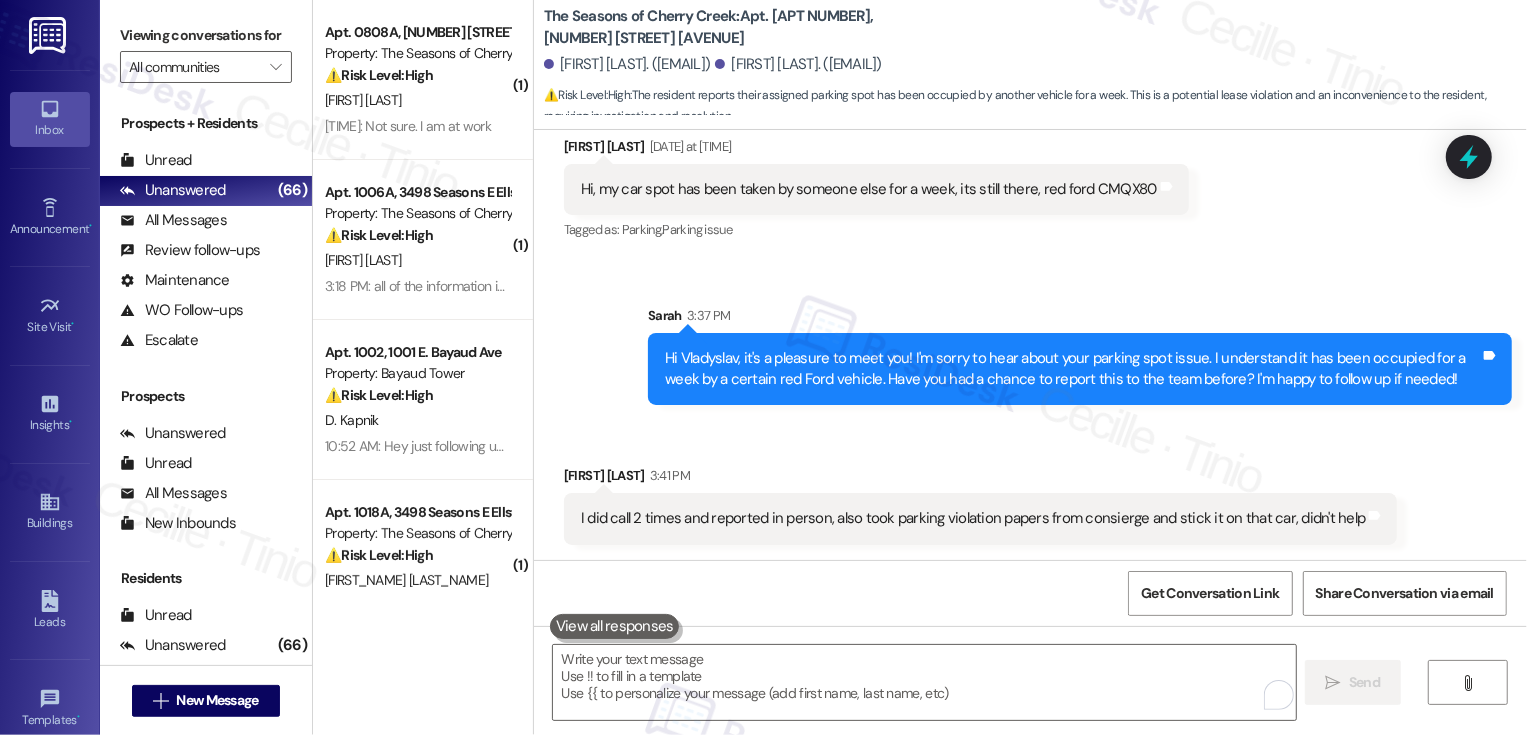click on "Sent via SMS Sarah 3:37 PM Hi Vladyslav, it's a pleasure to meet you! I'm sorry to hear about your parking spot issue. I understand it has been occupied for a week by a certain red Ford vehicle. Have you had a chance to report this to the team before? I'm happy to follow up if needed! Tags and notes" at bounding box center [1030, 340] 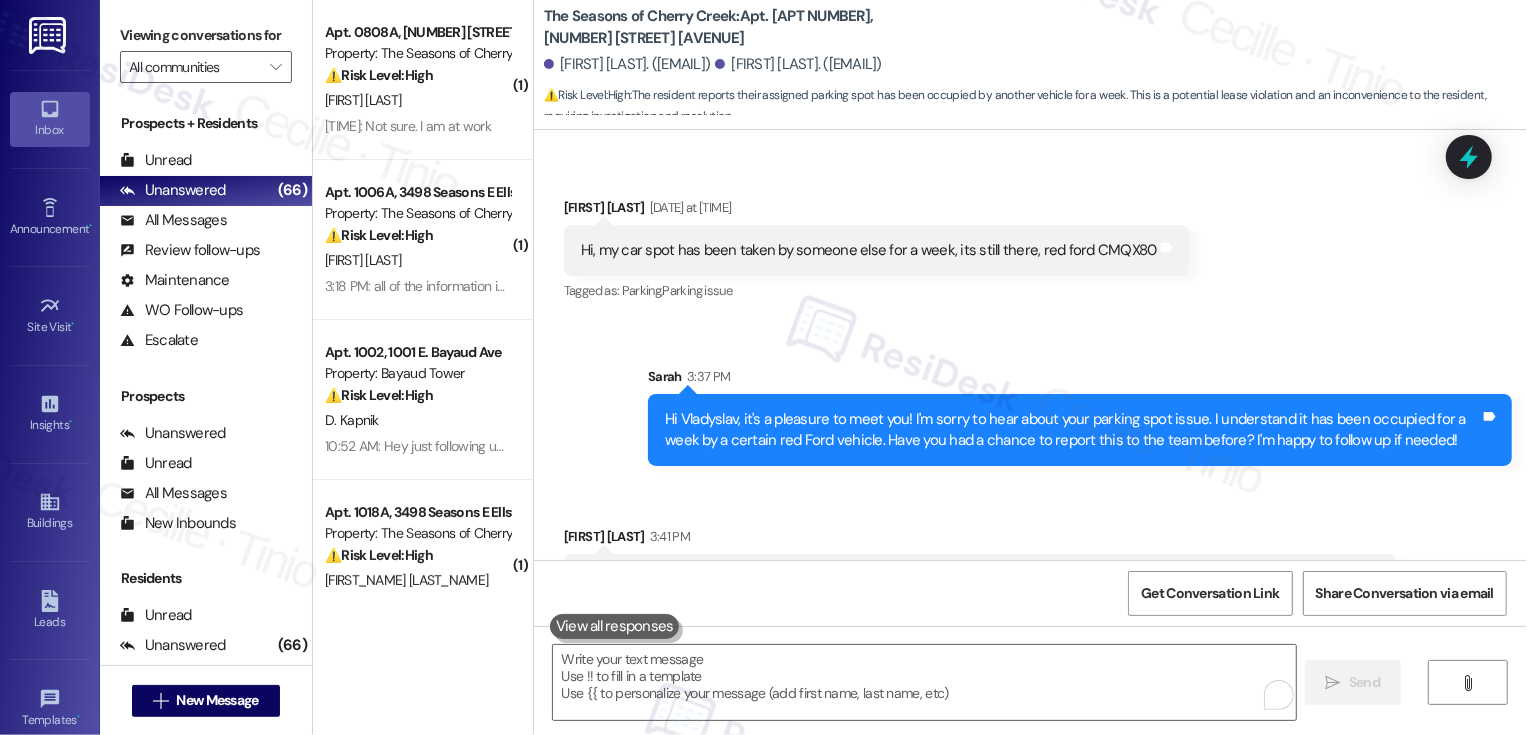 scroll, scrollTop: 406, scrollLeft: 0, axis: vertical 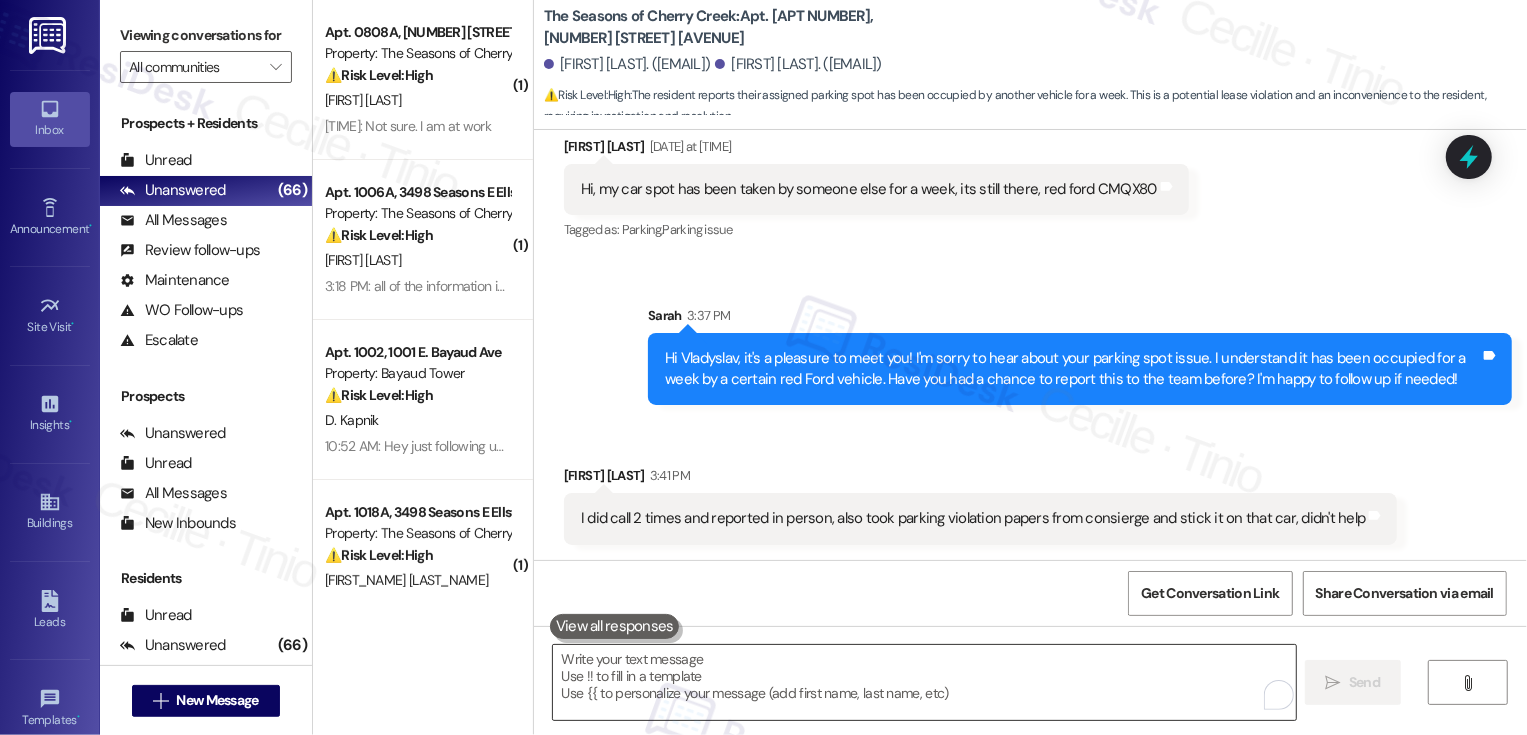 click at bounding box center [924, 682] 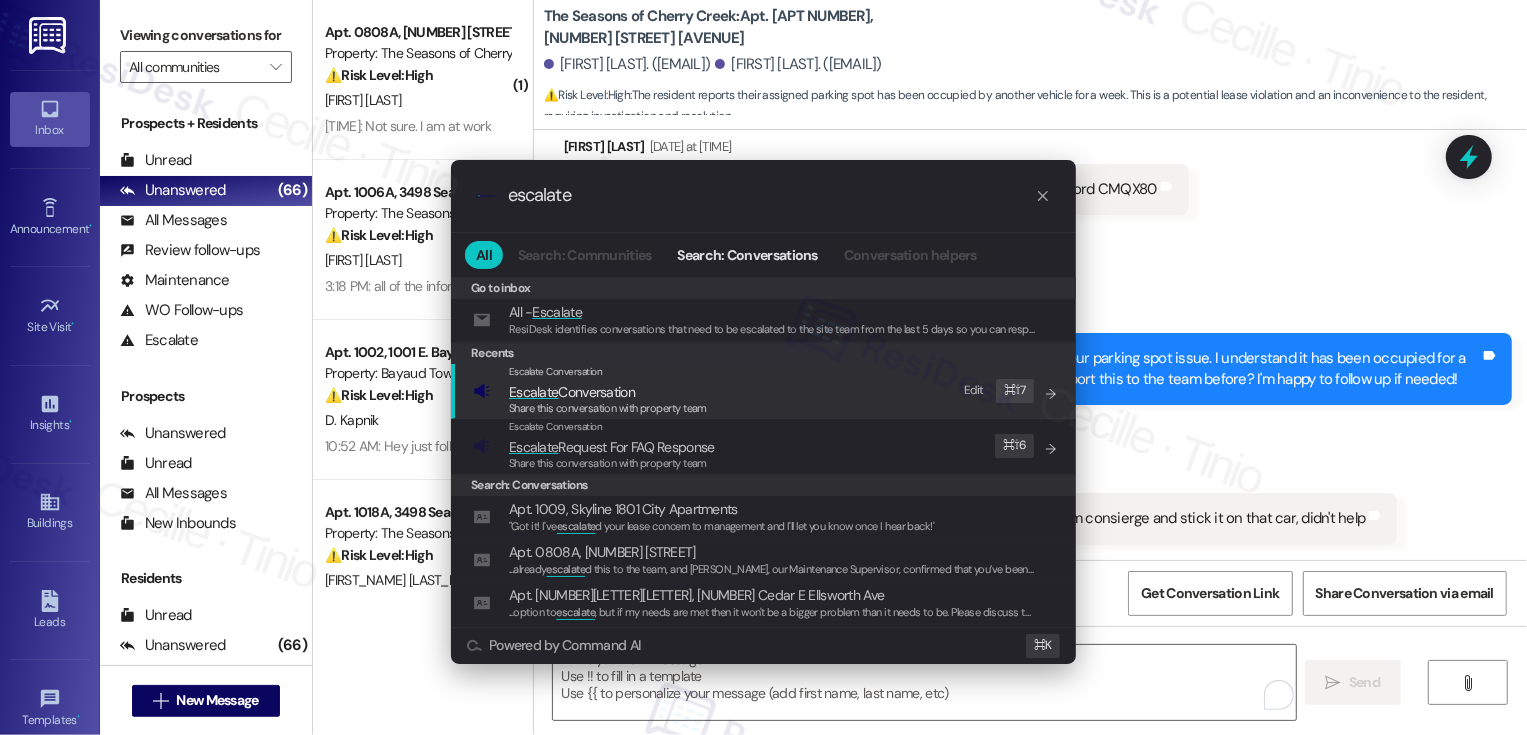 type on "escalate" 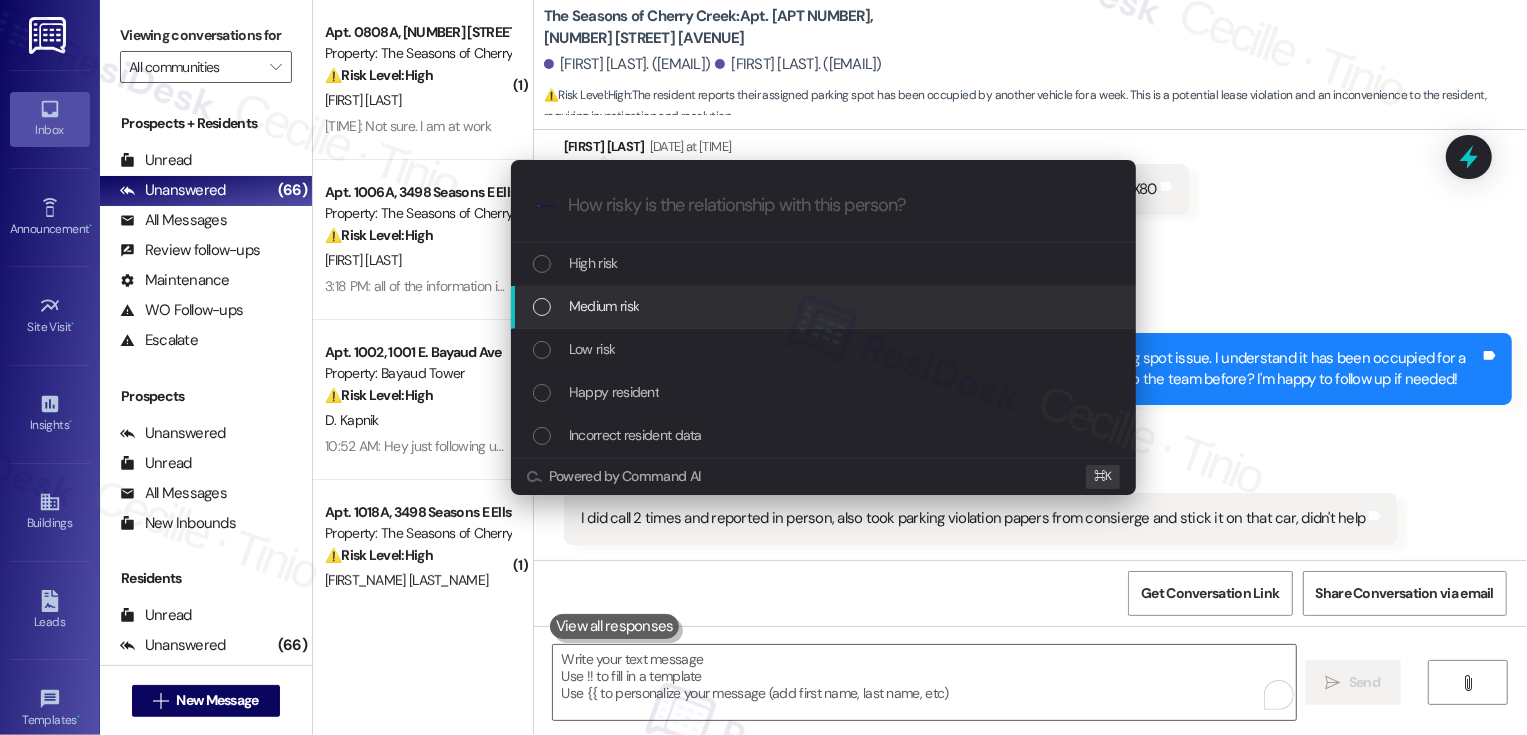 click on "Medium risk" at bounding box center [604, 306] 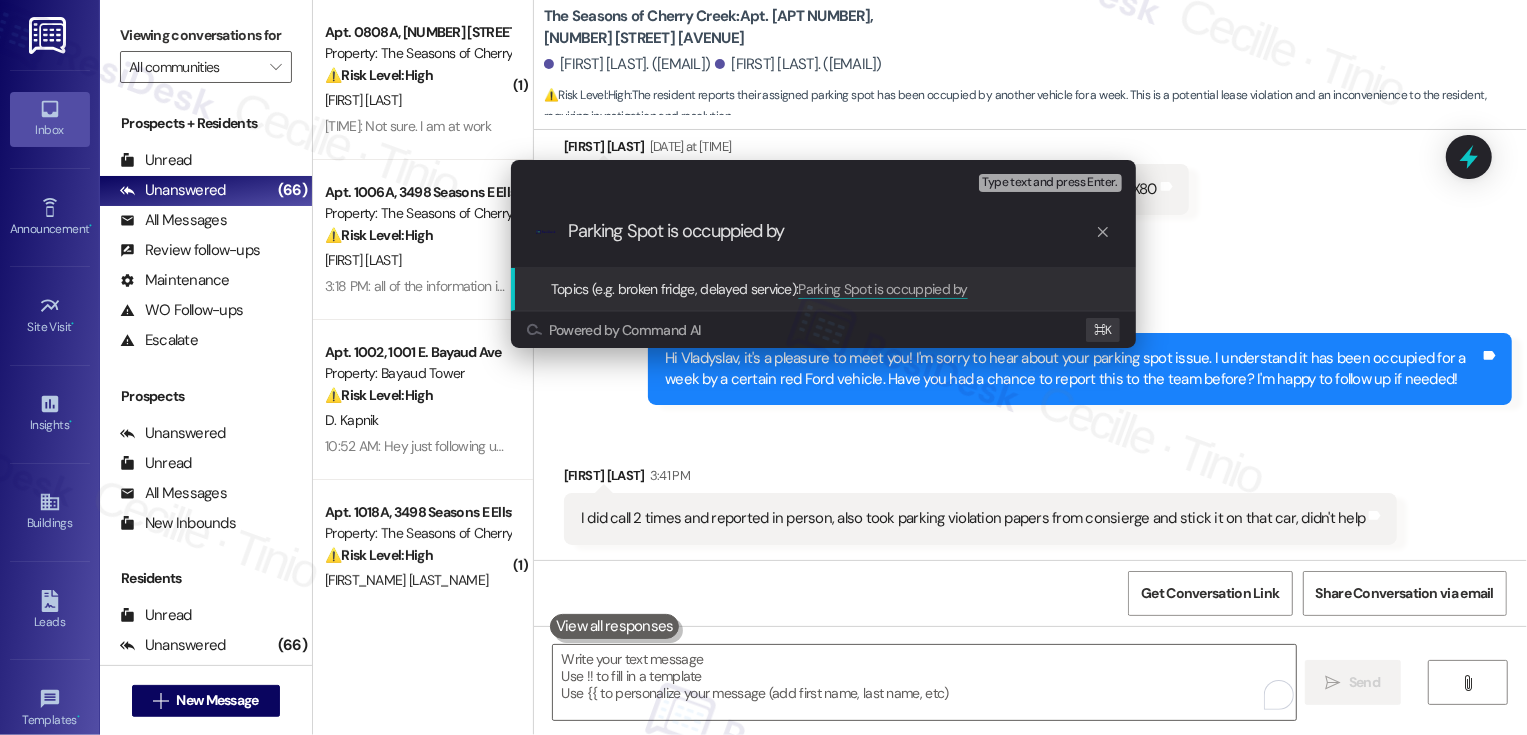 click on "Parking Spot is occuppied by" at bounding box center (831, 231) 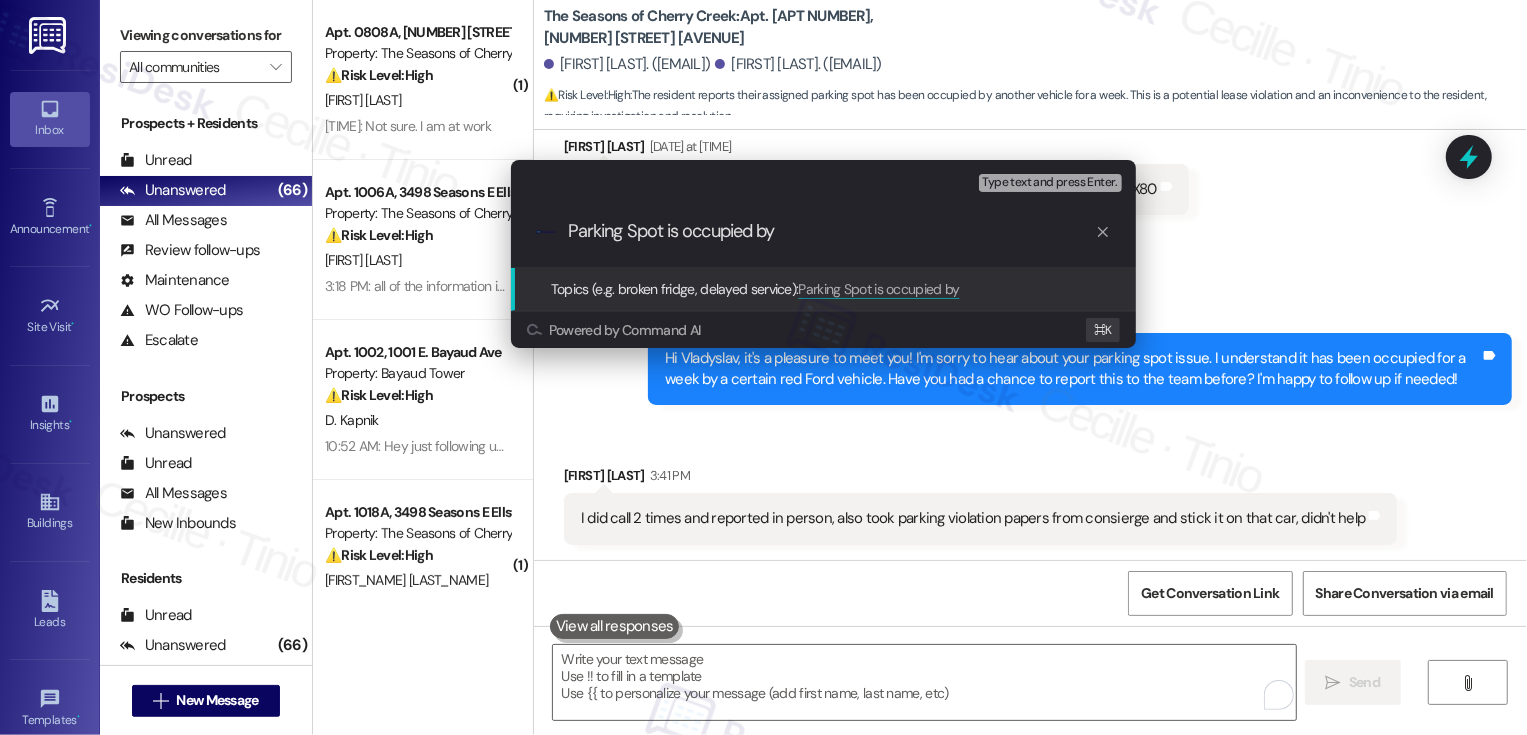 click on "Parking Spot is occupied by" at bounding box center [831, 231] 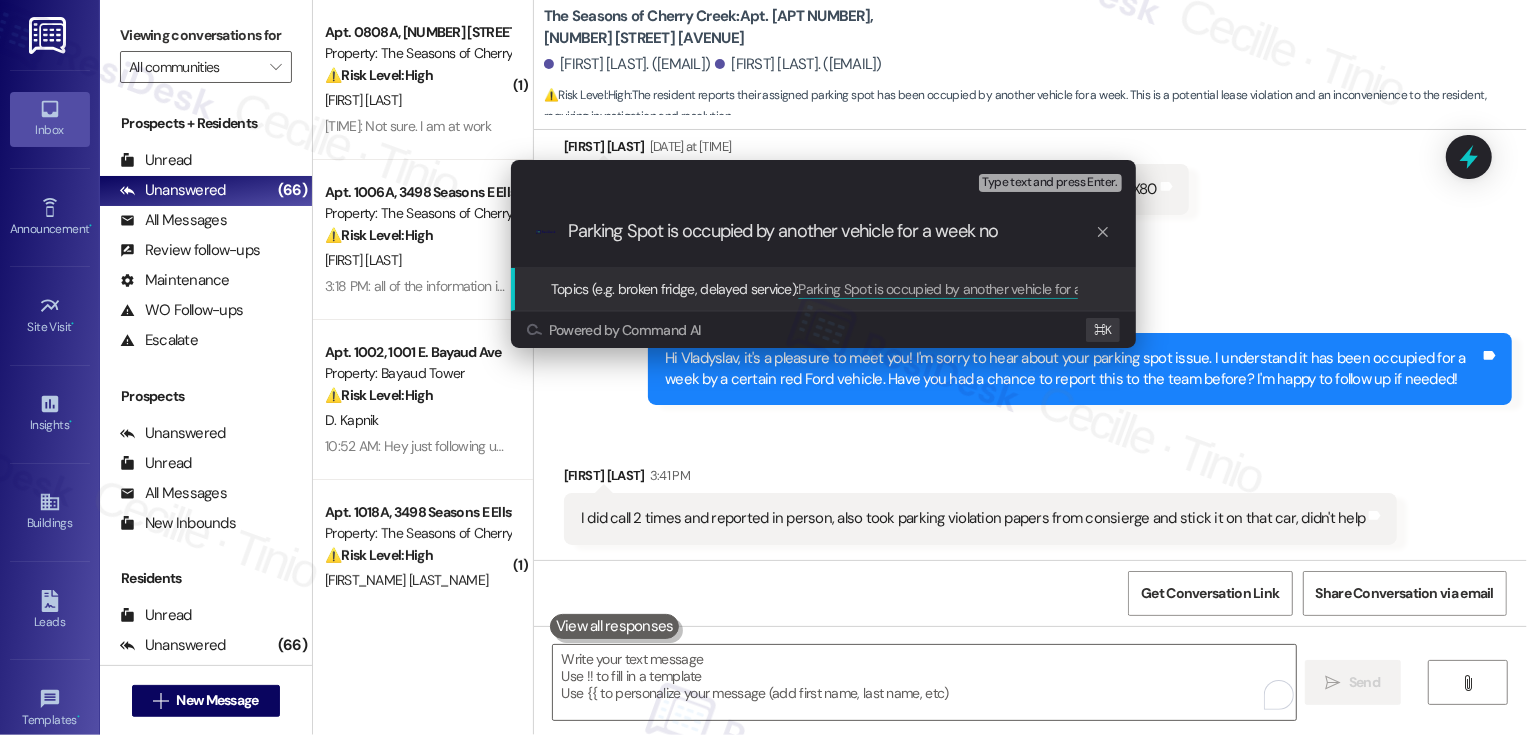 type on "Parking Spot is occupied by another vehicle for a week now" 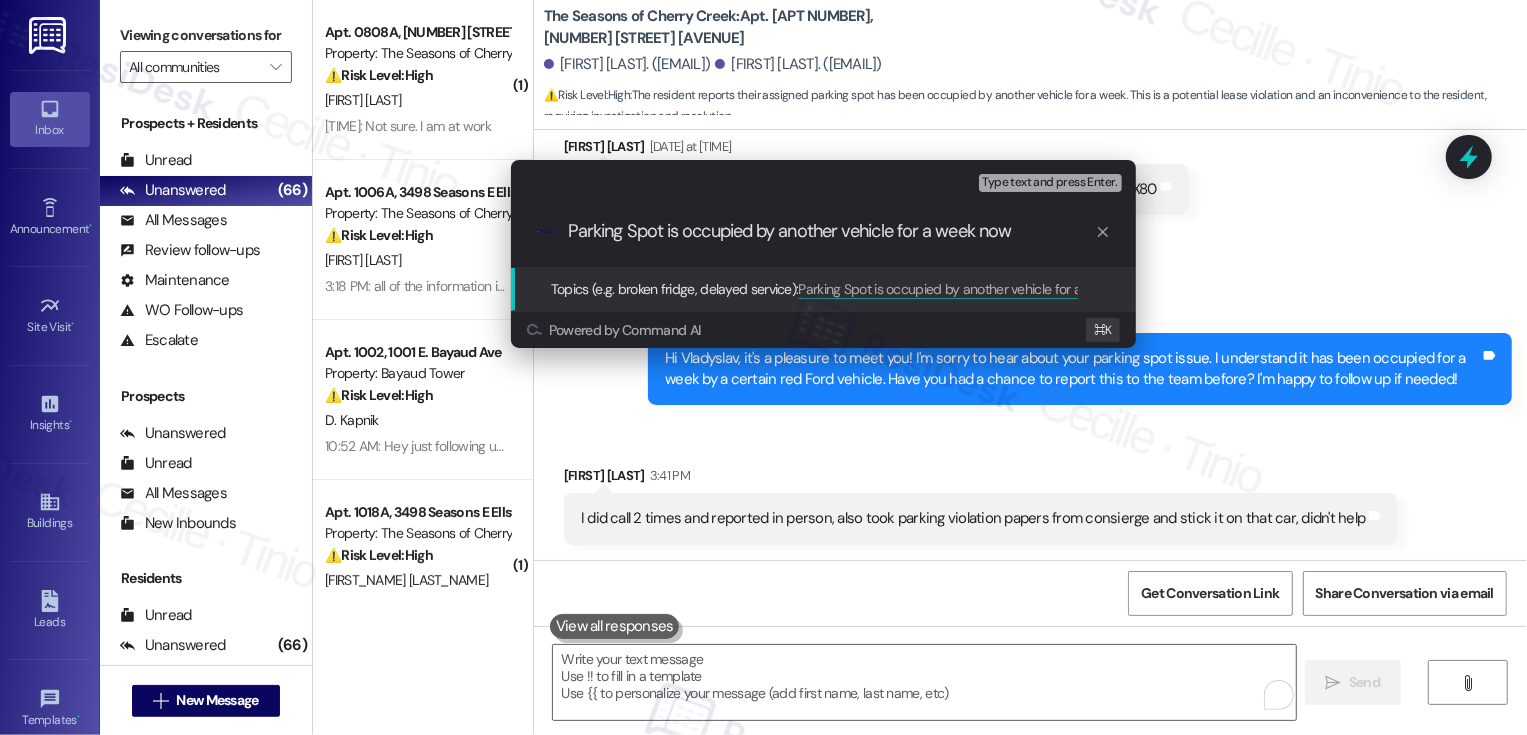 type 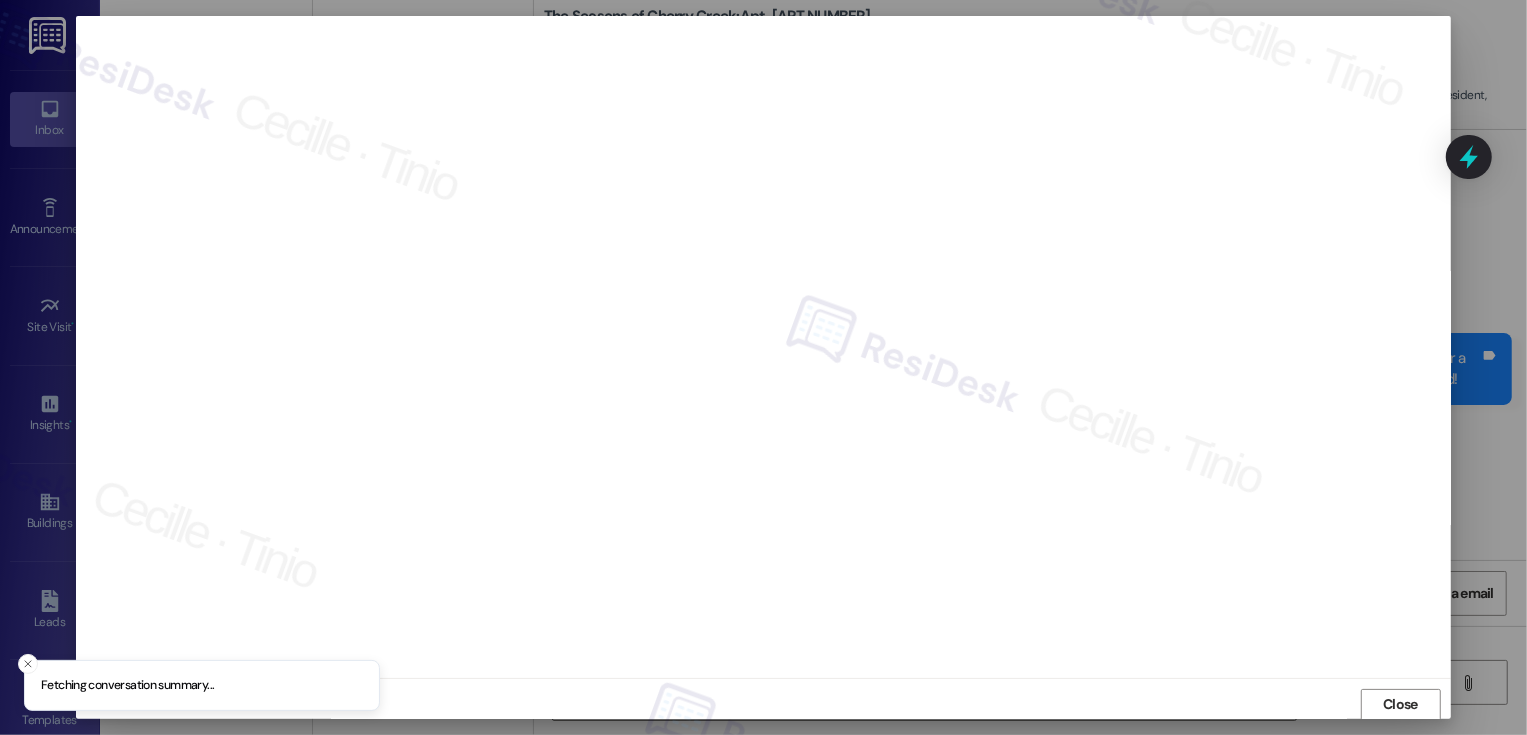 scroll, scrollTop: 1, scrollLeft: 0, axis: vertical 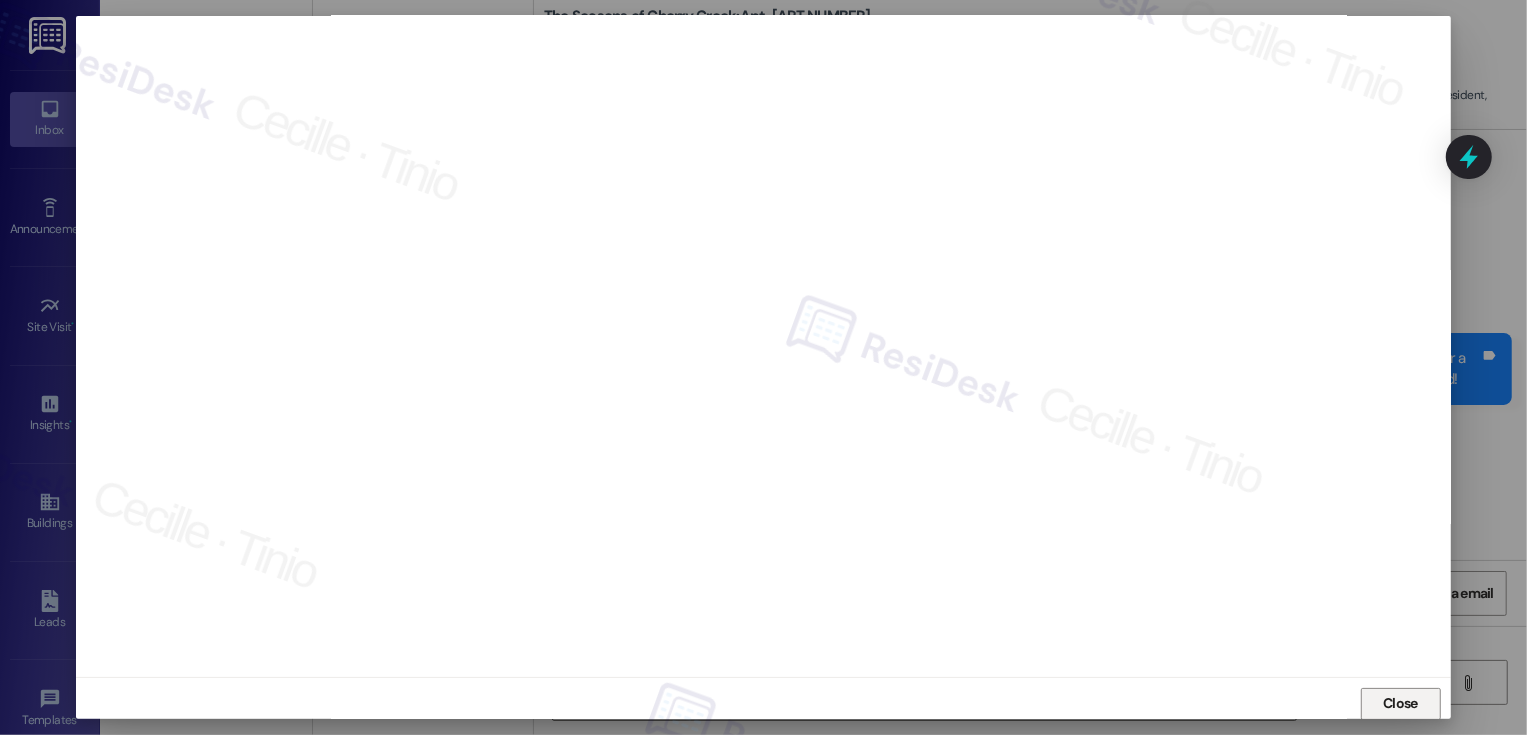 click on "Close" at bounding box center (1401, 704) 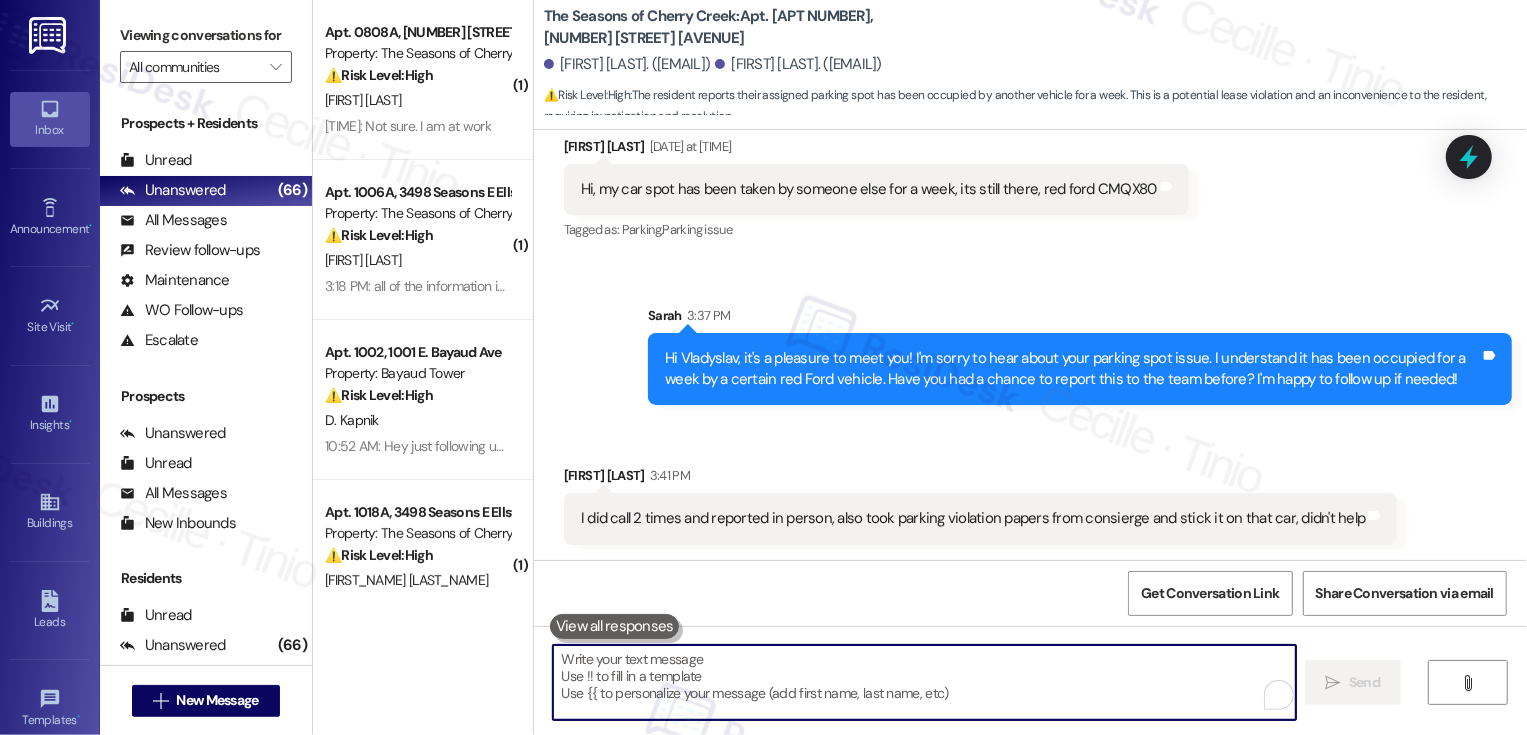 click at bounding box center [924, 682] 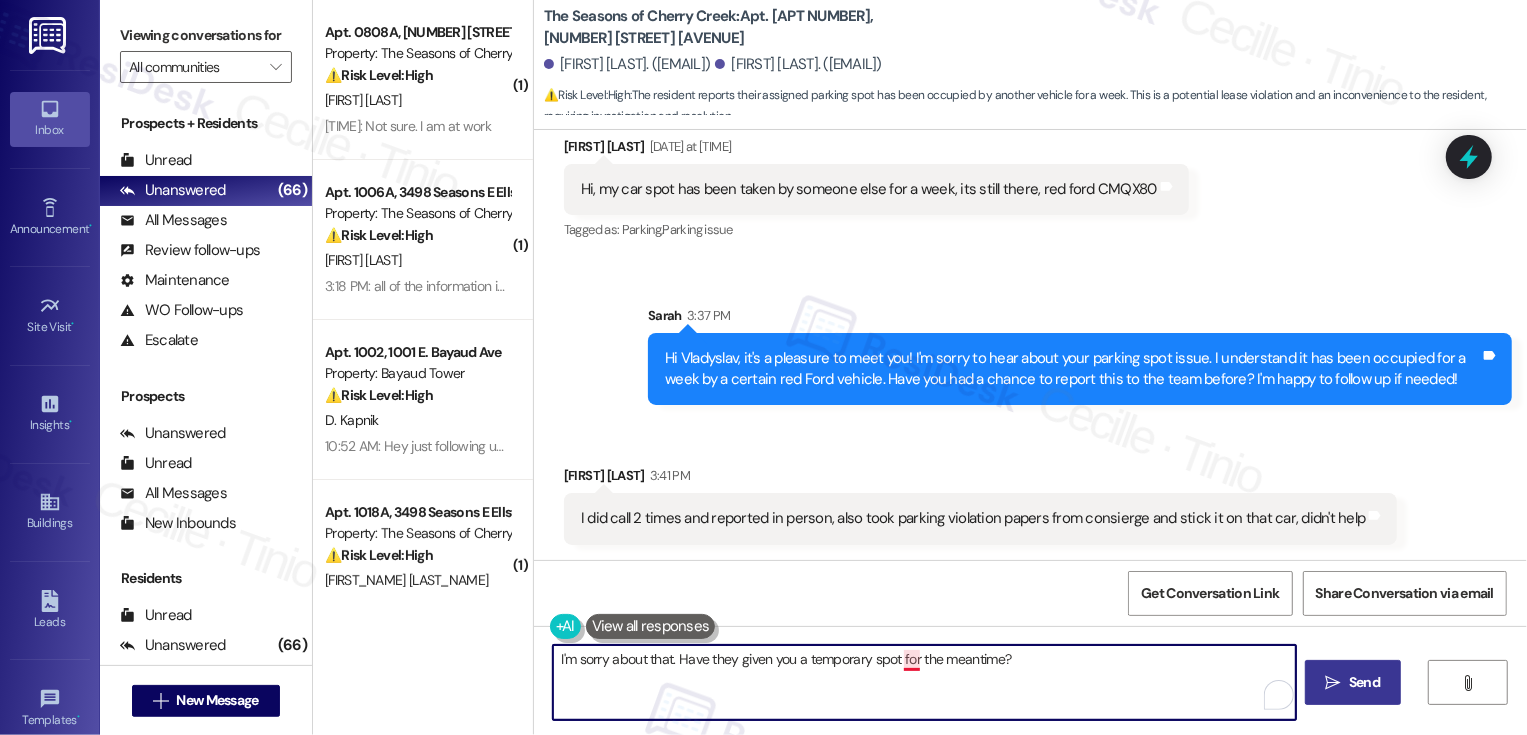 click on "I'm sorry about that. Have they given you a temporary spot for the meantime?" at bounding box center (924, 682) 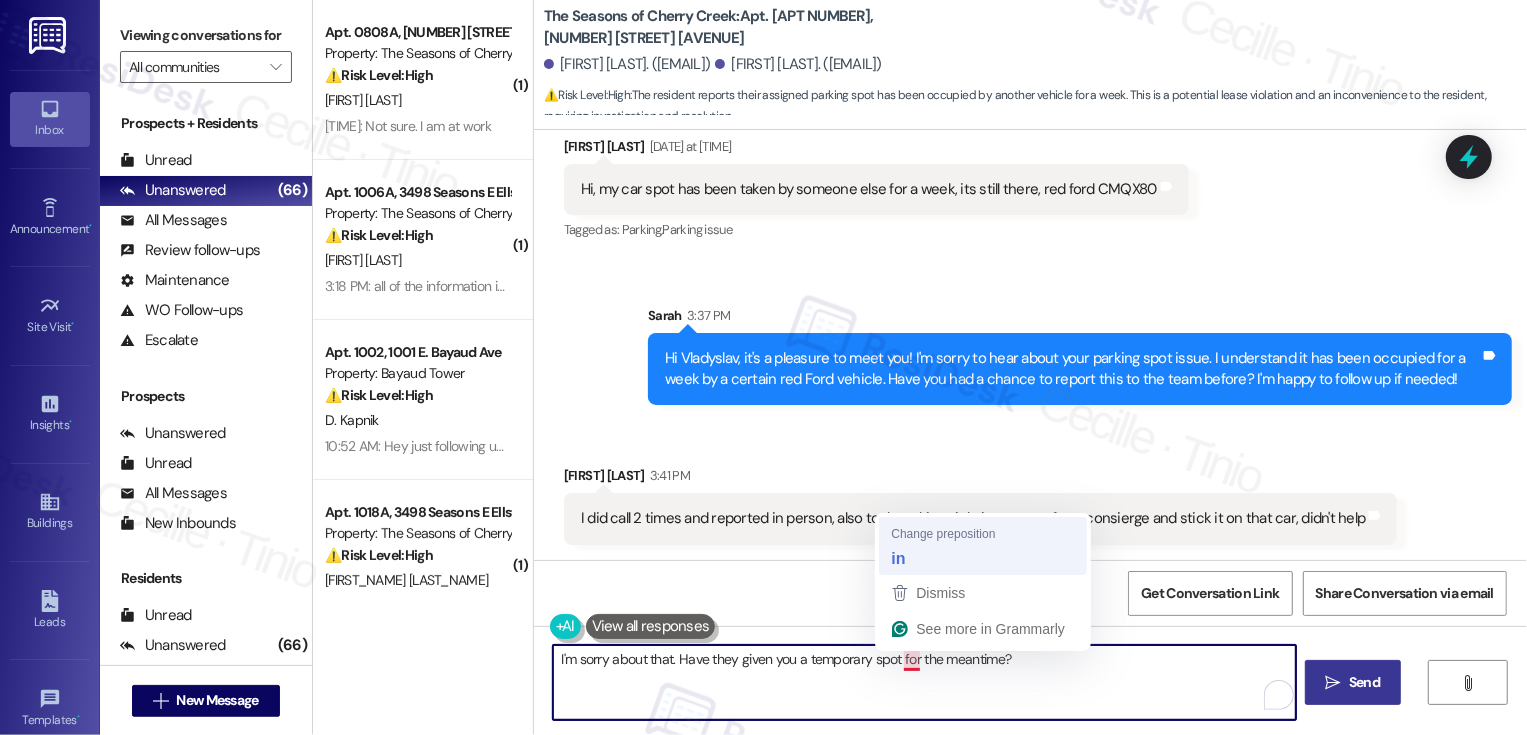 type on "I'm sorry about that. Have they given you a temporary spot in the meantime?" 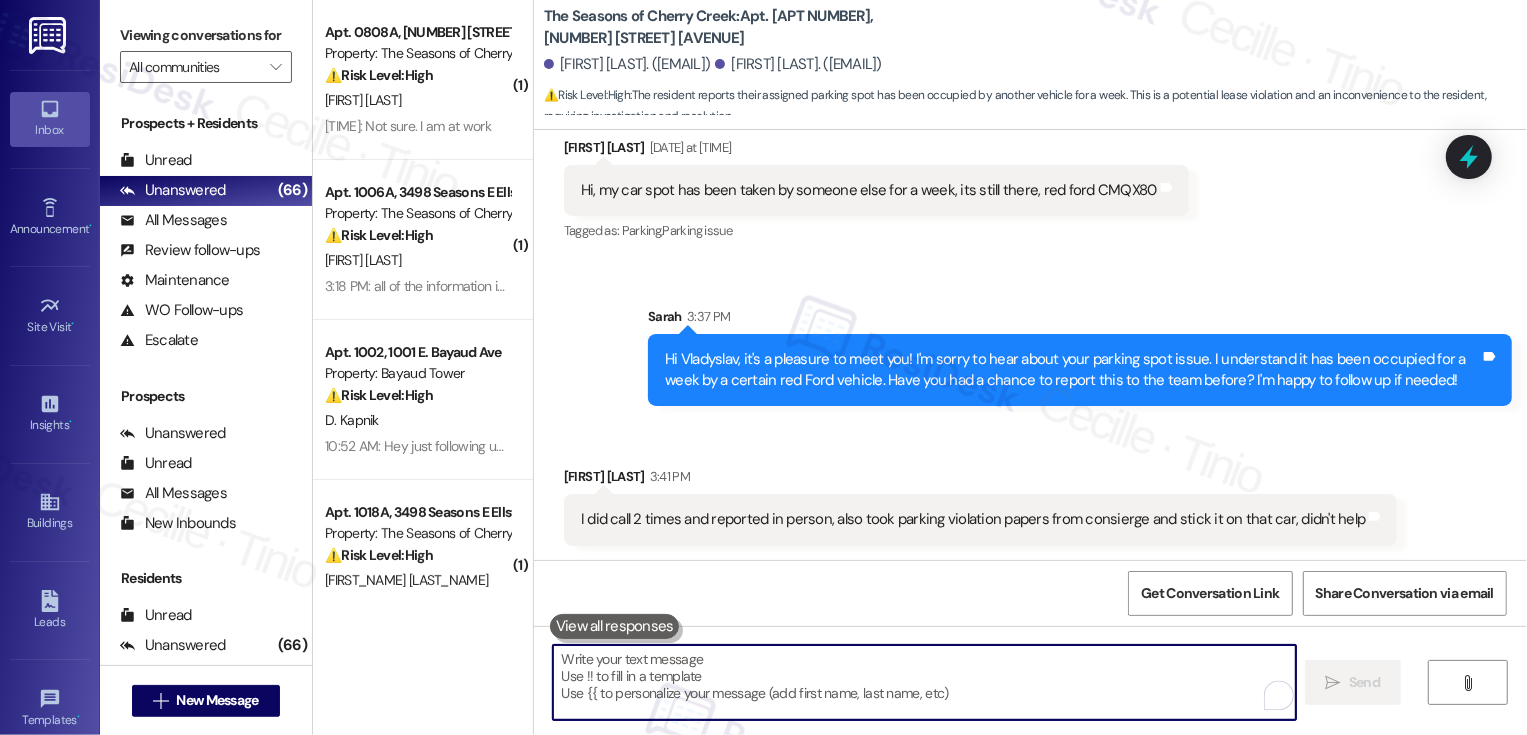 scroll, scrollTop: 545, scrollLeft: 0, axis: vertical 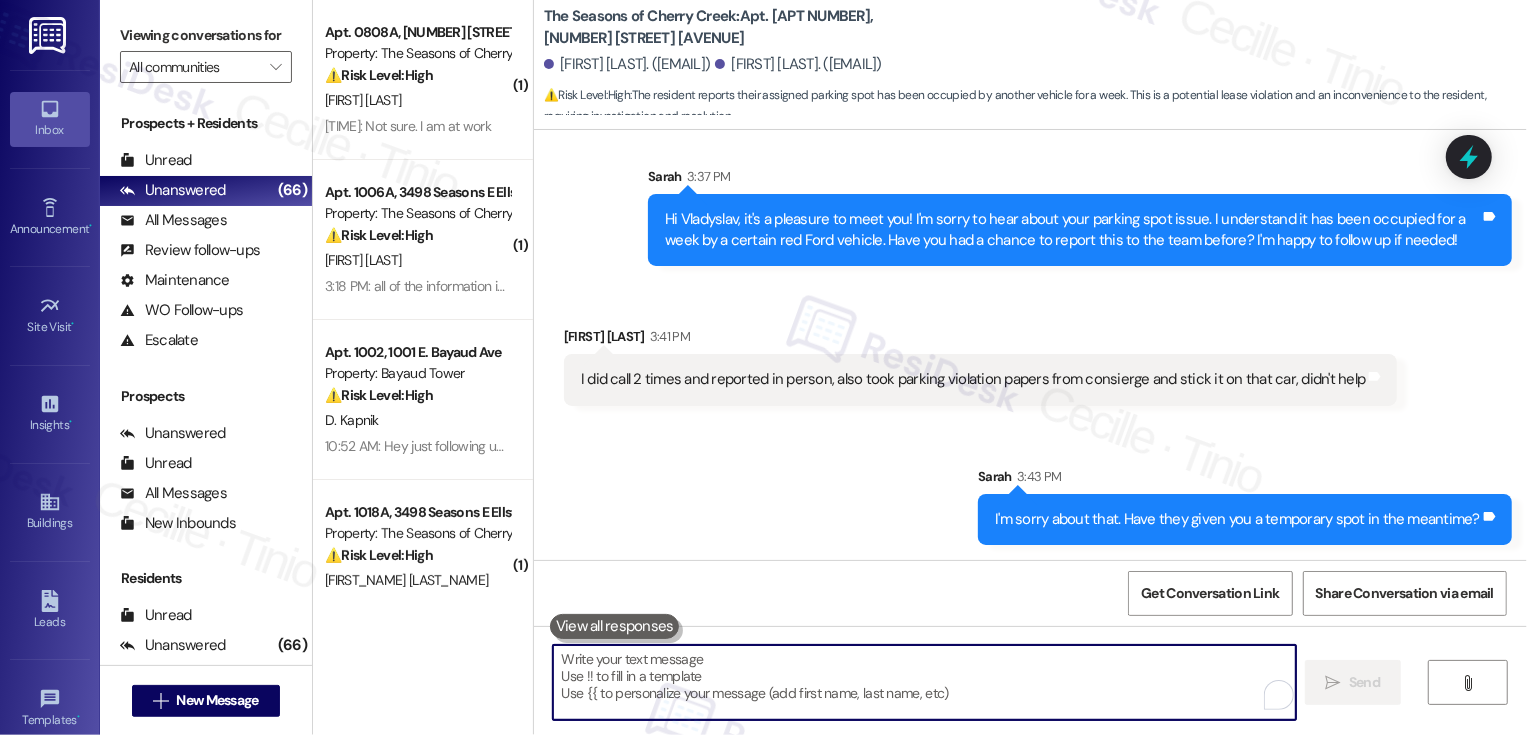 type 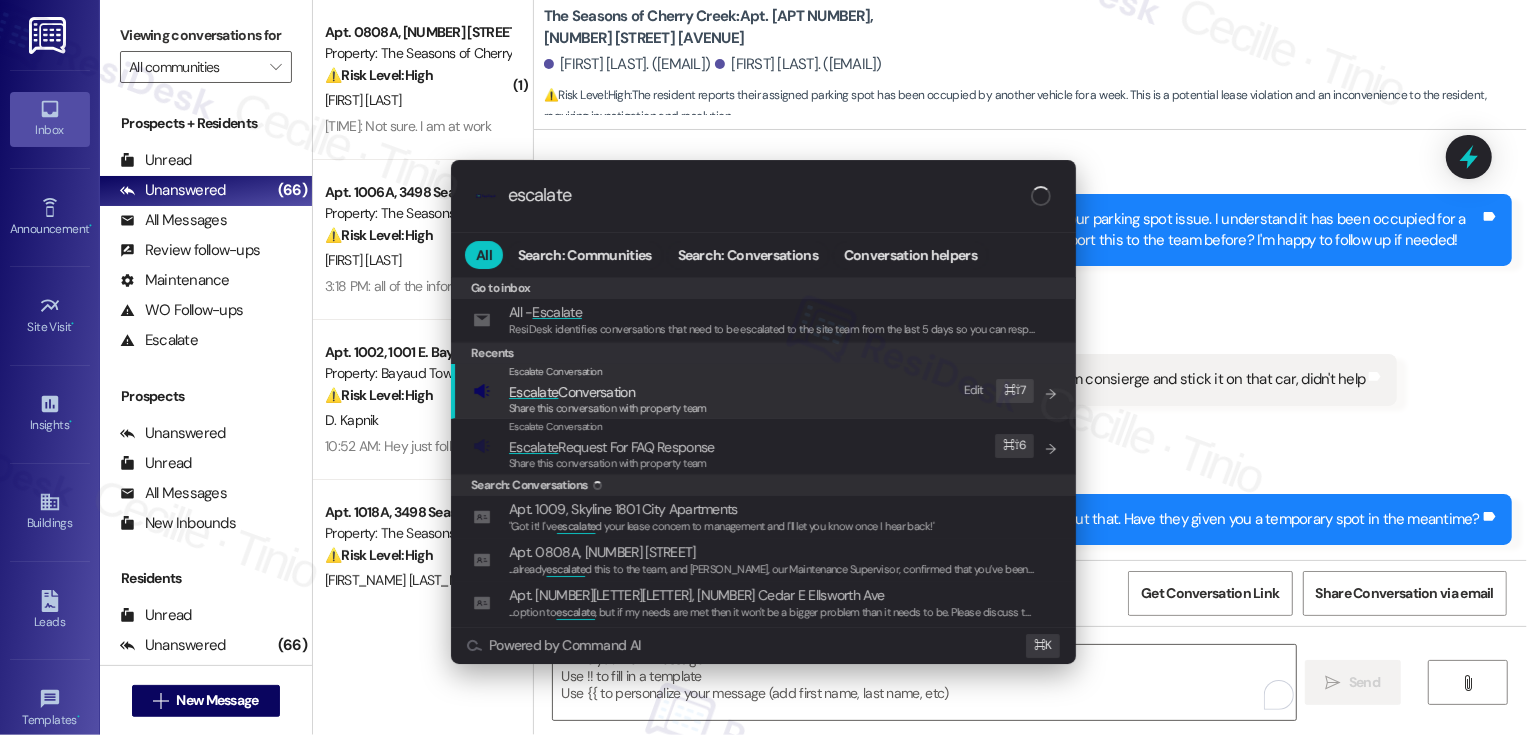 type on "escalate" 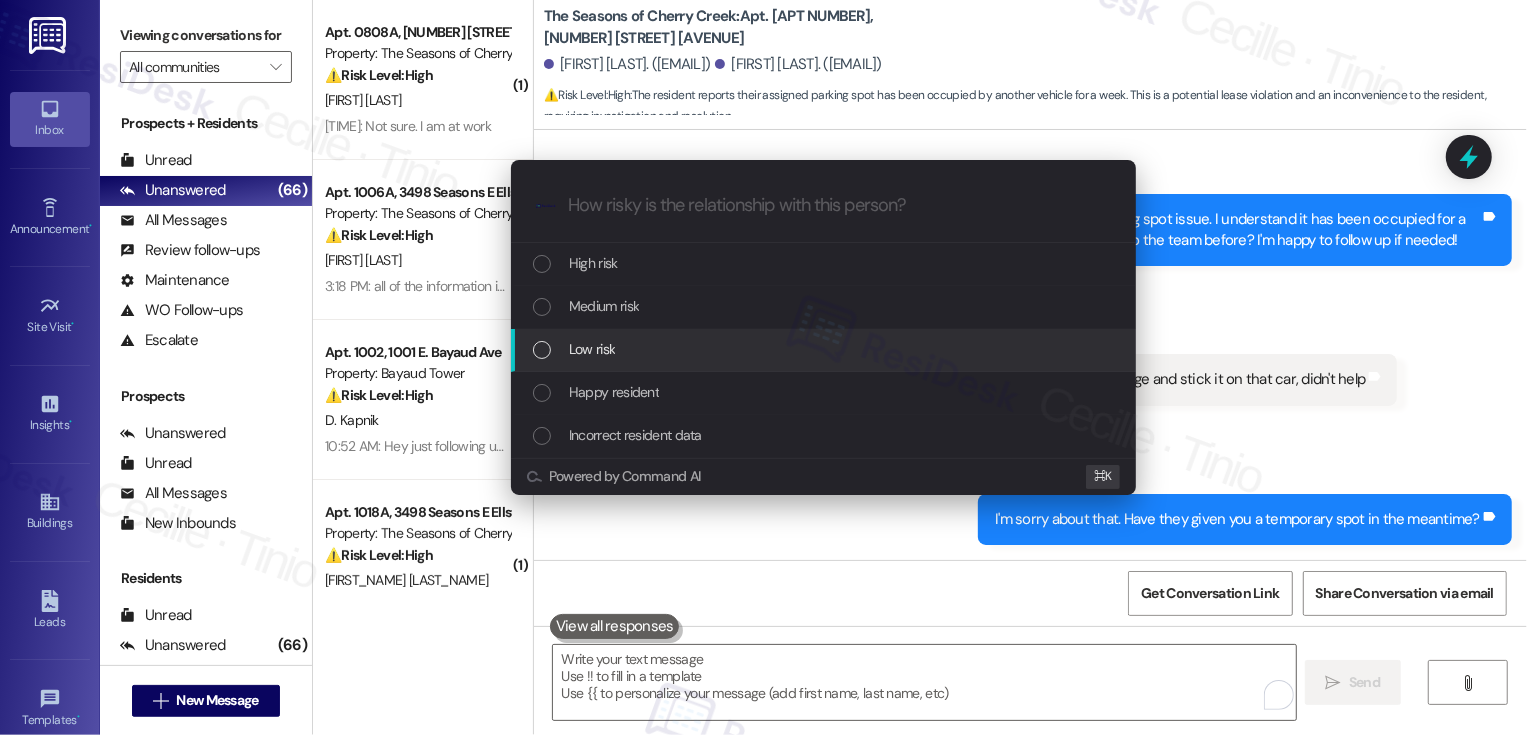 click on "Low risk" at bounding box center [592, 349] 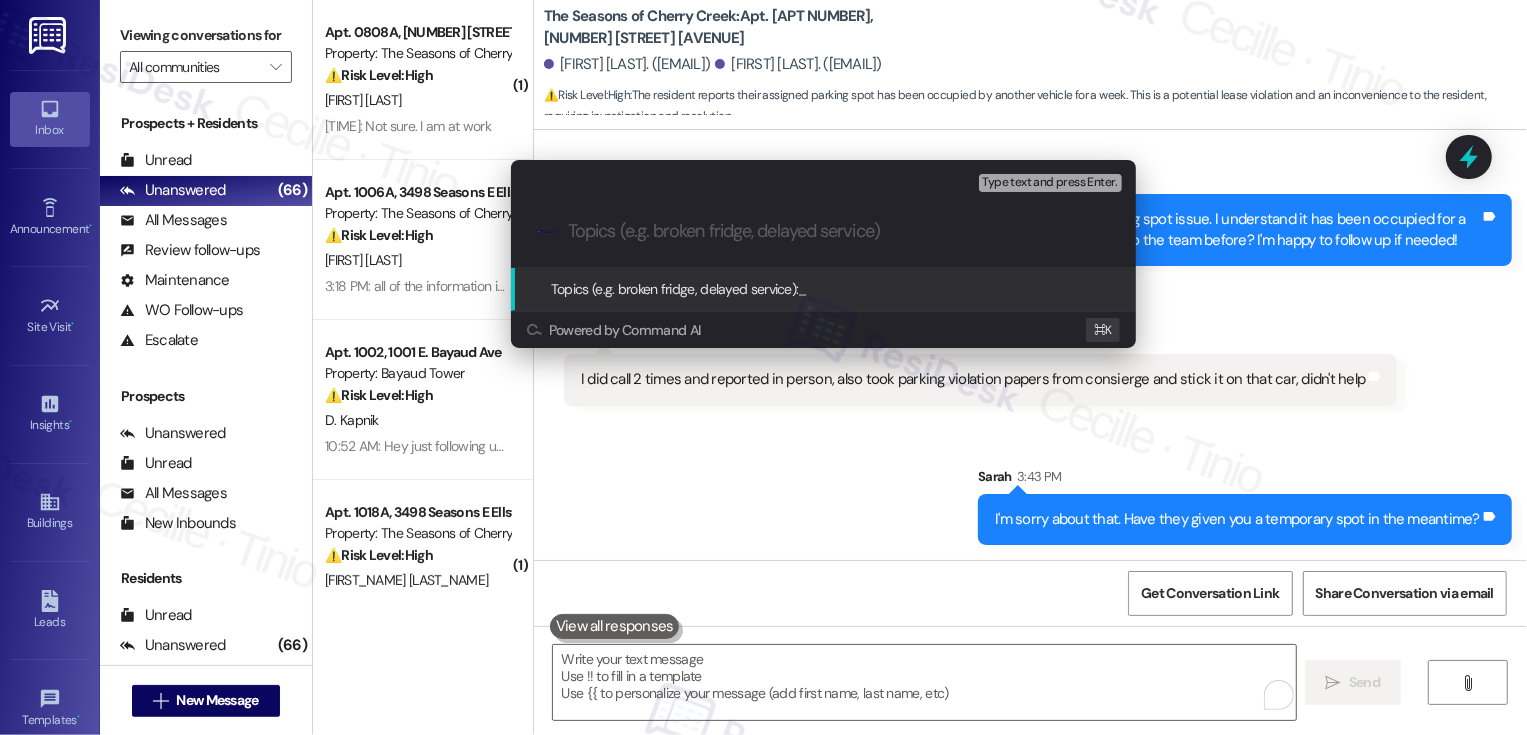 paste on "Parking Spot is occupied by another vehicle for a week now" 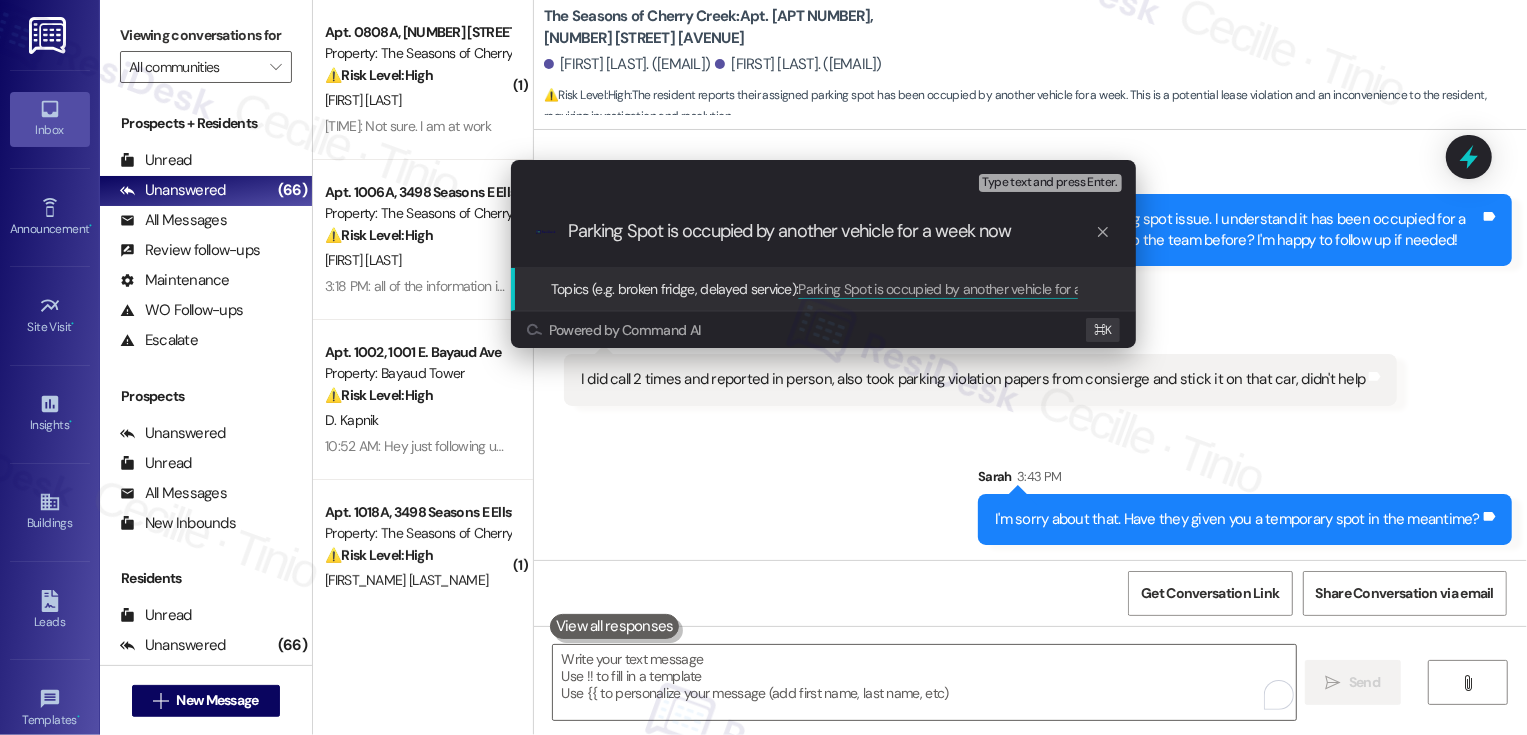 type 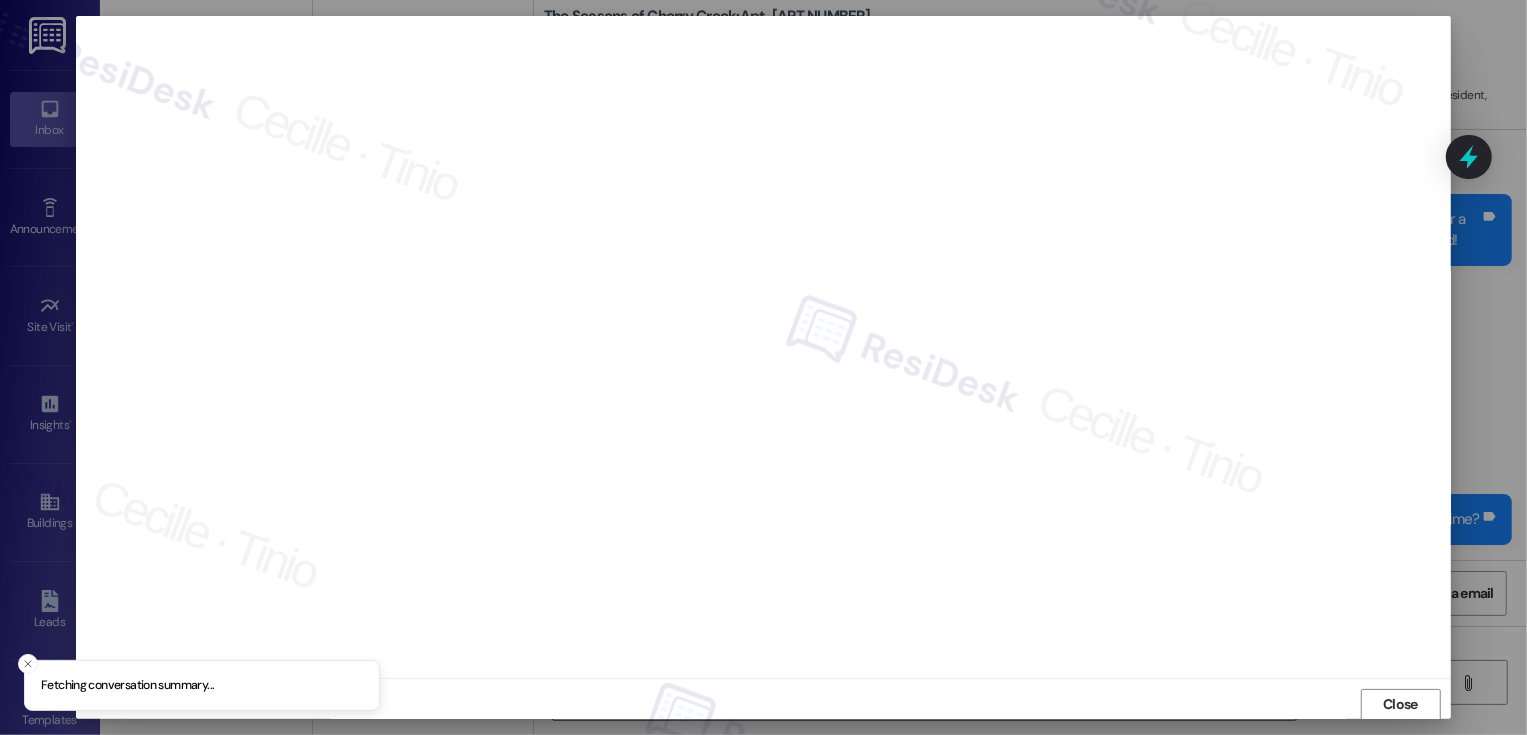 scroll, scrollTop: 1, scrollLeft: 0, axis: vertical 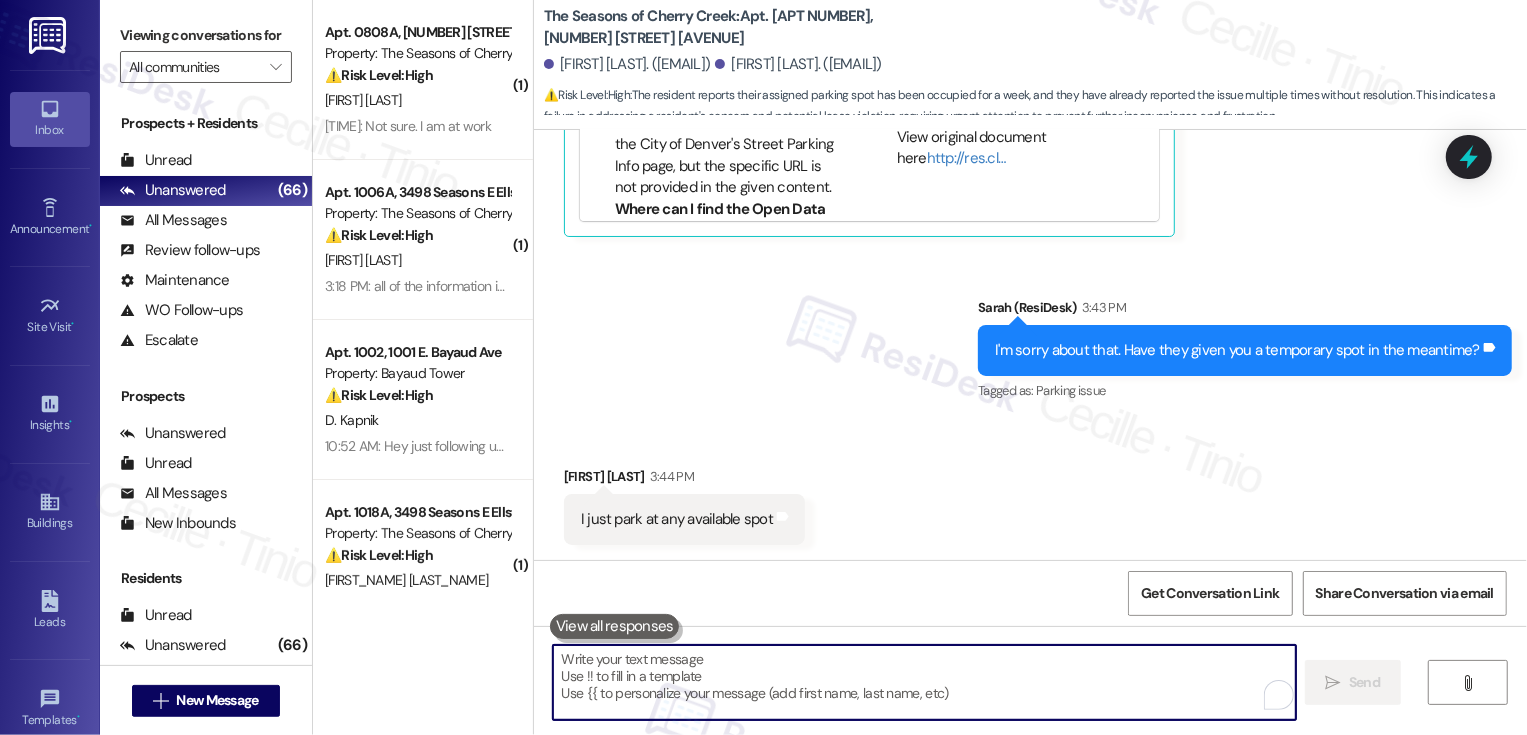 click at bounding box center (924, 682) 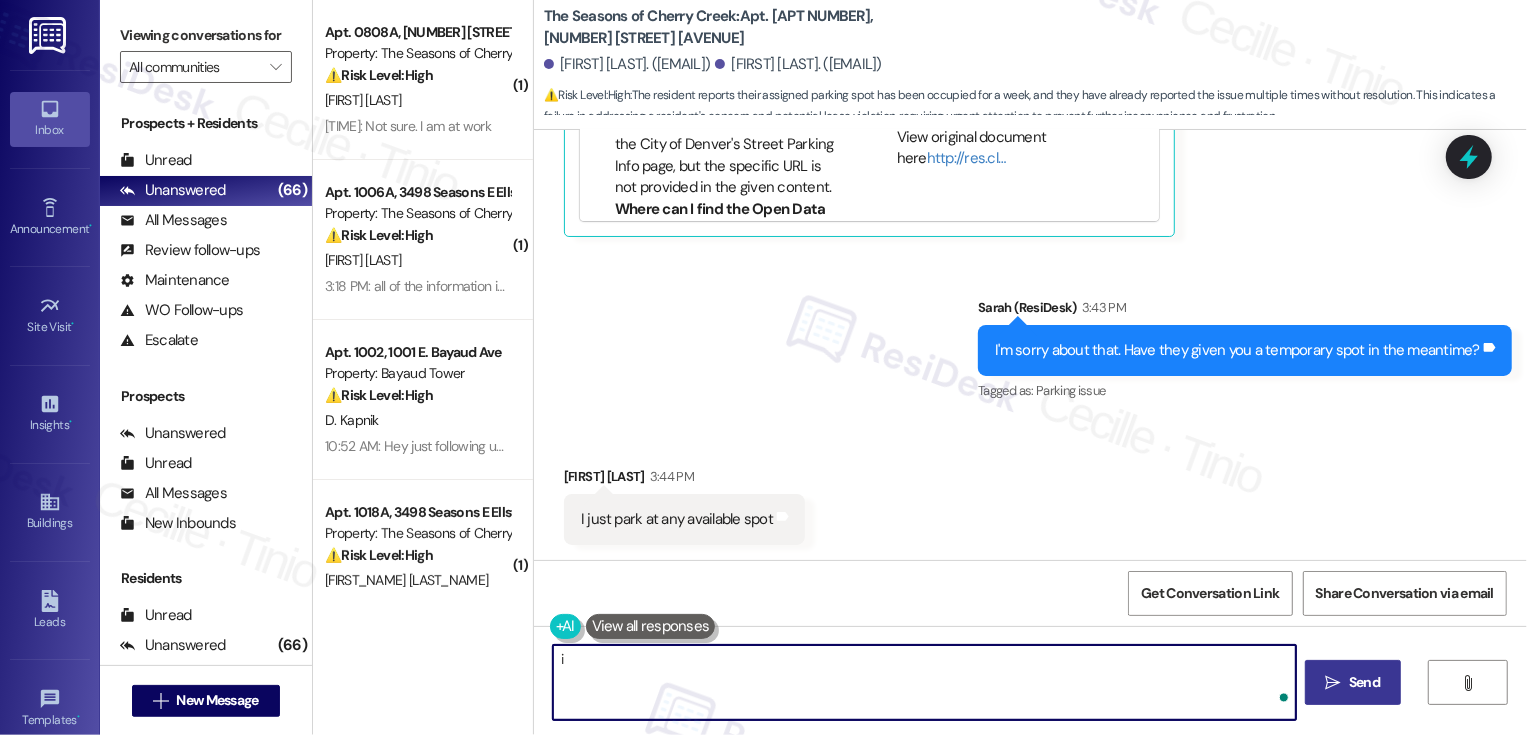type on "i" 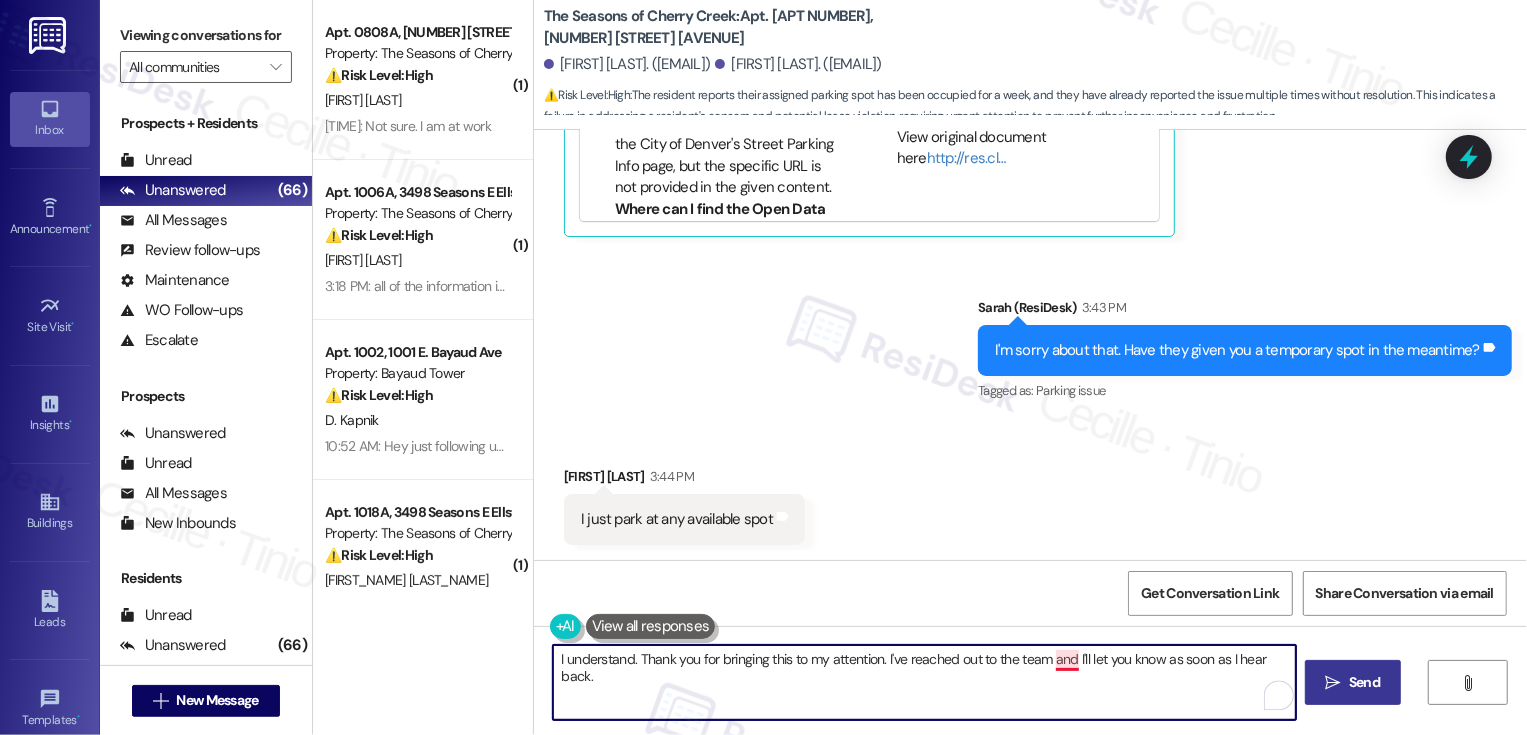 click on "I understand. Thank you for bringing this to my attention. I've reached out to the team and I'll let you know as soon as I hear back." at bounding box center (924, 682) 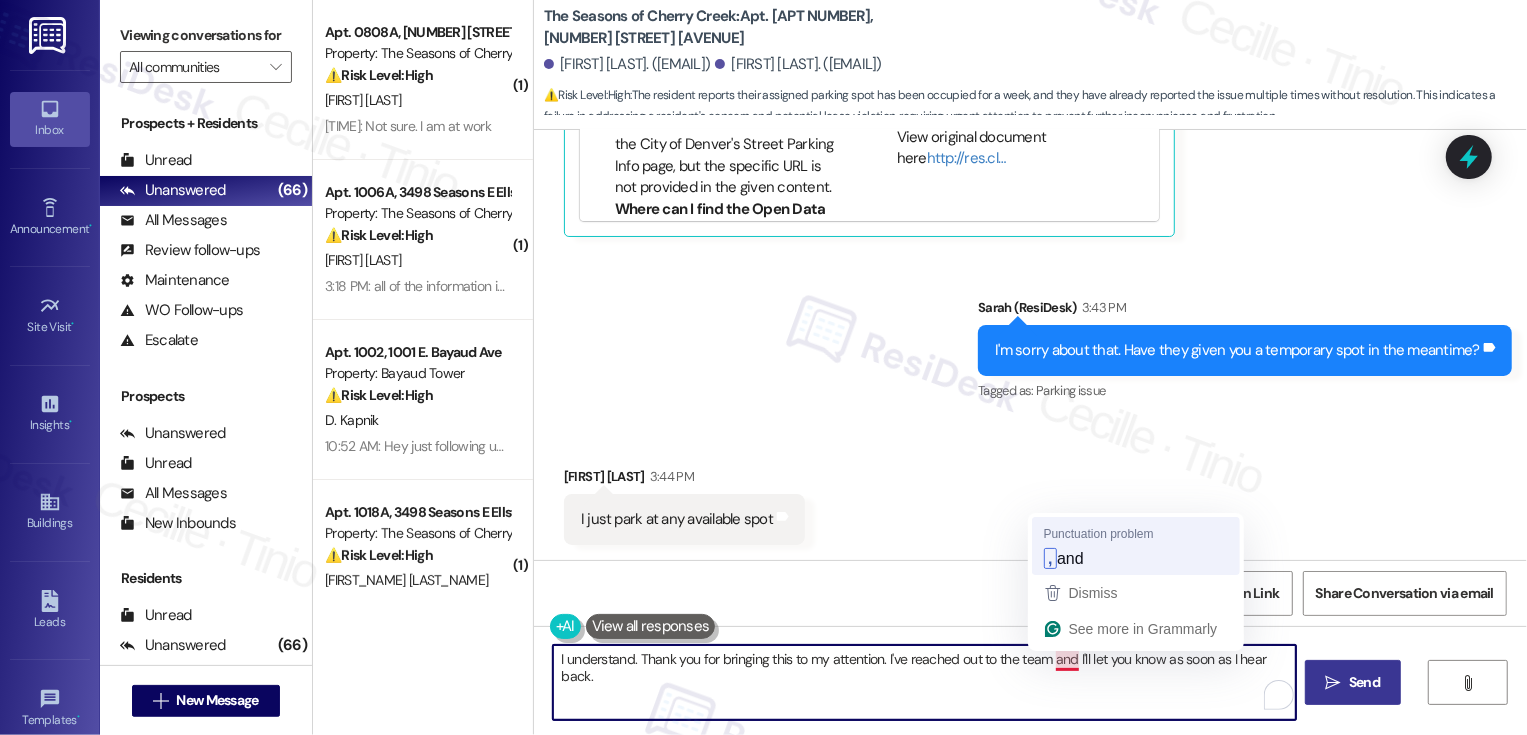 type on "I understand. Thank you for bringing this to my attention. I've reached out to the team, and I'll let you know as soon as I hear back." 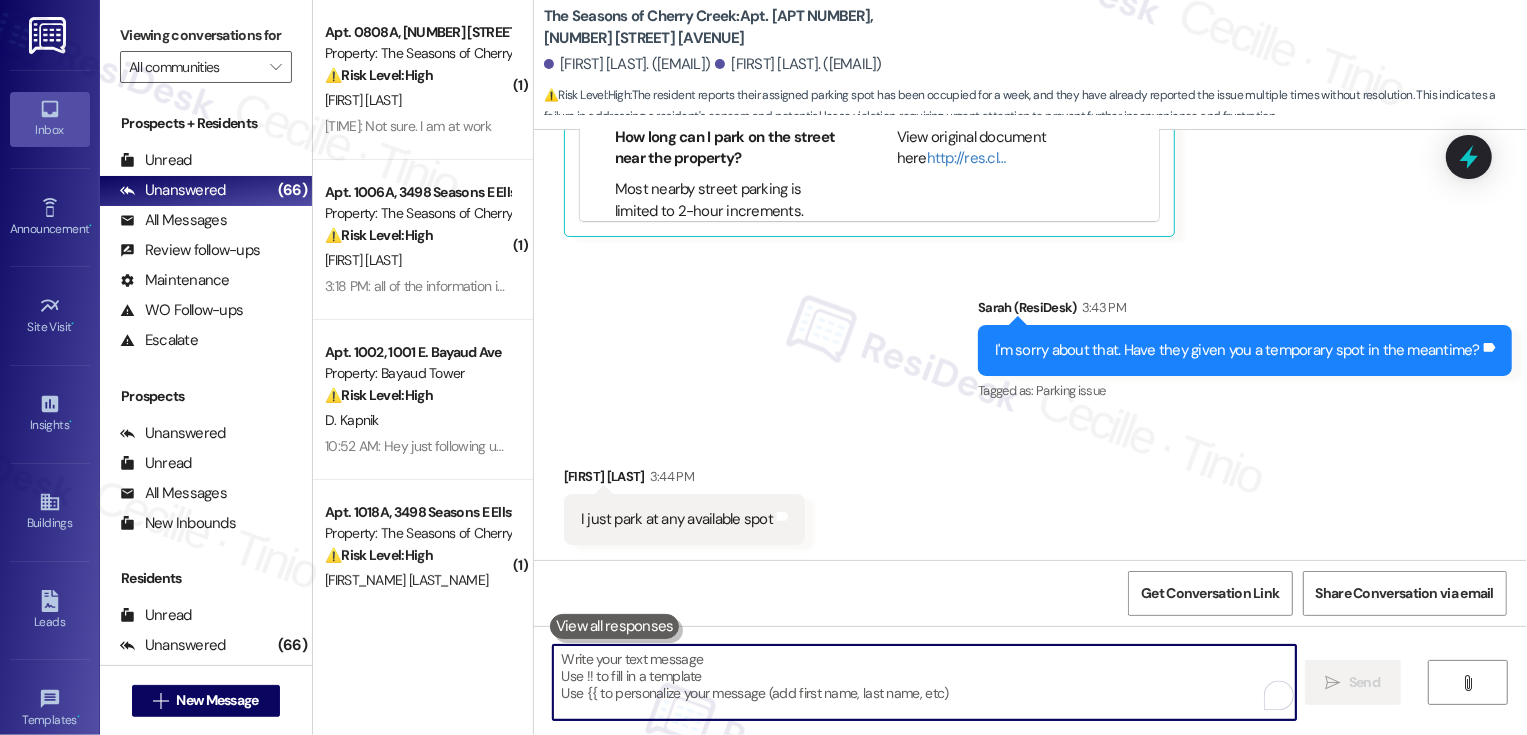 scroll, scrollTop: 1146, scrollLeft: 0, axis: vertical 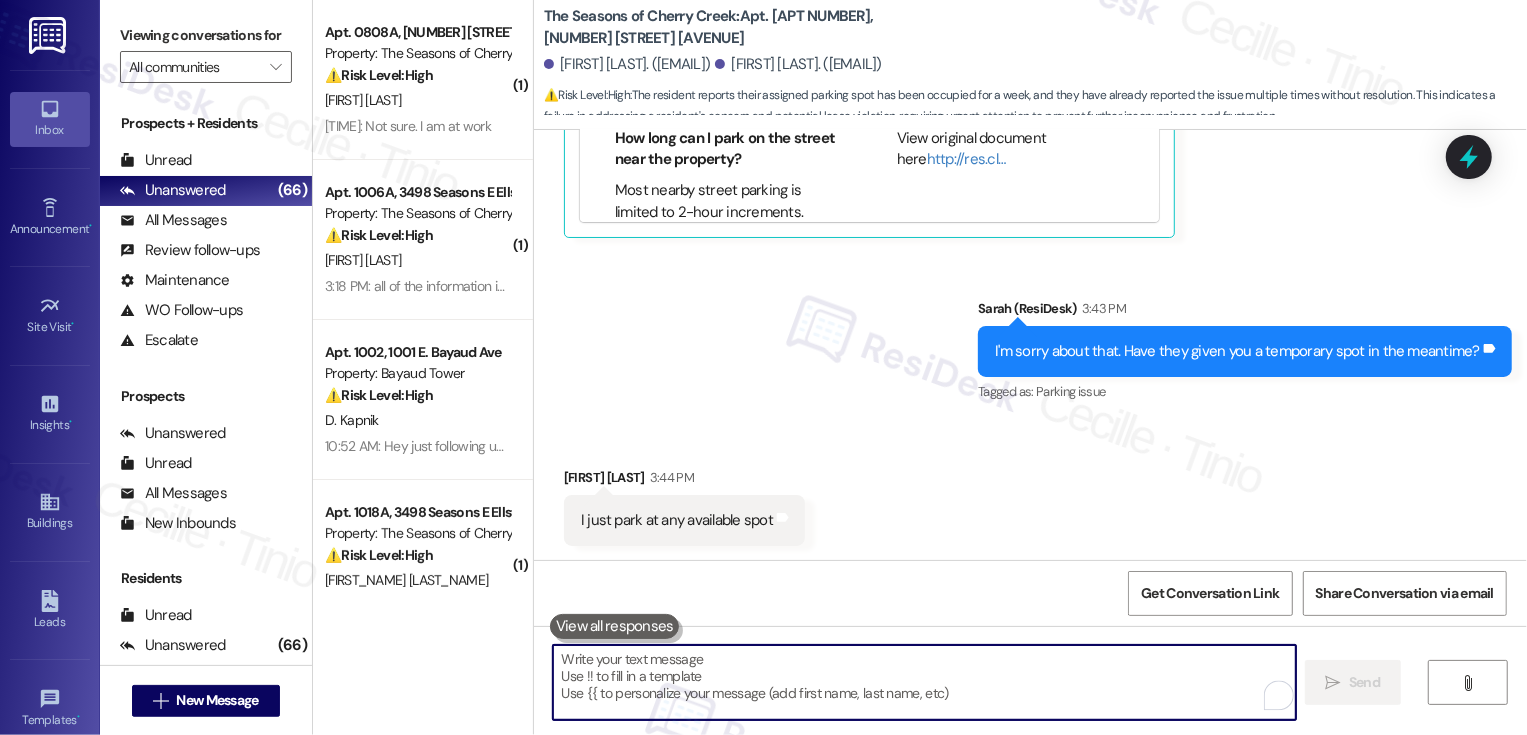 type 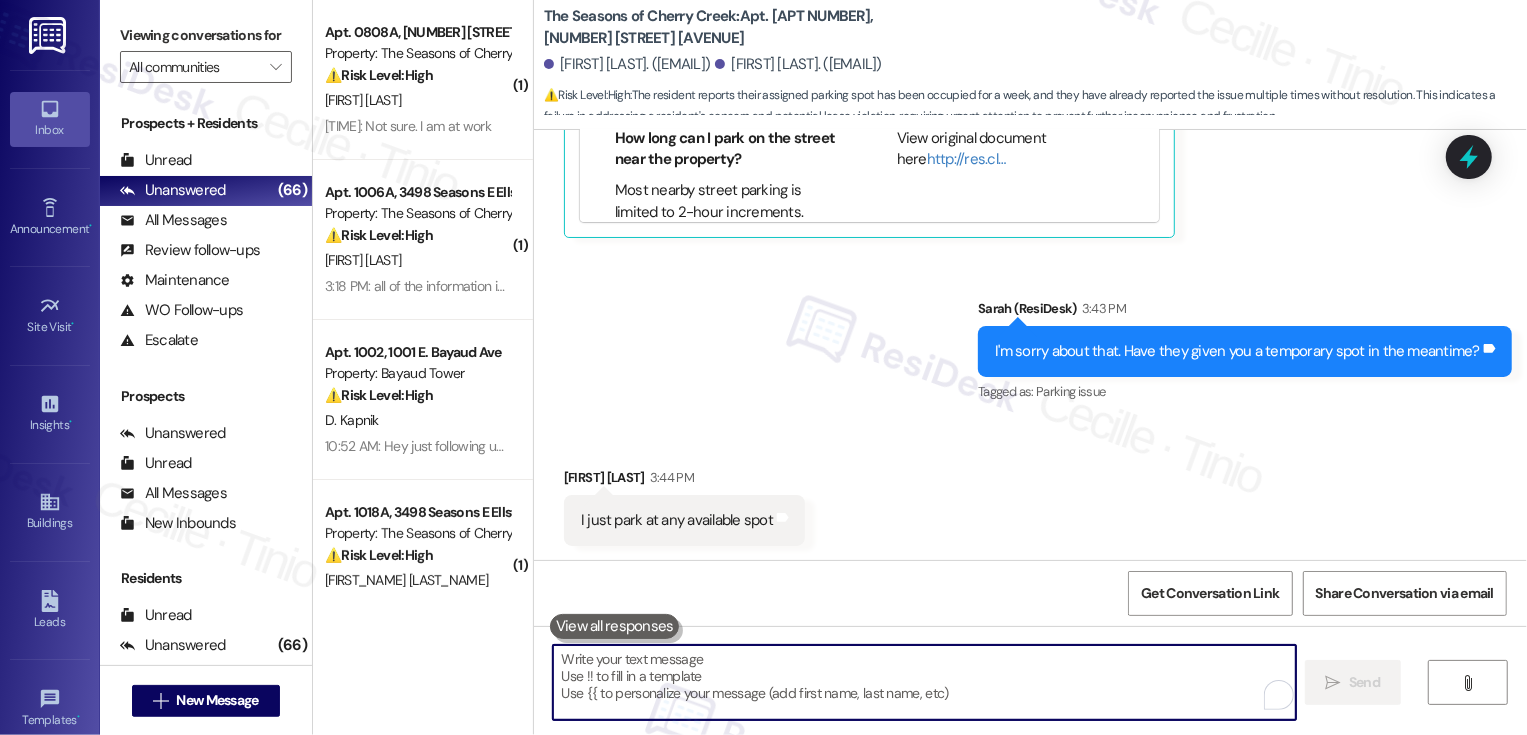 scroll, scrollTop: 1287, scrollLeft: 0, axis: vertical 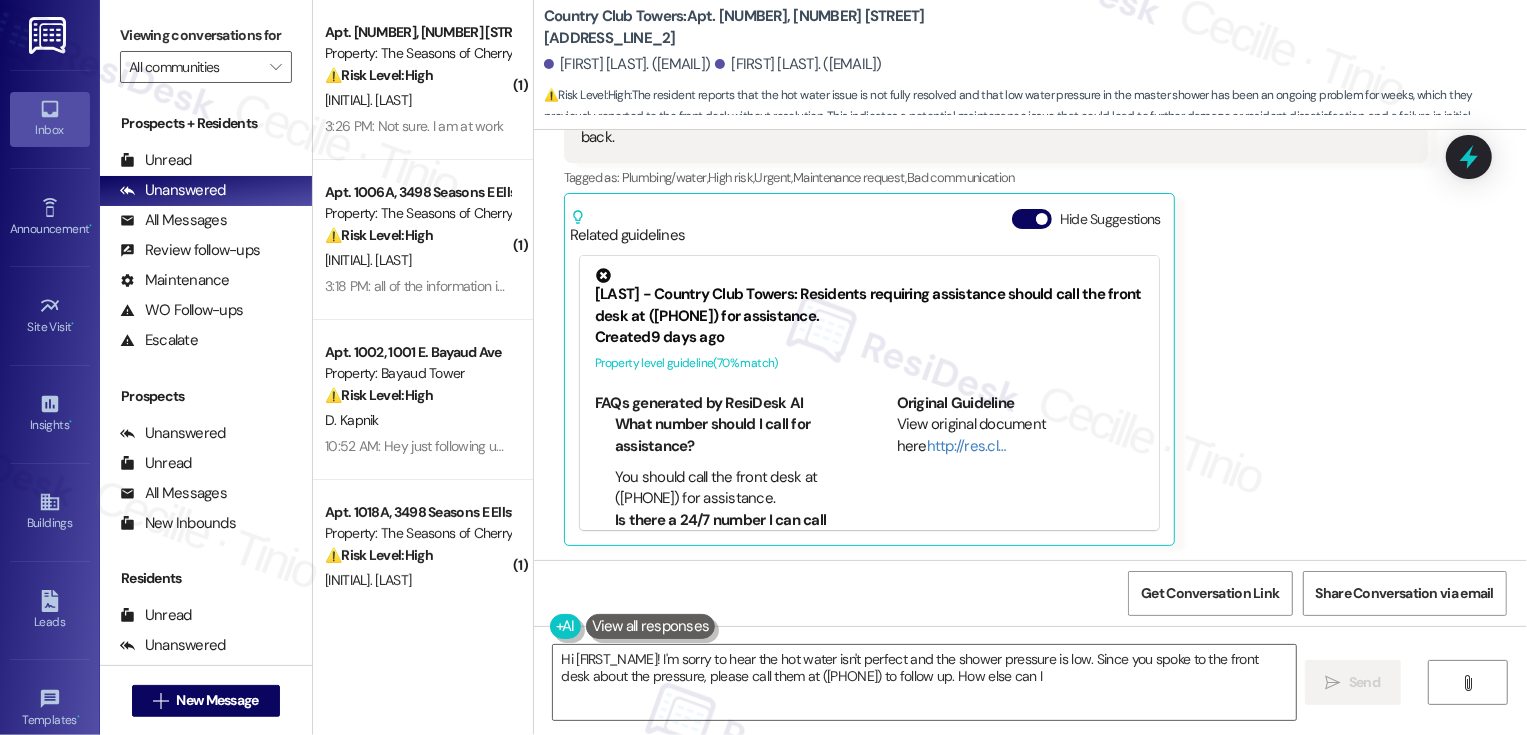 type on "Hi [FIRST_NAME]! I'm sorry to hear the hot water isn't perfect and the shower pressure is low. Since you spoke to the front desk about the pressure, please call them at ([PHONE]) to follow up. How else can I help?" 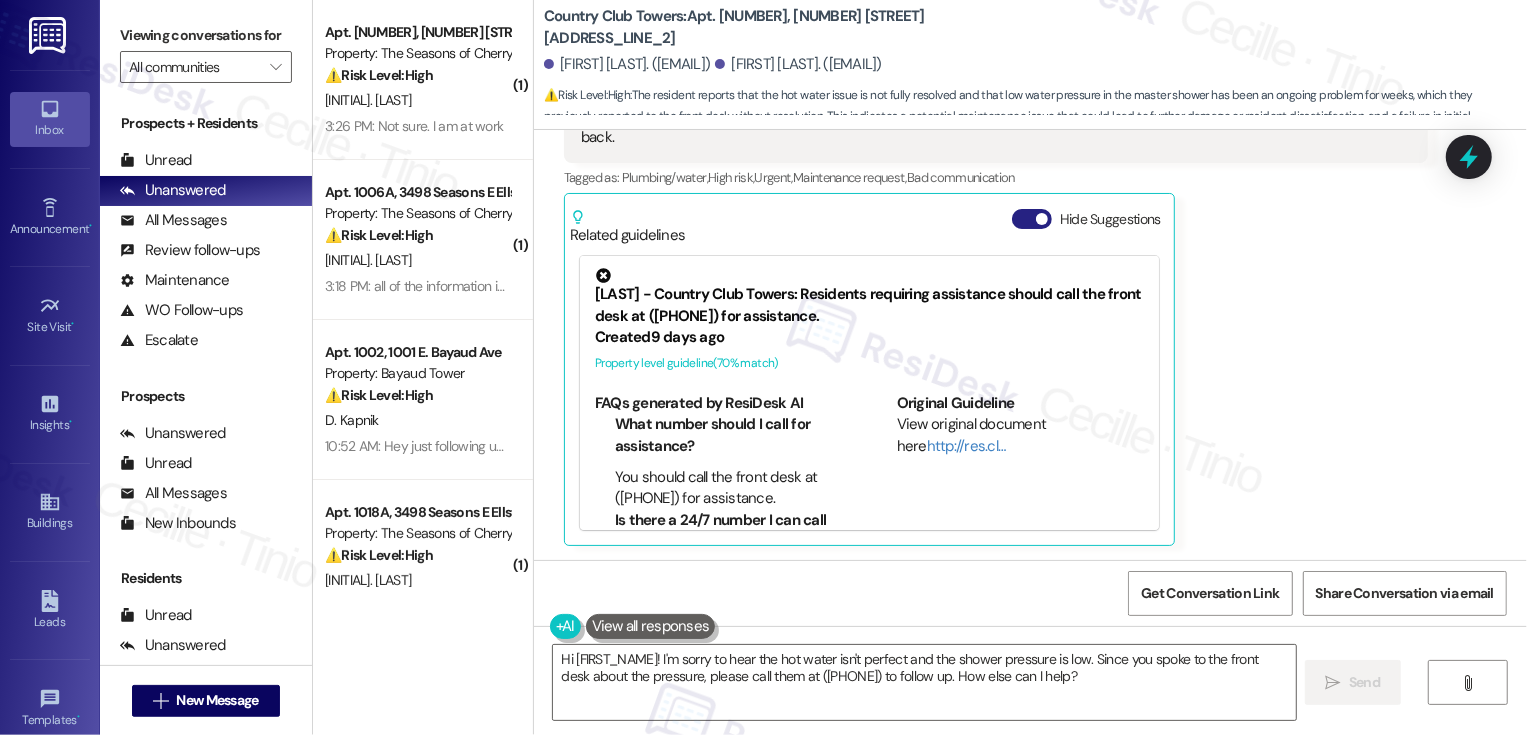 click on "Hide Suggestions" at bounding box center [1032, 219] 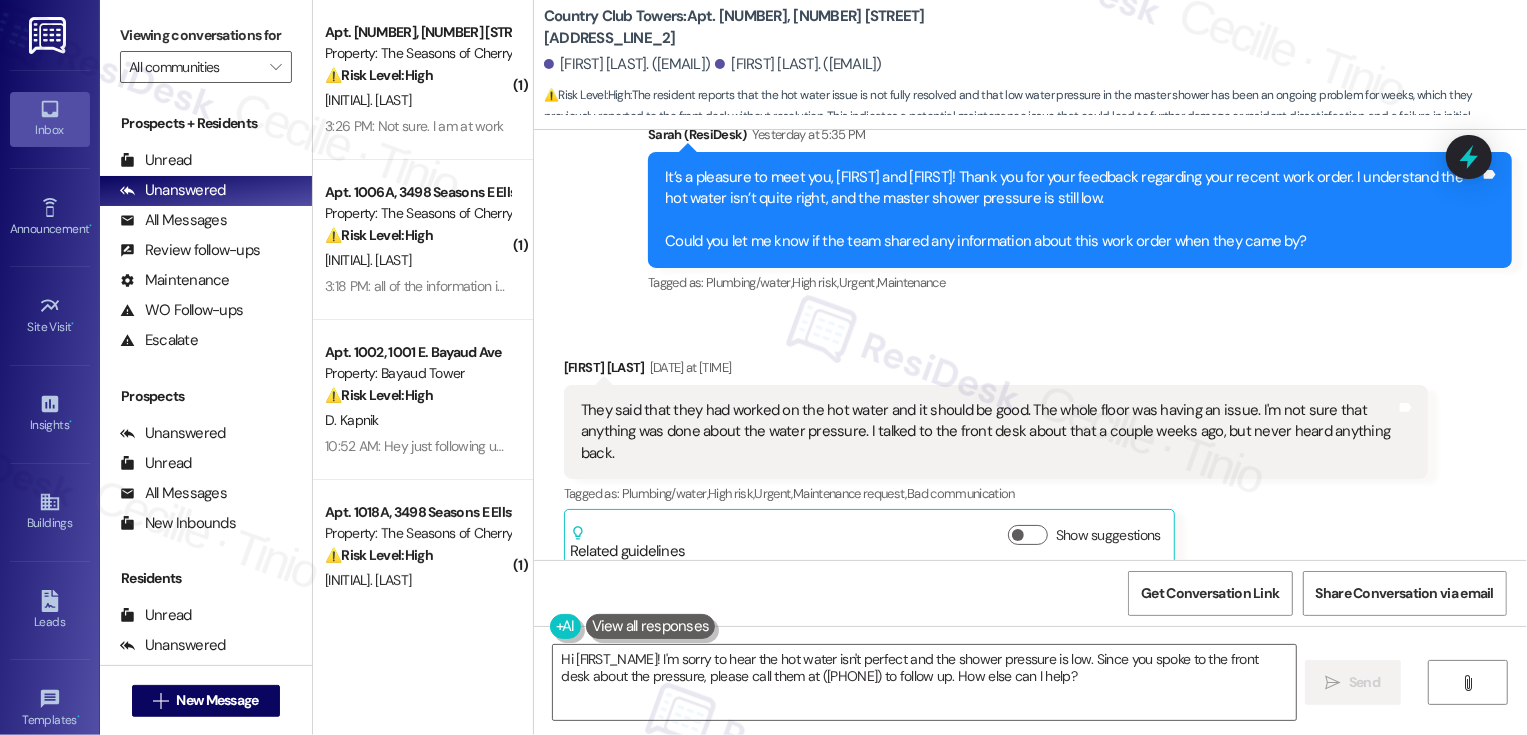 scroll, scrollTop: 1131, scrollLeft: 0, axis: vertical 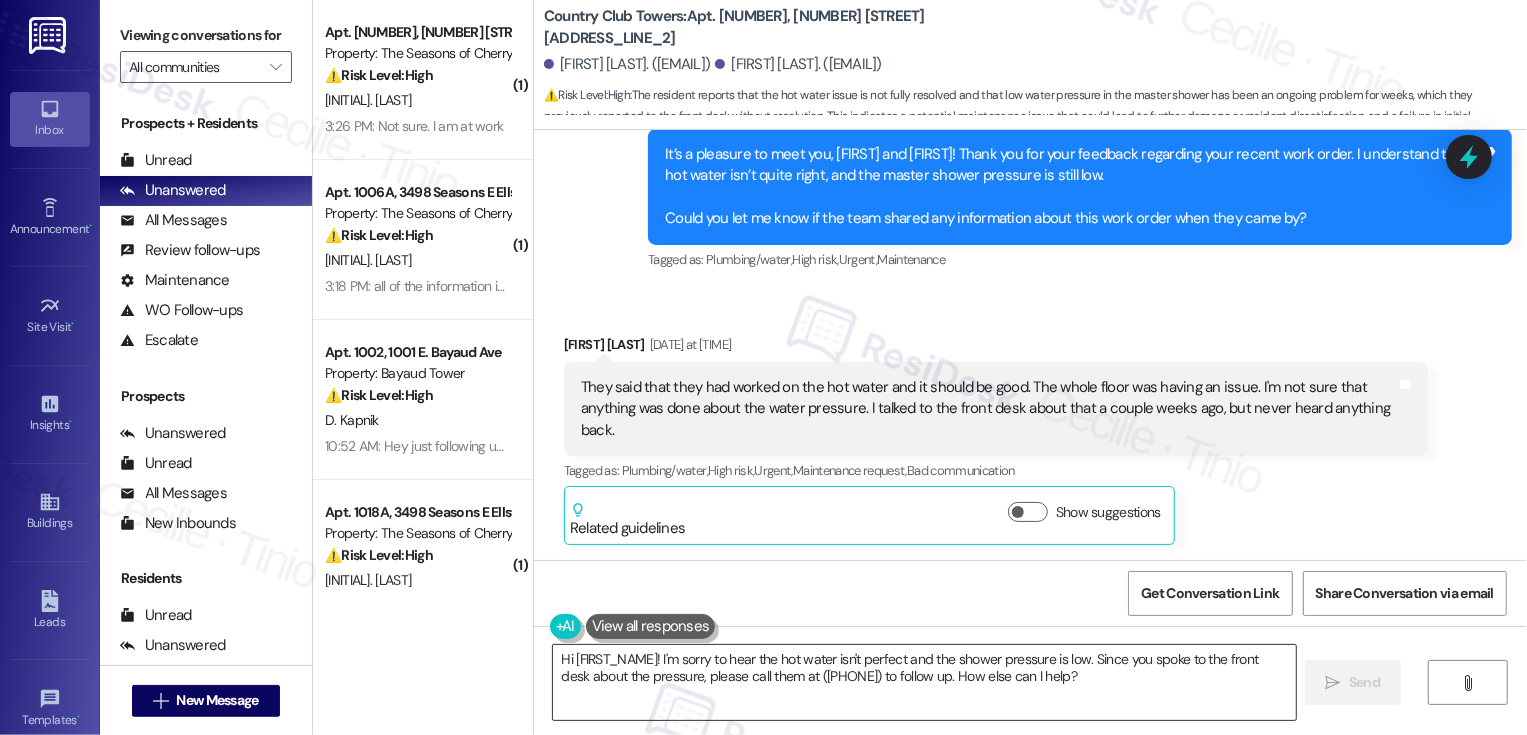 click on "Hi [FIRST_NAME]! I'm sorry to hear the hot water isn't perfect and the shower pressure is low. Since you spoke to the front desk about the pressure, please call them at ([PHONE]) to follow up. How else can I help?" at bounding box center (924, 682) 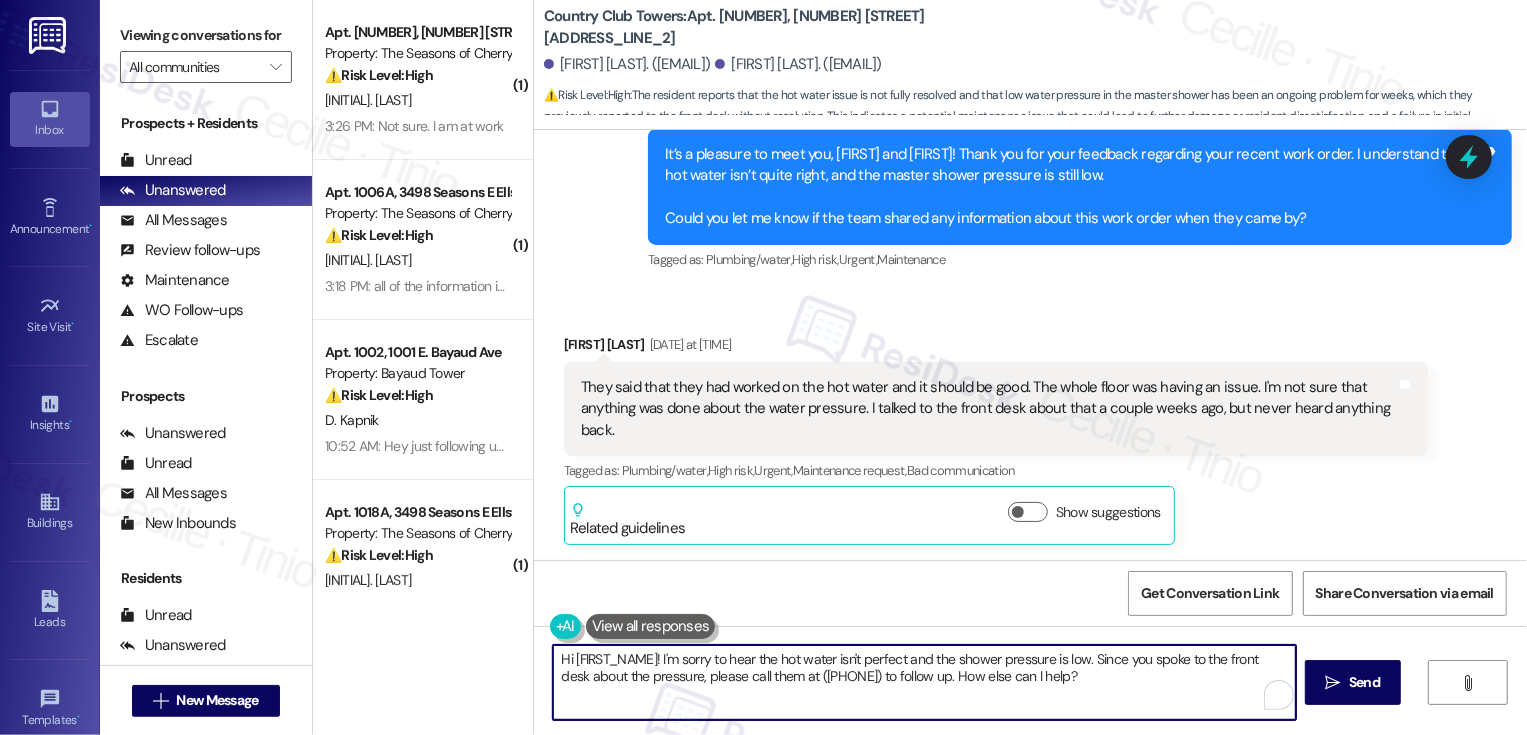 click on "Received via SMS [FIRST] [LAST] Yesterday at 5:36 PM They said that they had worked on the hot water and it should be good. The whole floor was having an issue. I'm not sure that anything was done about the water pressure. I talked to the front desk about that a couple weeks ago, but never heard anything back. Tags and notes Tagged as:   Plumbing/water ,  Click to highlight conversations about Plumbing/water High risk ,  Click to highlight conversations about High risk Urgent ,  Click to highlight conversations about Urgent Maintenance request ,  Click to highlight conversations about Maintenance request Bad communication Click to highlight conversations about Bad communication  Related guidelines Show suggestions" at bounding box center [996, 439] 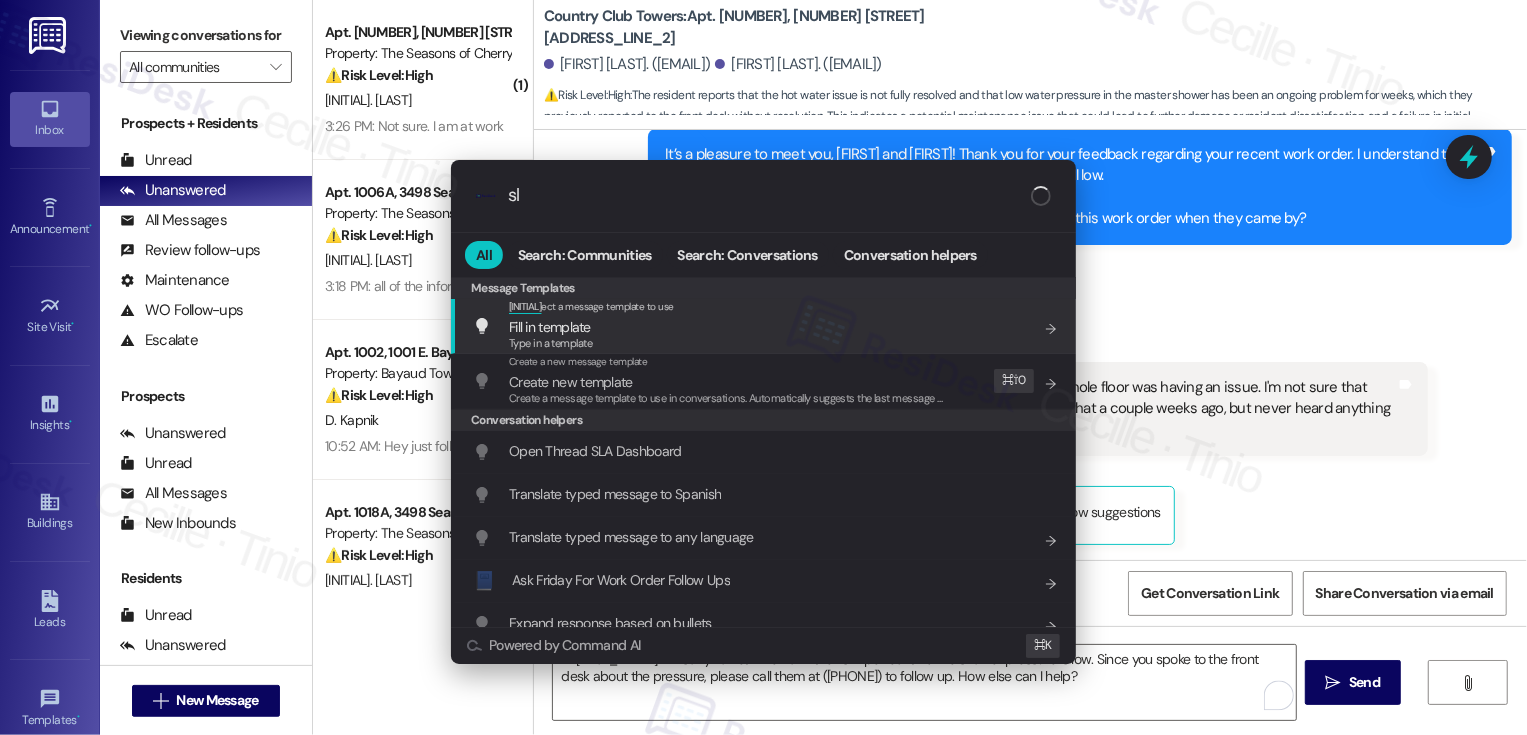 type on "s" 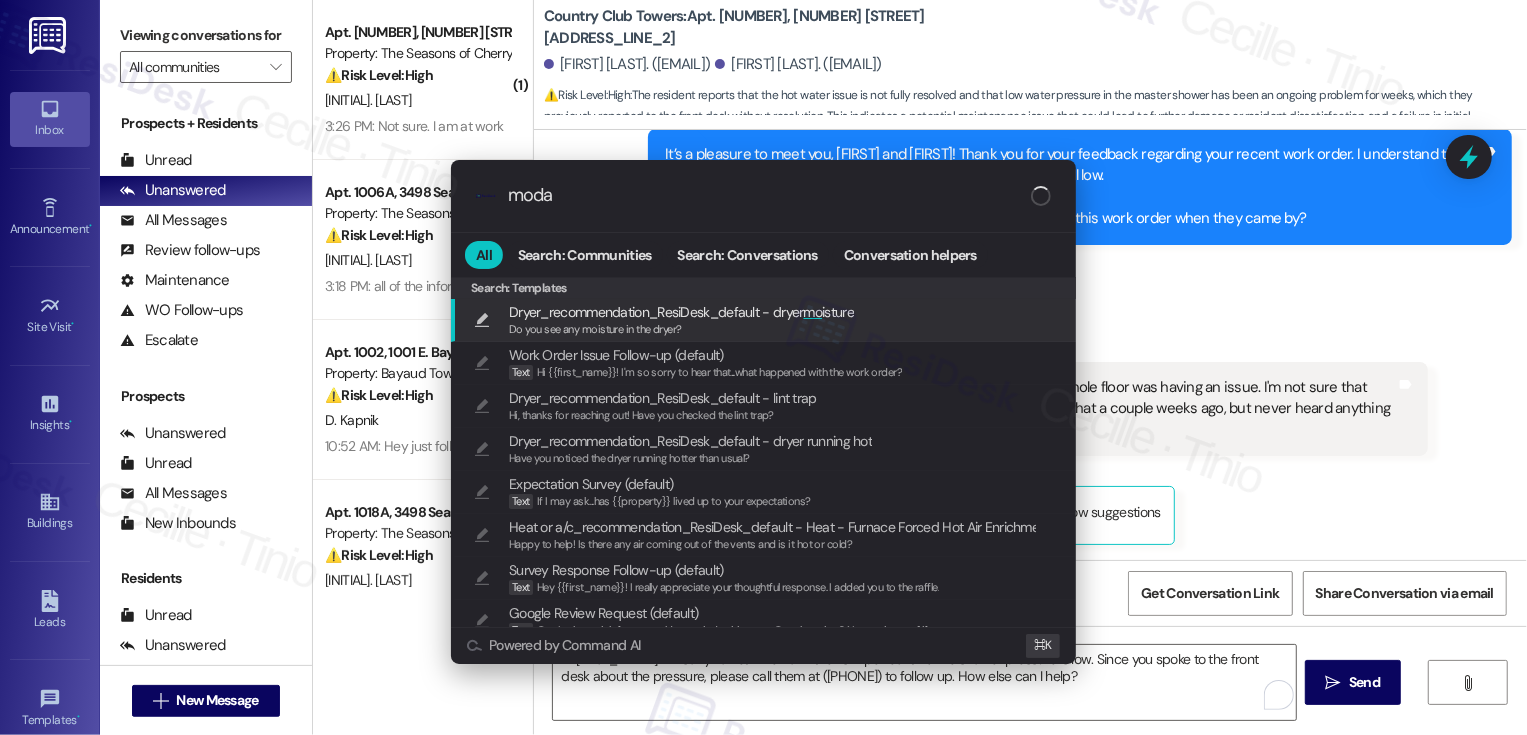 type on "modal" 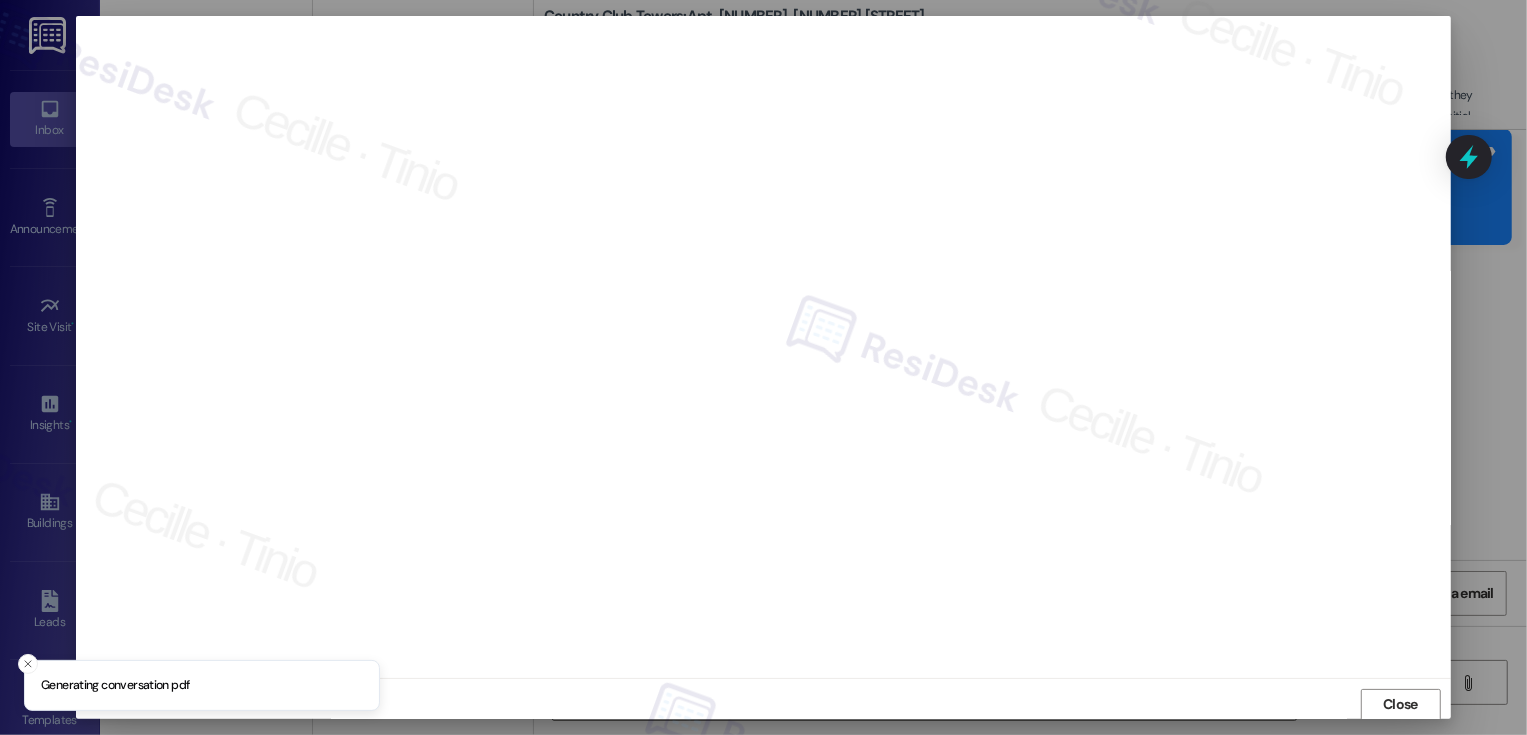 scroll, scrollTop: 1, scrollLeft: 0, axis: vertical 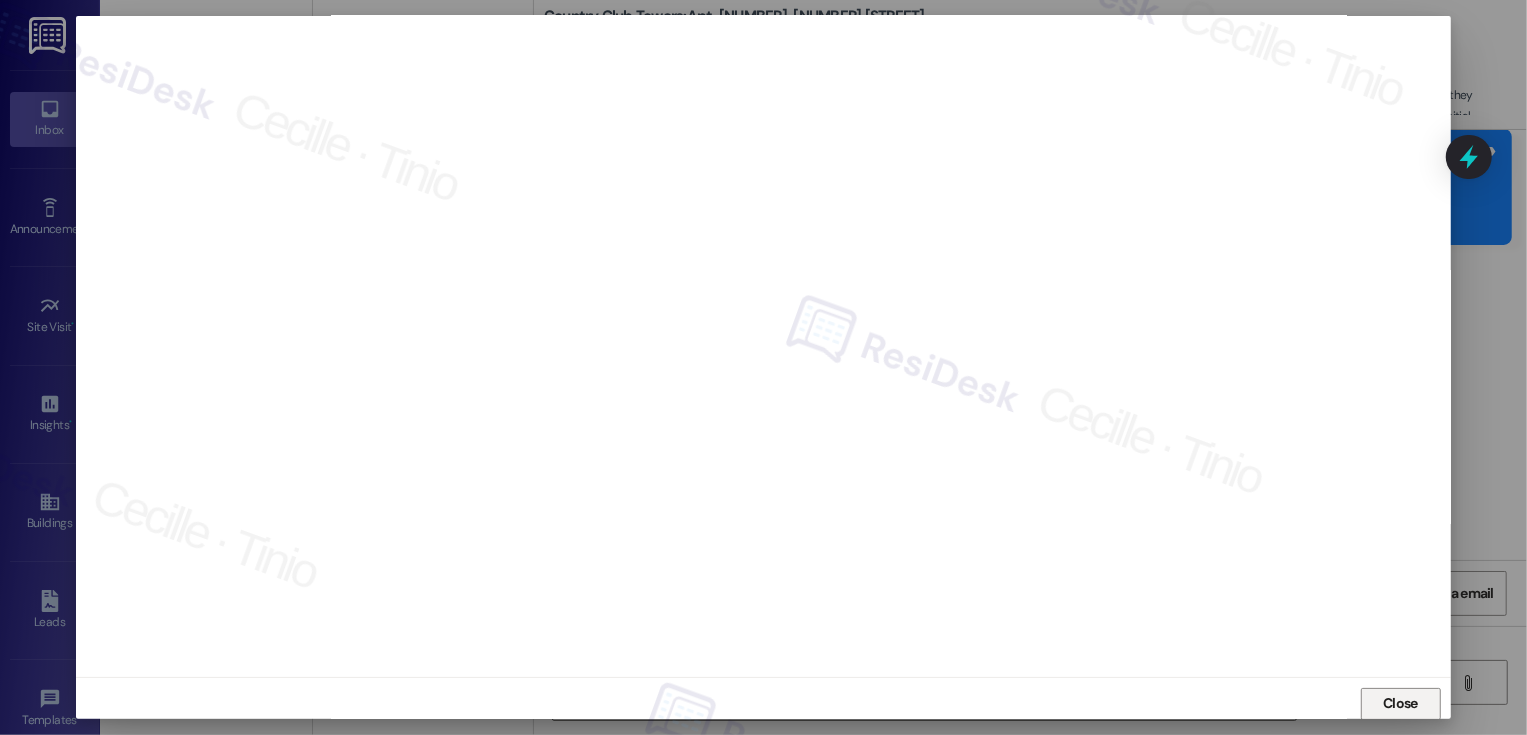 click on "Close" at bounding box center (1400, 703) 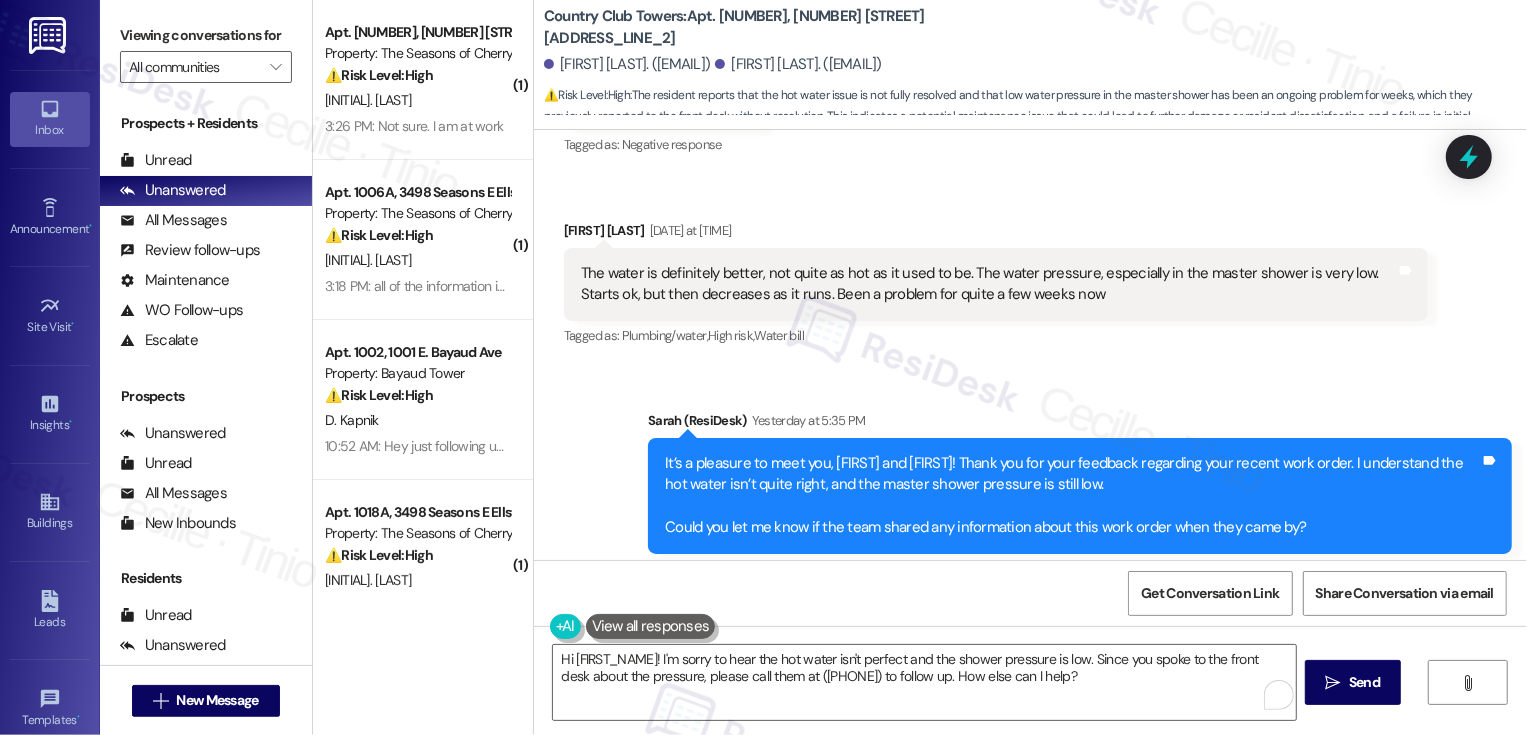 scroll, scrollTop: 836, scrollLeft: 0, axis: vertical 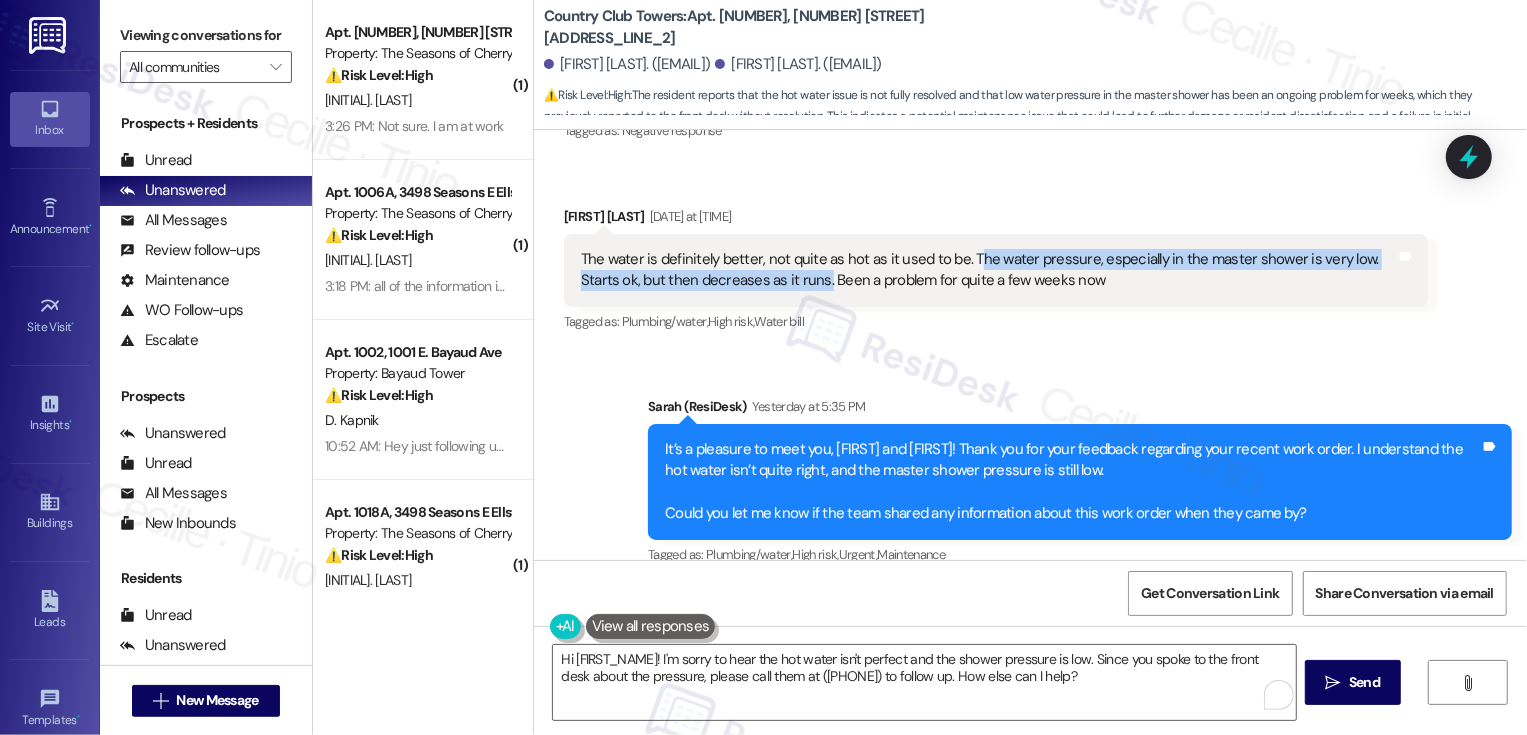 drag, startPoint x: 955, startPoint y: 258, endPoint x: 772, endPoint y: 279, distance: 184.20097 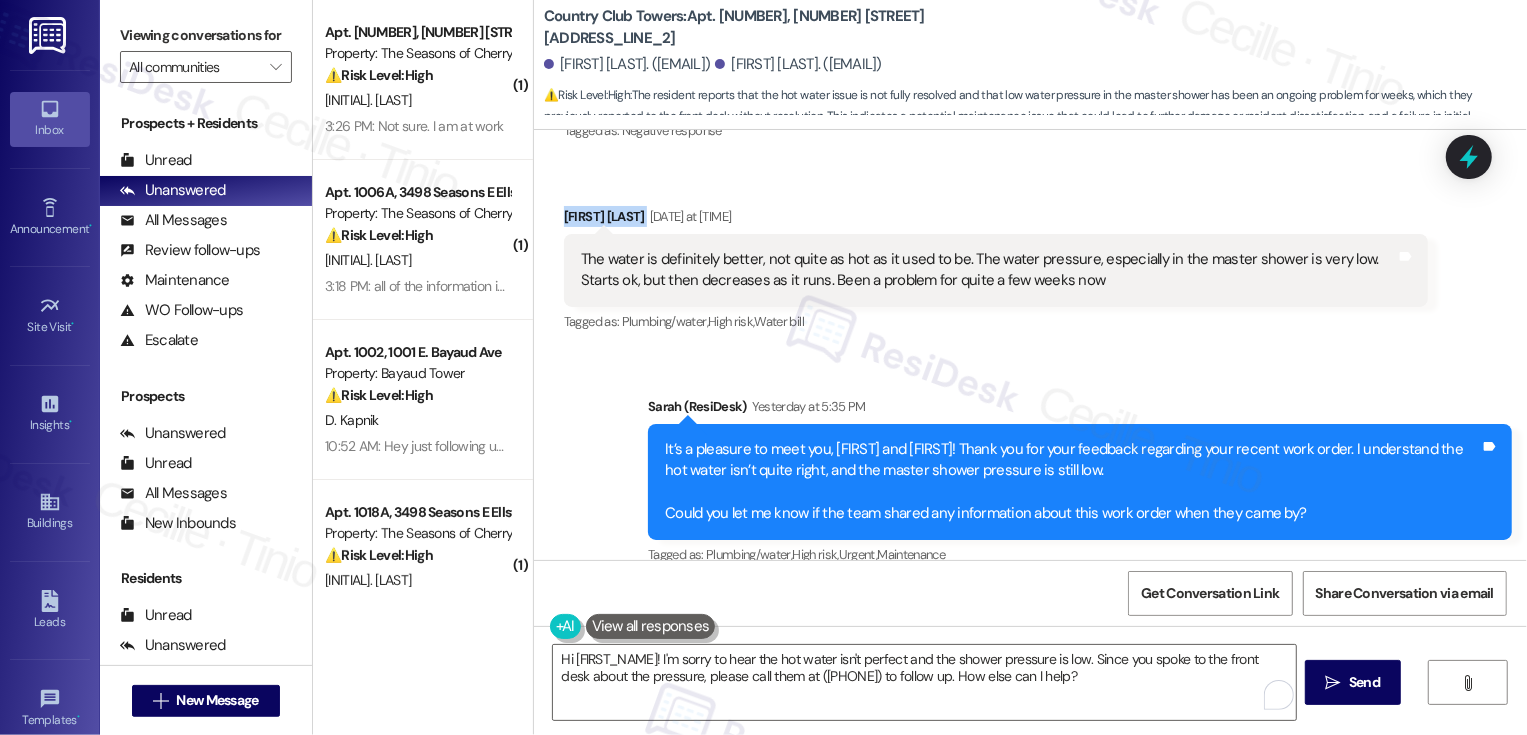 drag, startPoint x: 553, startPoint y: 215, endPoint x: 649, endPoint y: 215, distance: 96 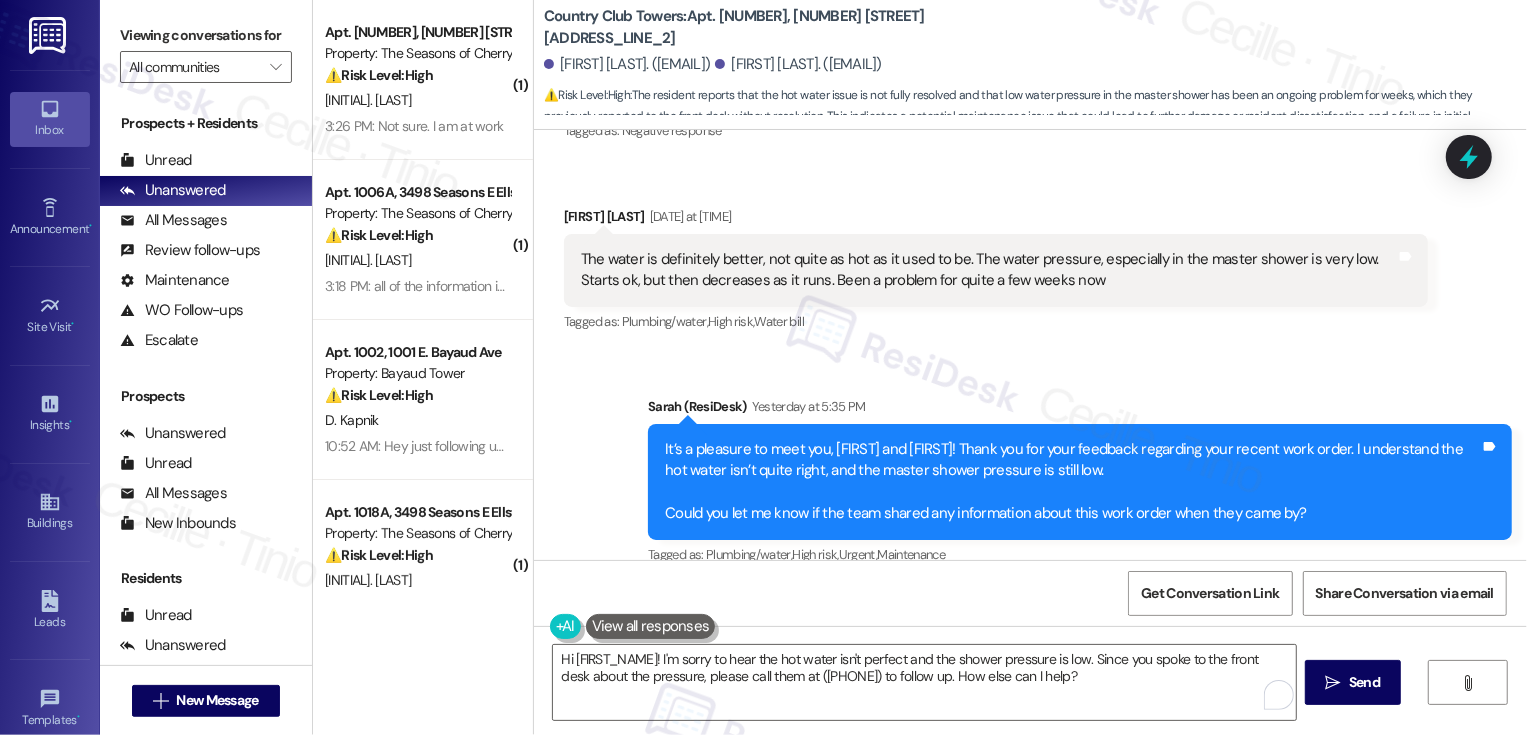 click on "Country Club Towers:  Apt. W1912, 1101 East Bayaud Avenue" at bounding box center [744, 27] 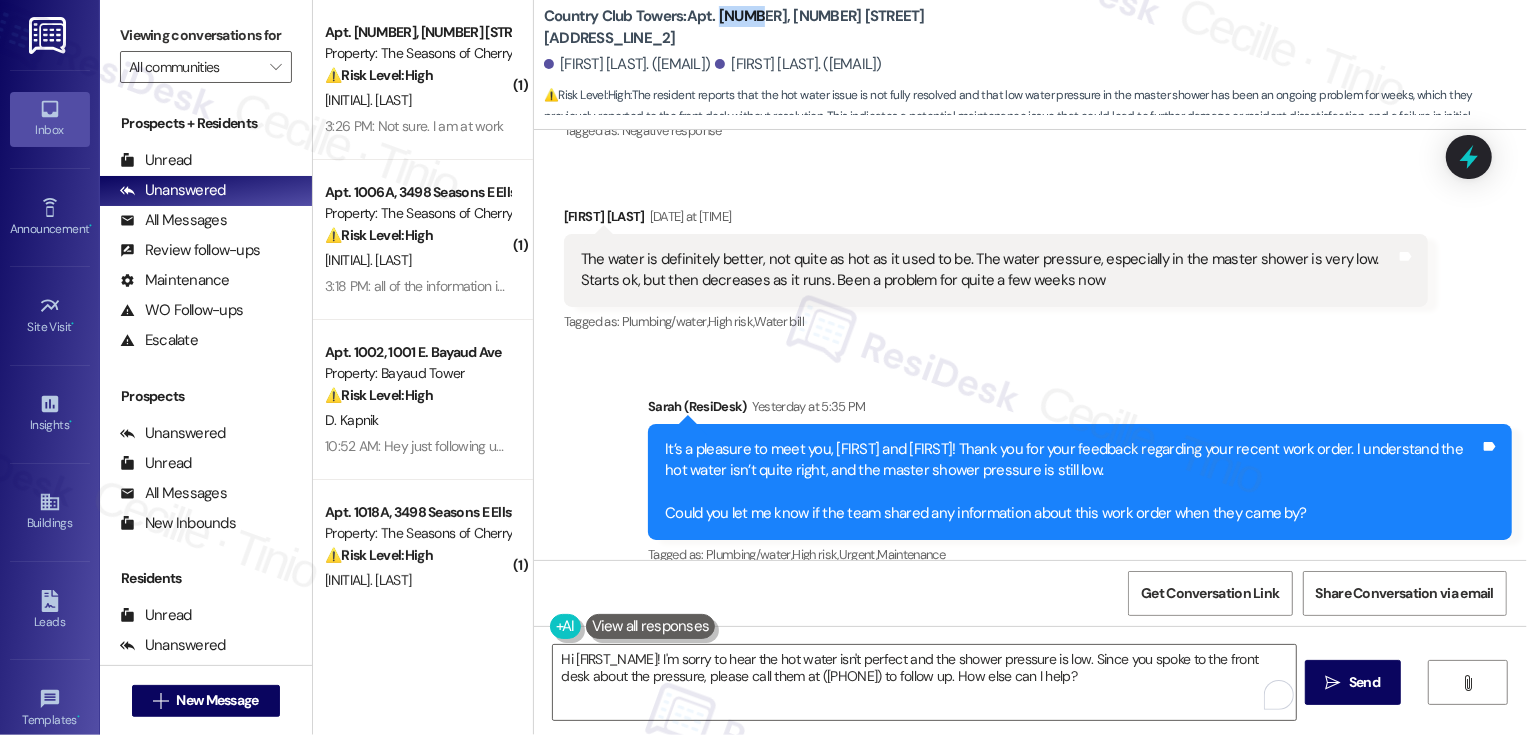 copy on "W1912" 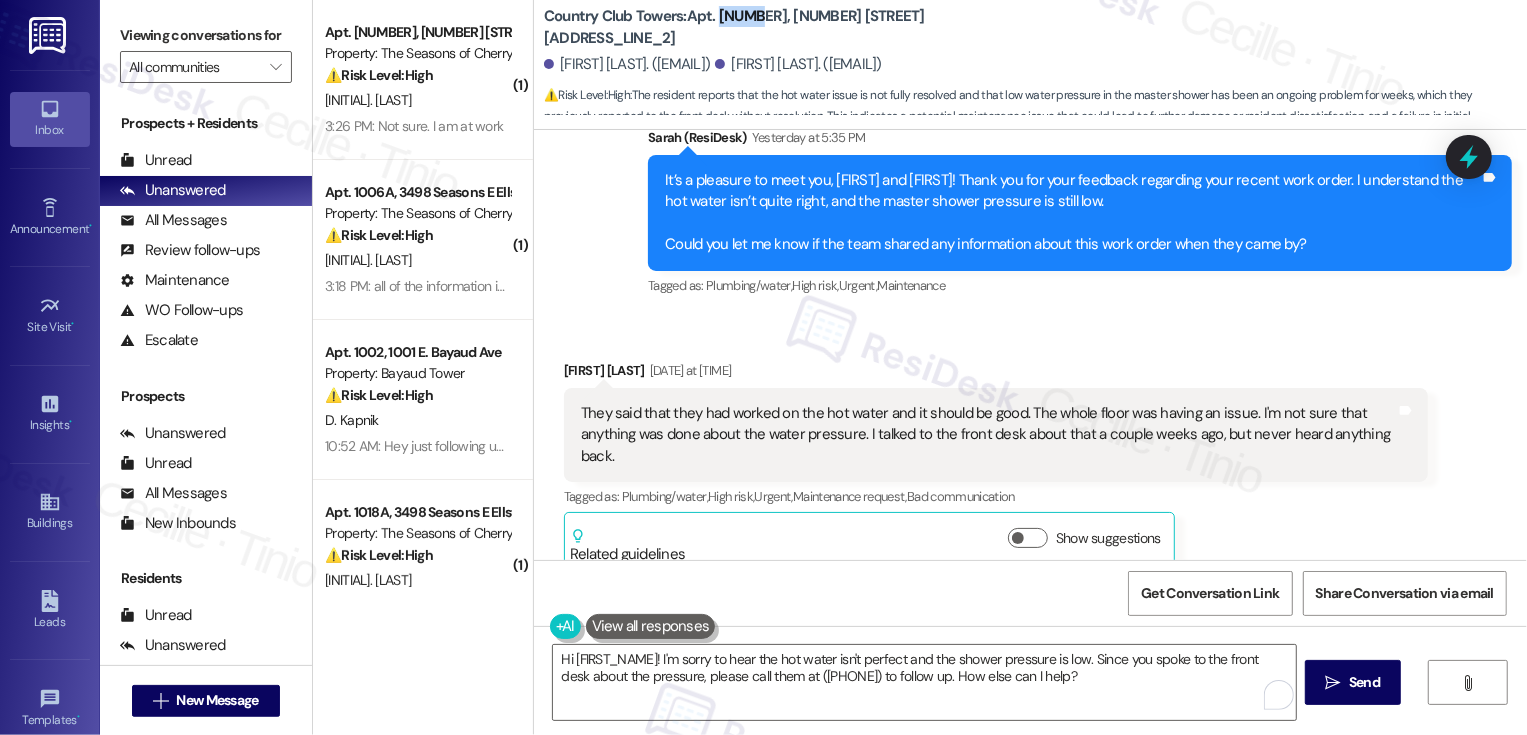 scroll, scrollTop: 1131, scrollLeft: 0, axis: vertical 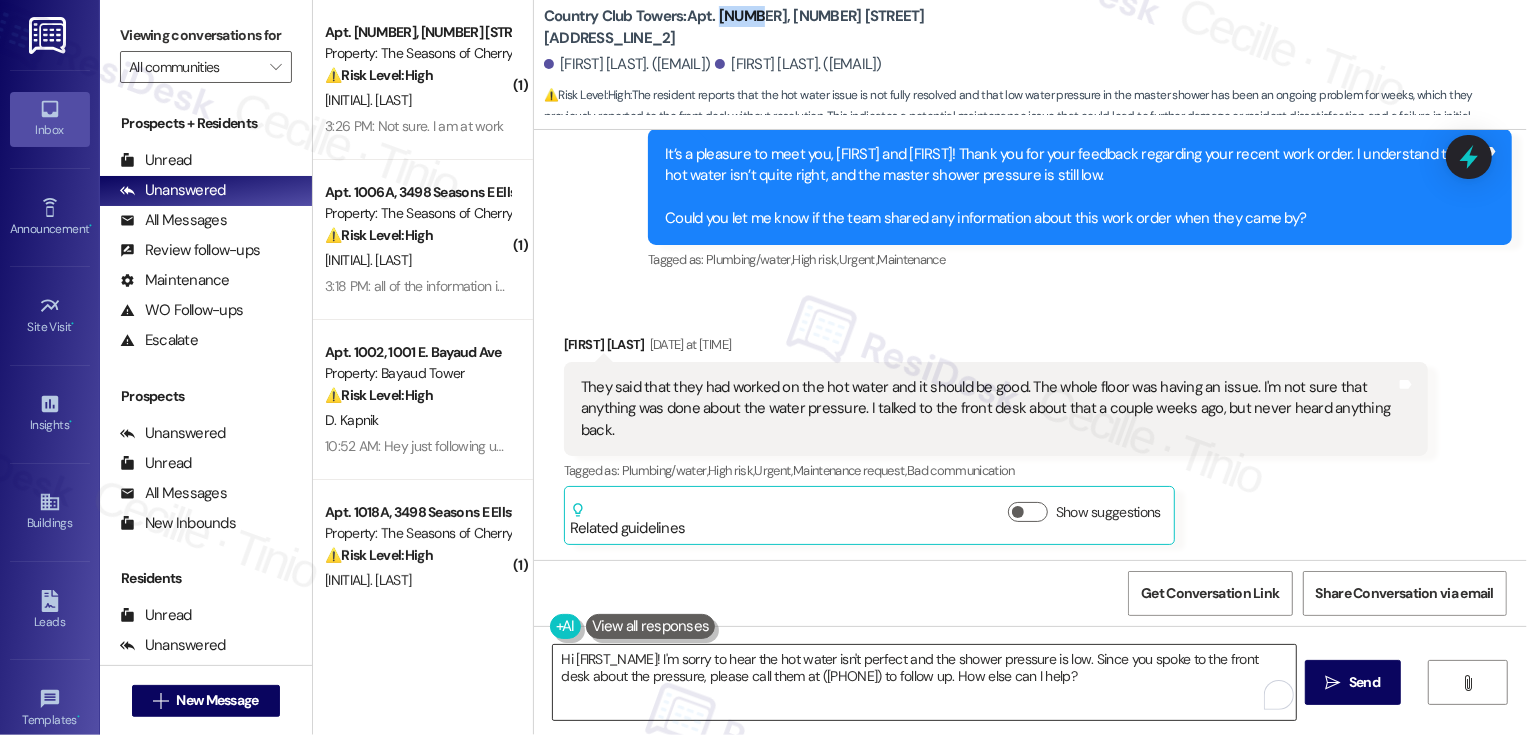 click on "Hi {{first_name}}! I'm sorry to hear the hot water isn't perfect and the shower pressure is low. Since you spoke to the front desk about the pressure, please call them at (720) 625-8462 to follow up. How else can I help?" at bounding box center (924, 682) 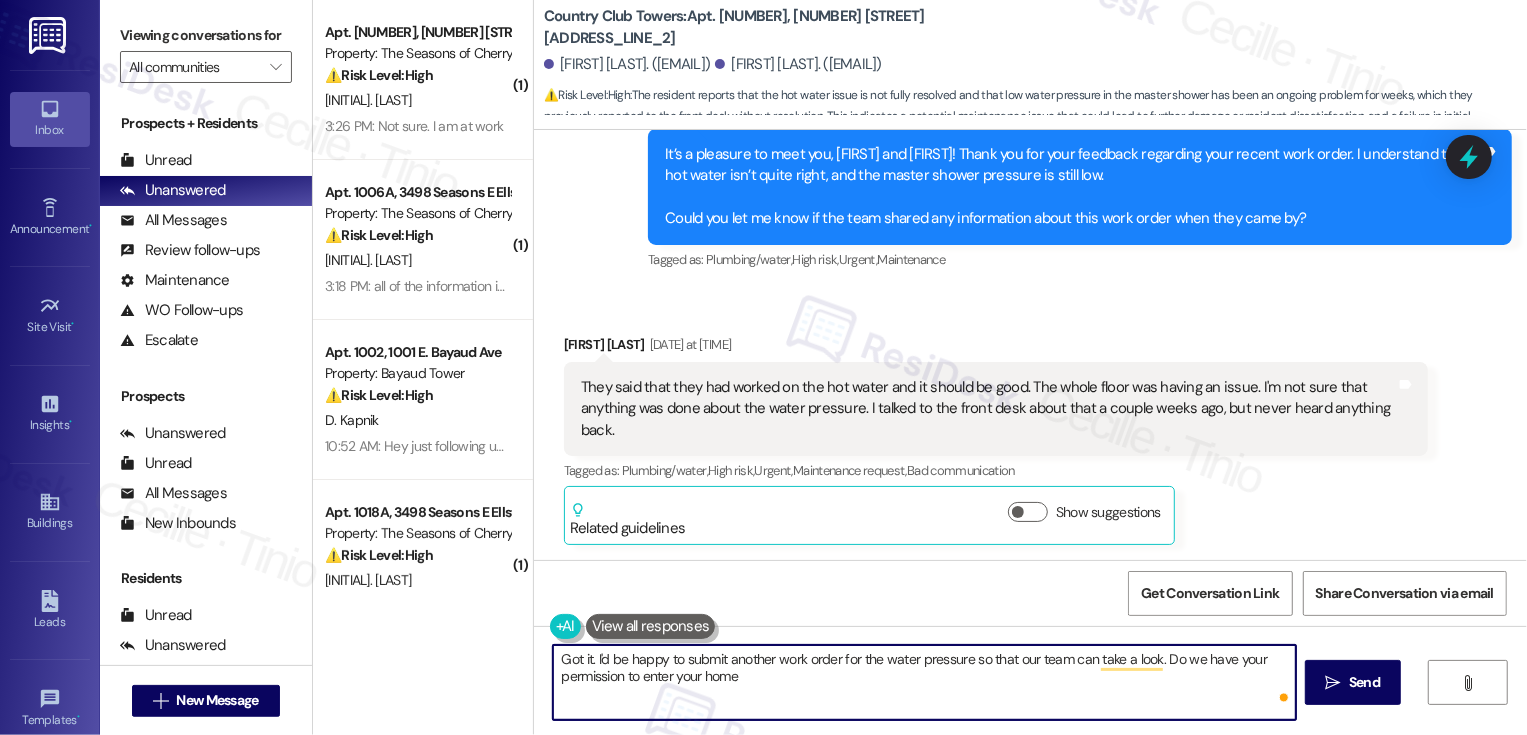 type on "Got it. I'd be happy to submit another work order for the water pressure so that our team can take a look. Do we have your permission to enter your home?" 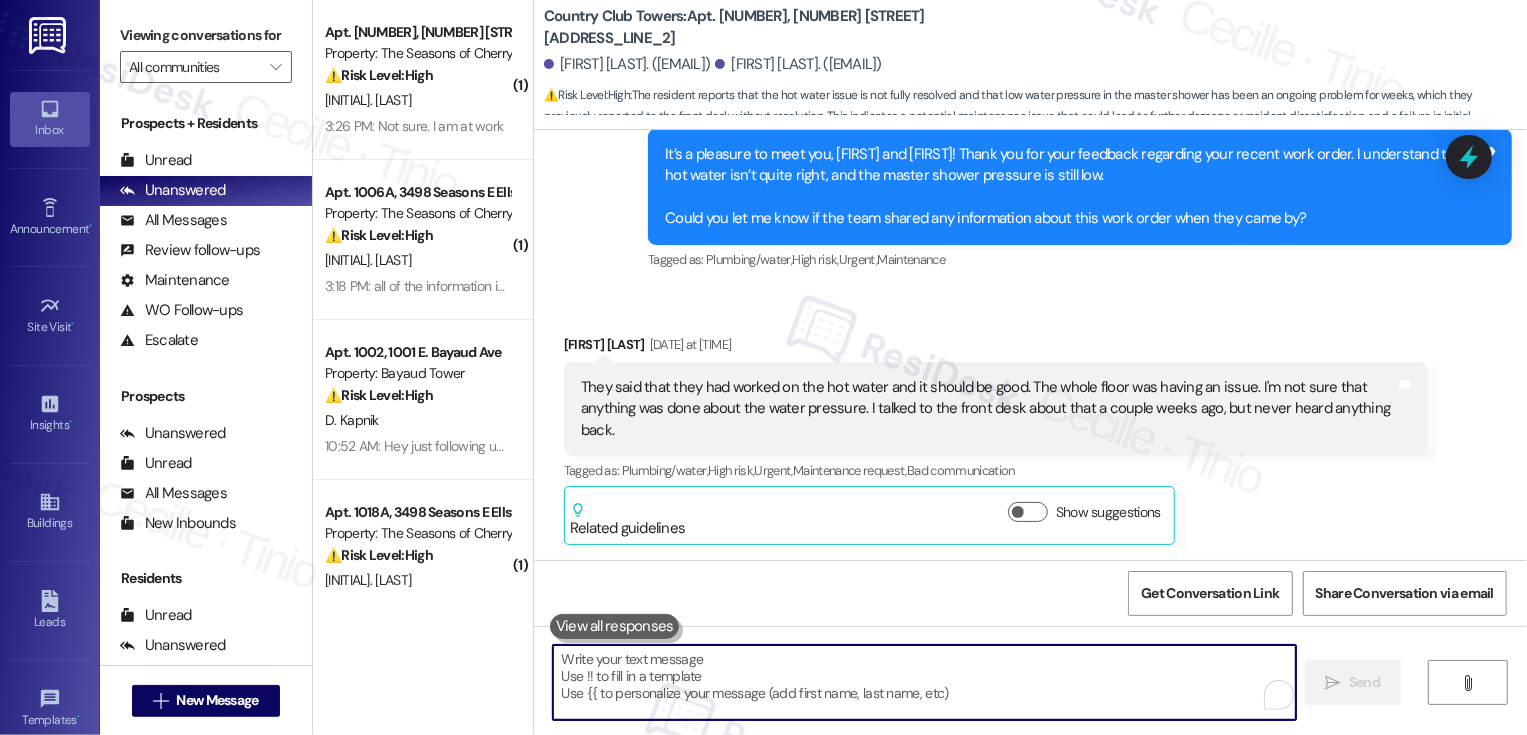 scroll, scrollTop: 1130, scrollLeft: 0, axis: vertical 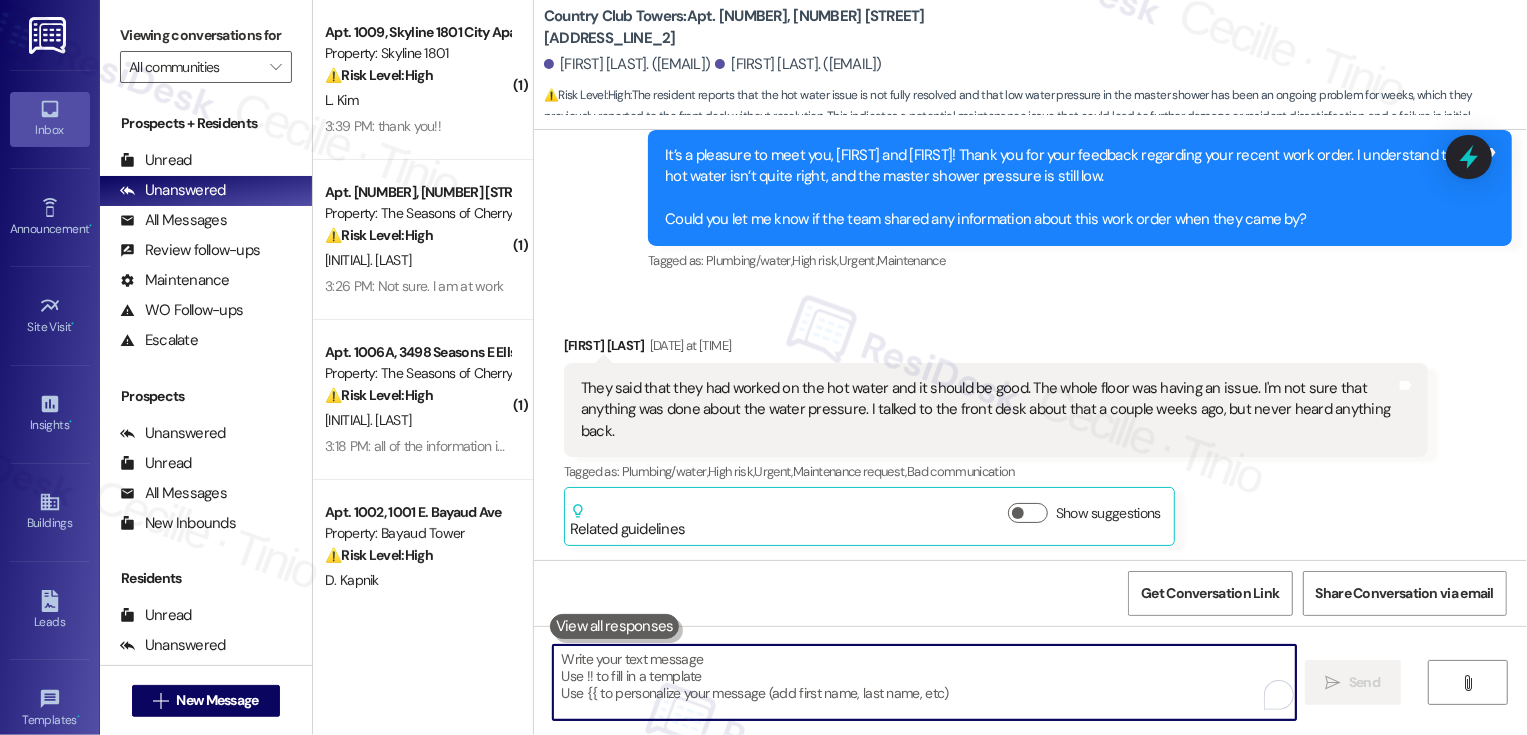 type 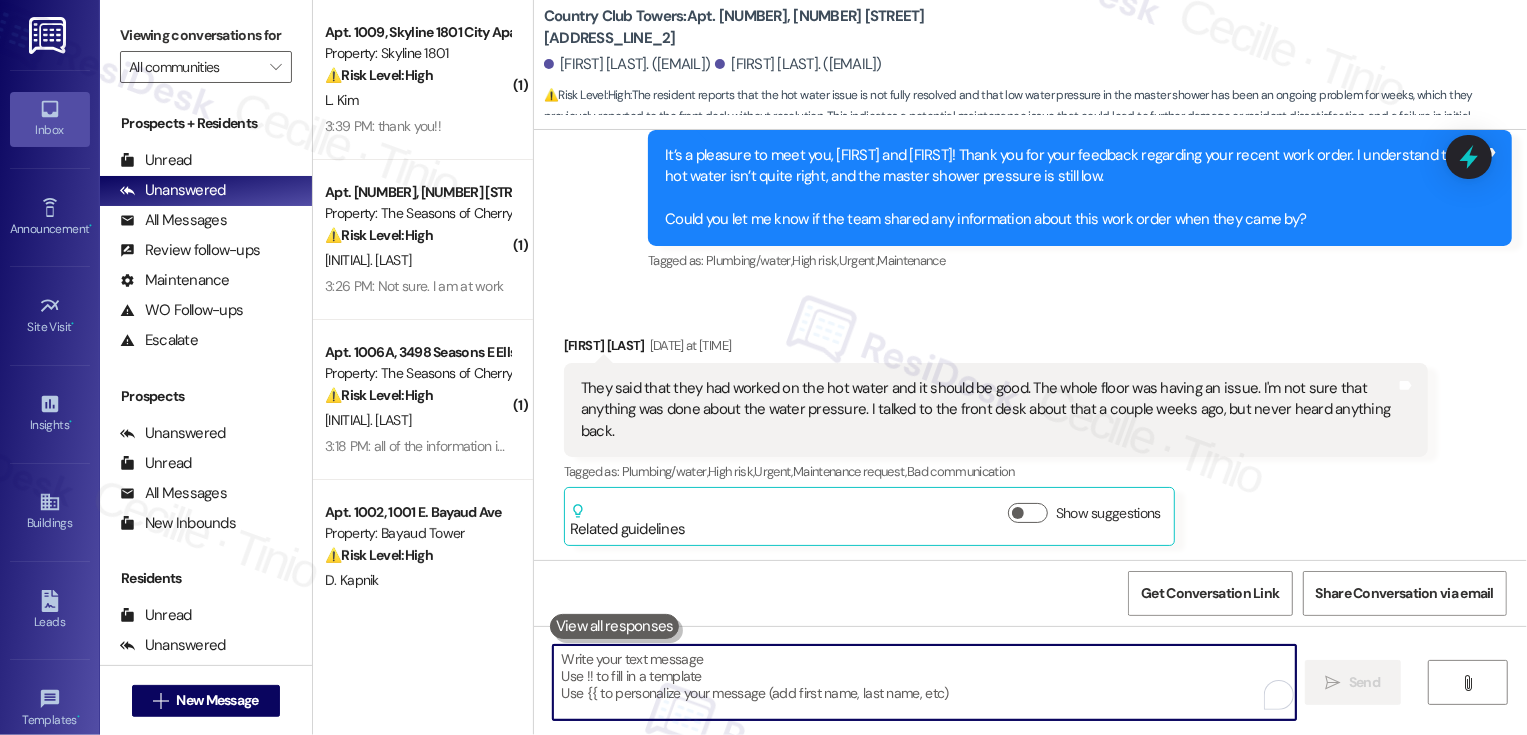 click on "Received via SMS Bronwen Cheney Yesterday at 5:36 PM They said that they had worked on the hot water and it should be good. The whole floor was having an issue. I'm not sure that anything was done about the water pressure. I talked to the front desk about that a couple weeks ago, but never heard anything back. Tags and notes Tagged as:   Plumbing/water ,  Click to highlight conversations about Plumbing/water High risk ,  Click to highlight conversations about High risk Urgent ,  Click to highlight conversations about Urgent Maintenance request ,  Click to highlight conversations about Maintenance request Bad communication Click to highlight conversations about Bad communication  Related guidelines Show suggestions" at bounding box center (1030, 425) 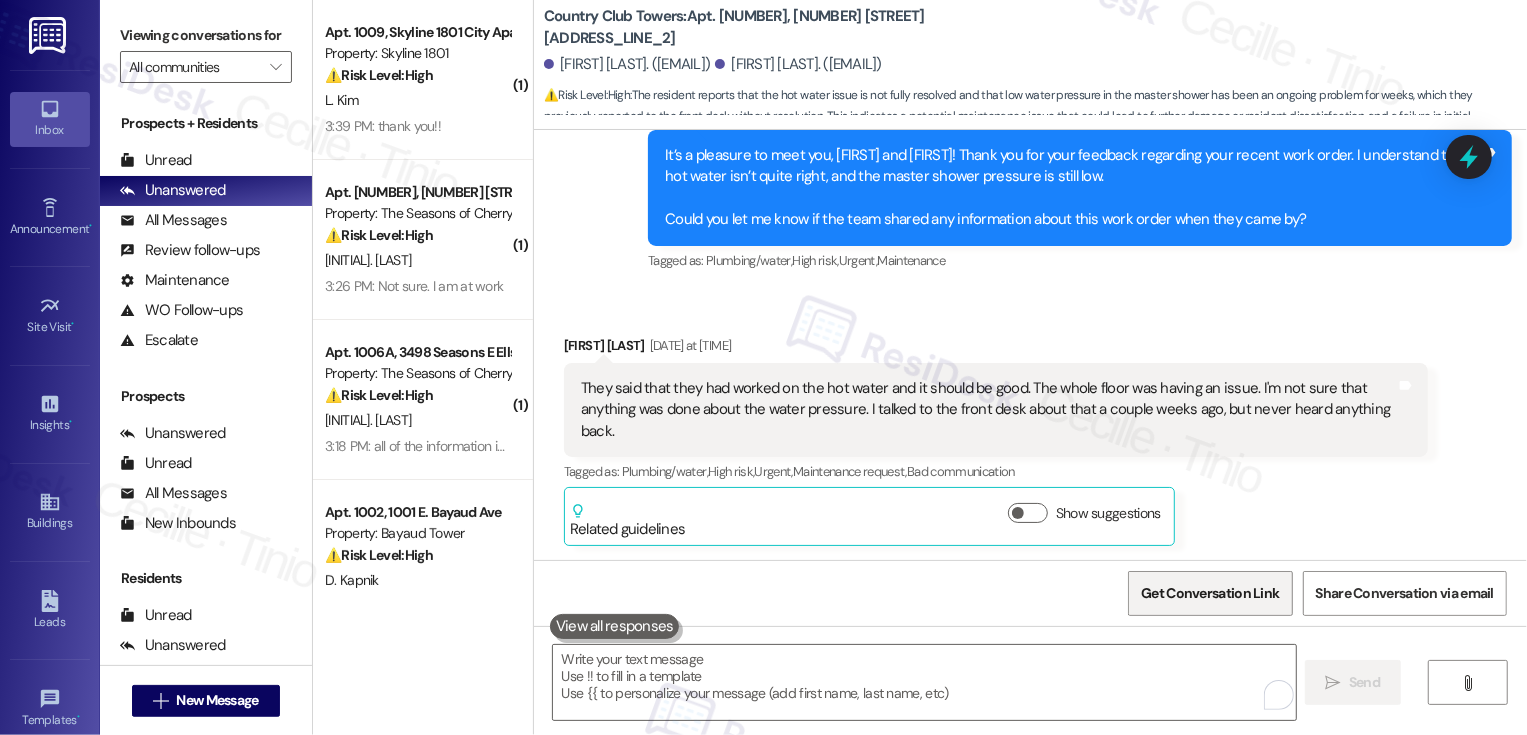 click on "Get Conversation Link" at bounding box center [1210, 593] 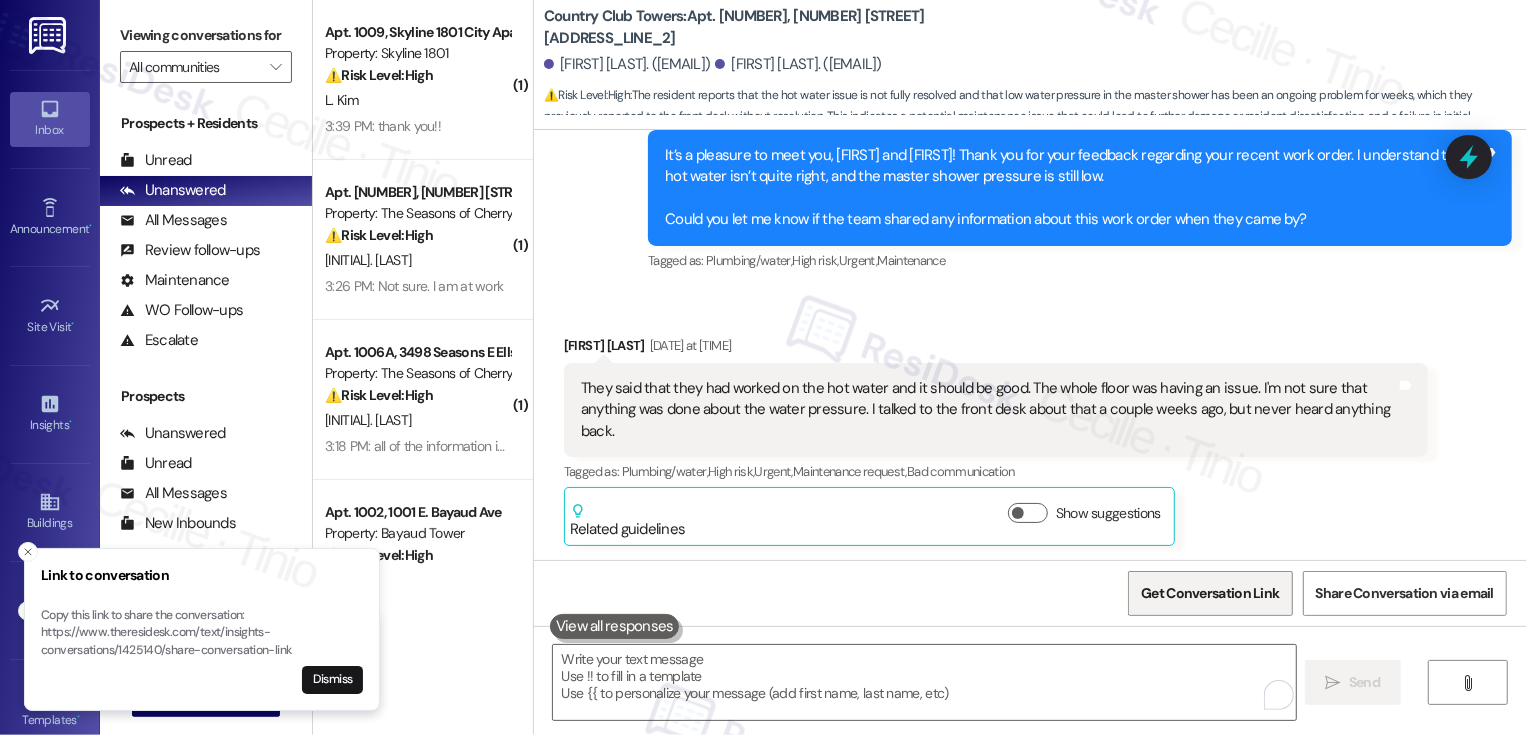 click on "Get Conversation Link" at bounding box center [1210, 593] 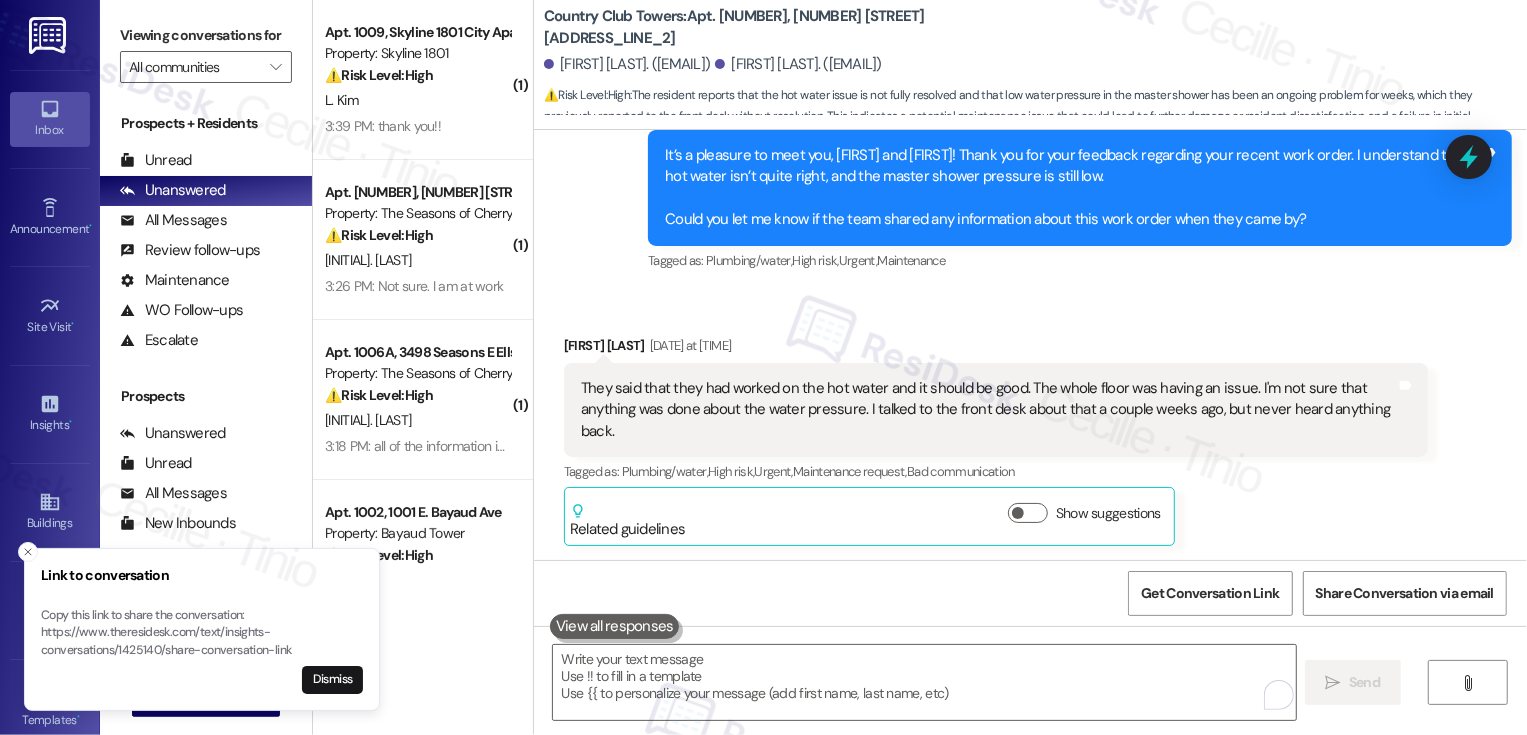 click on "They said that they had worked on the hot water and it should be good. The whole floor was having an issue. I'm not sure that anything was done about the water pressure. I talked to the front desk about that a couple weeks ago, but never heard anything back." at bounding box center [988, 410] 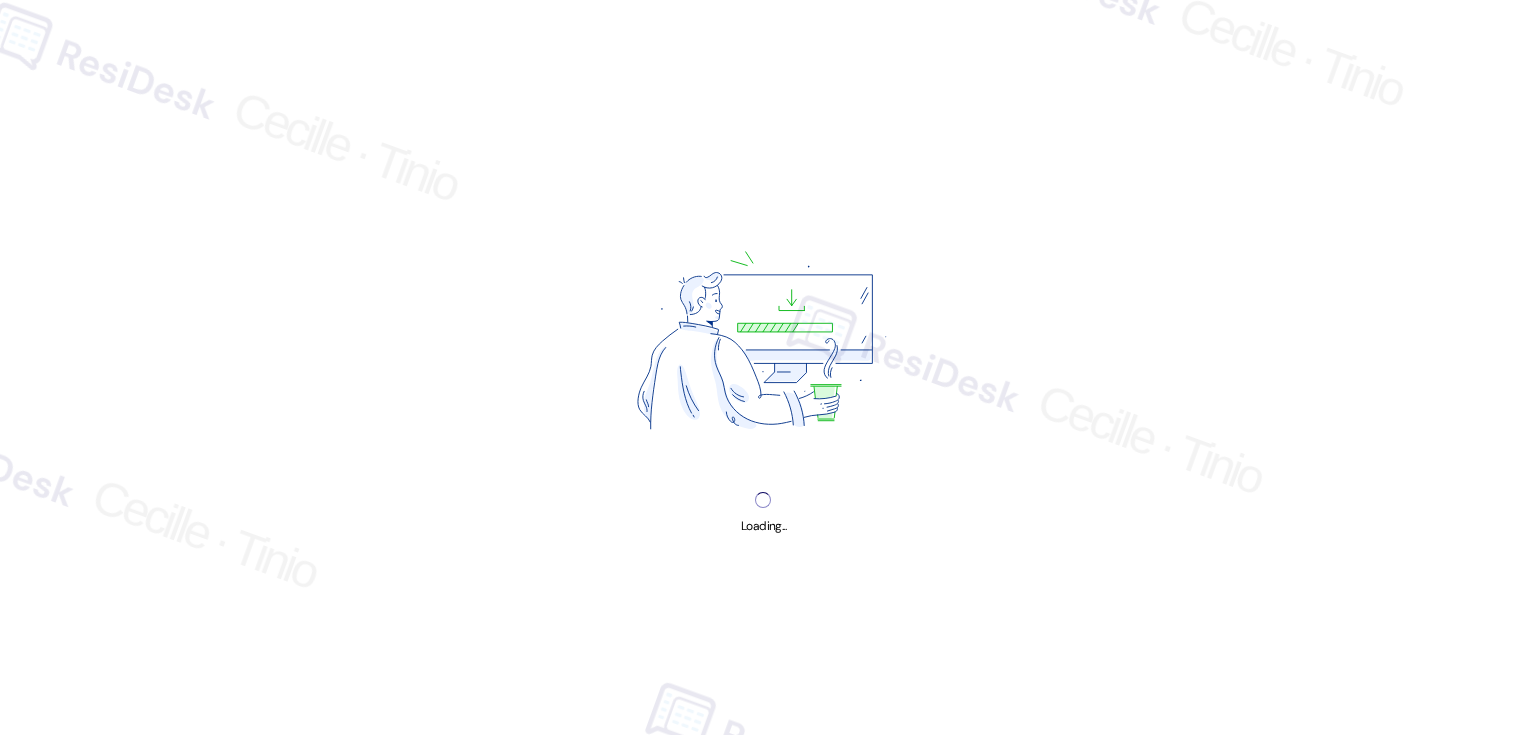 scroll, scrollTop: 0, scrollLeft: 0, axis: both 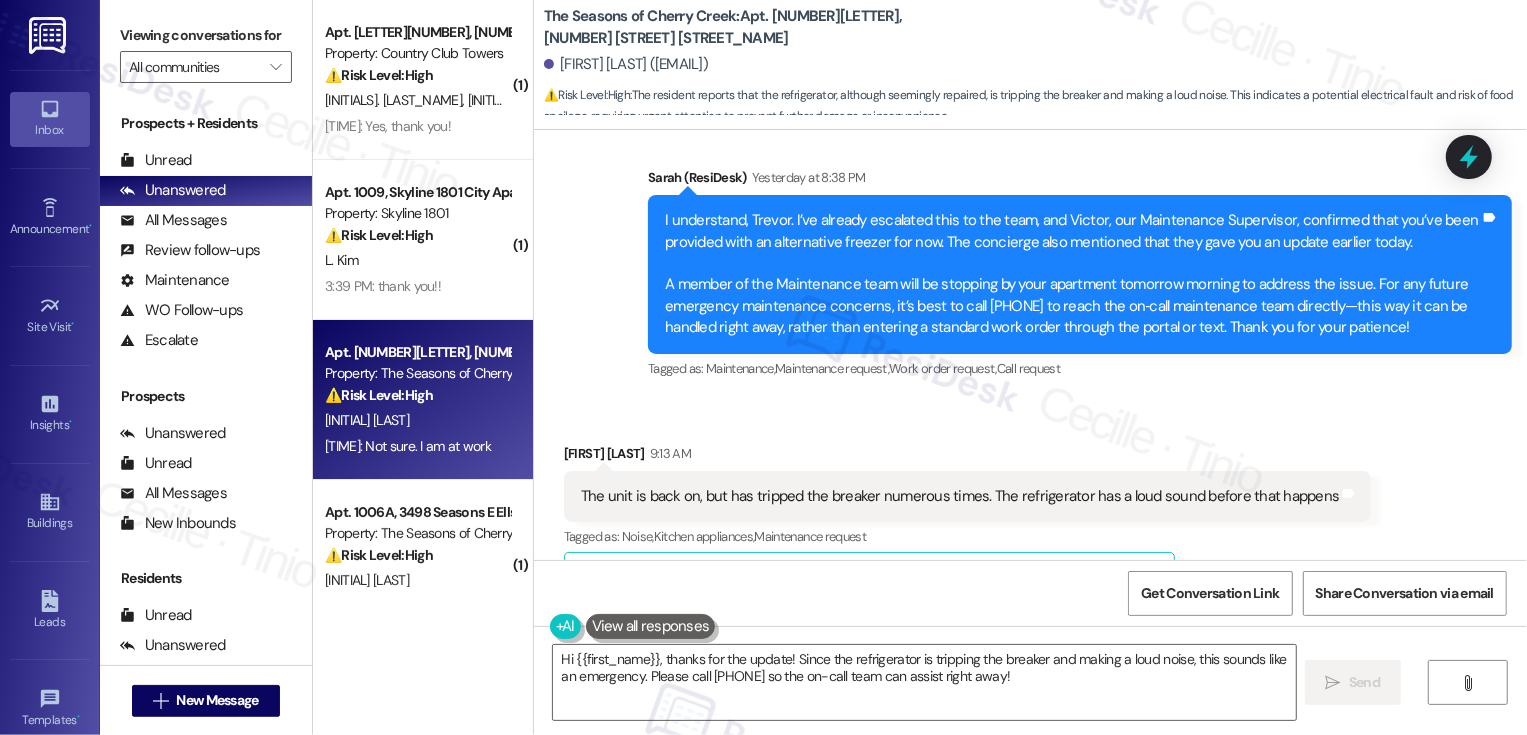 click on "The unit is back on, but has tripped the breaker numerous times.  The refrigerator has a loud sound before that happens" at bounding box center [960, 496] 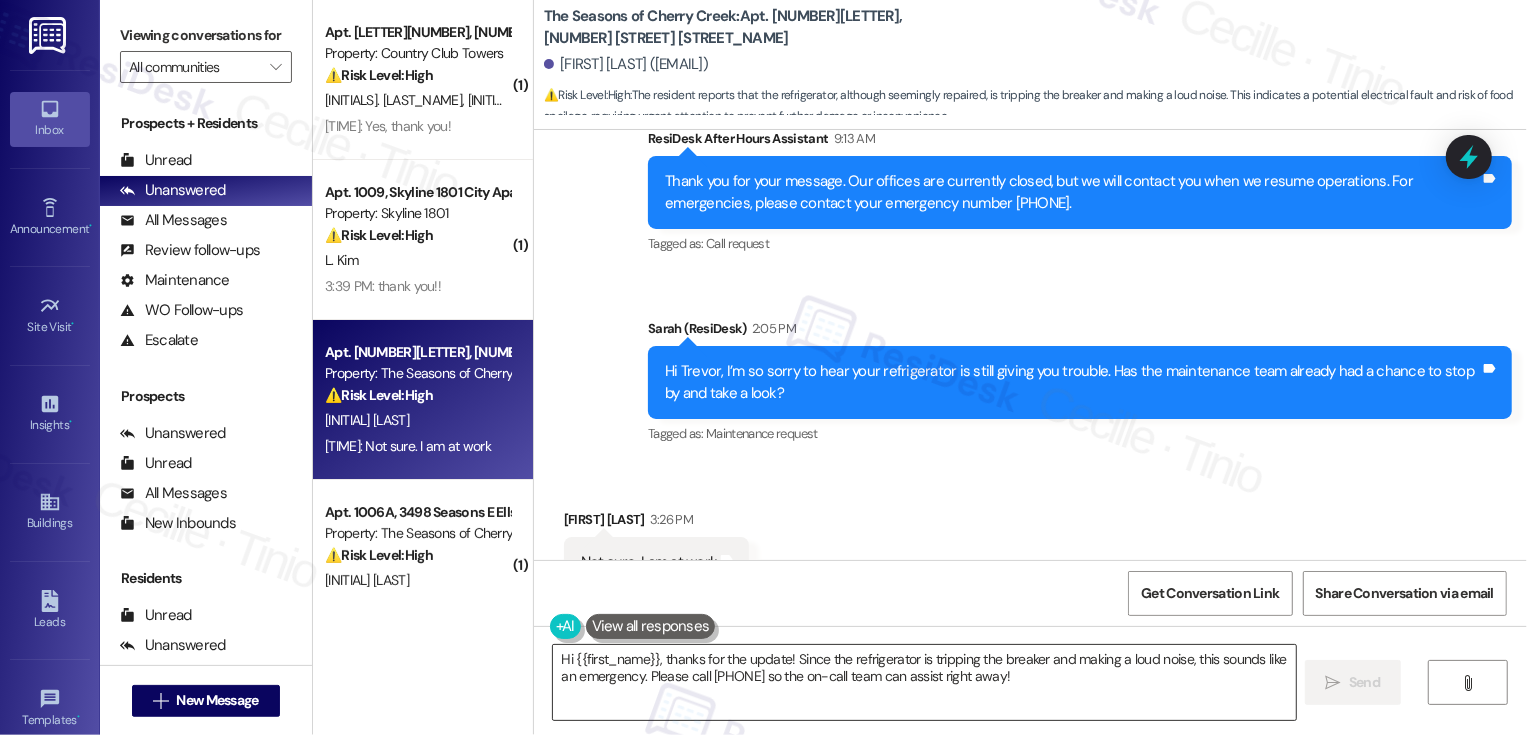 click on "Hi {{first_name}}, thanks for the update! Since the refrigerator is tripping the breaker and making a loud noise, this sounds like an emergency. Please call 720-688-2812 so the on-call team can assist right away!" at bounding box center [924, 682] 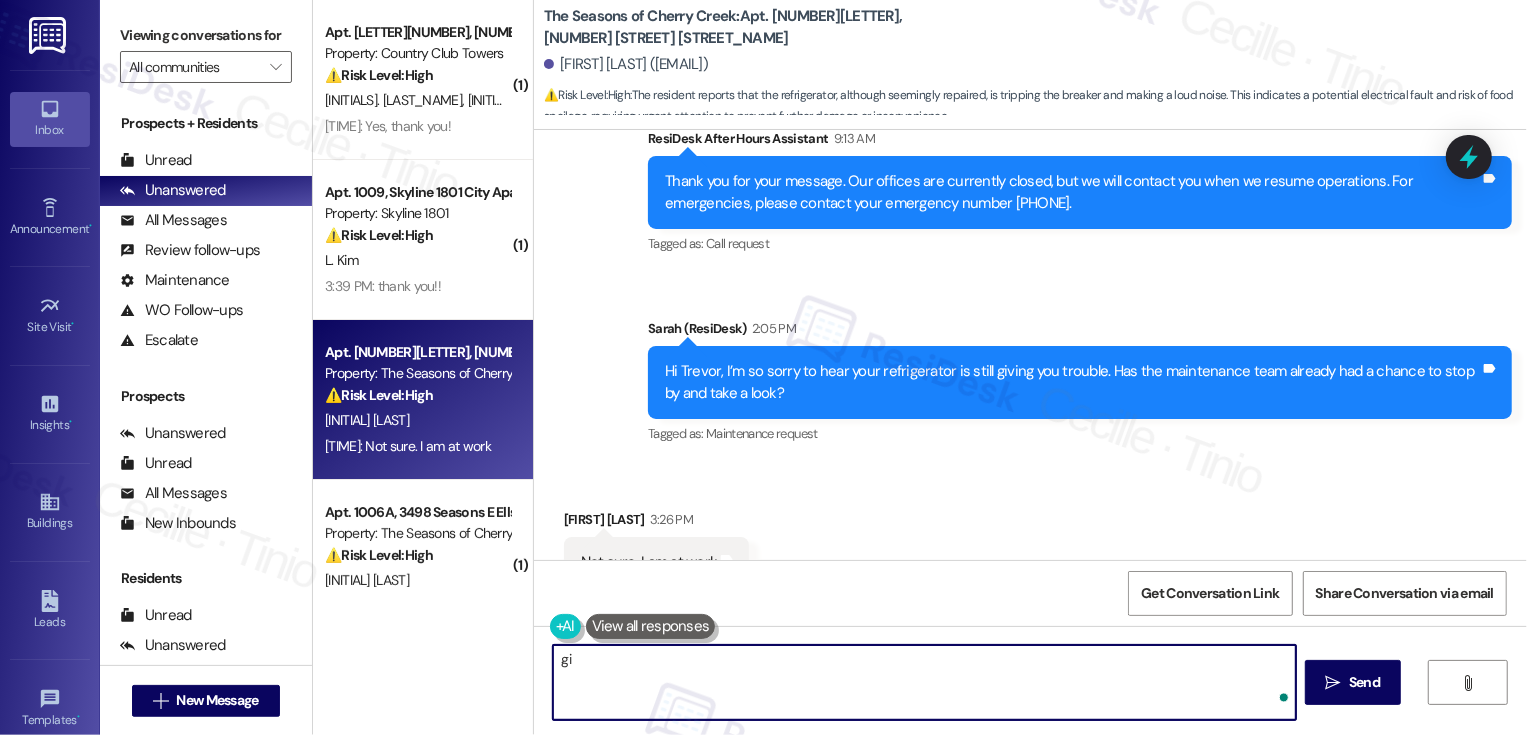 type on "g" 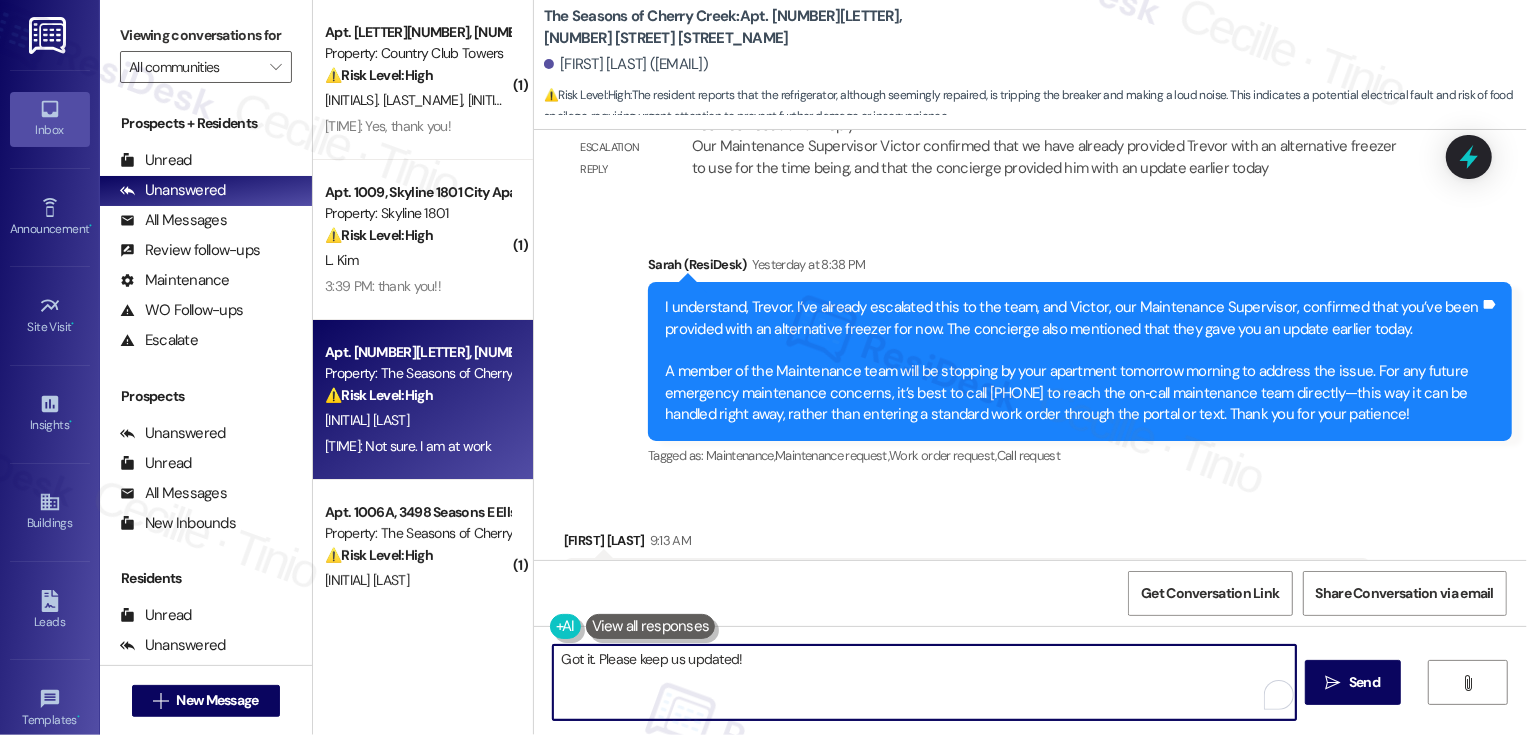 scroll, scrollTop: 2979, scrollLeft: 0, axis: vertical 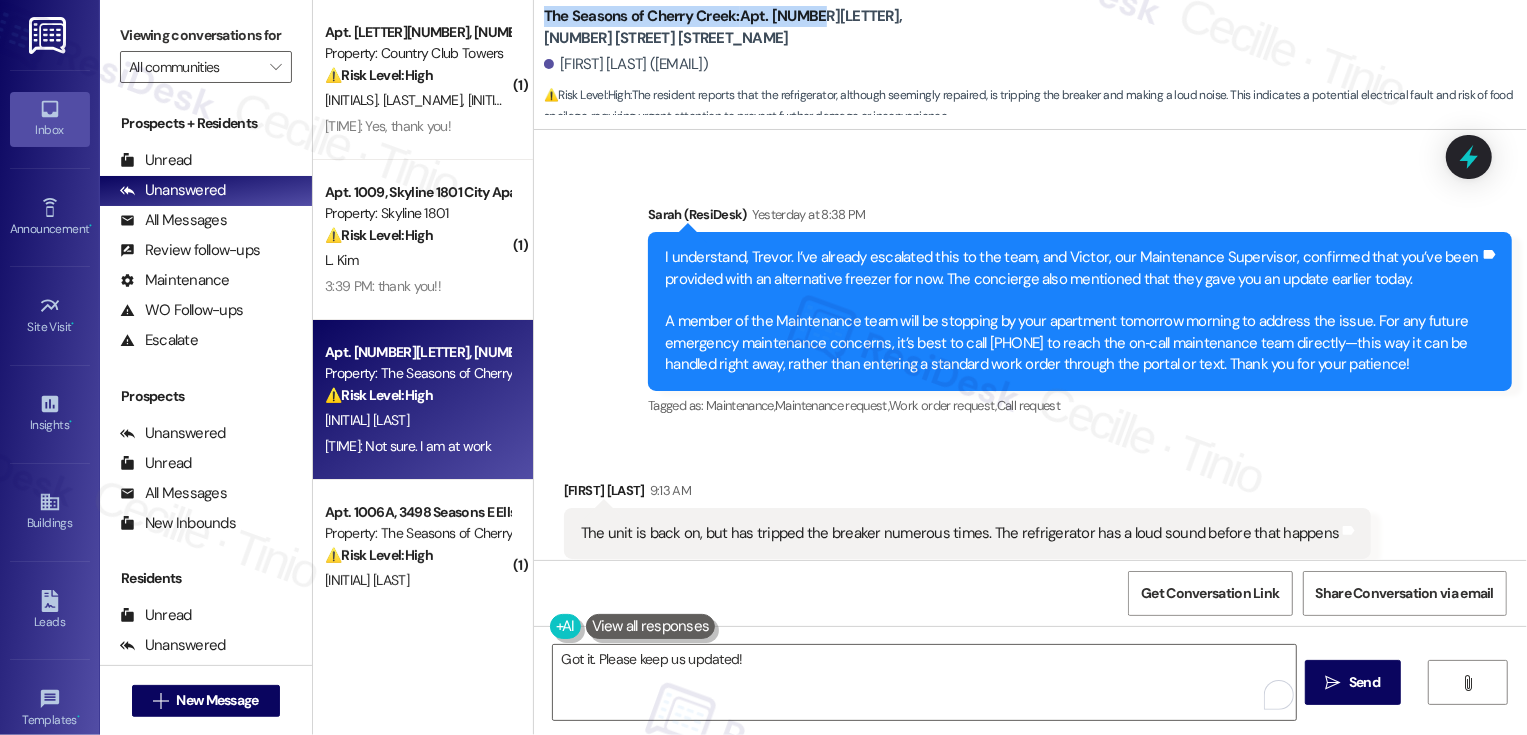 drag, startPoint x: 531, startPoint y: 14, endPoint x: 807, endPoint y: 13, distance: 276.0018 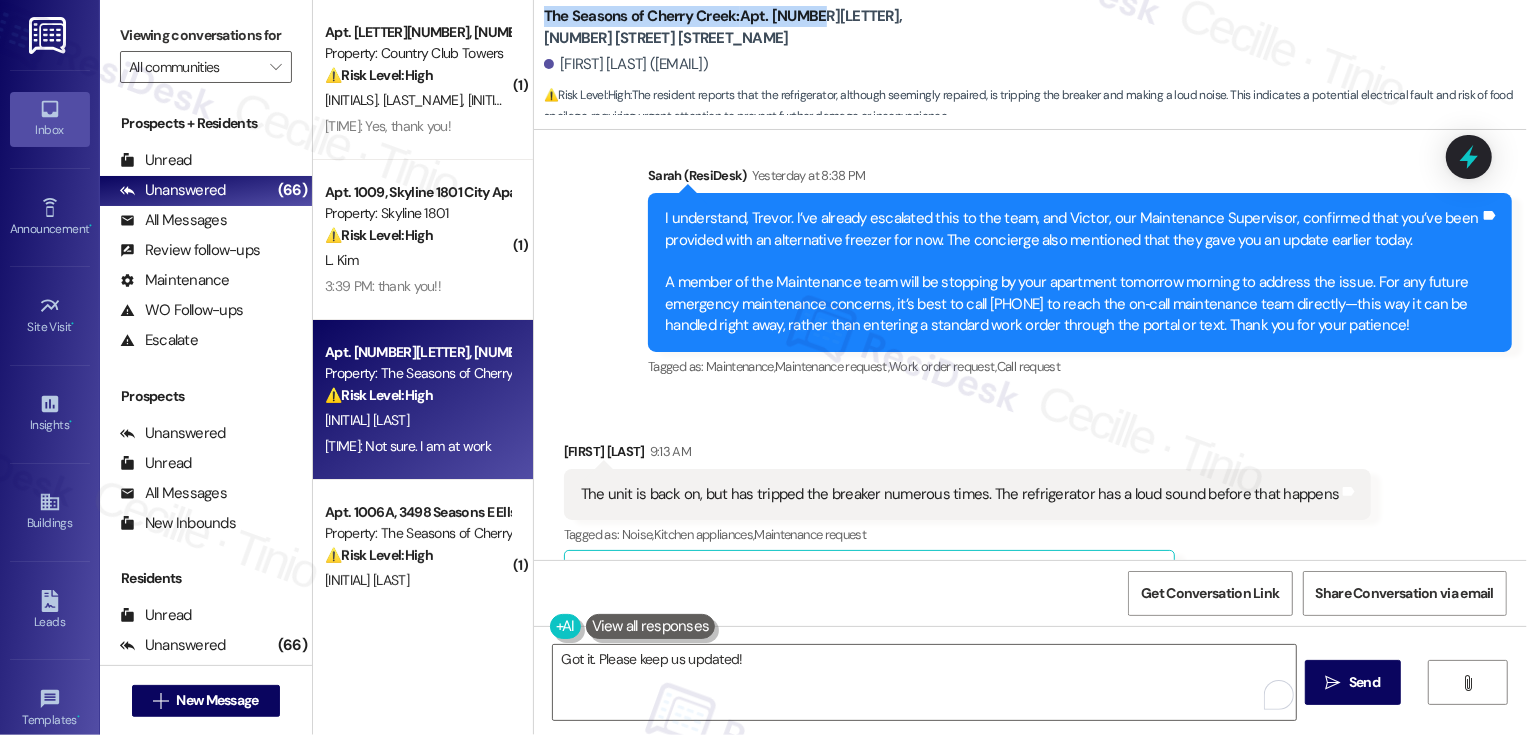 scroll, scrollTop: 3051, scrollLeft: 0, axis: vertical 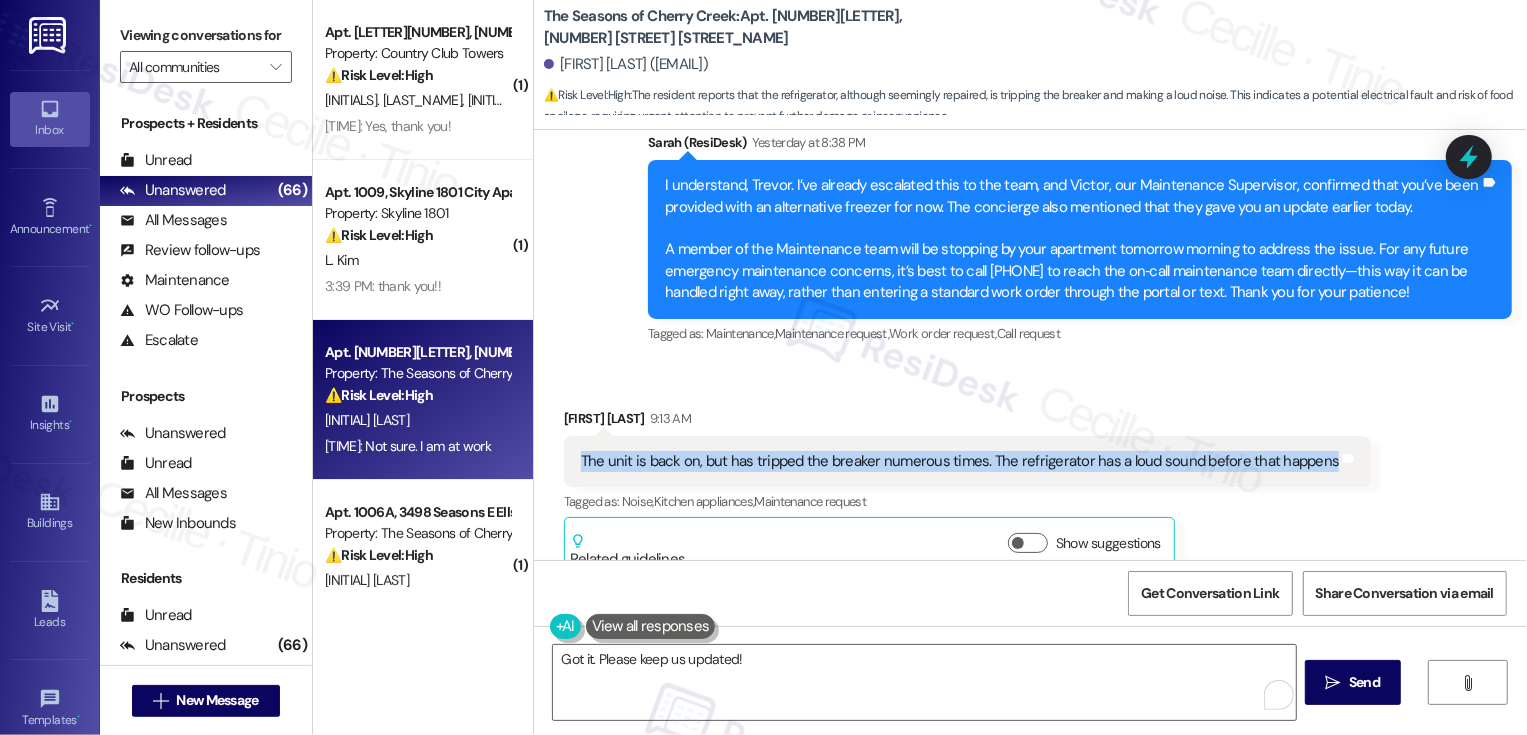 drag, startPoint x: 571, startPoint y: 418, endPoint x: 1245, endPoint y: 441, distance: 674.39233 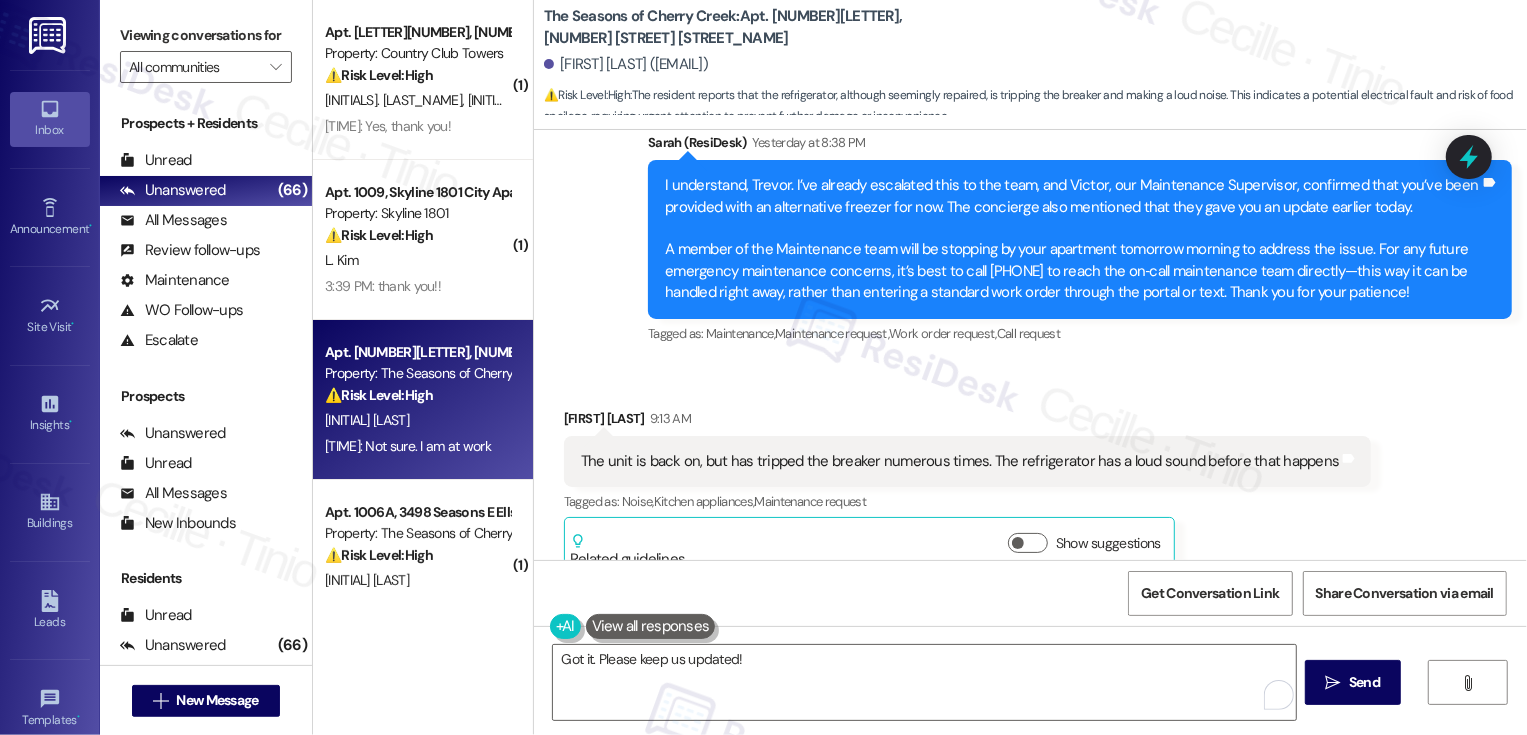 scroll, scrollTop: 3559, scrollLeft: 0, axis: vertical 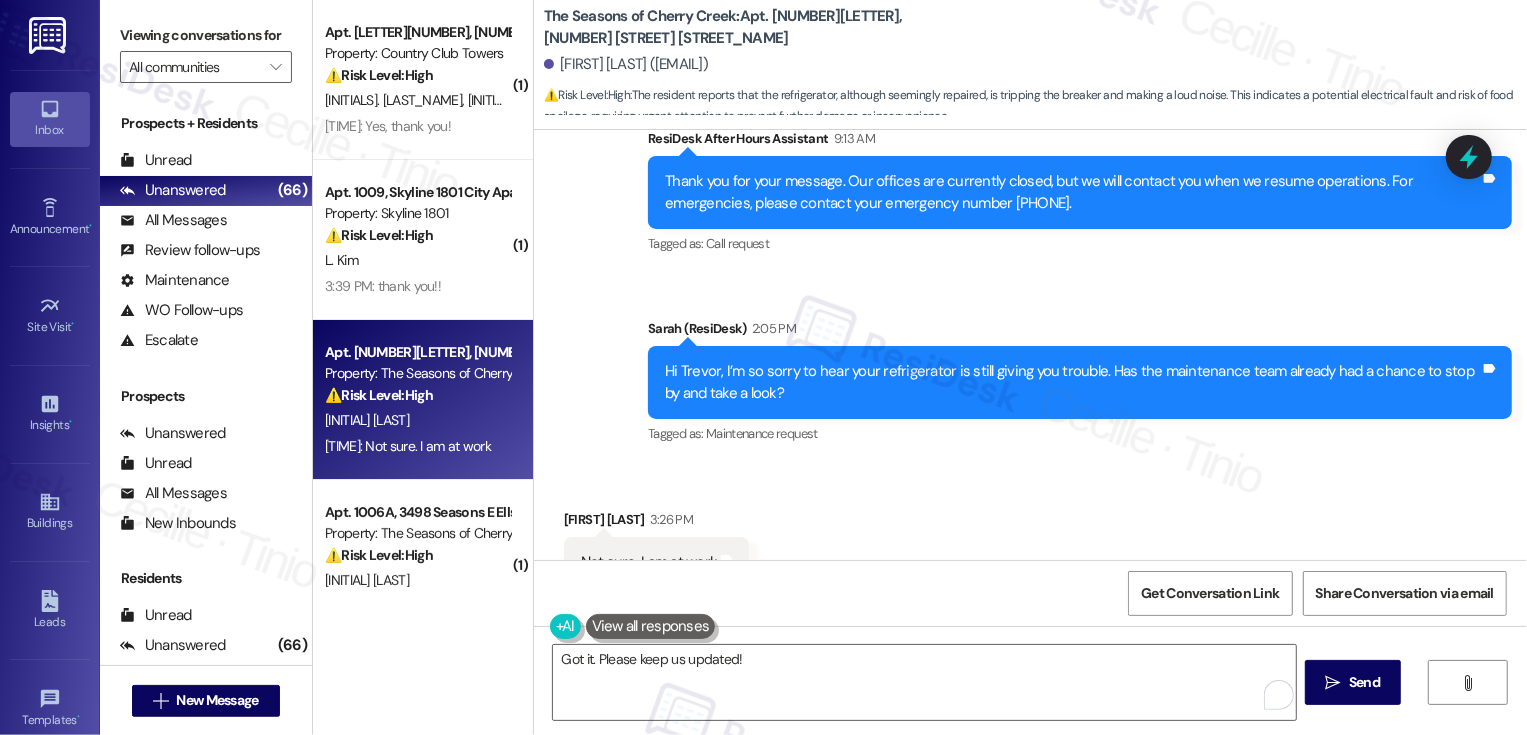 click on "Received via SMS Trevor Bain 3:26 PM Not sure.  I am at work Tags and notes" at bounding box center (1030, 533) 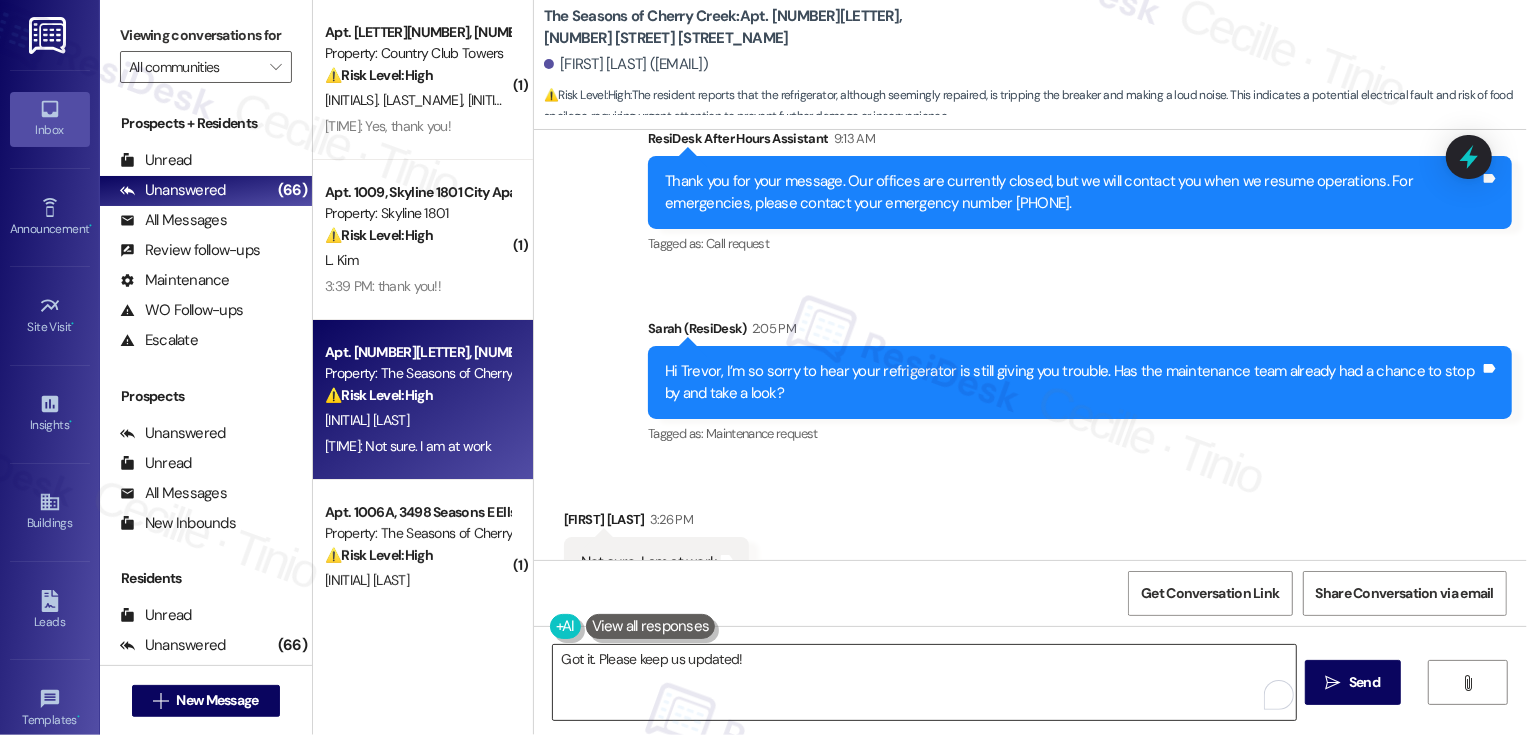 click on "Got it. Please keep us updated!" at bounding box center [924, 682] 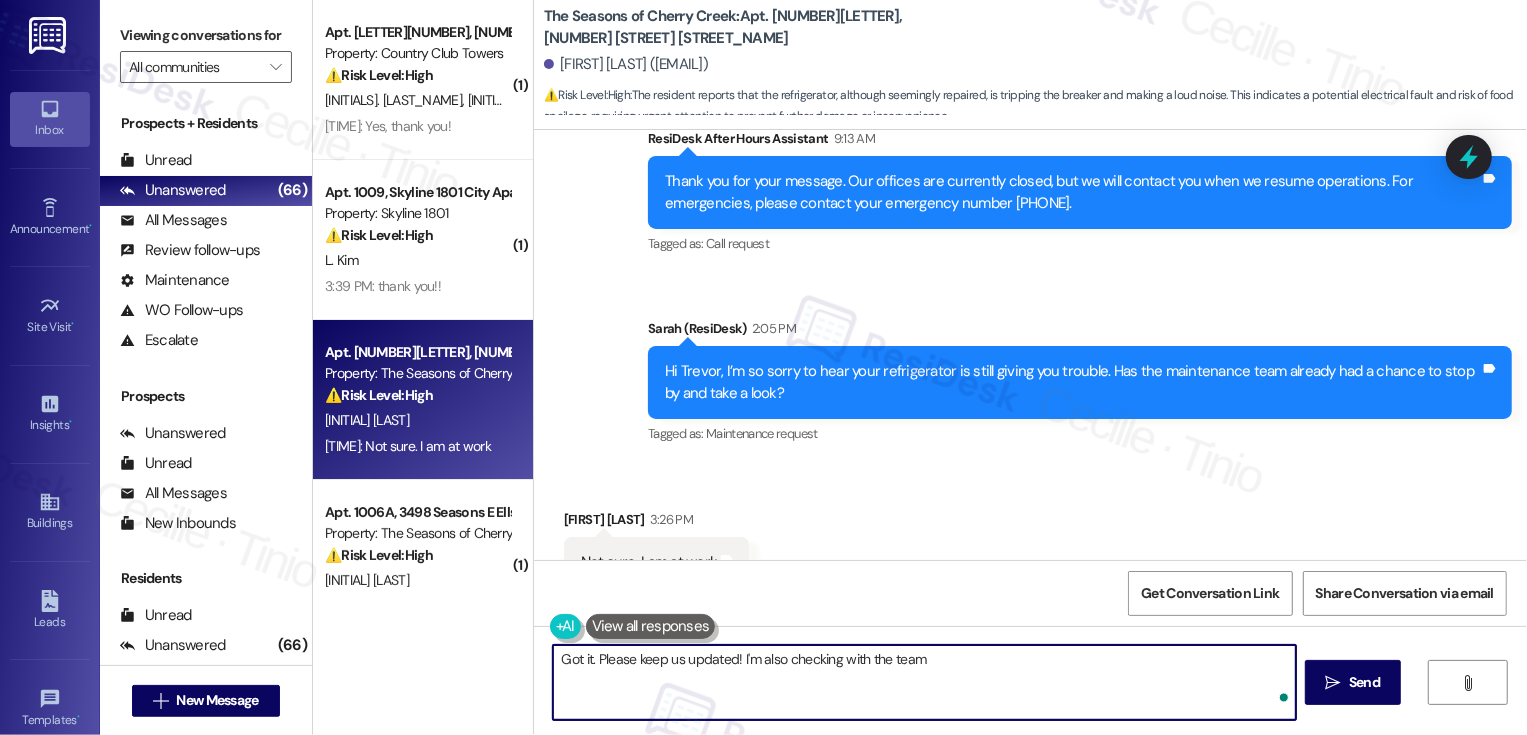 type on "Got it. Please keep us updated! I'm also checking with the team." 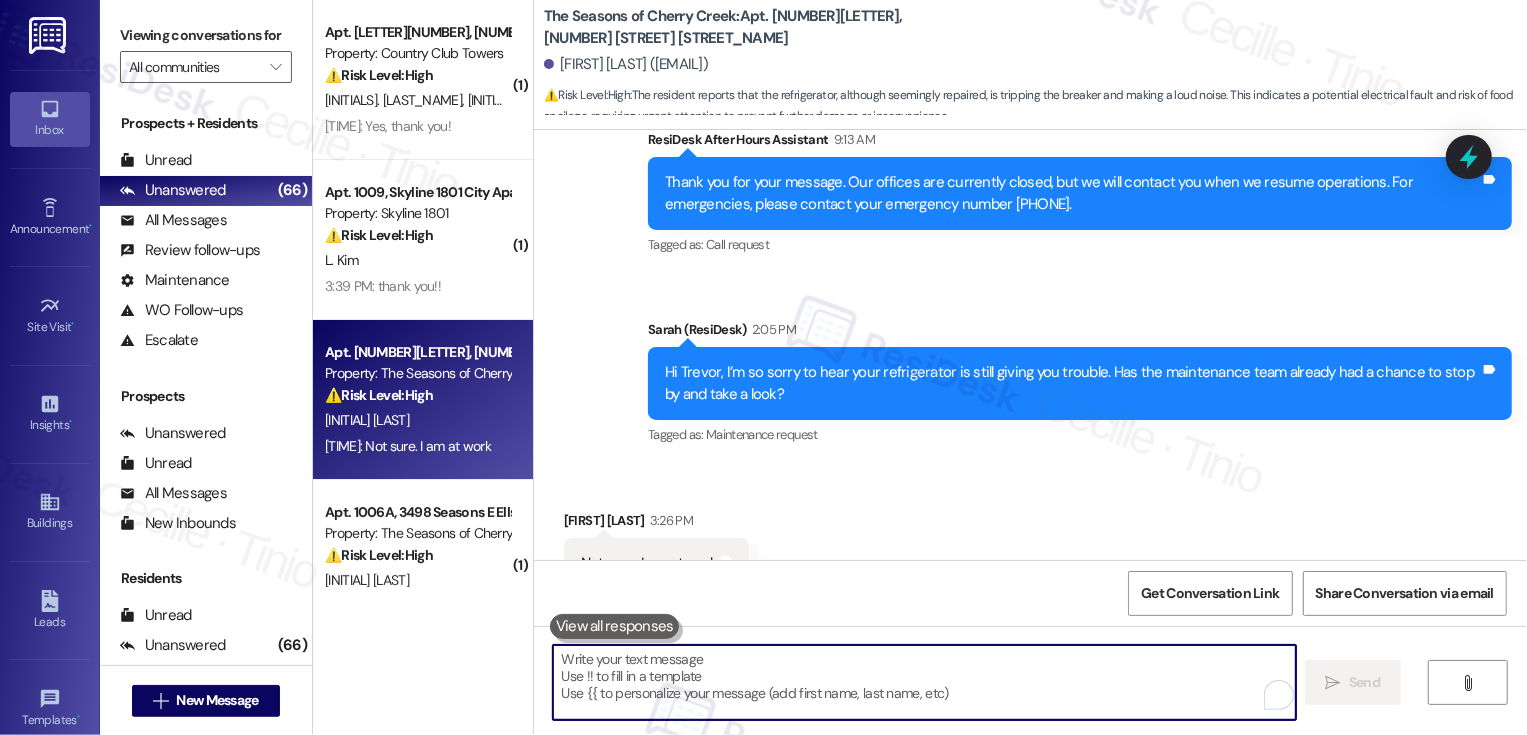 scroll, scrollTop: 3699, scrollLeft: 0, axis: vertical 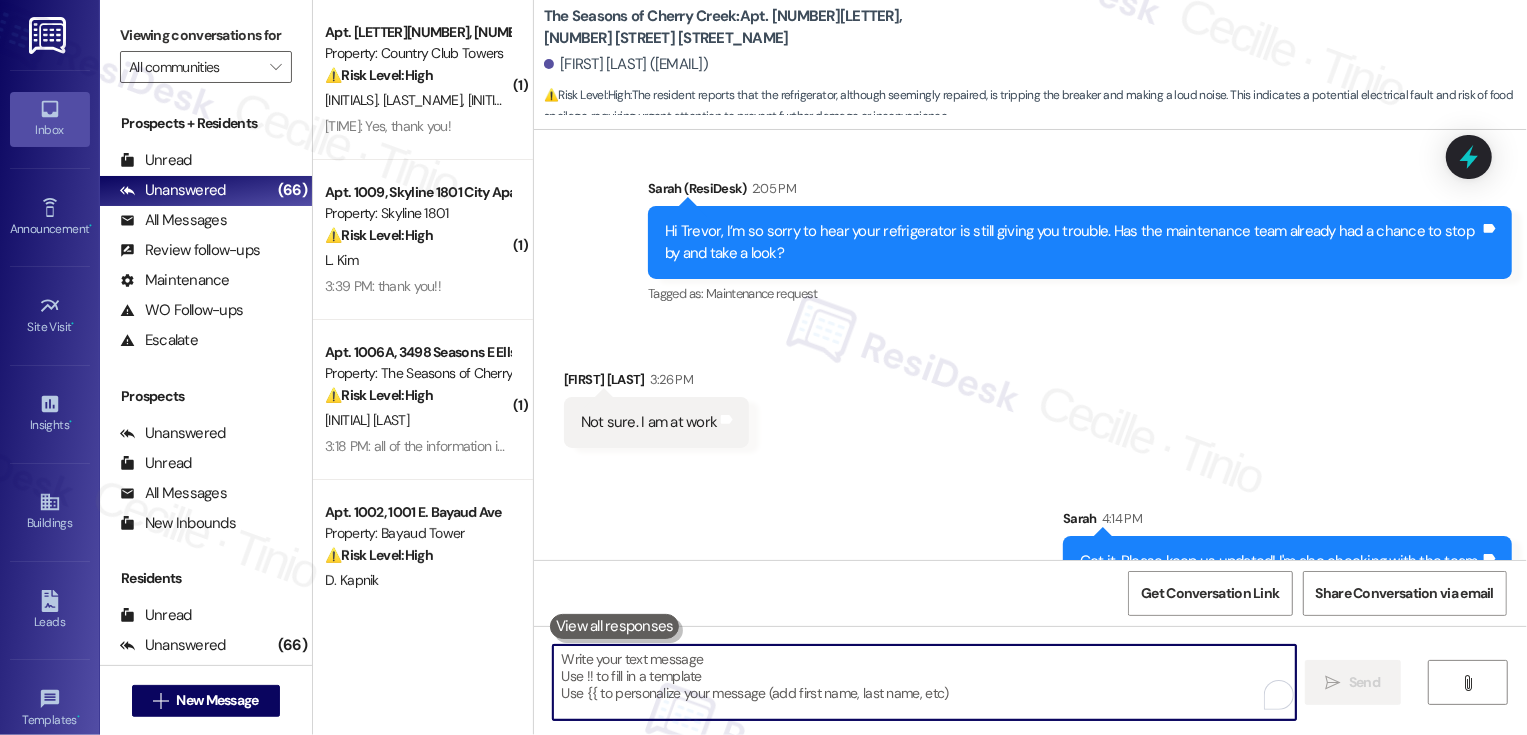 type 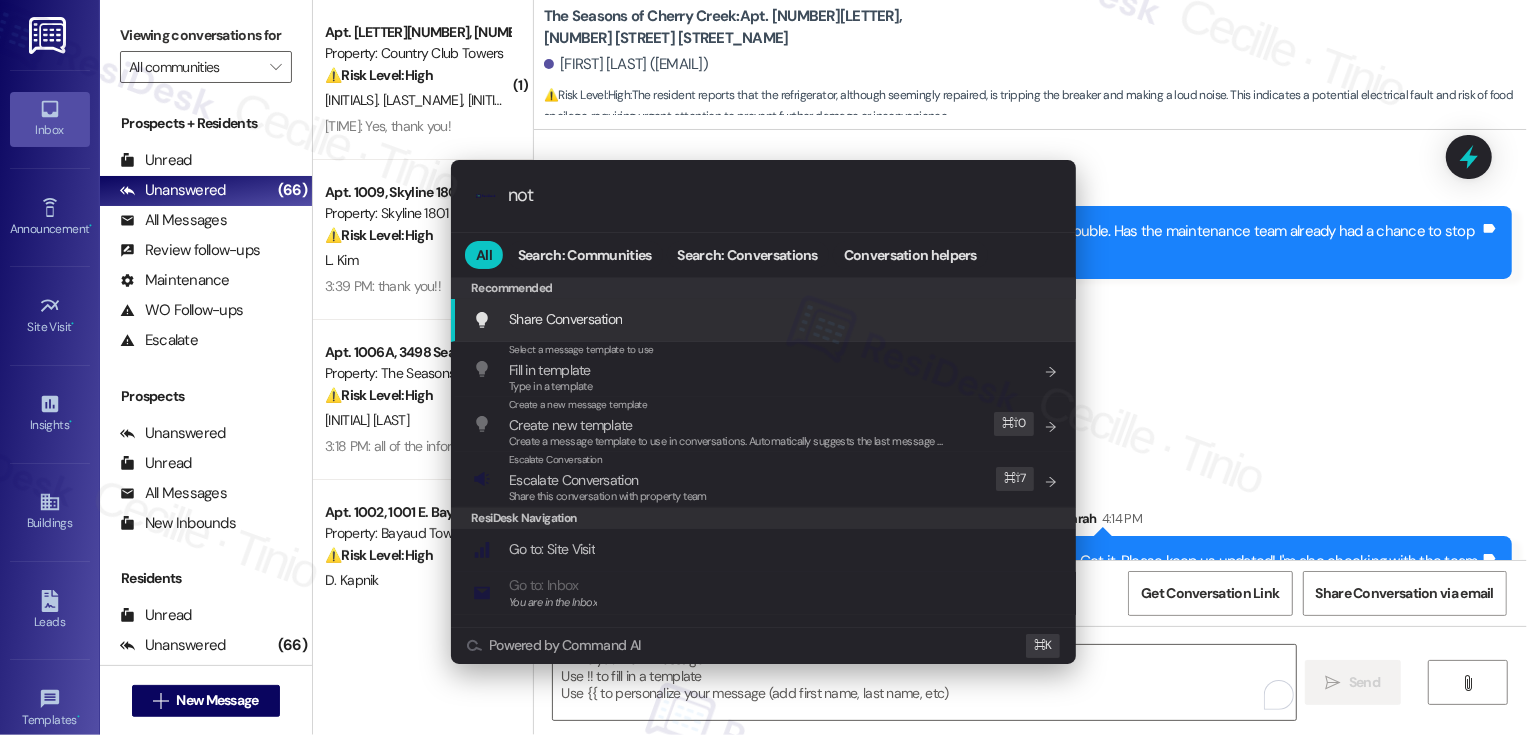 type on "note" 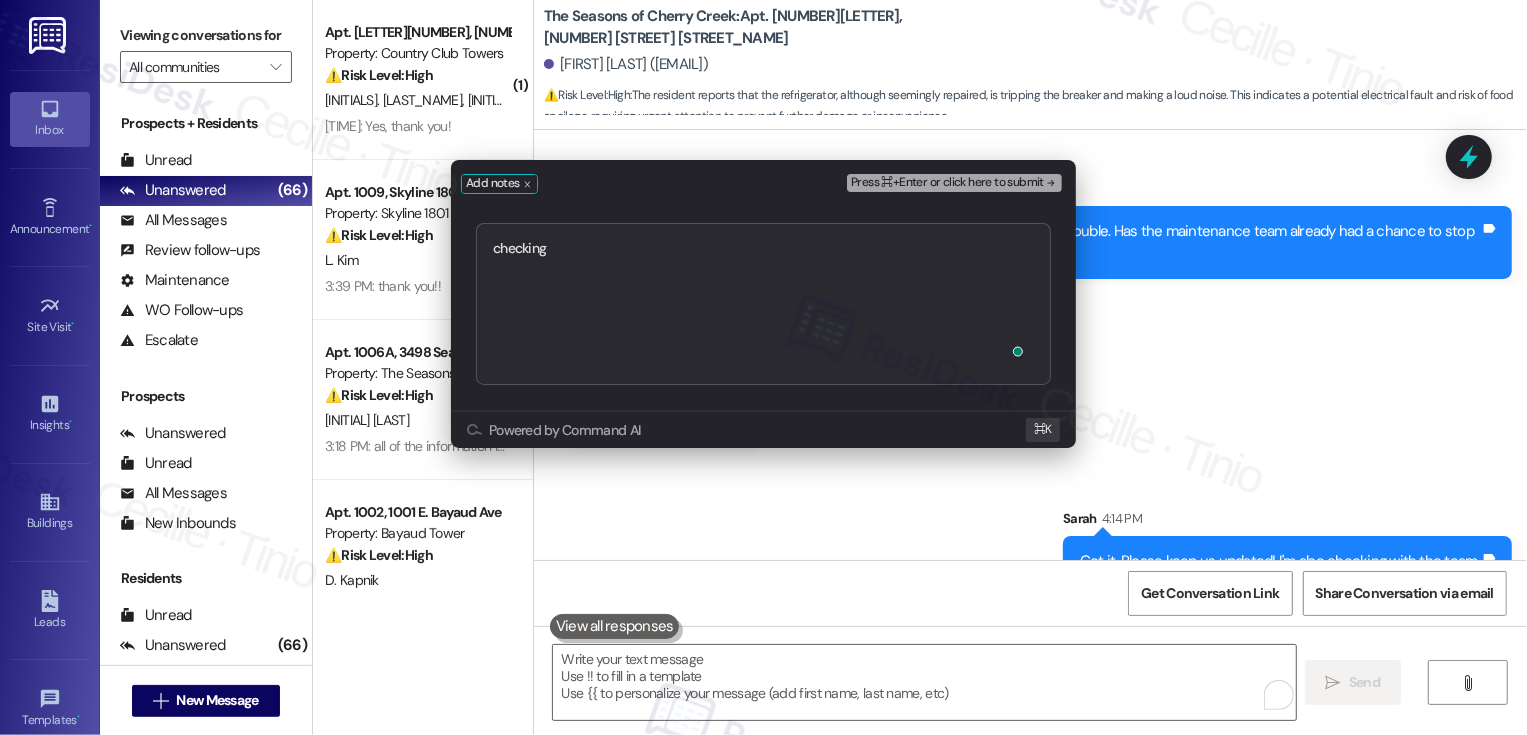 type on "checking
https://residesk.slack.com/archives/C094PQXJKKP/p1754079193820689?thread_ts=1754004614.163249&cid=C094PQXJKKP" 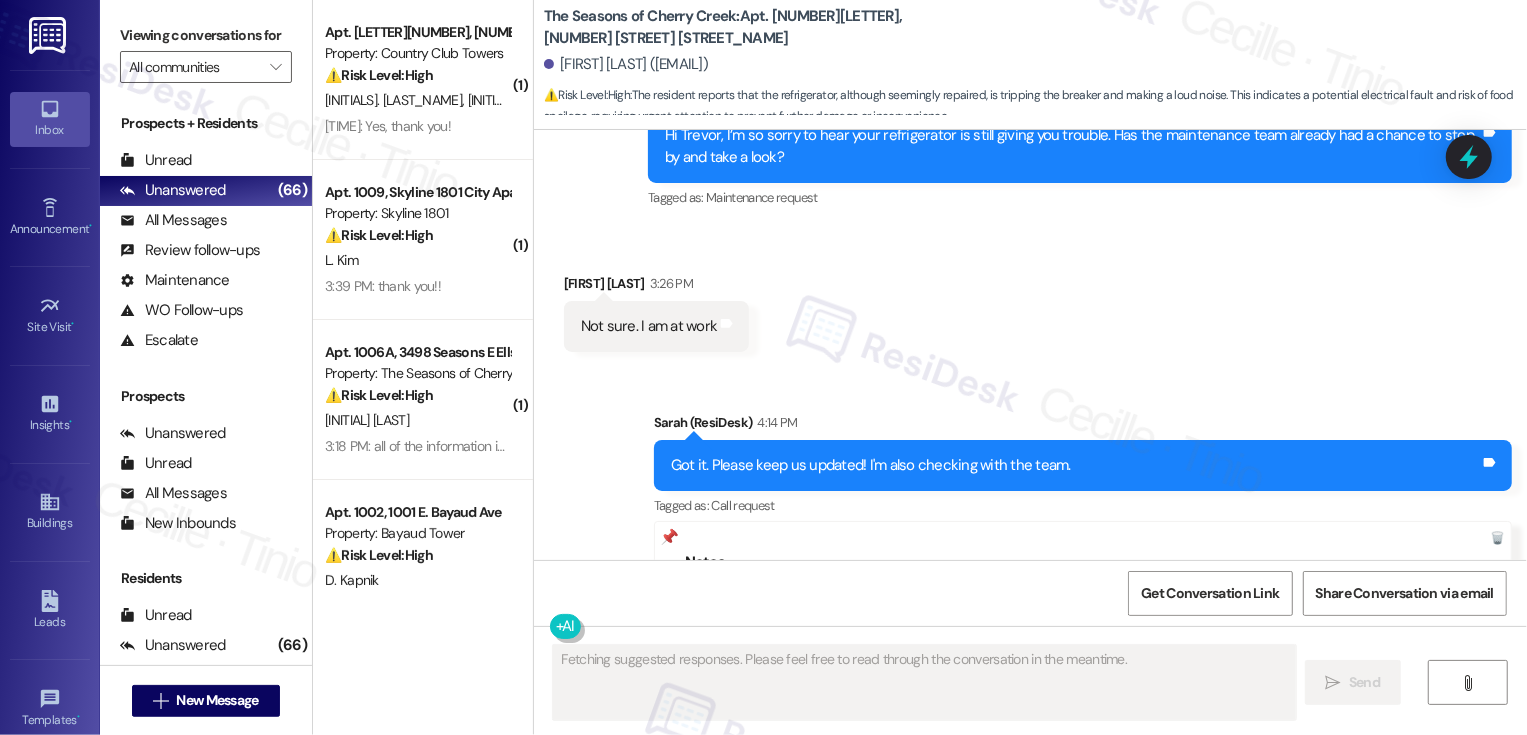 scroll, scrollTop: 3918, scrollLeft: 0, axis: vertical 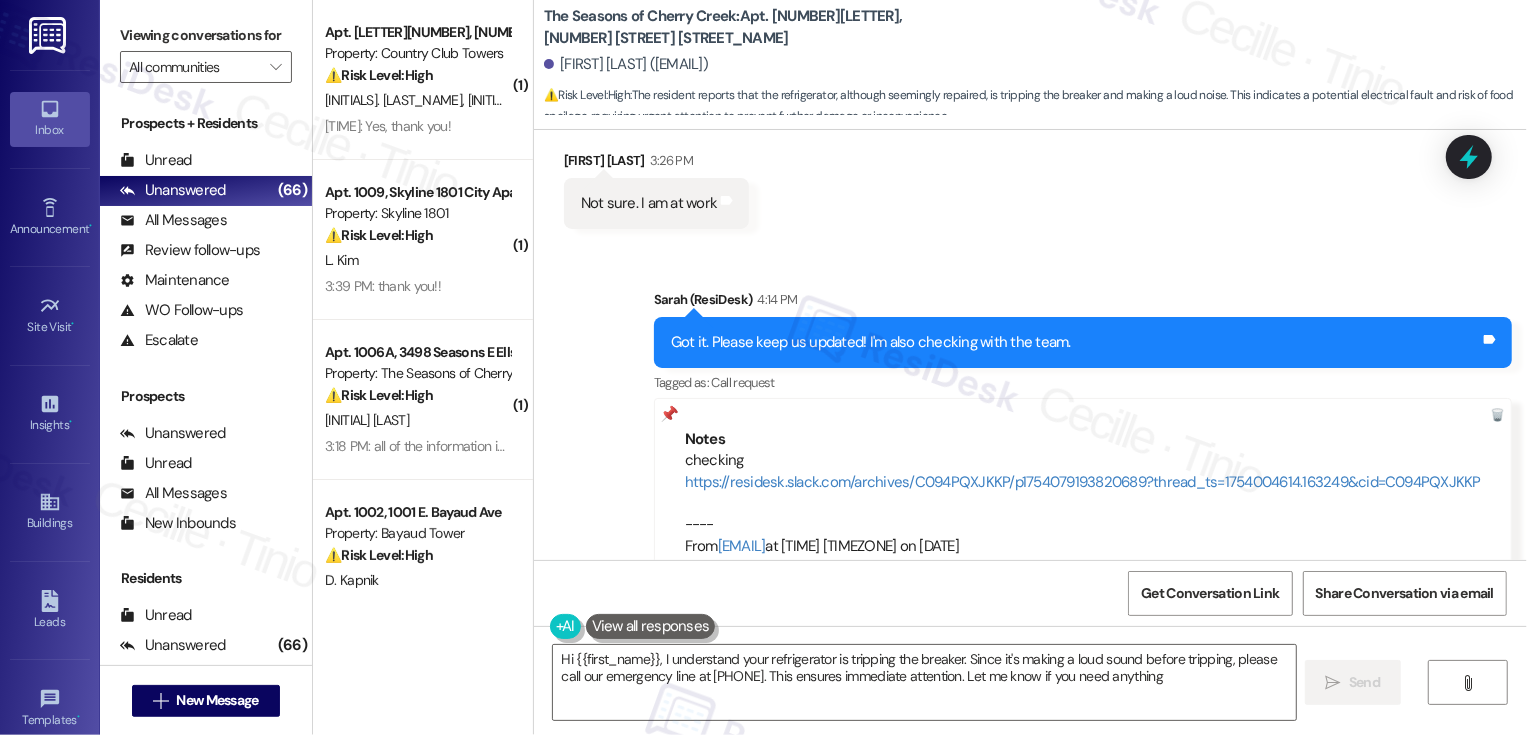 type on "Hi {{first_name}}, I understand your refrigerator is tripping the breaker. Since it's making a loud sound before tripping, please call our emergency line at 720-688-2812. This ensures immediate attention. Let me know if you need anything else!" 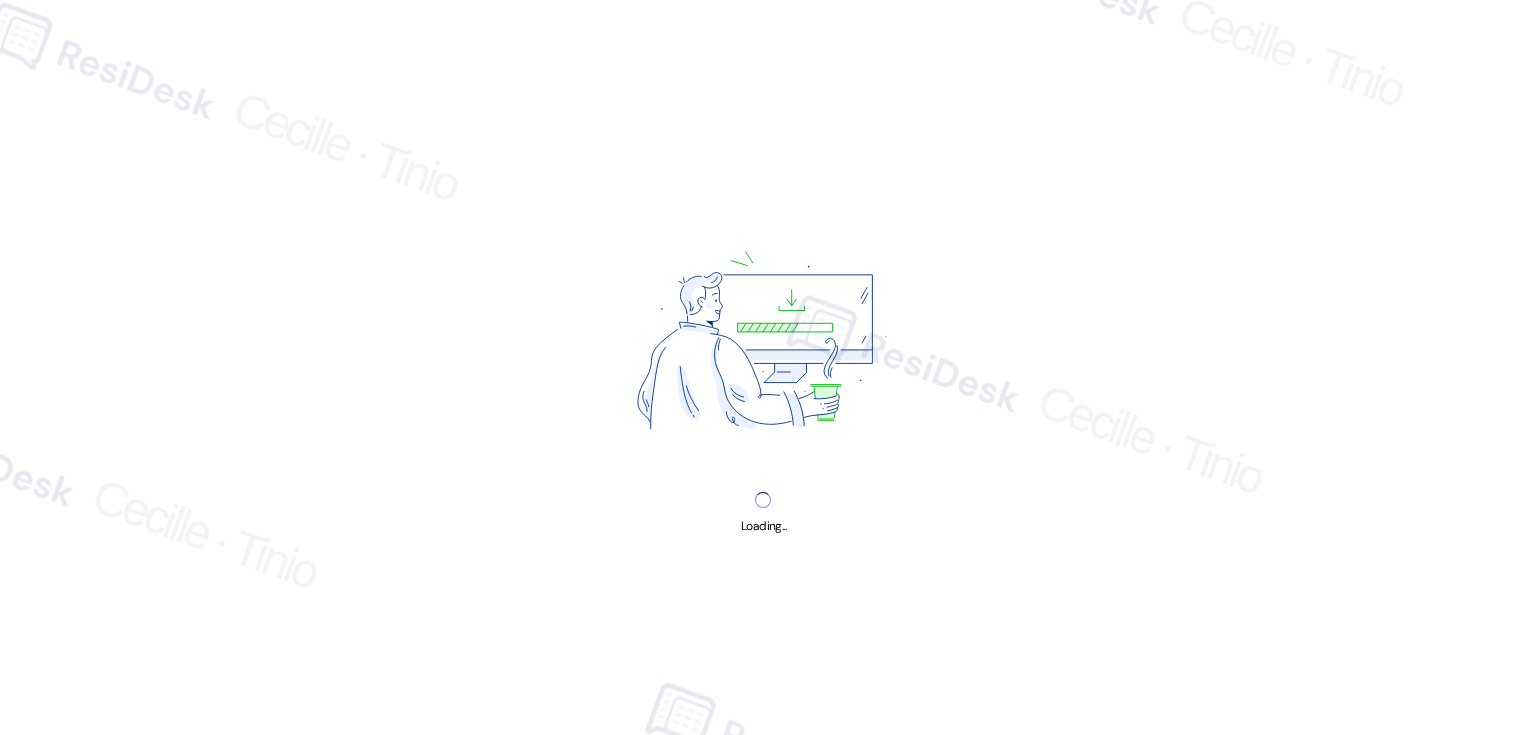 scroll, scrollTop: 0, scrollLeft: 0, axis: both 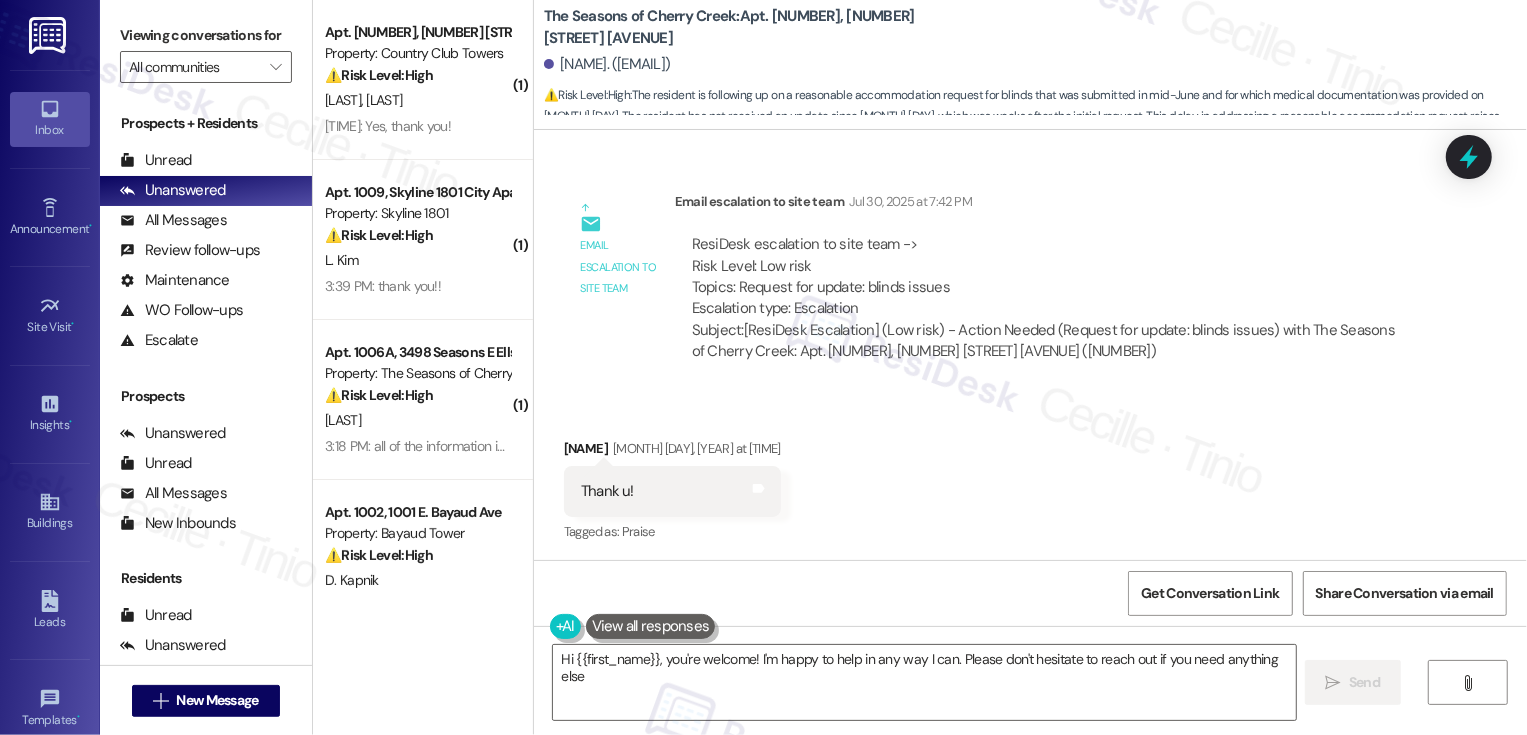 type on "Hi {{first_name}}, you're welcome! I'm happy to help in any way I can. Please don't hesitate to reach out if you need anything else!" 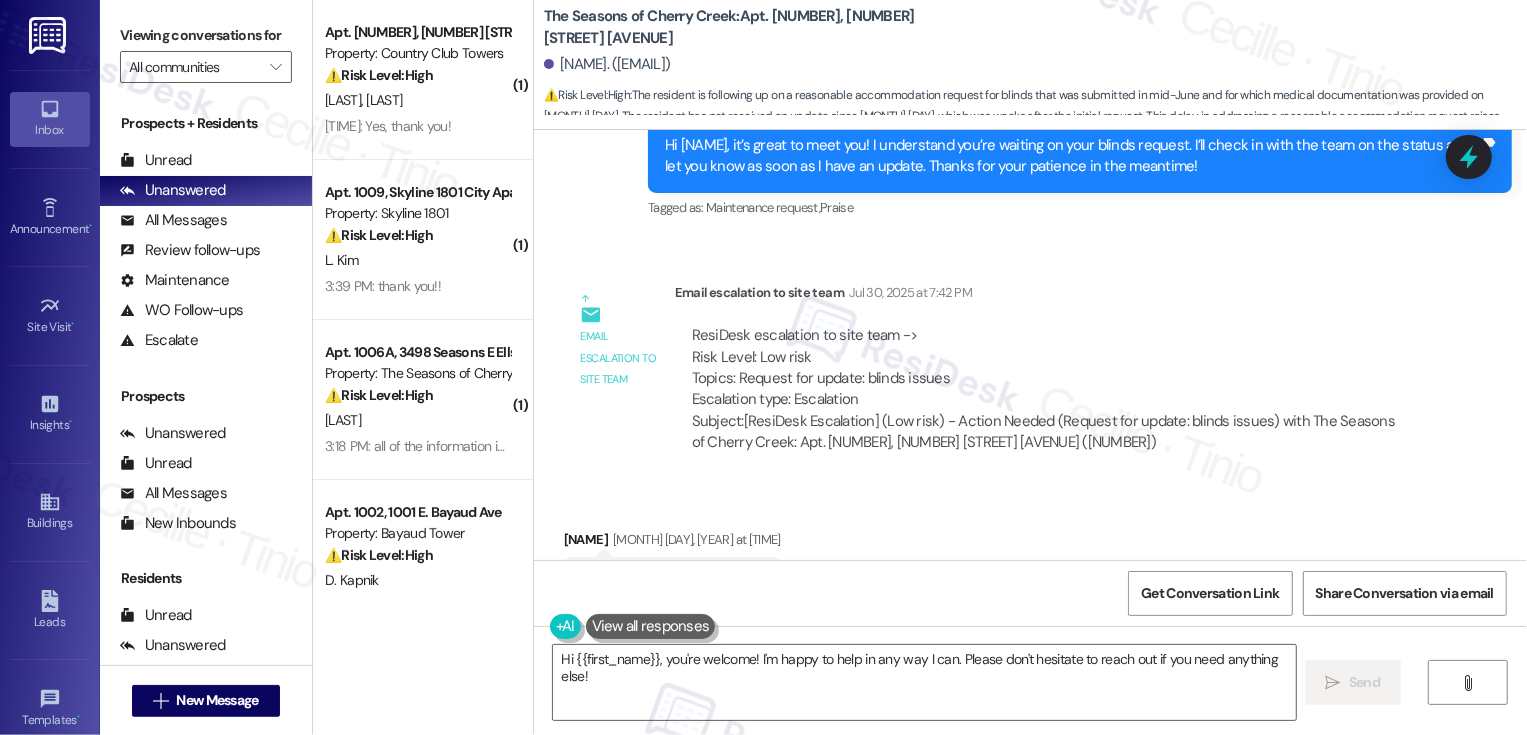 scroll, scrollTop: 701, scrollLeft: 0, axis: vertical 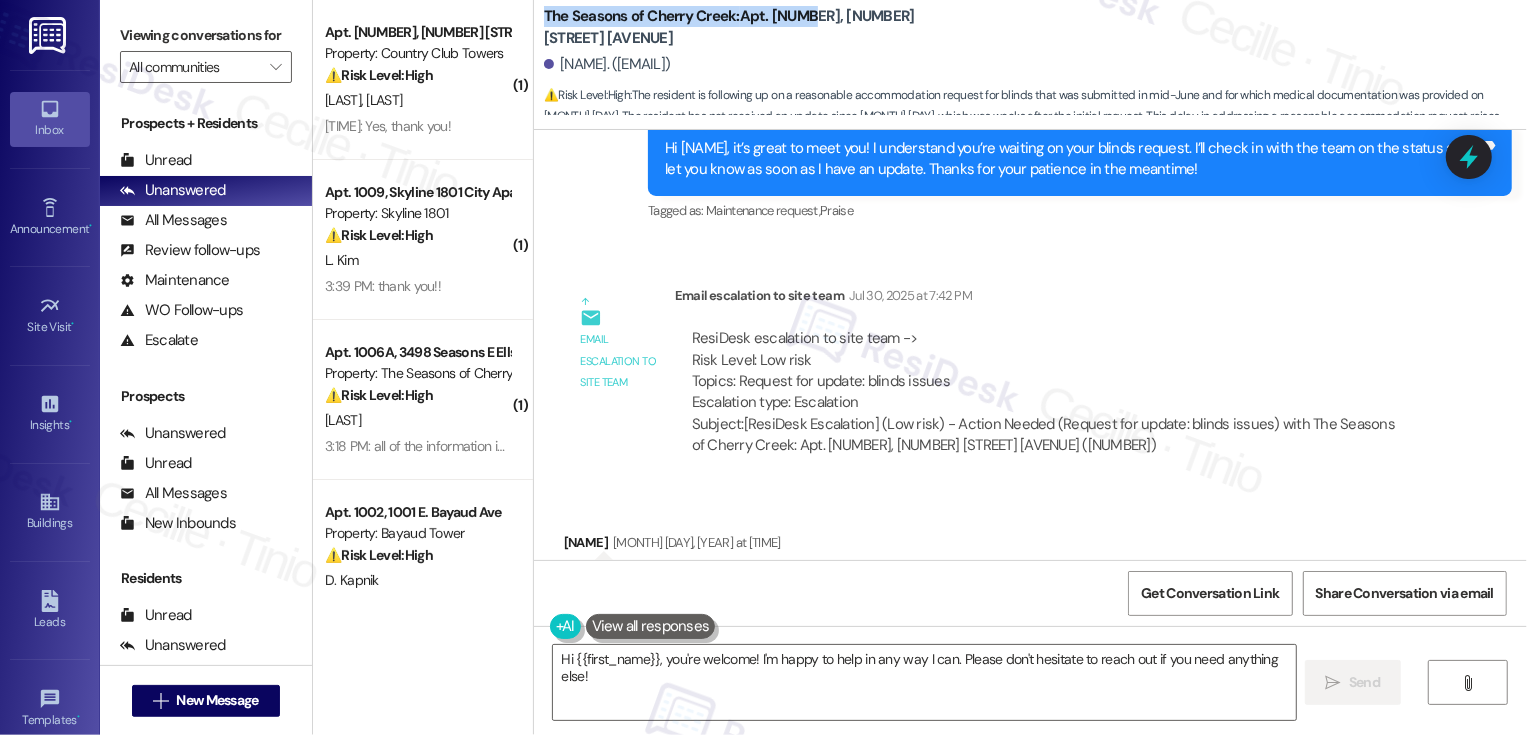 drag, startPoint x: 805, startPoint y: 16, endPoint x: 525, endPoint y: 16, distance: 280 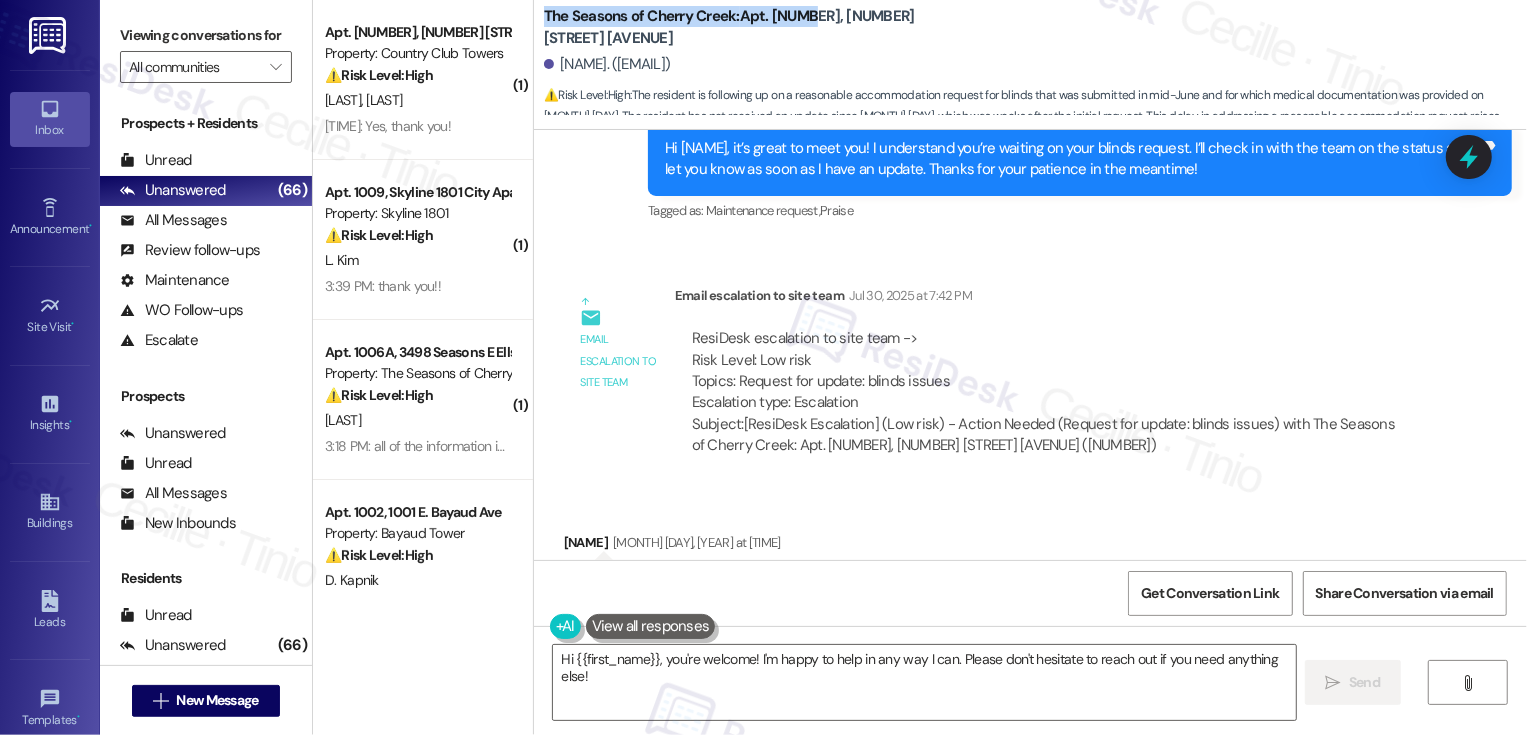 click on "Sent via SMS [NAME]   (ResiDesk) [MONTH] [DAY], [YEAR] at [TIME] Hi [NAME], it’s great to meet you! I understand you’re waiting on your blinds request. I’ll check in with the team on the status and let you know as soon as I have an update. Thanks for your patience in the meantime! Tags and notes Tagged as:   Maintenance request ,  Click to highlight conversations about Maintenance request Praise Click to highlight conversations about Praise" at bounding box center (1030, 145) 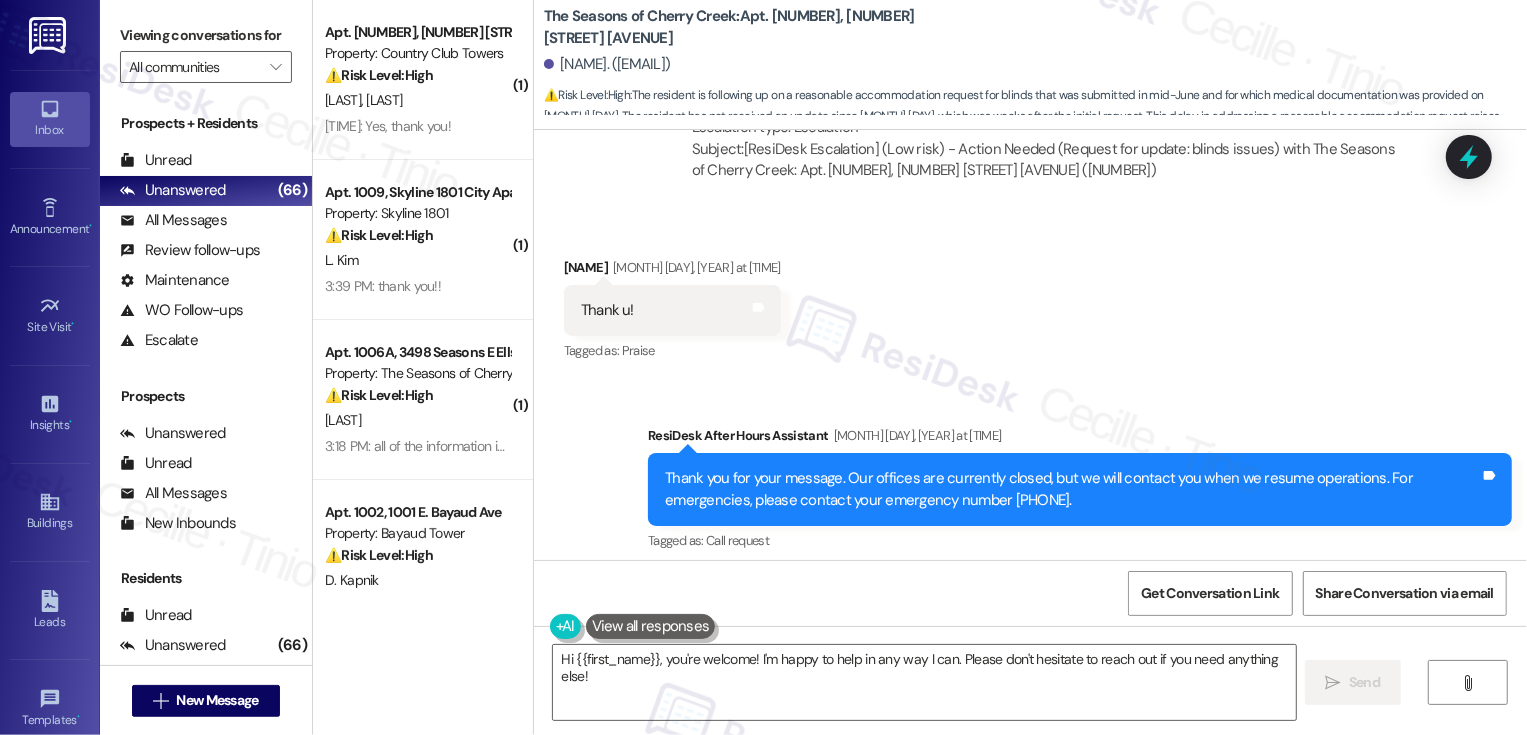 scroll, scrollTop: 987, scrollLeft: 0, axis: vertical 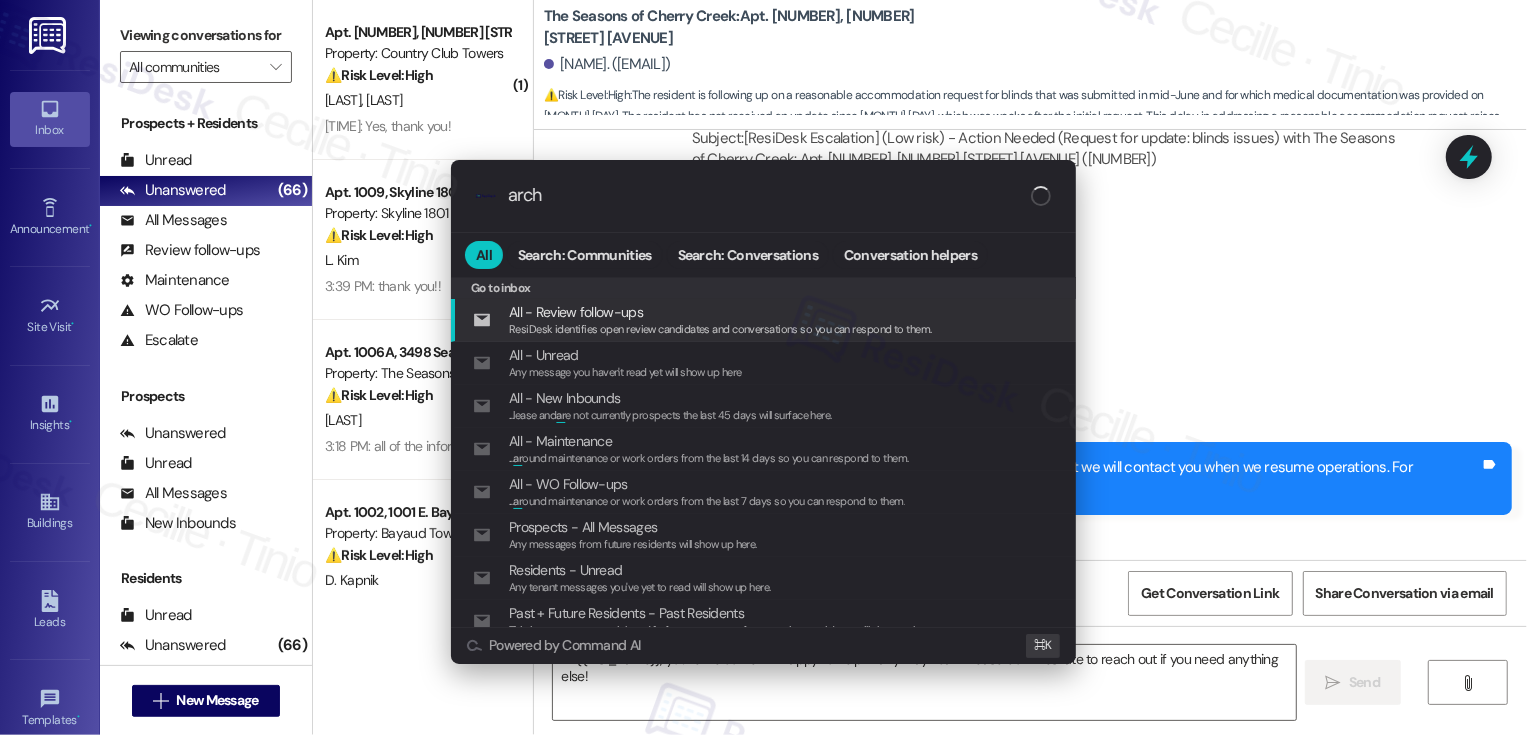 type on "archi" 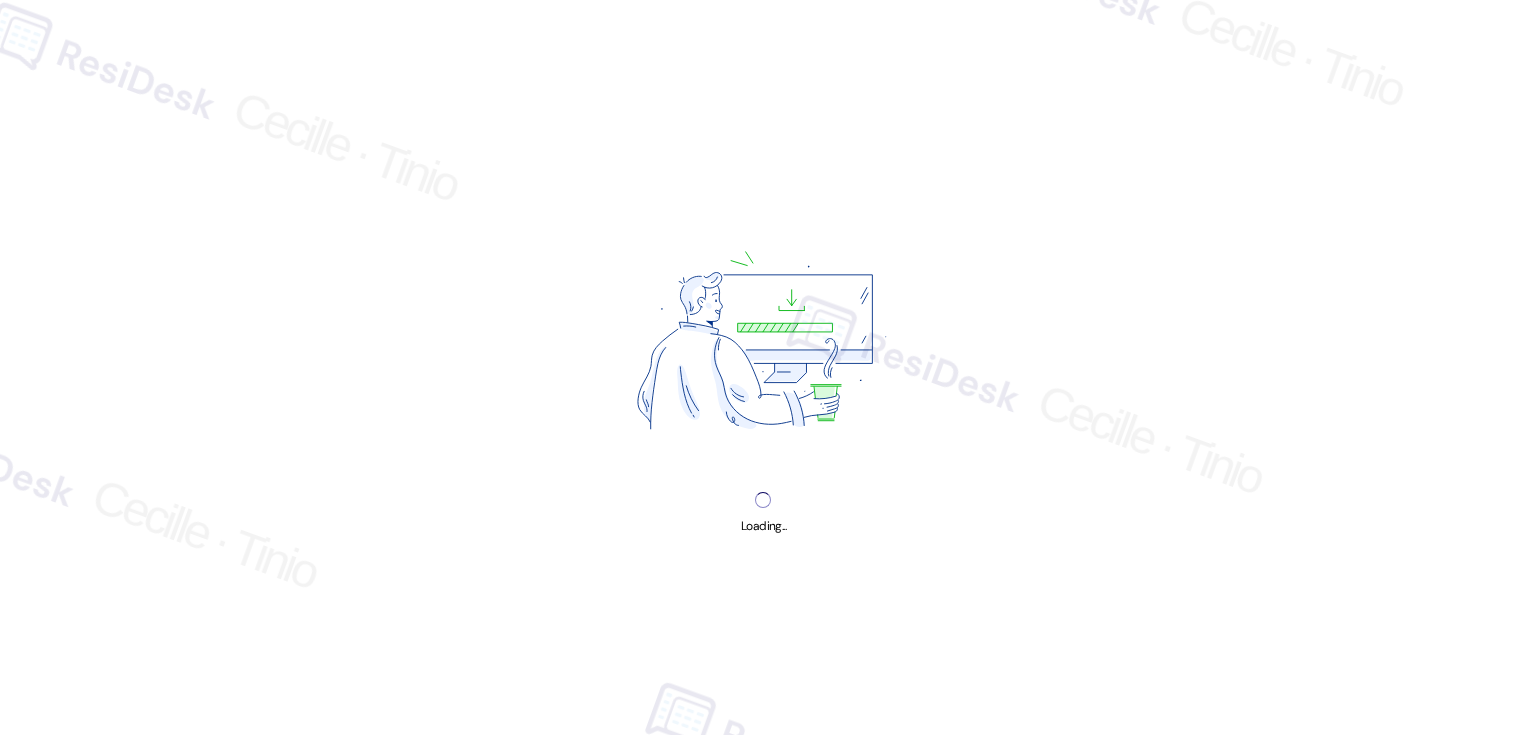 scroll, scrollTop: 0, scrollLeft: 0, axis: both 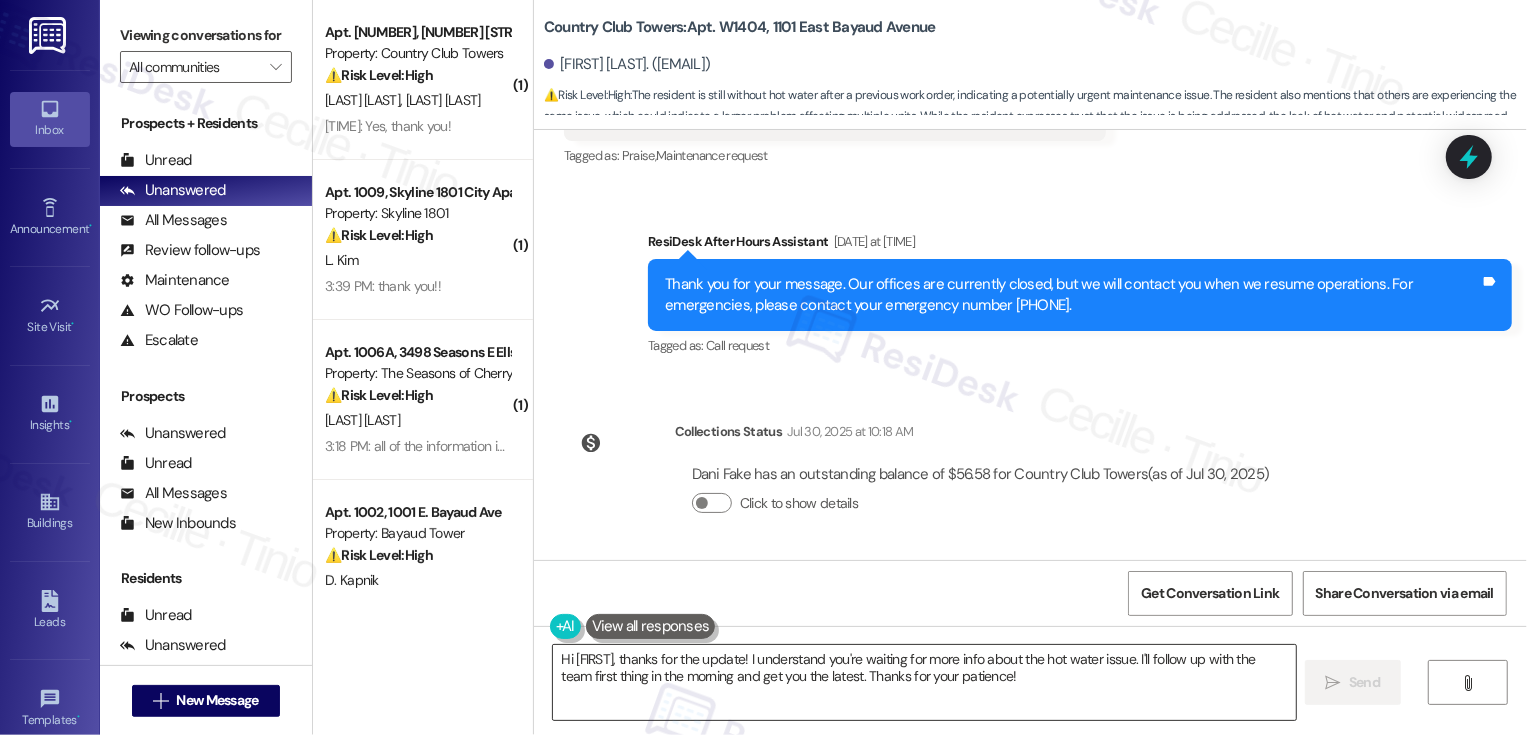 click on "Hi [FIRST], thanks for the update! I understand you're waiting for more info about the hot water issue. I'll follow up with the team first thing in the morning and get you the latest. Thanks for your patience!" at bounding box center (924, 682) 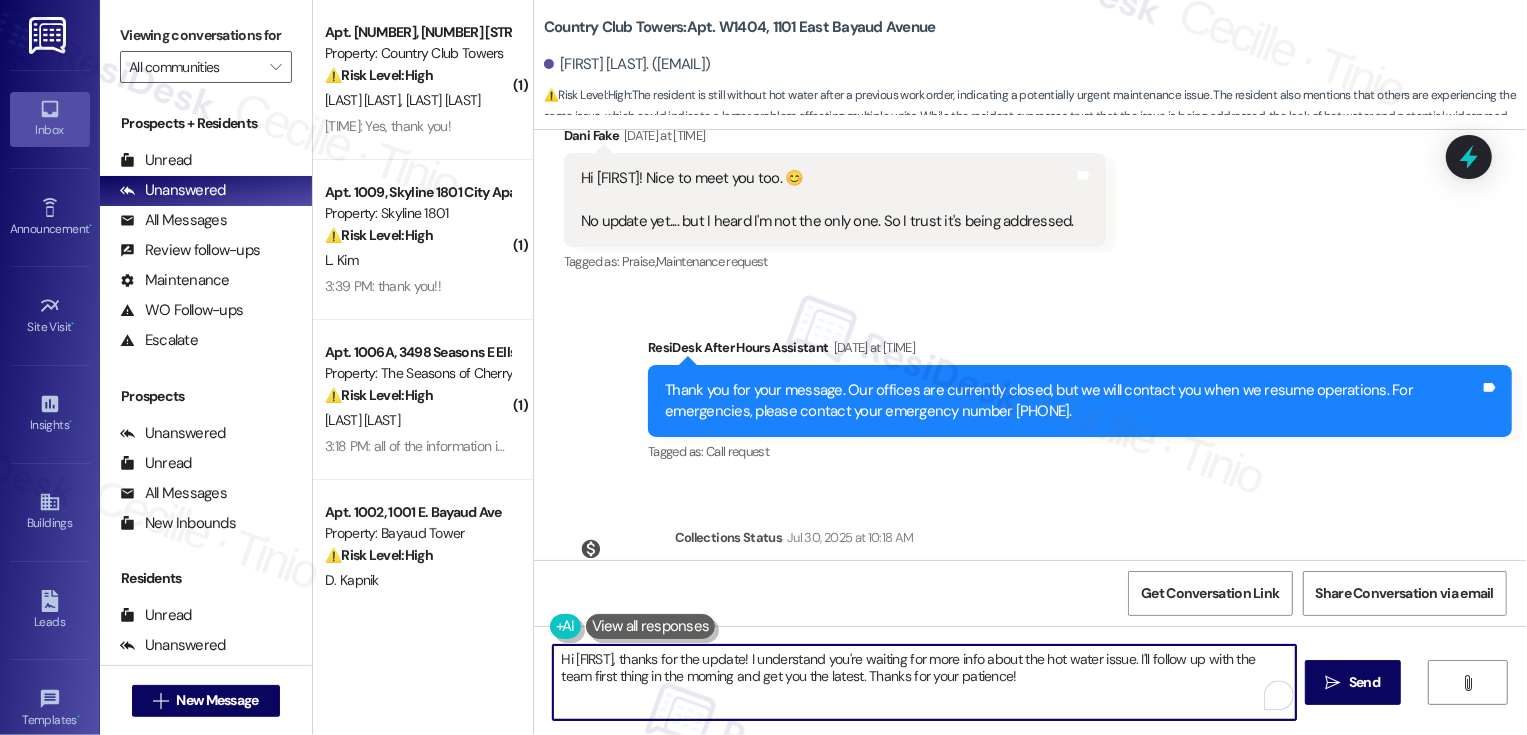scroll, scrollTop: 1032, scrollLeft: 0, axis: vertical 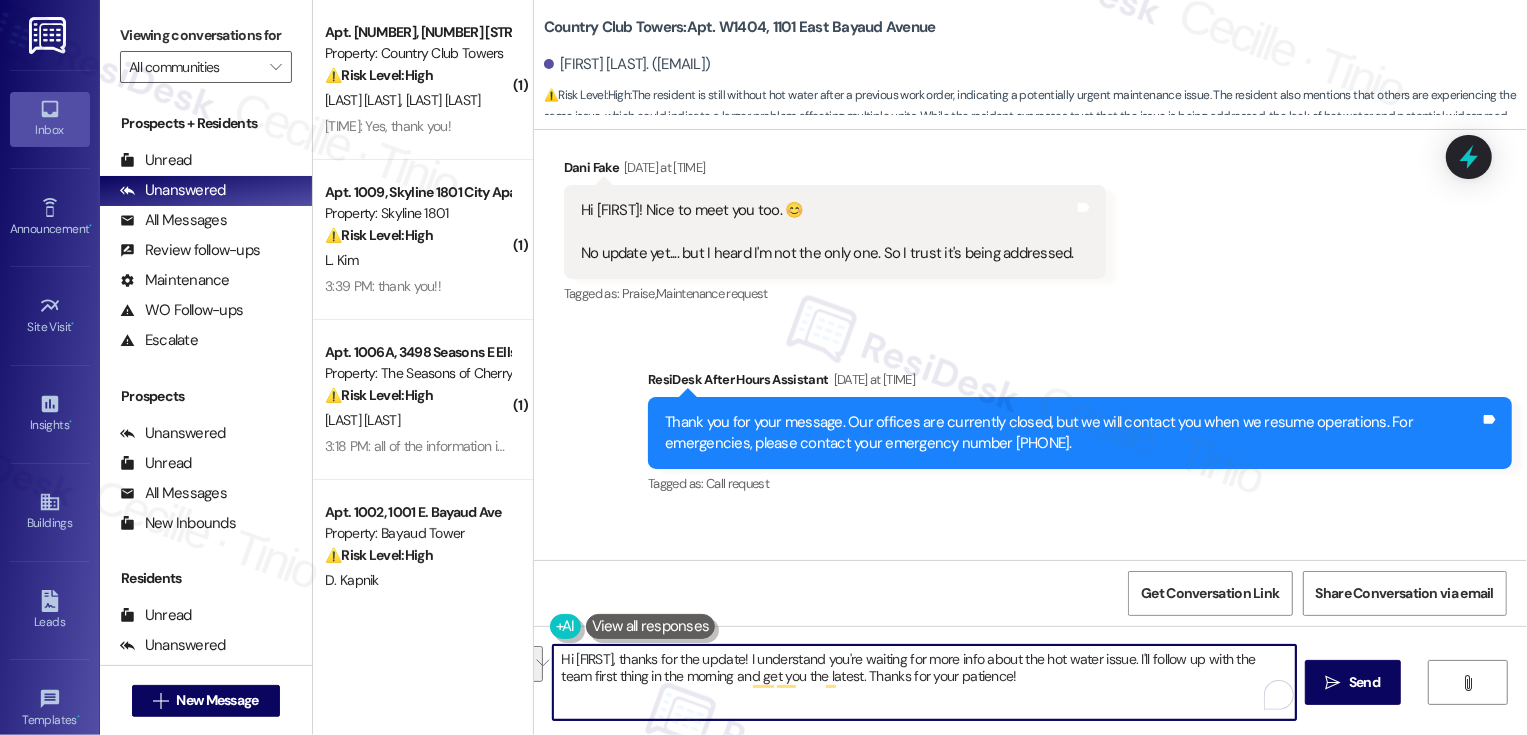 drag, startPoint x: 594, startPoint y: 657, endPoint x: 999, endPoint y: 674, distance: 405.35663 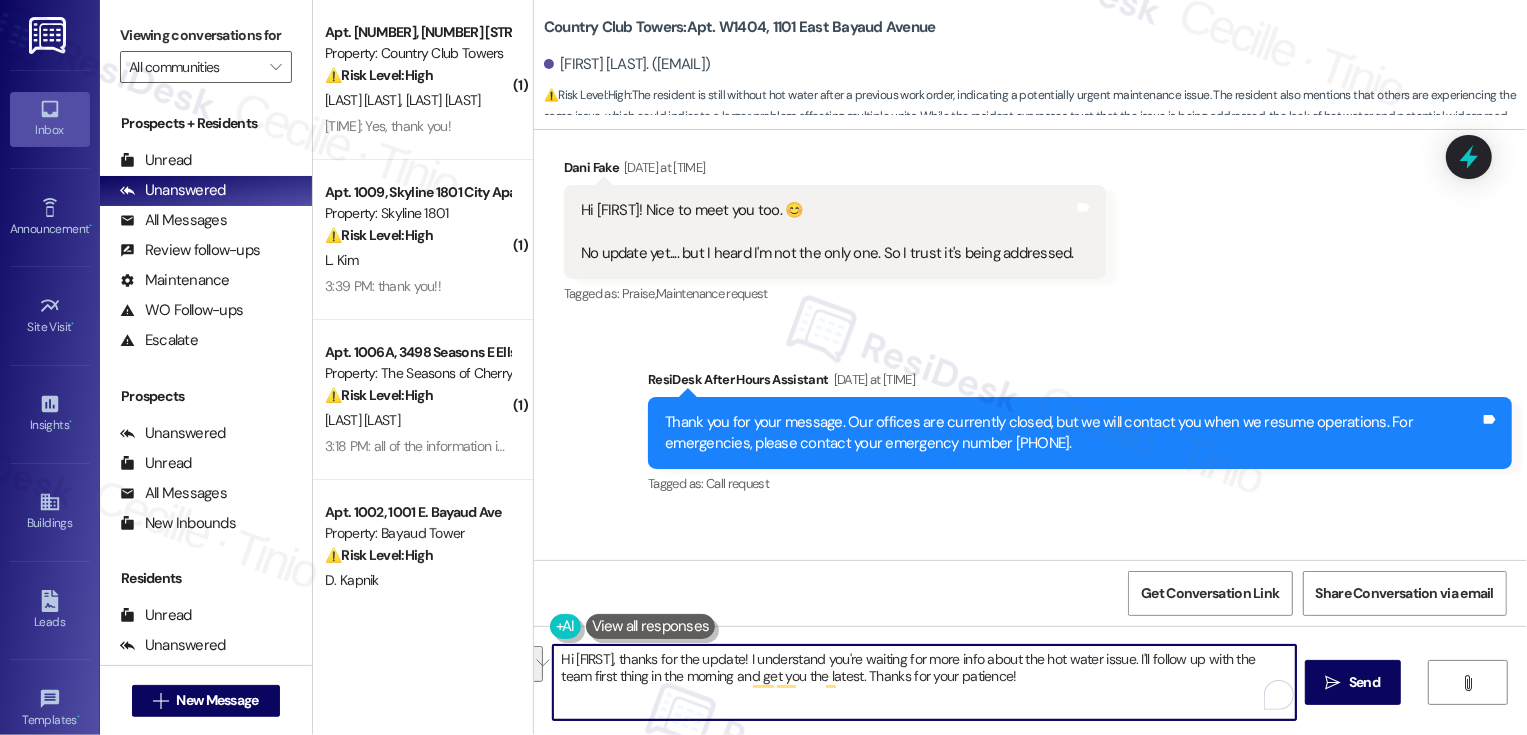 click on "Hi [FIRST], thanks for the update! I understand you're waiting for more info about the hot water issue. I'll follow up with the team first thing in the morning and get you the latest. Thanks for your patience!" at bounding box center (924, 682) 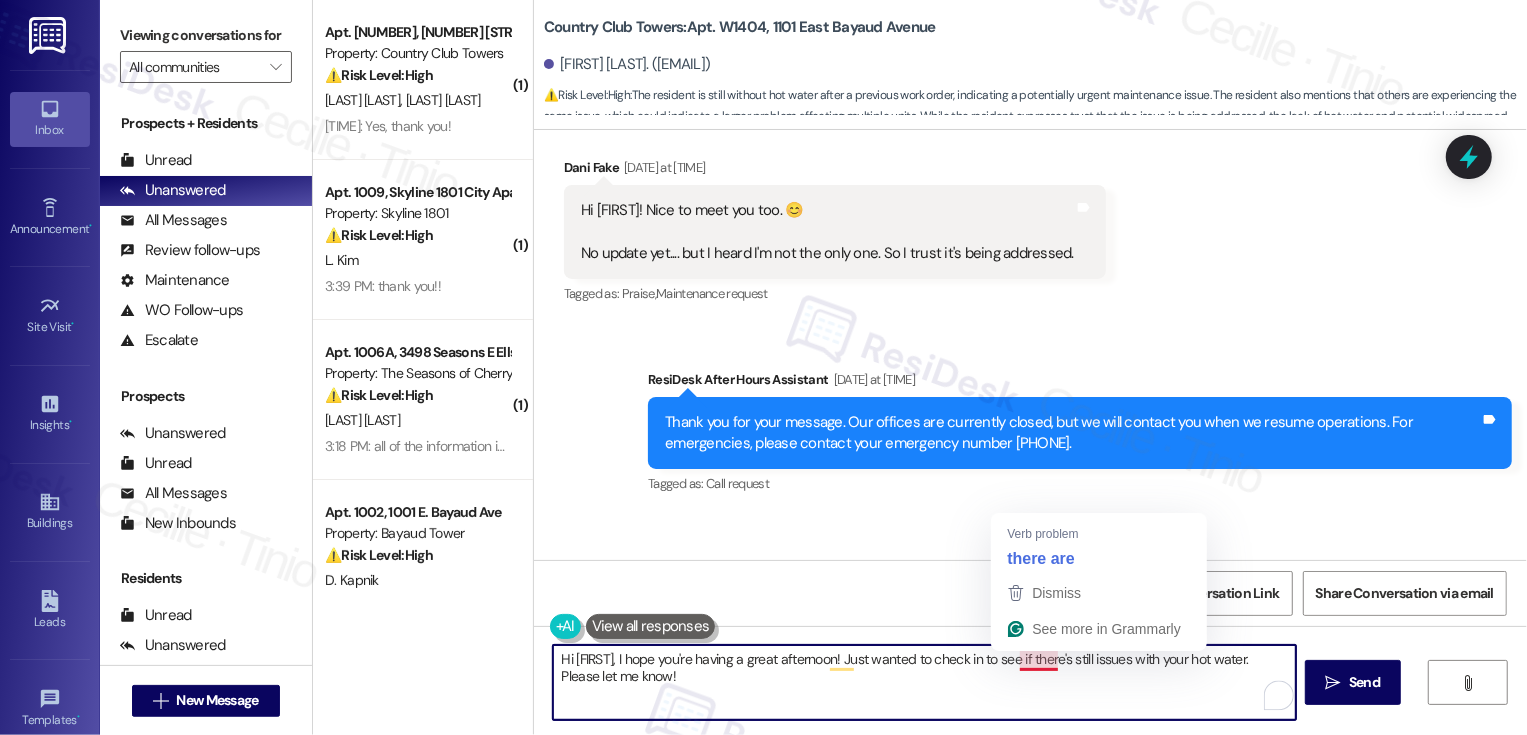 click on "Hi [FIRST], I hope you're having a great afternoon! Just wanted to check in to see if there's still issues with your hot water. Please let me know!" at bounding box center [924, 682] 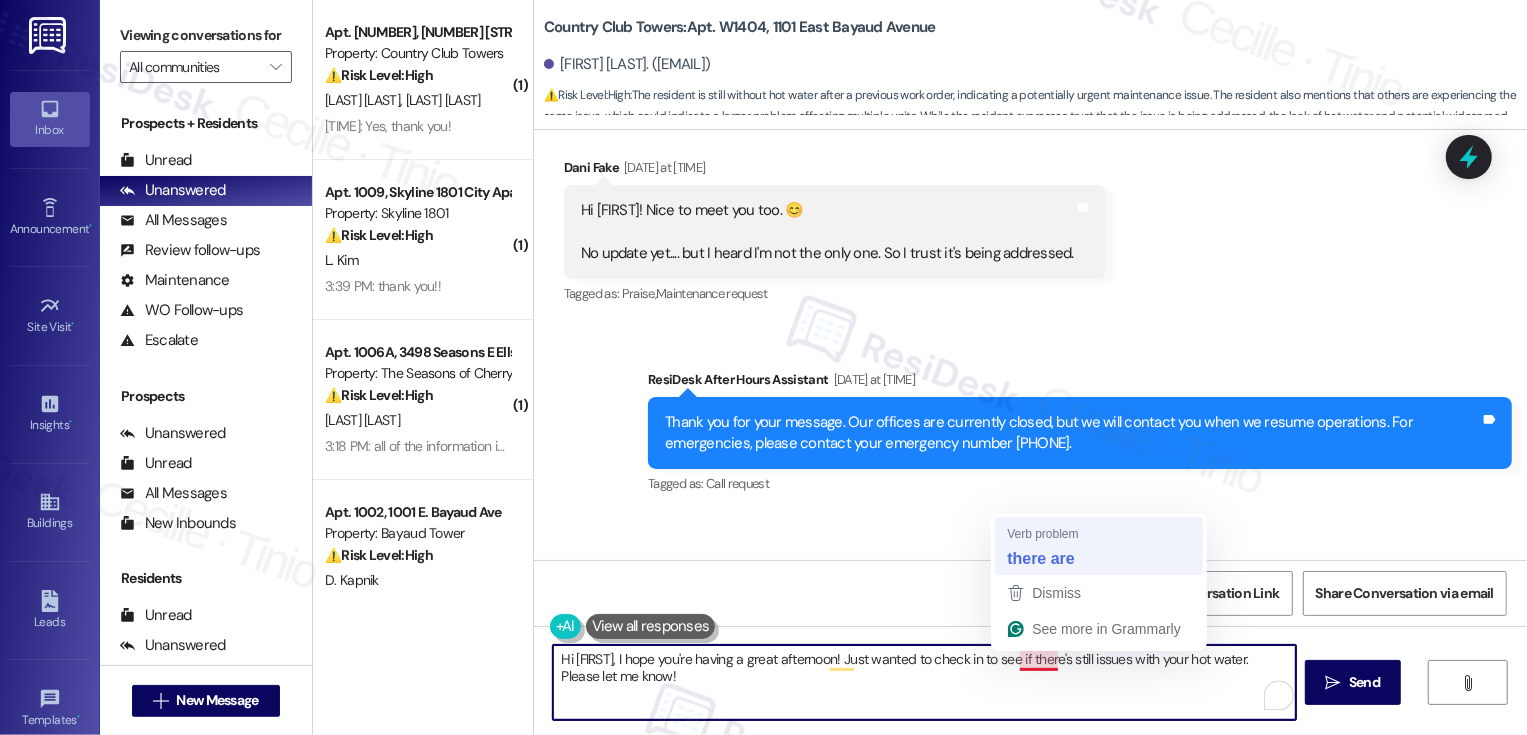 type on "Hi Dani, I hope you're having a great afternoon! Just wanted to check in to see if there are still issues with your hot water. Please let me know!" 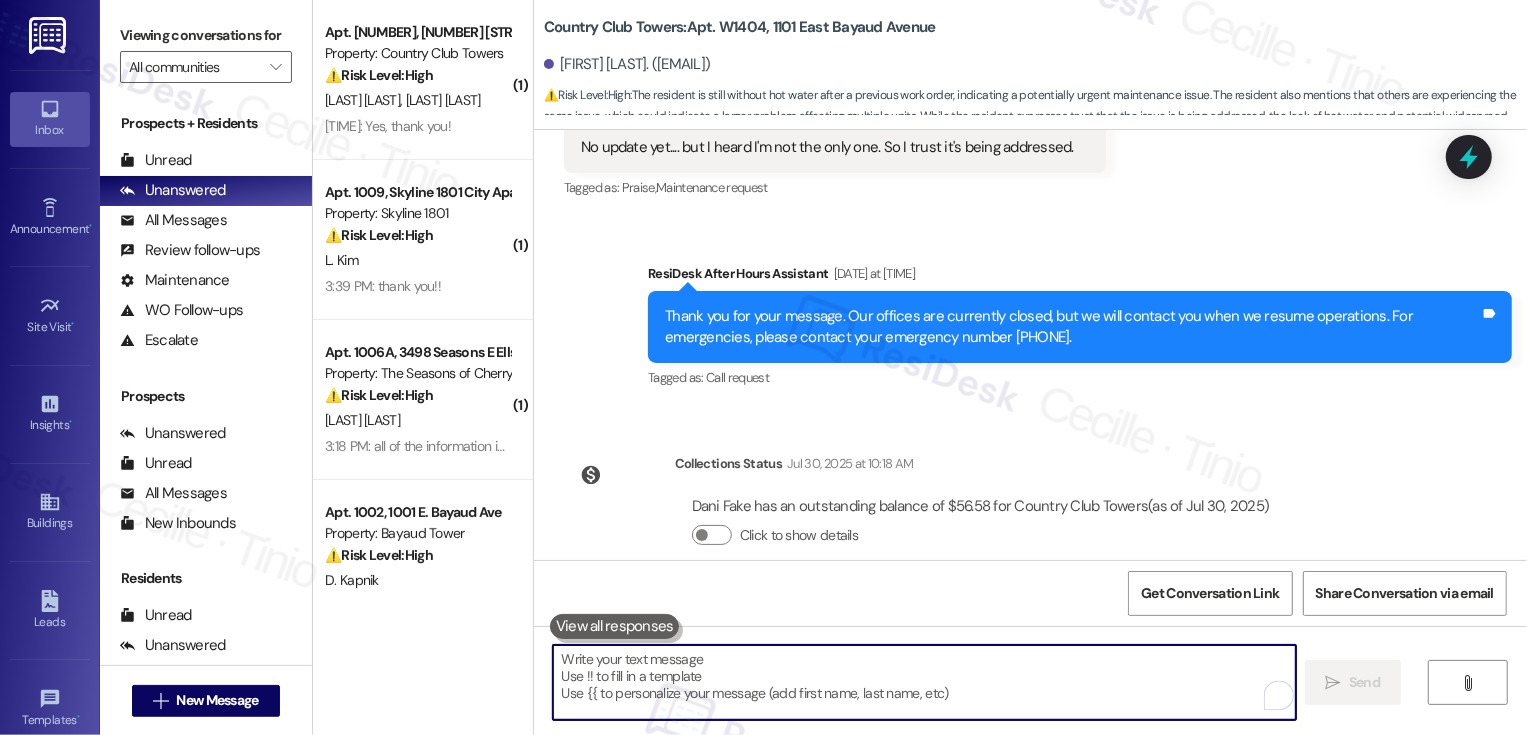 scroll, scrollTop: 1330, scrollLeft: 0, axis: vertical 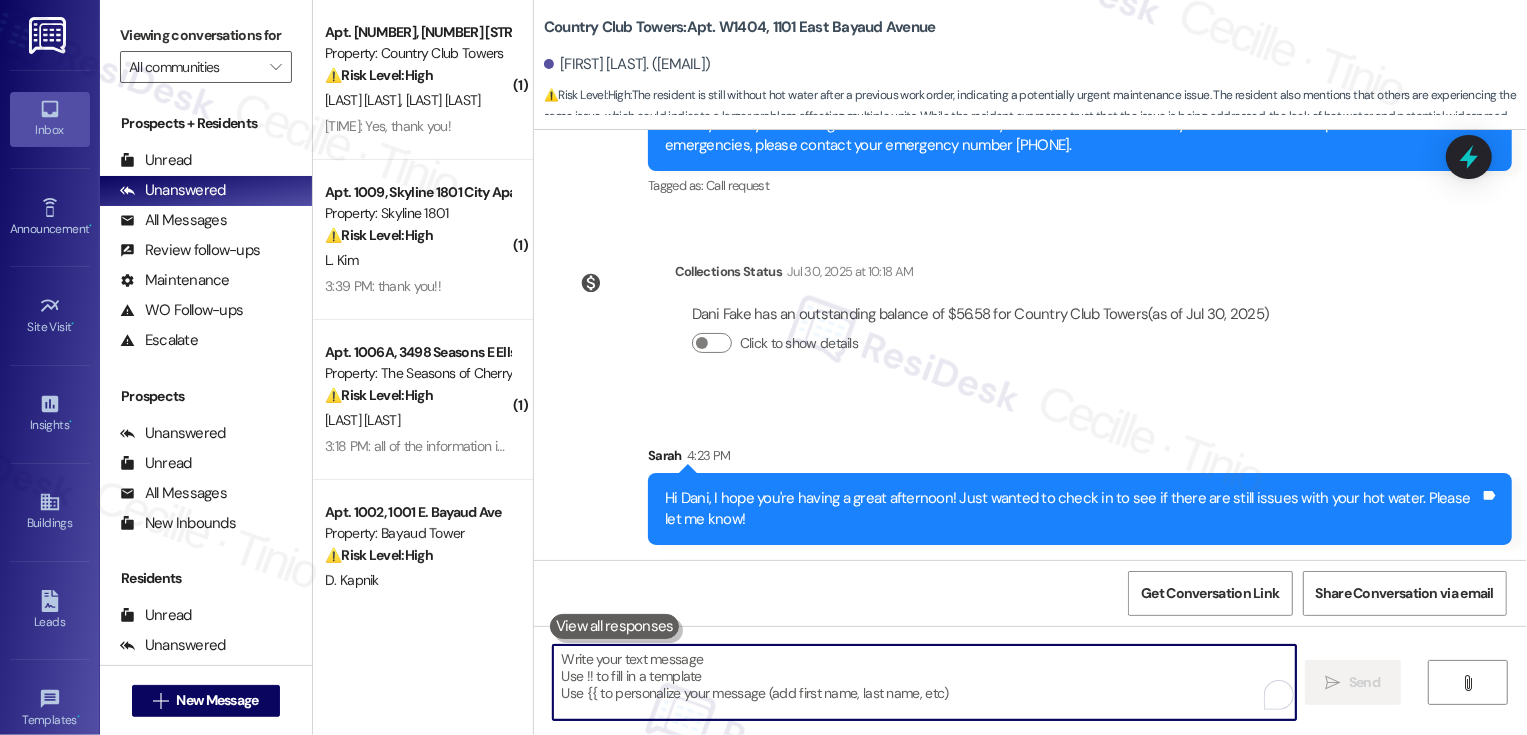 type 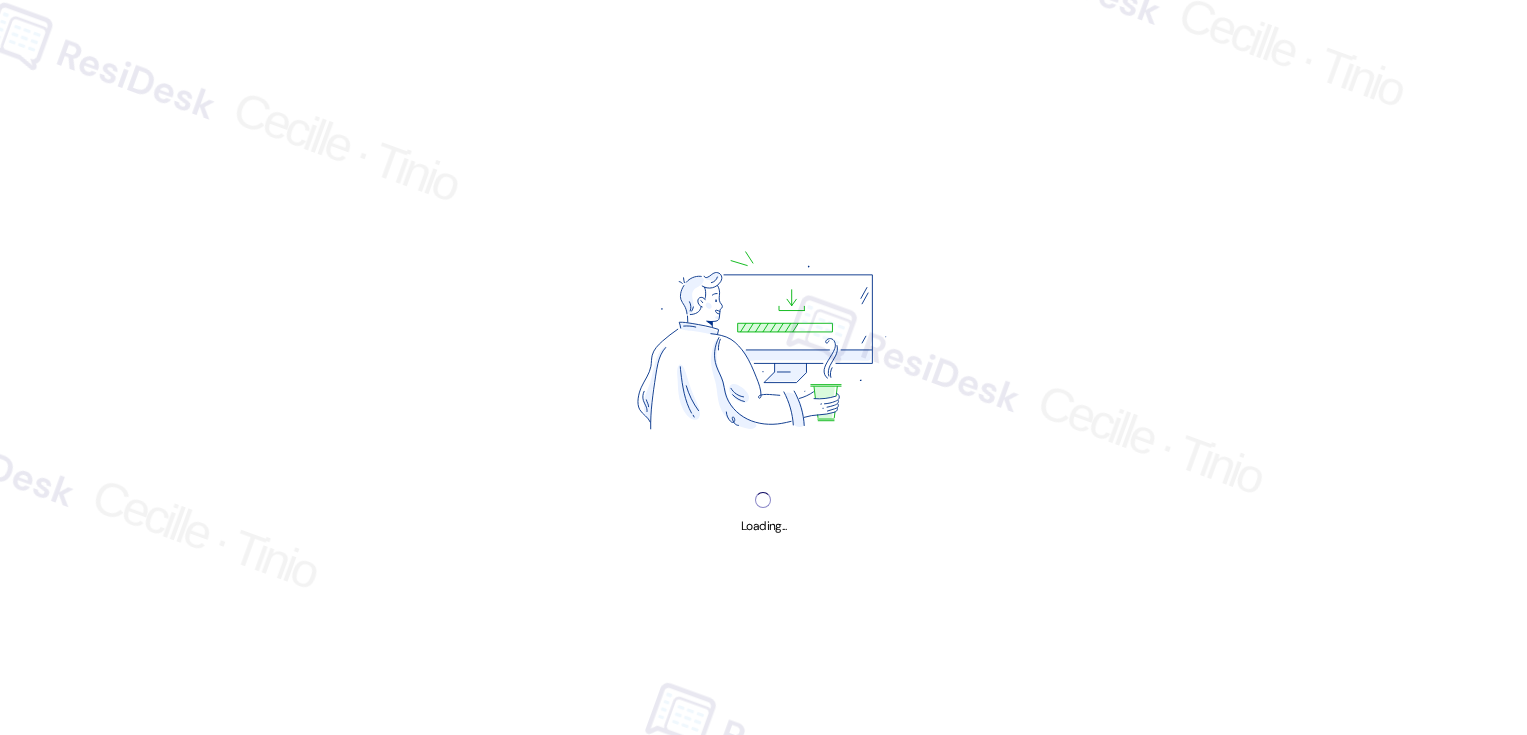 scroll, scrollTop: 0, scrollLeft: 0, axis: both 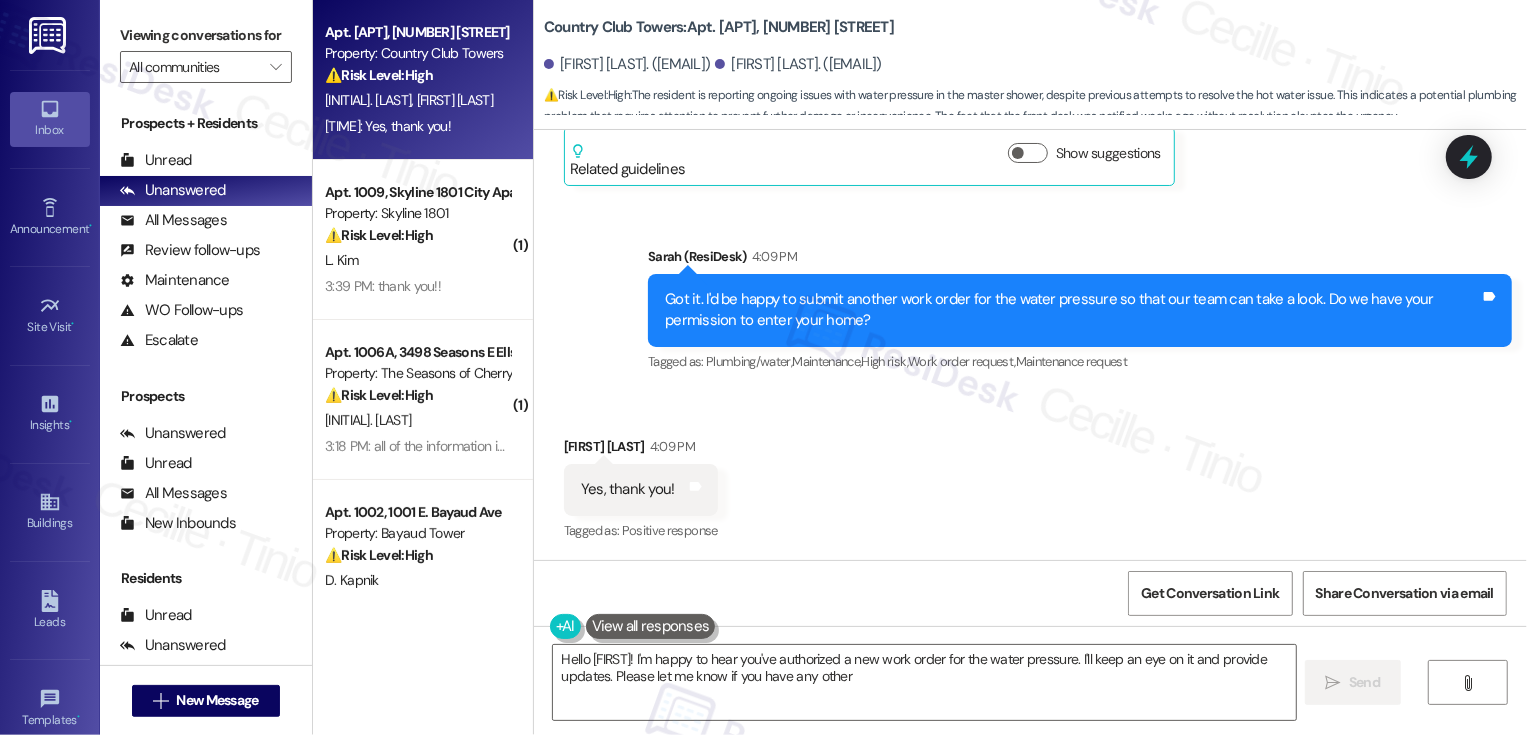 type on "Hello [FIRST]! I'm happy to hear you've authorized a new work order for the water pressure. I'll keep an eye on it and provide updates. Please let me know if you have any other questions!" 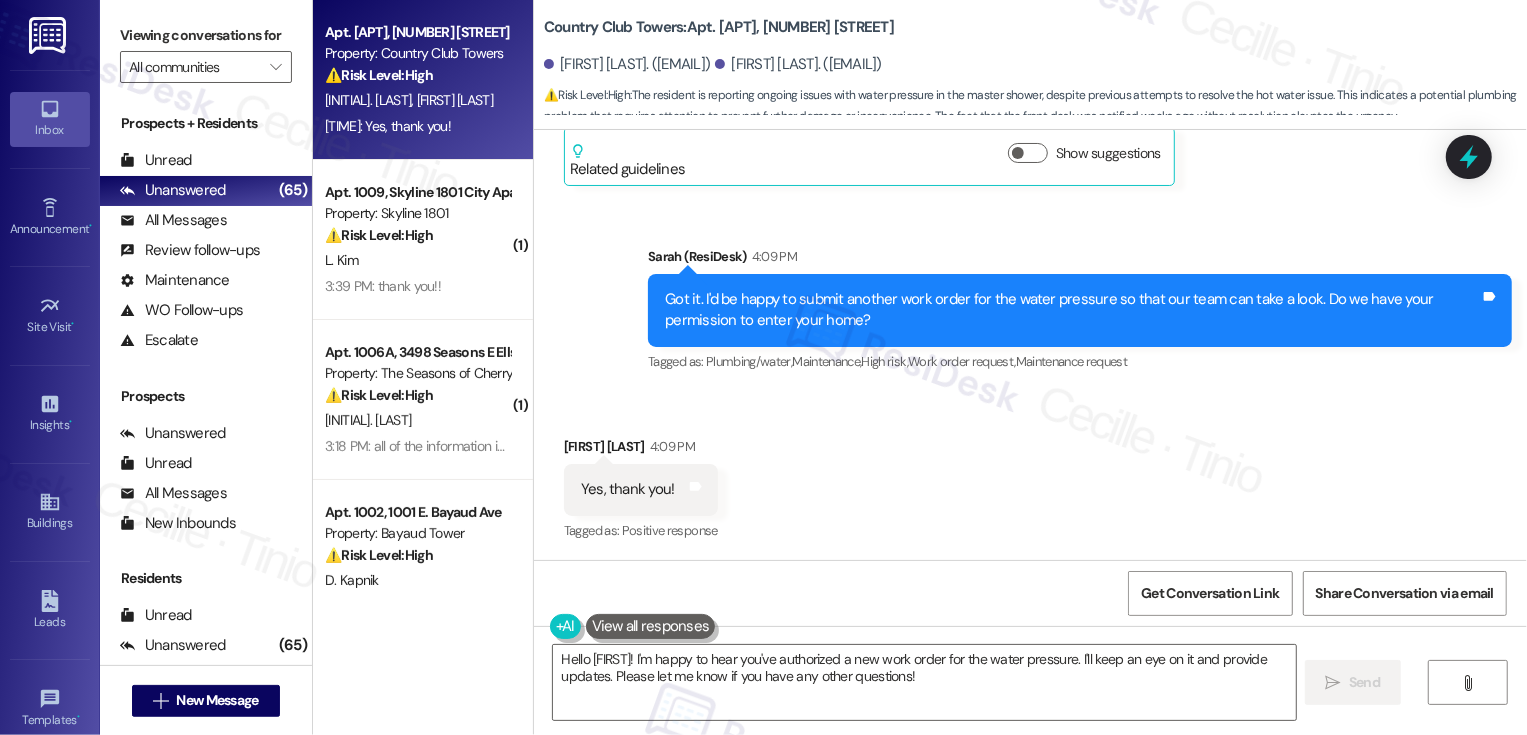 click on "Received via SMS [FIRST_NAME] [LAST] 4:09 PM Yes, thank you! Tags and notes Tagged as: Positive response Click to highlight conversations about Positive response" at bounding box center (1030, 475) 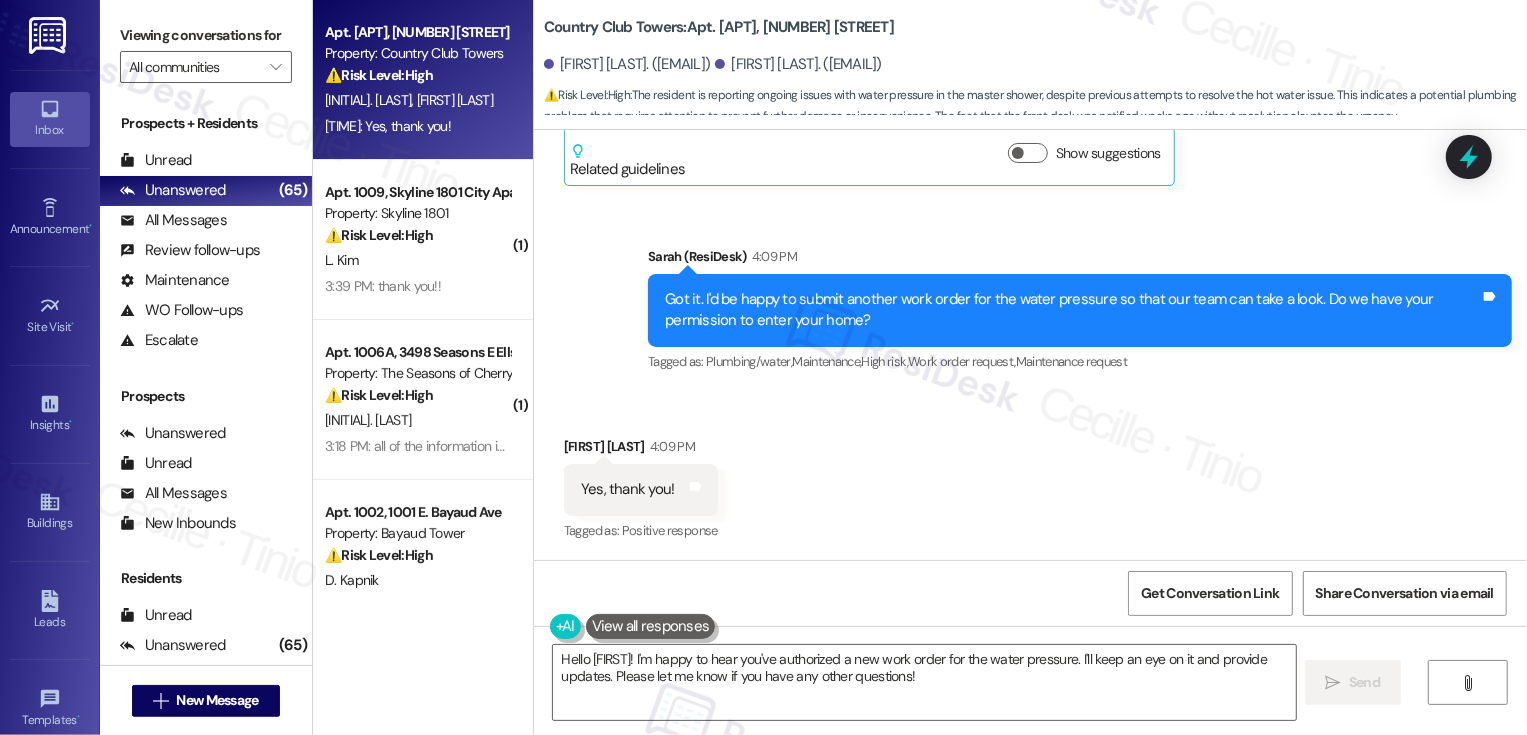 click on "Received via SMS [FIRST_NAME] [LAST] 4:09 PM Yes, thank you! Tags and notes Tagged as: Positive response Click to highlight conversations about Positive response" at bounding box center [1030, 475] 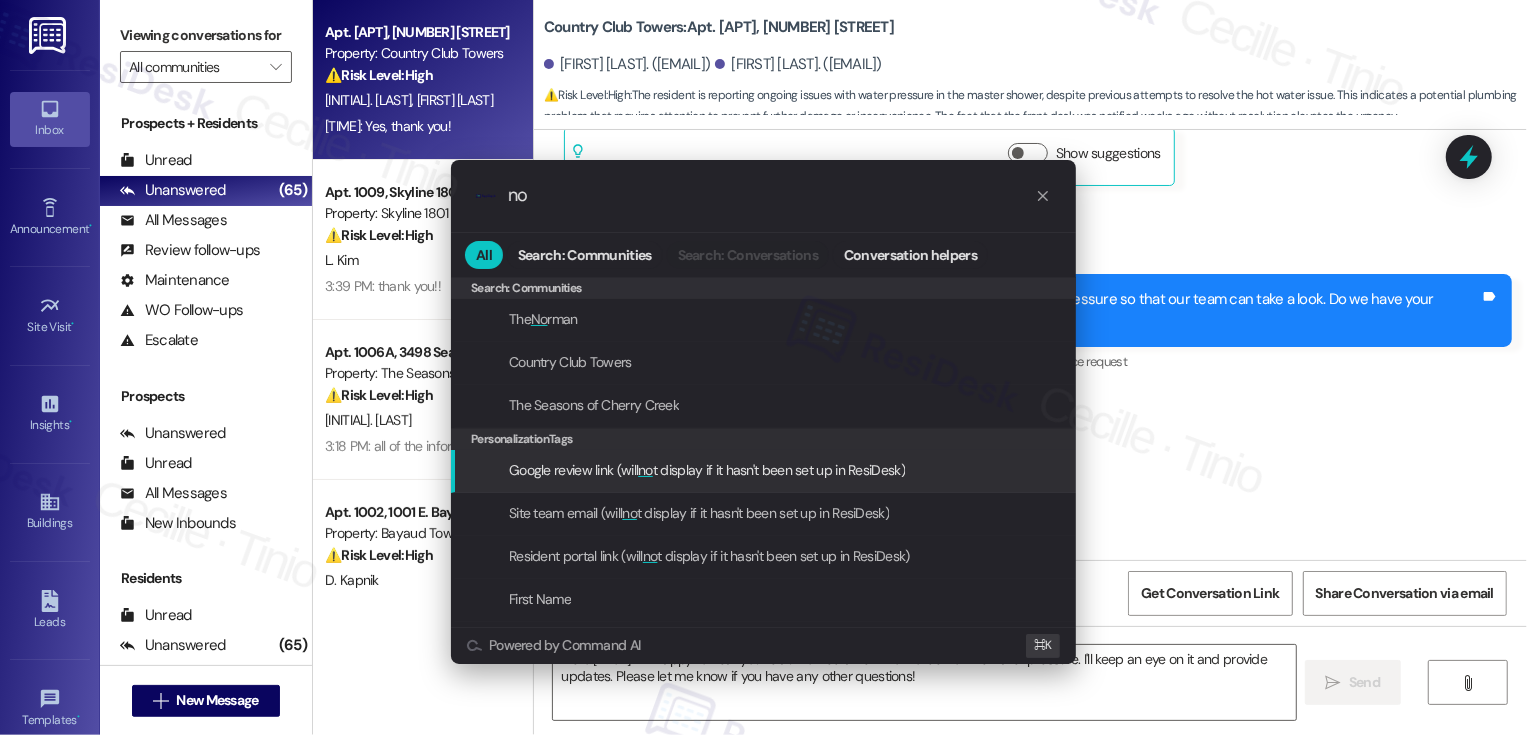 click on ".cls-1{fill:#0a055f;}.cls-2{fill:#0cc4c4;} resideskLogoBlueOrange no All Search: Communities Search: Communities The No rman Country Club Towers The Seasons of Cherry Creek PersonalizationTags Google review link (will no t display if it hasn't been set up in ResiDesk) Site team email (will no t display if it hasn't been set up in ResiDesk) Resident portal link (will no t display if it hasn't been set up in ResiDesk) First Name Apartment Unit Number Property Name Conversation helpers Add no tes Add shortcut Open Account Owner Dashboard Add shortcut Expand response based on bullets Add shortcut Powered by Command AI ⌘ K" at bounding box center (763, 367) 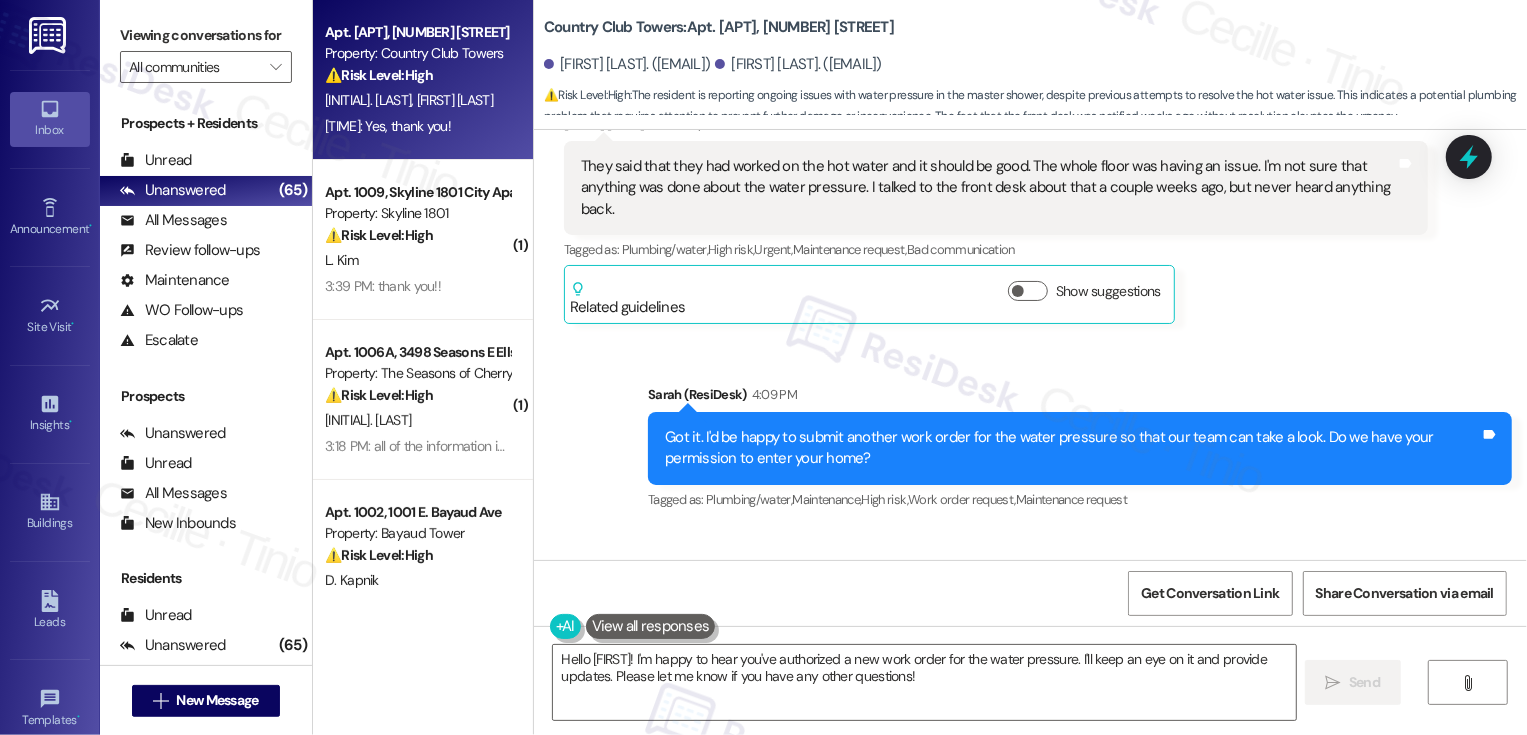 scroll, scrollTop: 1490, scrollLeft: 0, axis: vertical 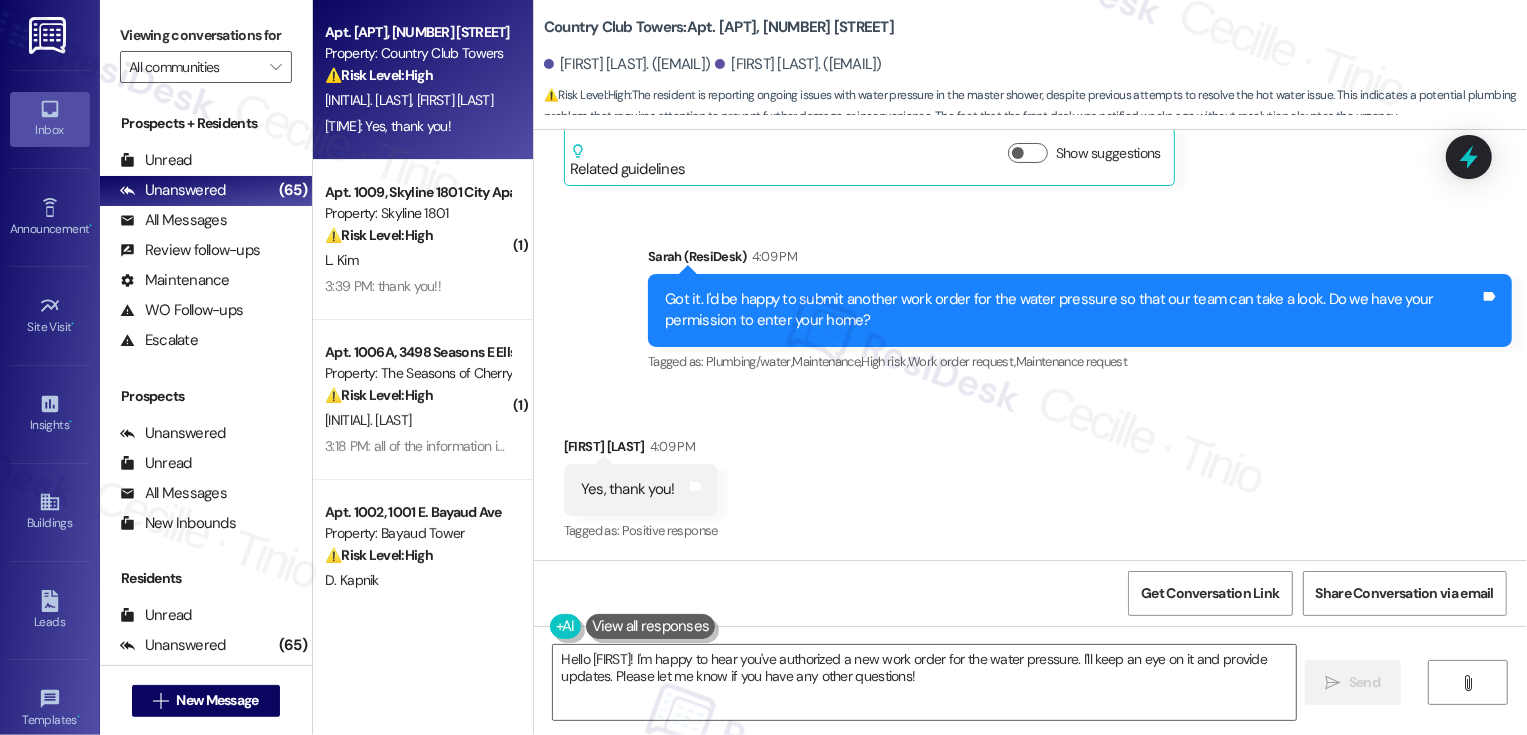click on "Received via SMS [FIRST_NAME] [LAST] 4:09 PM Yes, thank you! Tags and notes Tagged as: Positive response Click to highlight conversations about Positive response" at bounding box center [1030, 475] 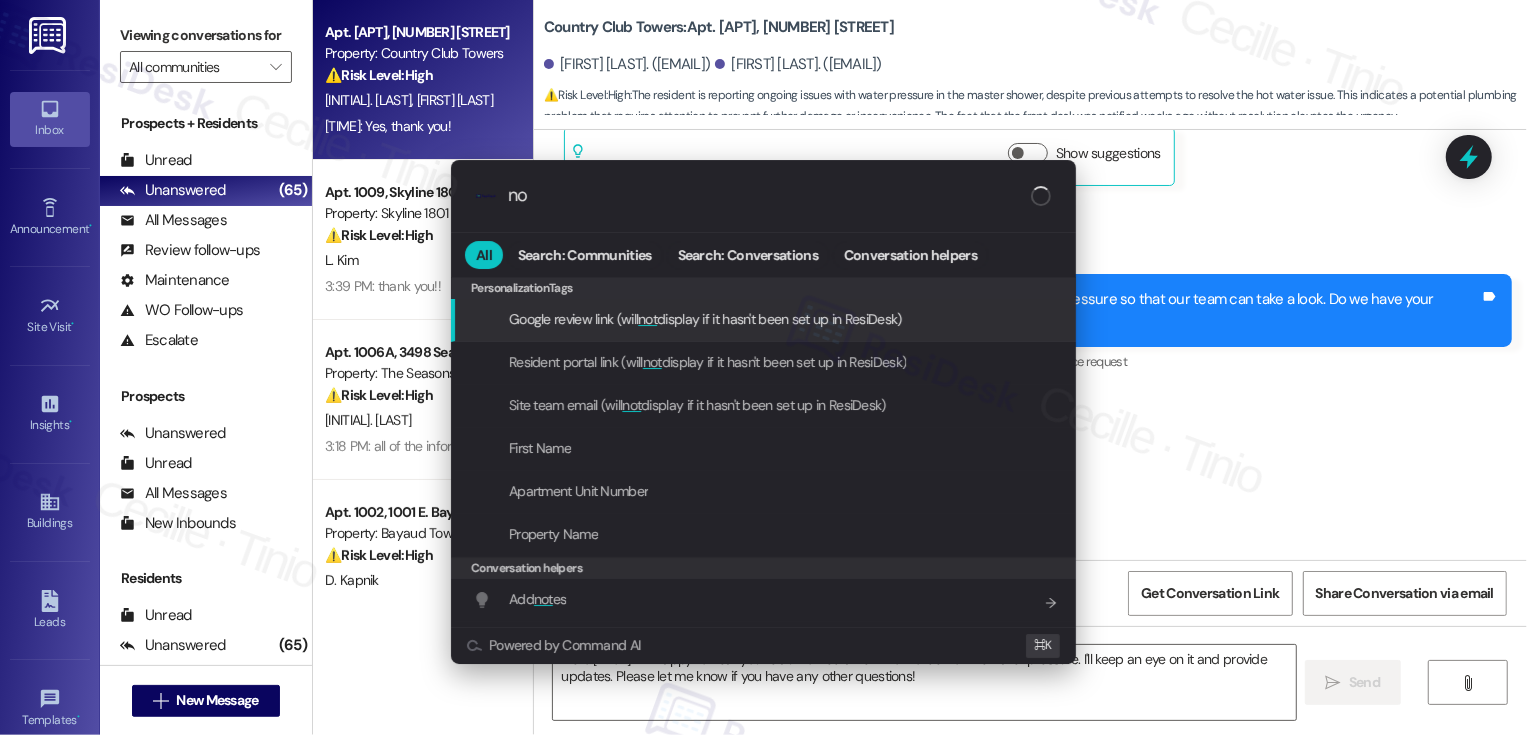 type on "n" 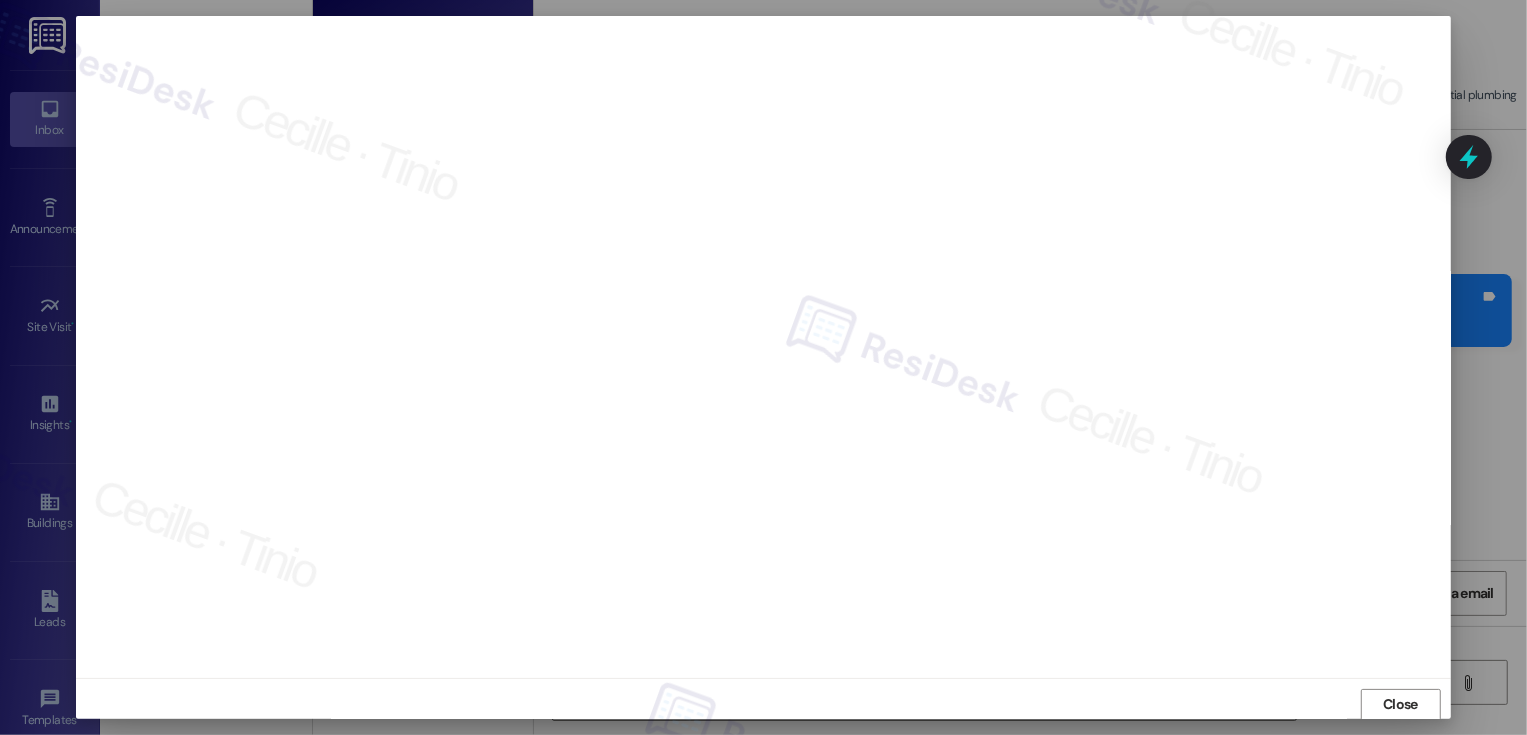 scroll, scrollTop: 1, scrollLeft: 0, axis: vertical 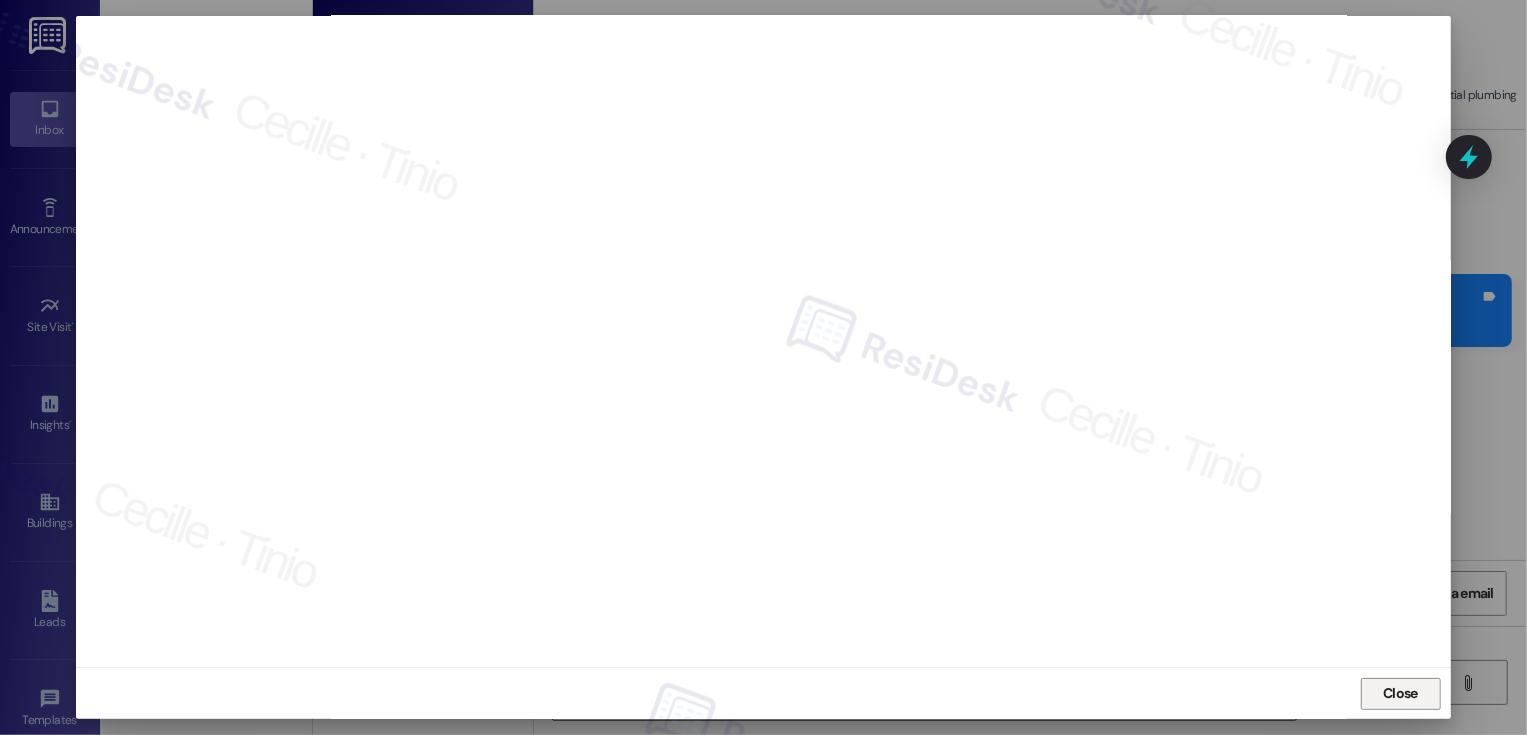click on "Close" at bounding box center (1400, 693) 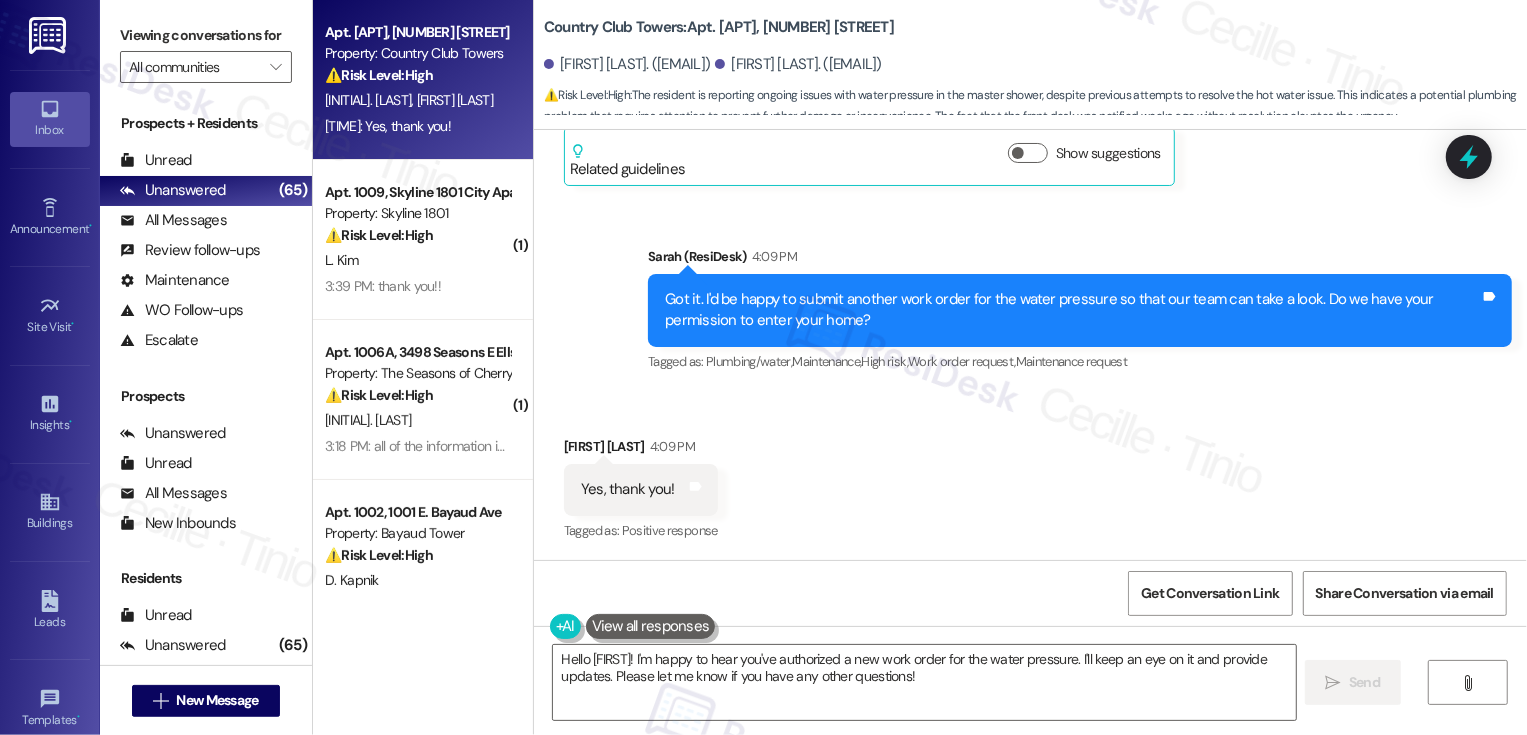 click on "Received via SMS [FIRST_NAME] [LAST] 4:09 PM Yes, thank you! Tags and notes Tagged as: Positive response Click to highlight conversations about Positive response" at bounding box center (1030, 475) 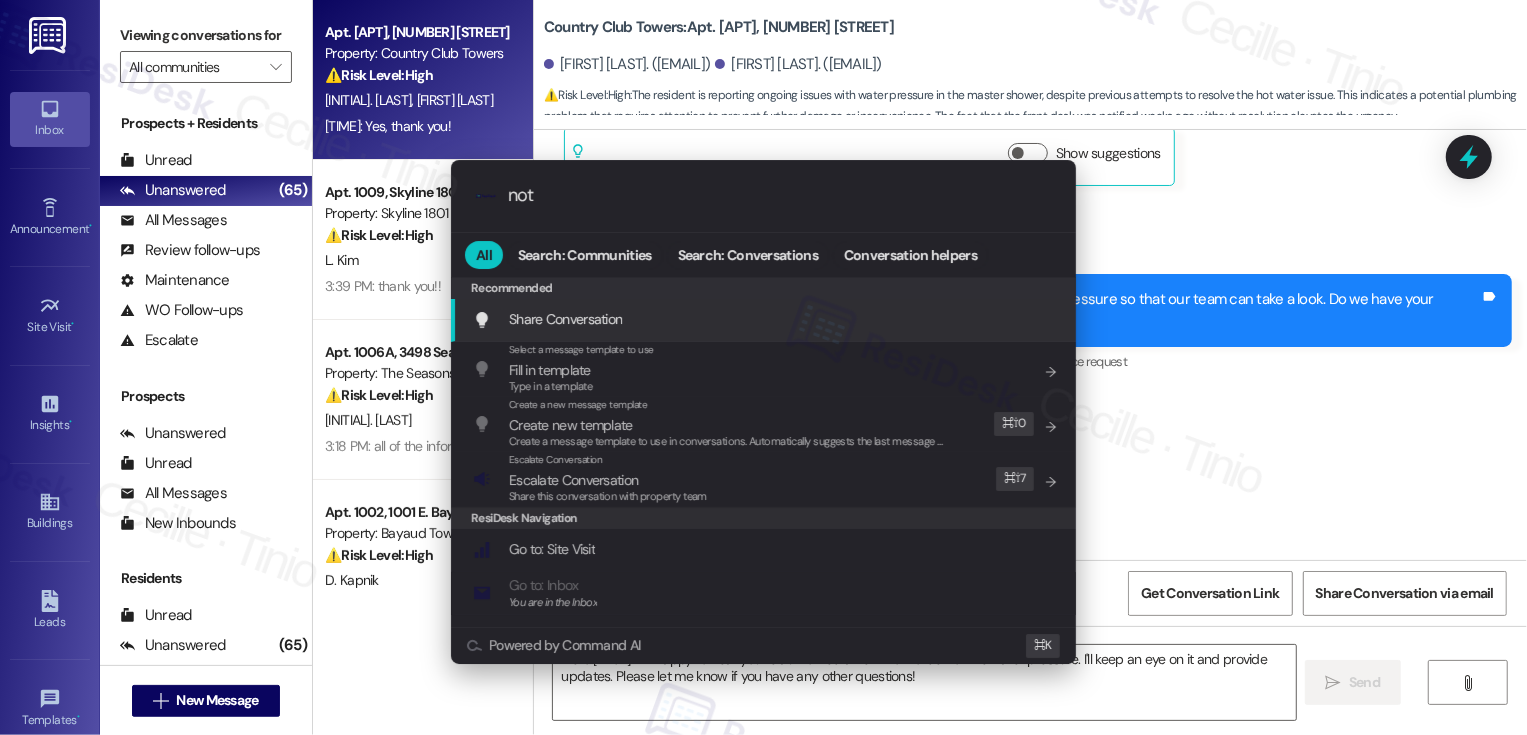 type on "note" 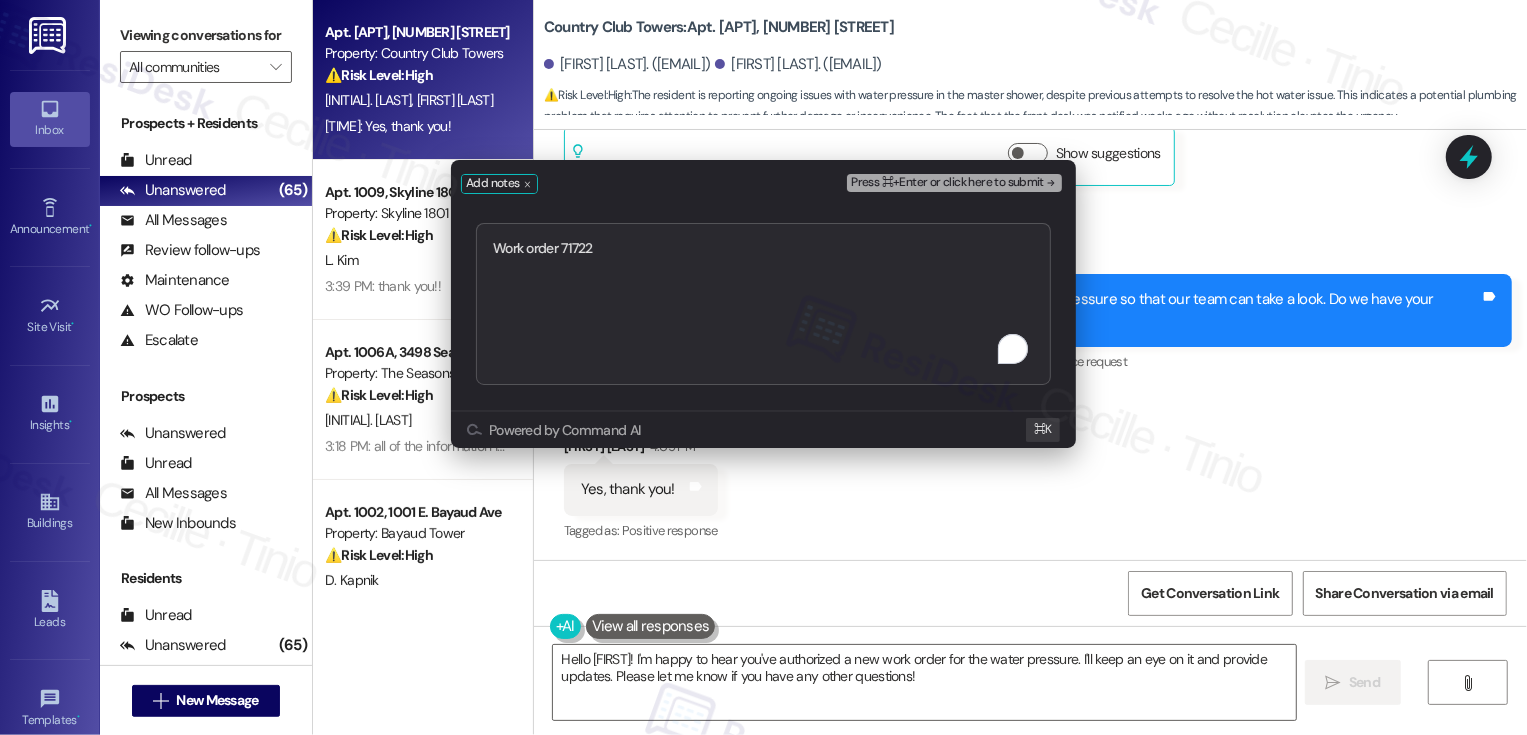 type on "Work order 71722" 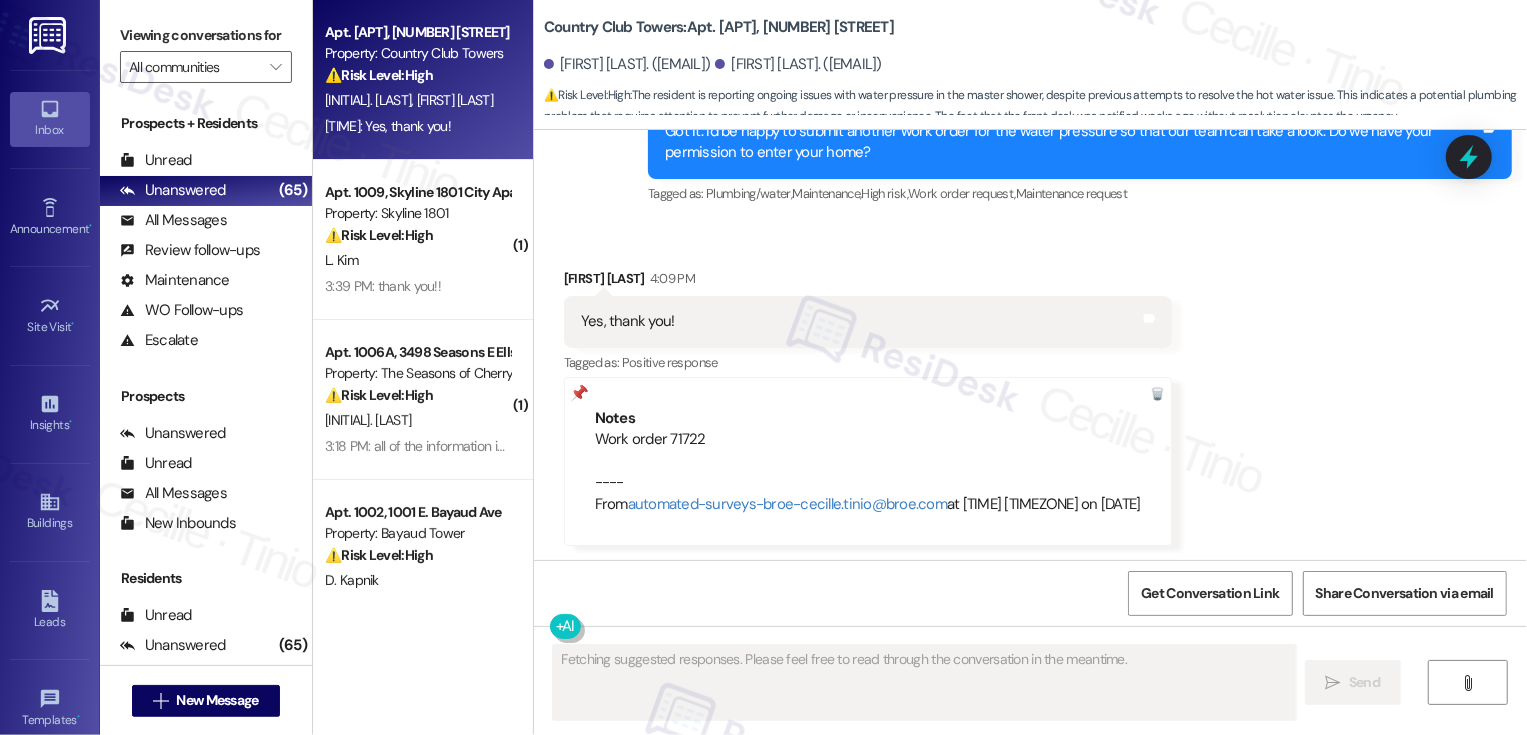 scroll, scrollTop: 1659, scrollLeft: 0, axis: vertical 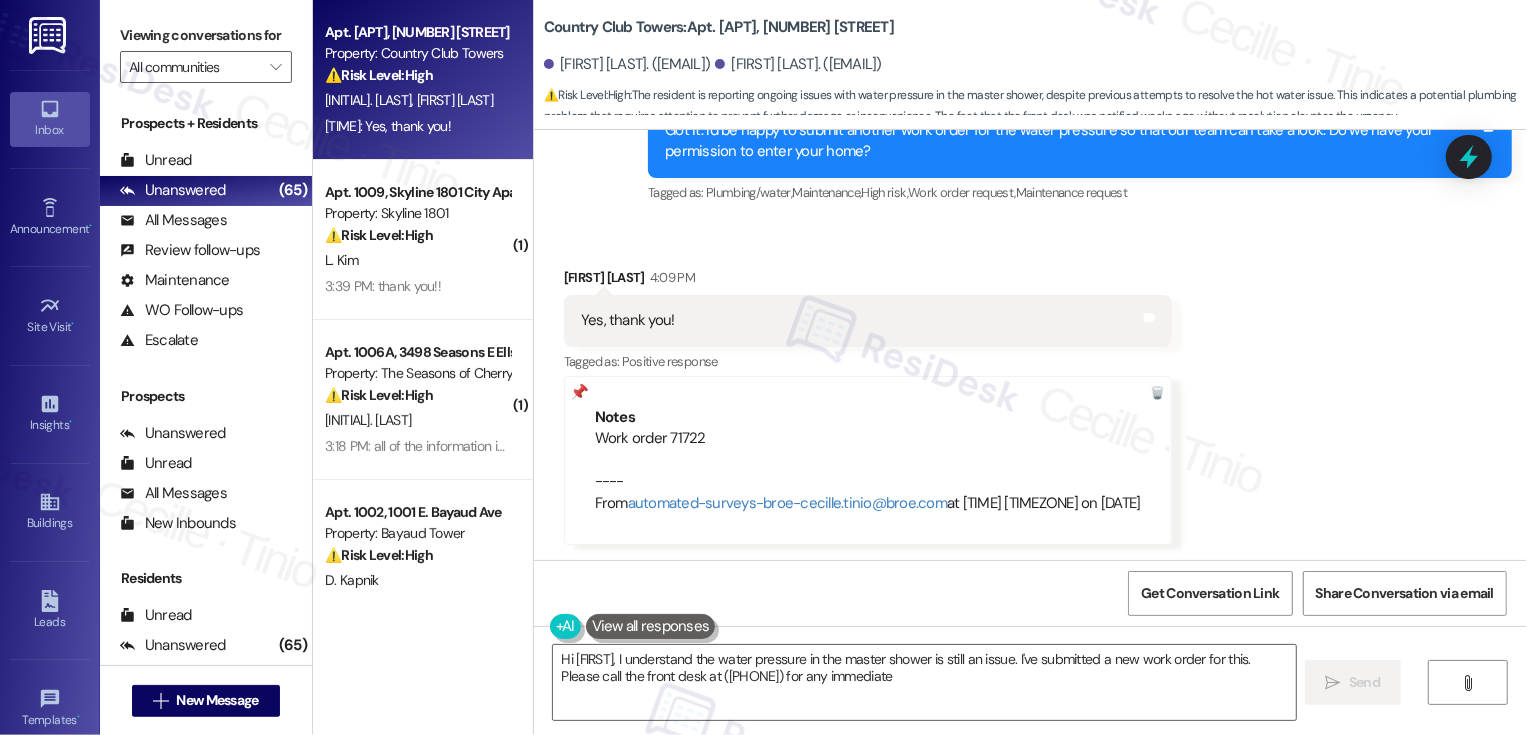 click on "Received via SMS [FIRST] [LAST] [TIME] Yes, thank you! Tags and notes Tagged as: Positive response Click to highlight conversations about Positive response Notes Work order 71722 ---- From automated-surveys-broe-cecille.tinio@broe.com at [TIME] [TIMEZONE] on [DATE]" at bounding box center [1030, 391] 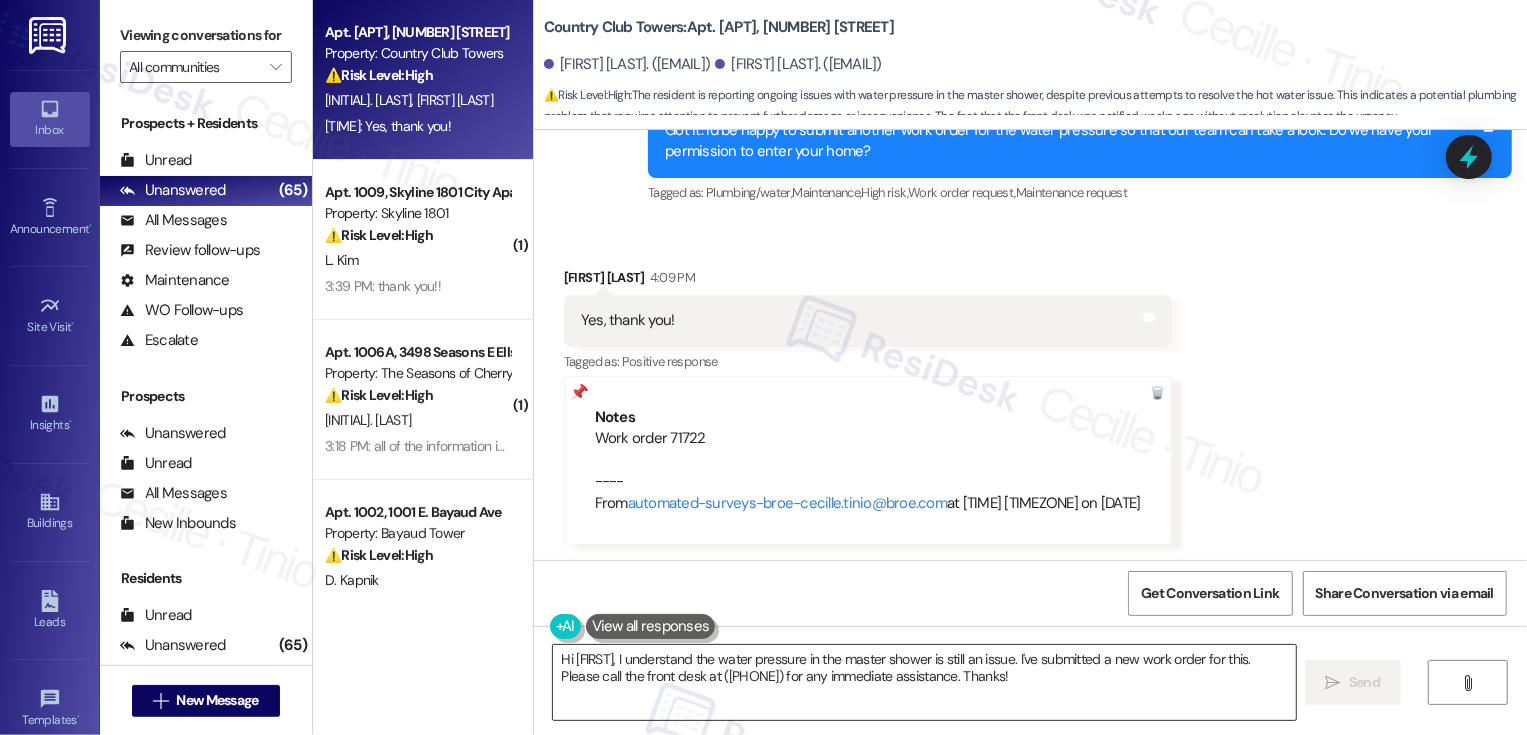 click on "Hi [FIRST], I understand the water pressure in the master shower is still an issue. I've submitted a new work order for this. Please call the front desk at ([PHONE]) for any immediate assistance. Thanks!" at bounding box center [924, 682] 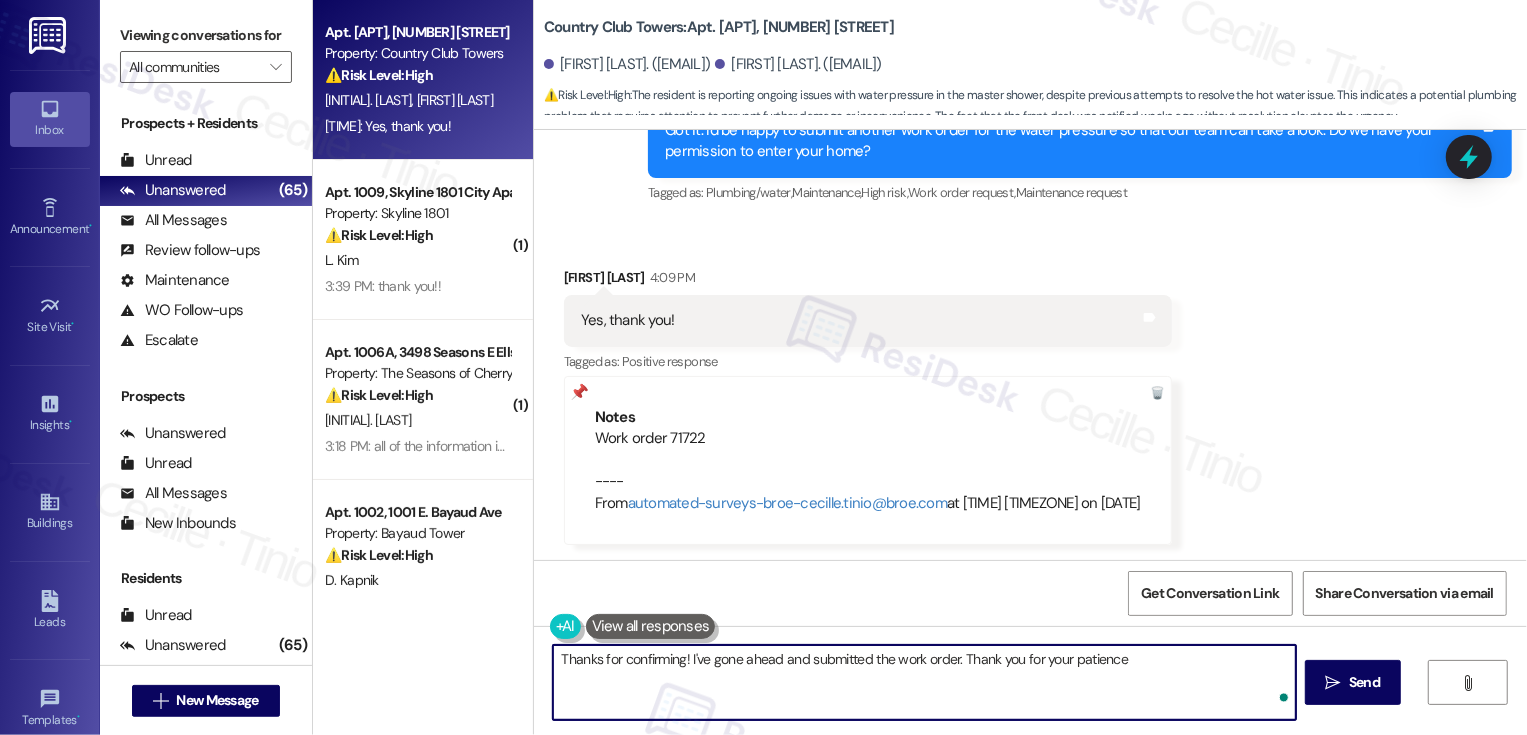 type on "Thanks for confirming! I've gone ahead and submitted the work order. Thank you for your patience!" 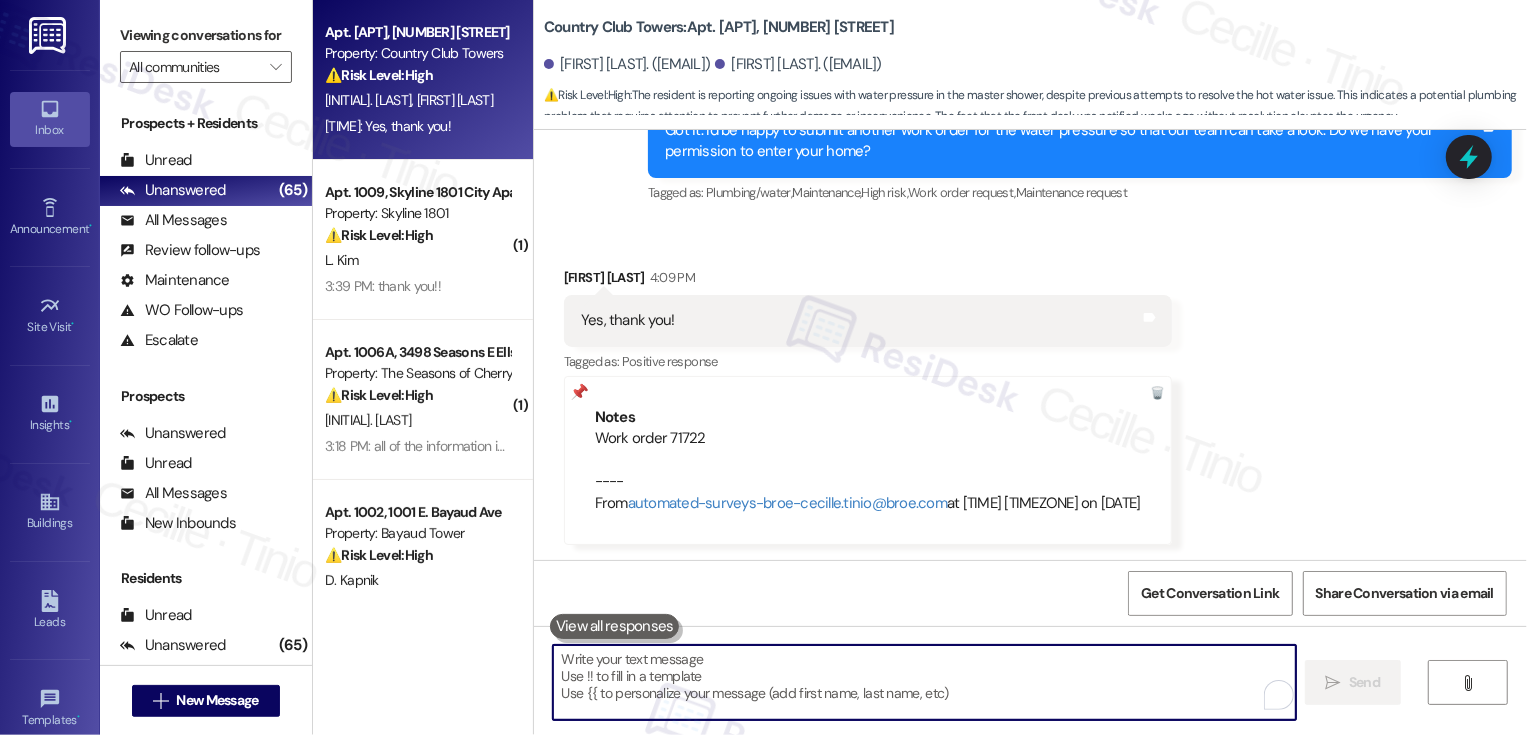 scroll, scrollTop: 1658, scrollLeft: 0, axis: vertical 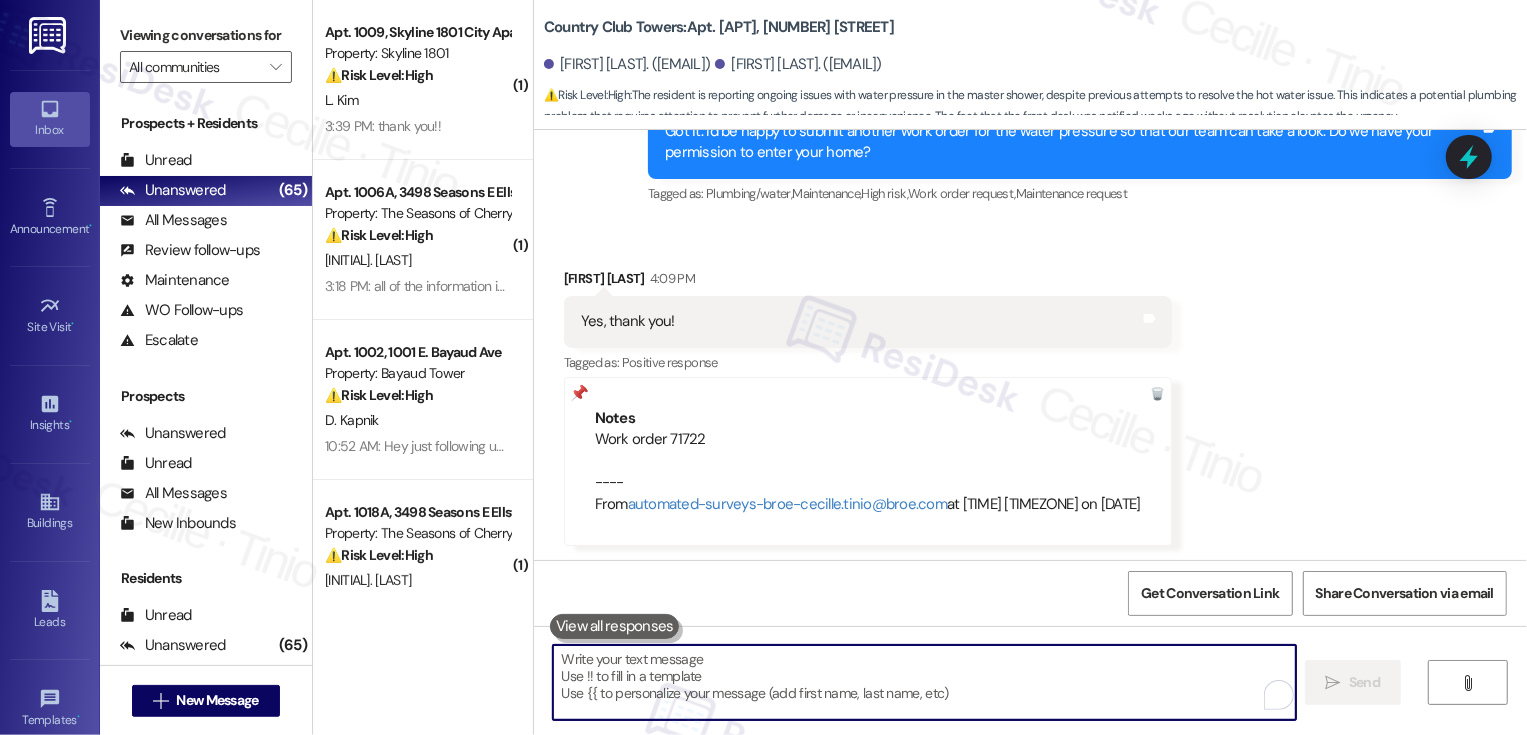 type 